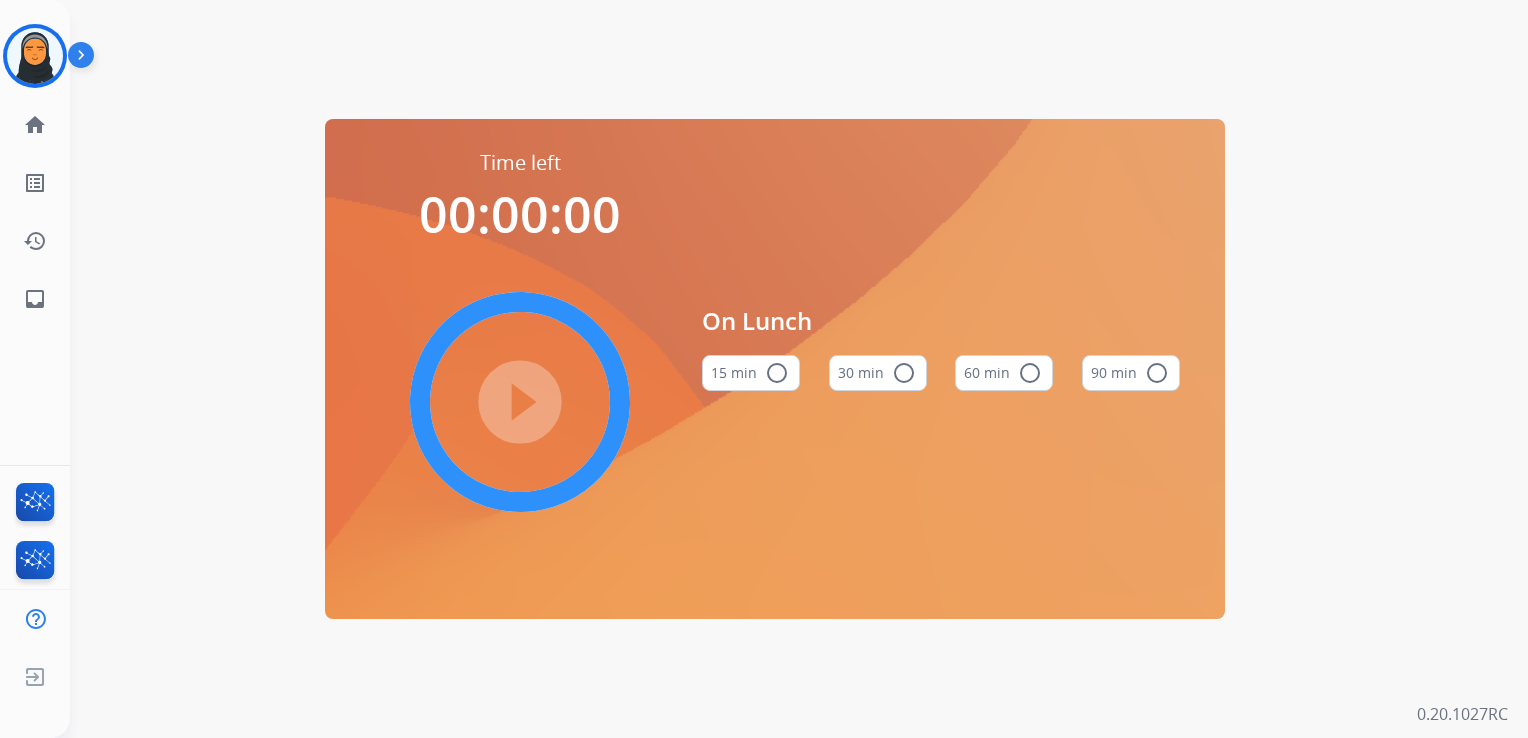 scroll, scrollTop: 0, scrollLeft: 0, axis: both 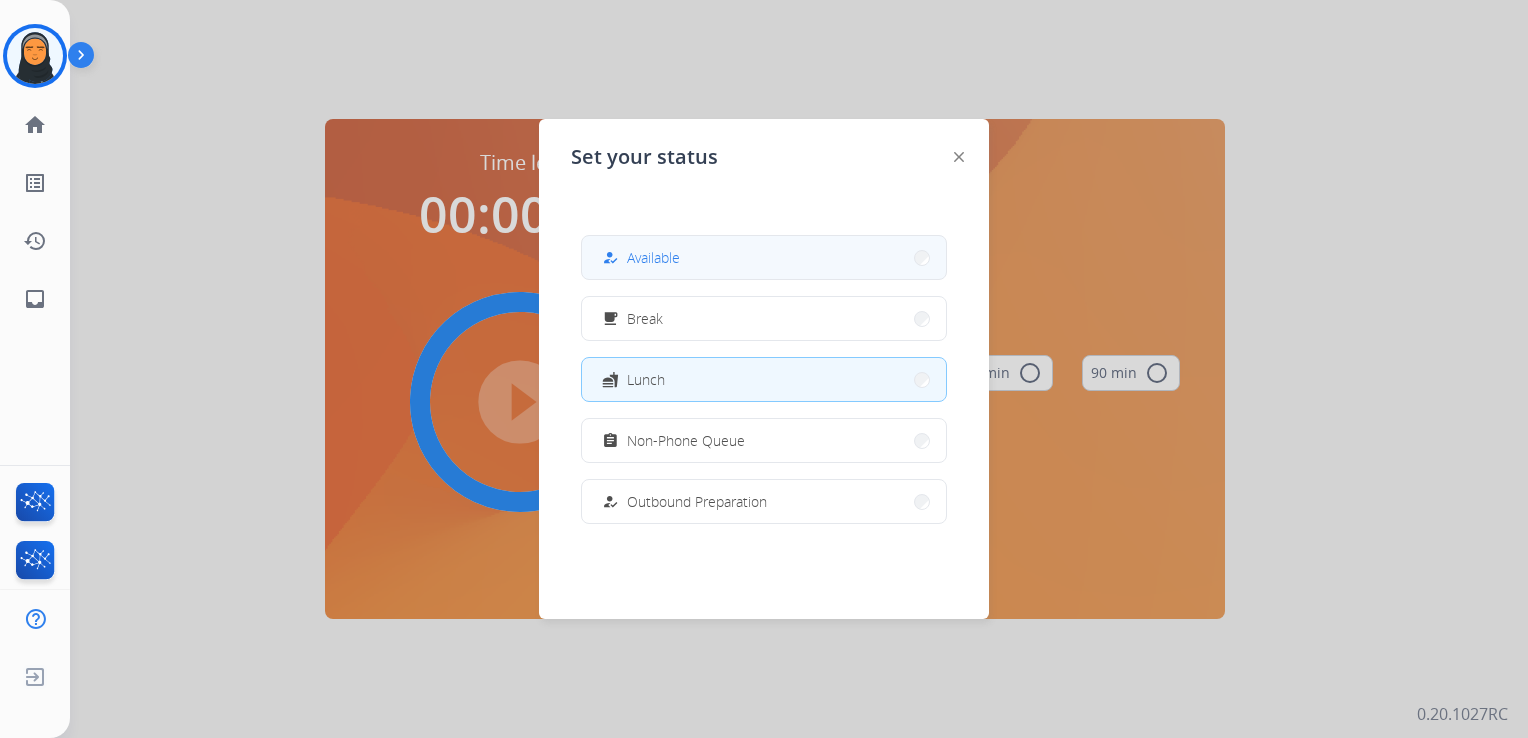 click on "how_to_reg Available" at bounding box center (764, 257) 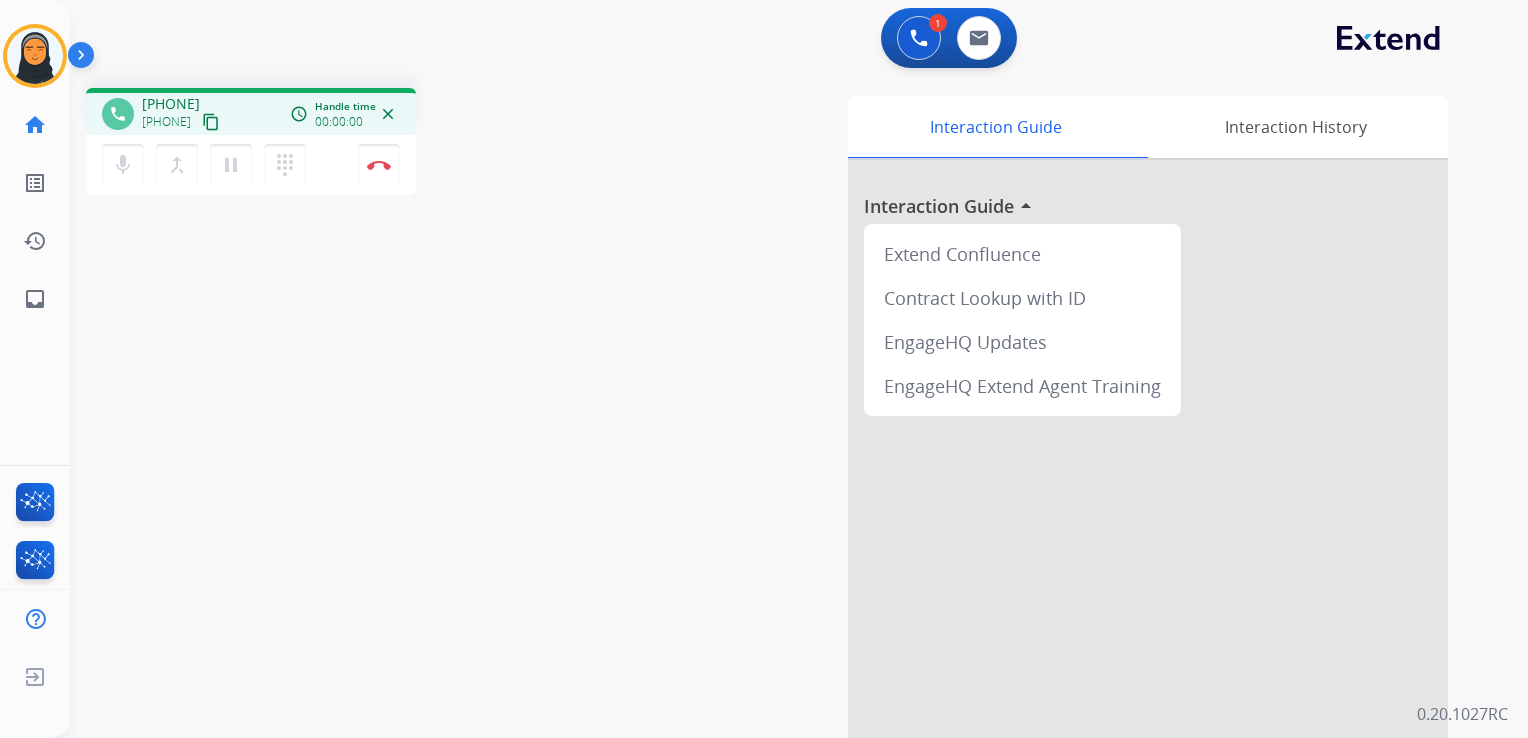 click on "content_copy" at bounding box center (211, 122) 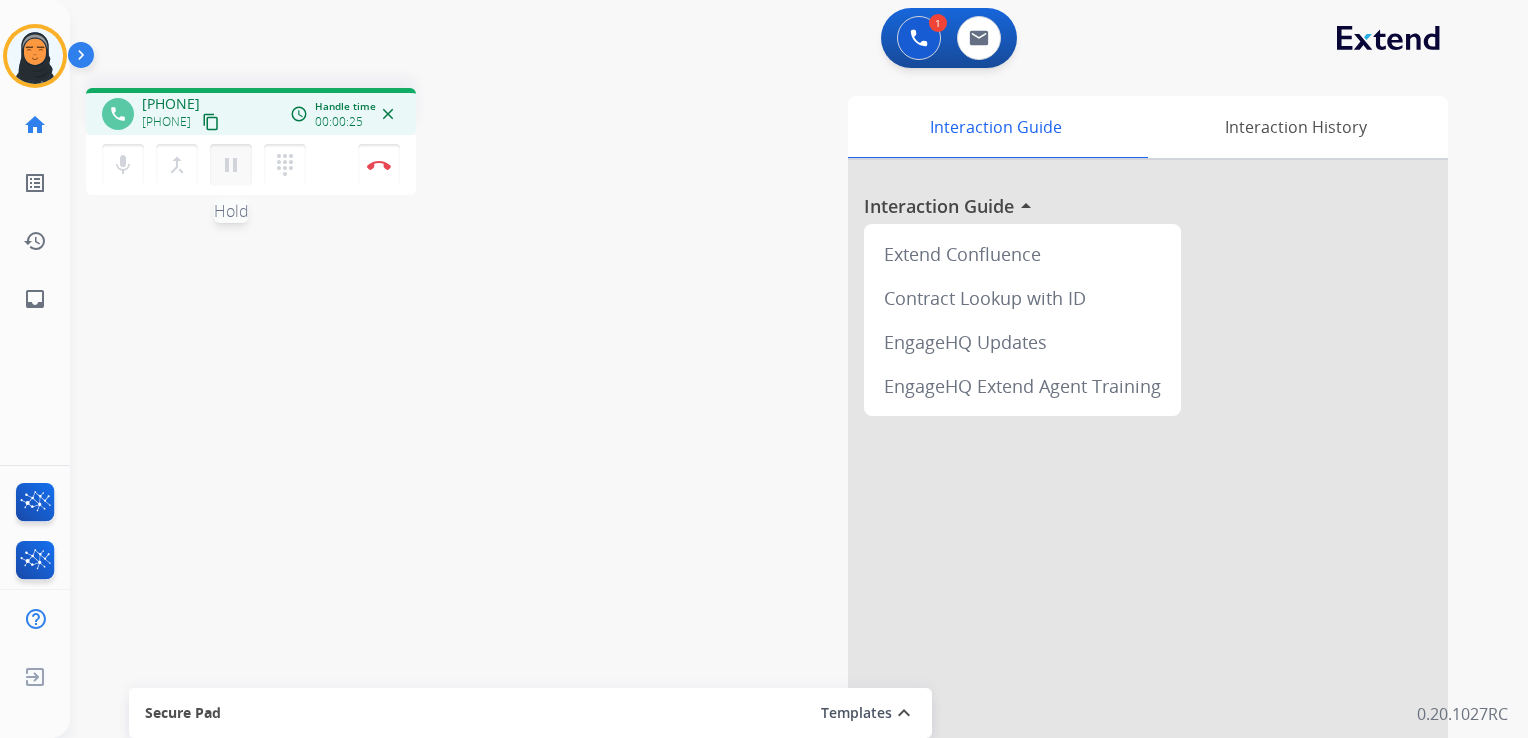 click on "pause" at bounding box center (231, 165) 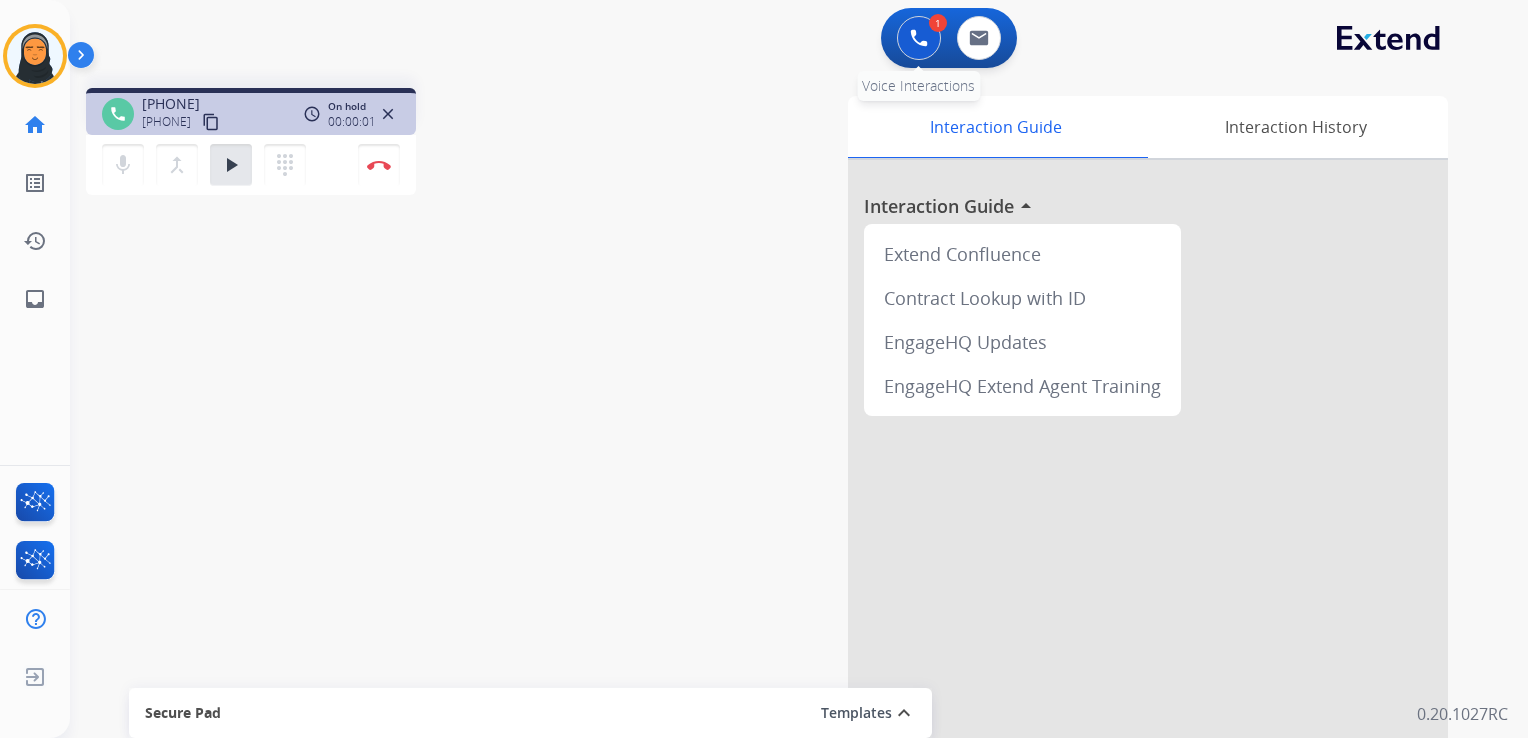 click at bounding box center [919, 38] 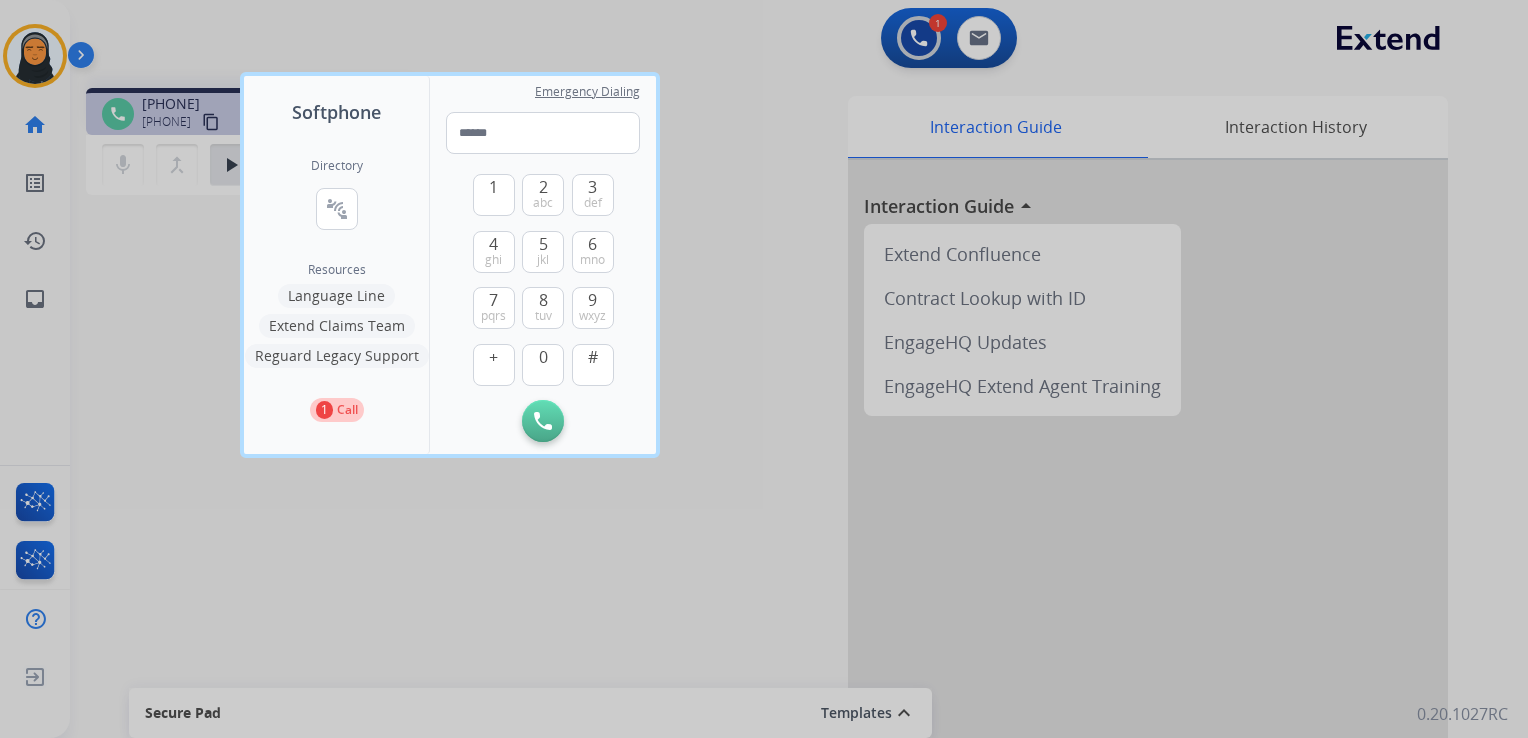 click on "Language Line" at bounding box center (336, 296) 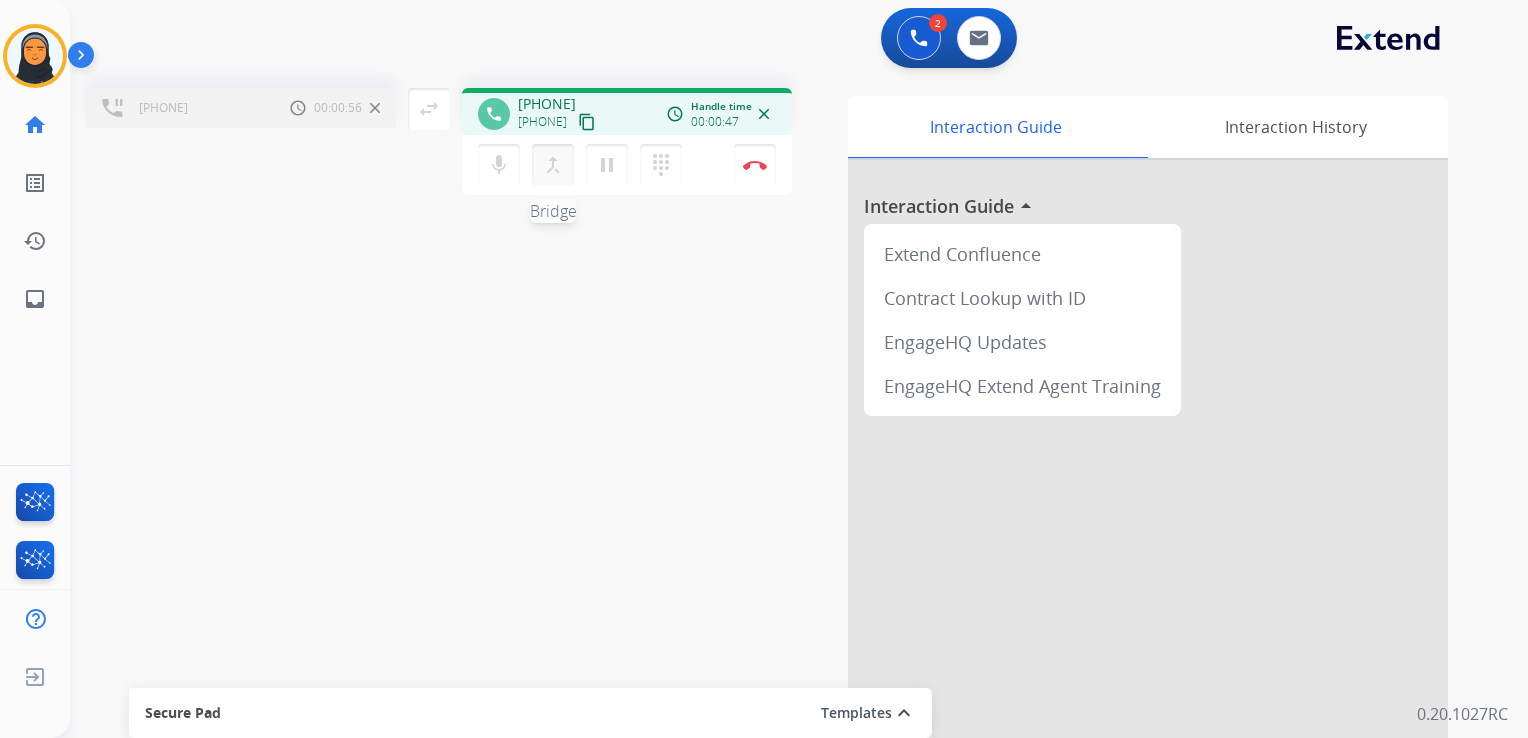click on "merge_type" at bounding box center [553, 165] 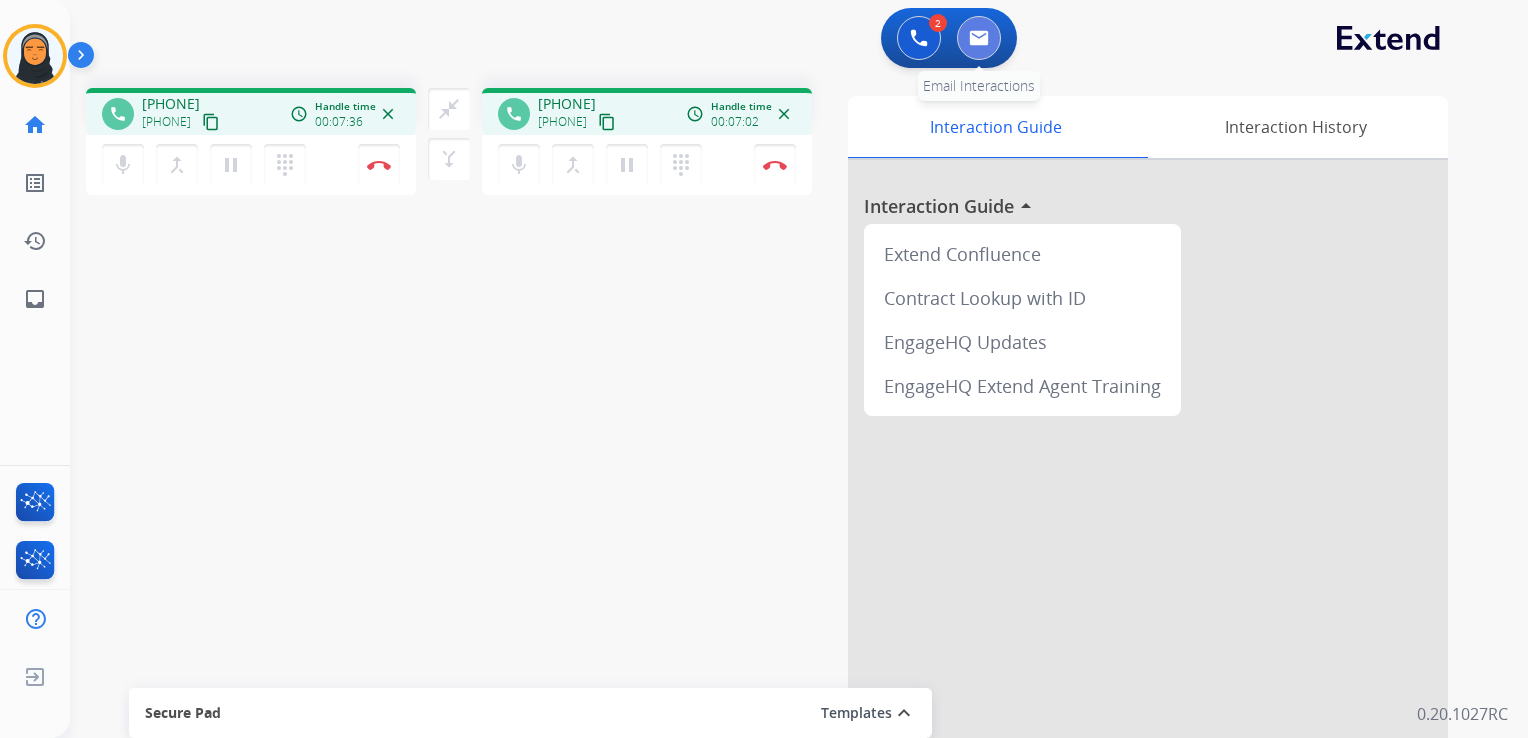 click at bounding box center (979, 38) 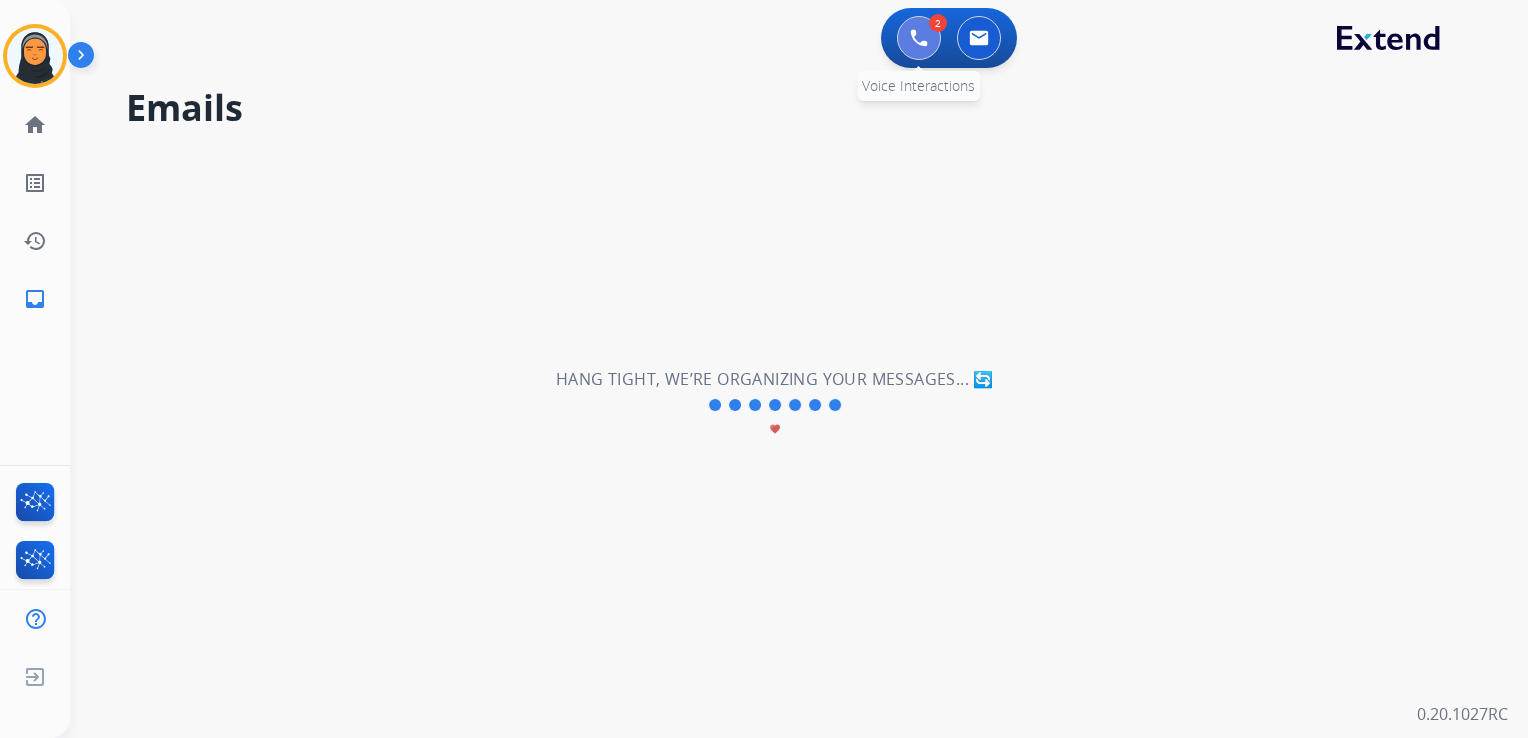 click at bounding box center (919, 38) 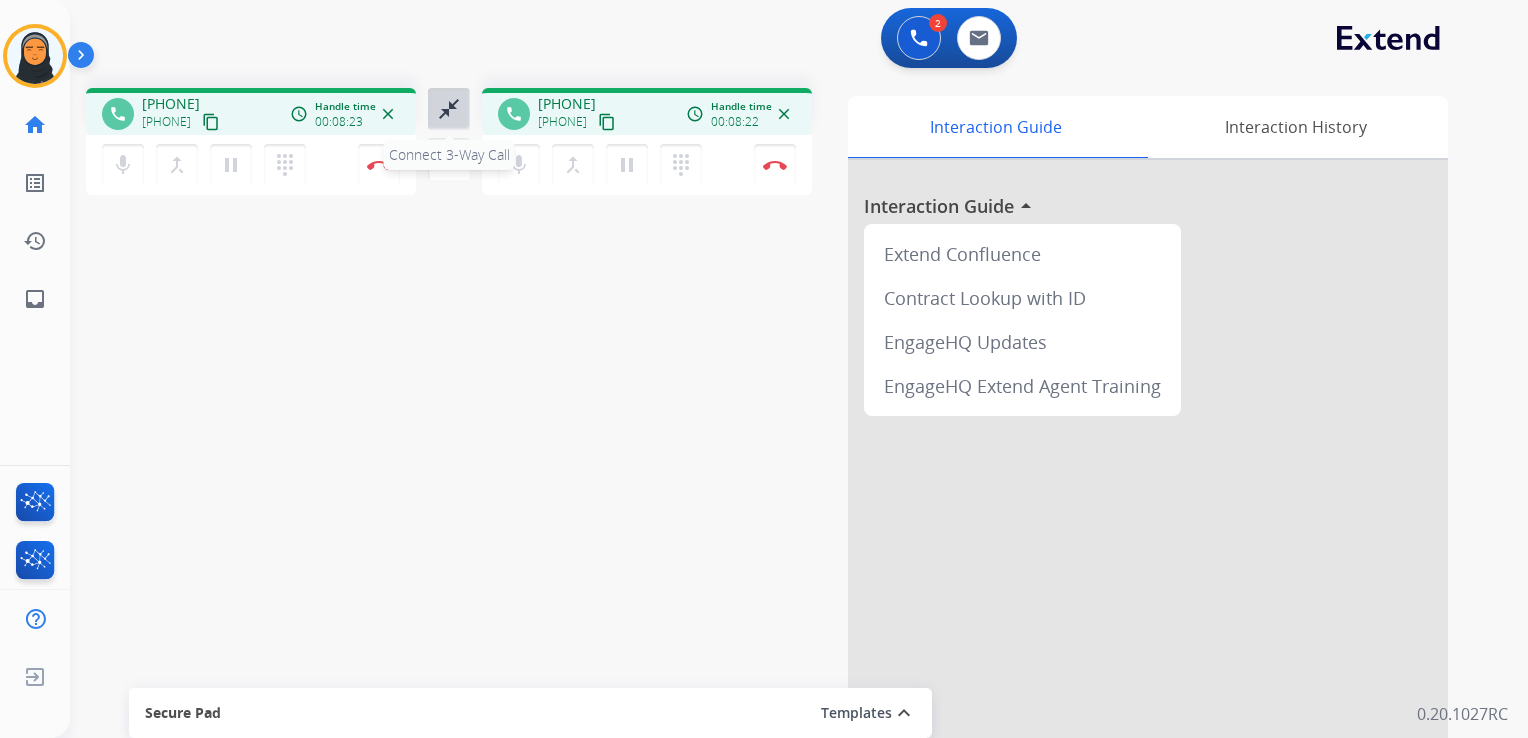 click on "close_fullscreen" at bounding box center (449, 109) 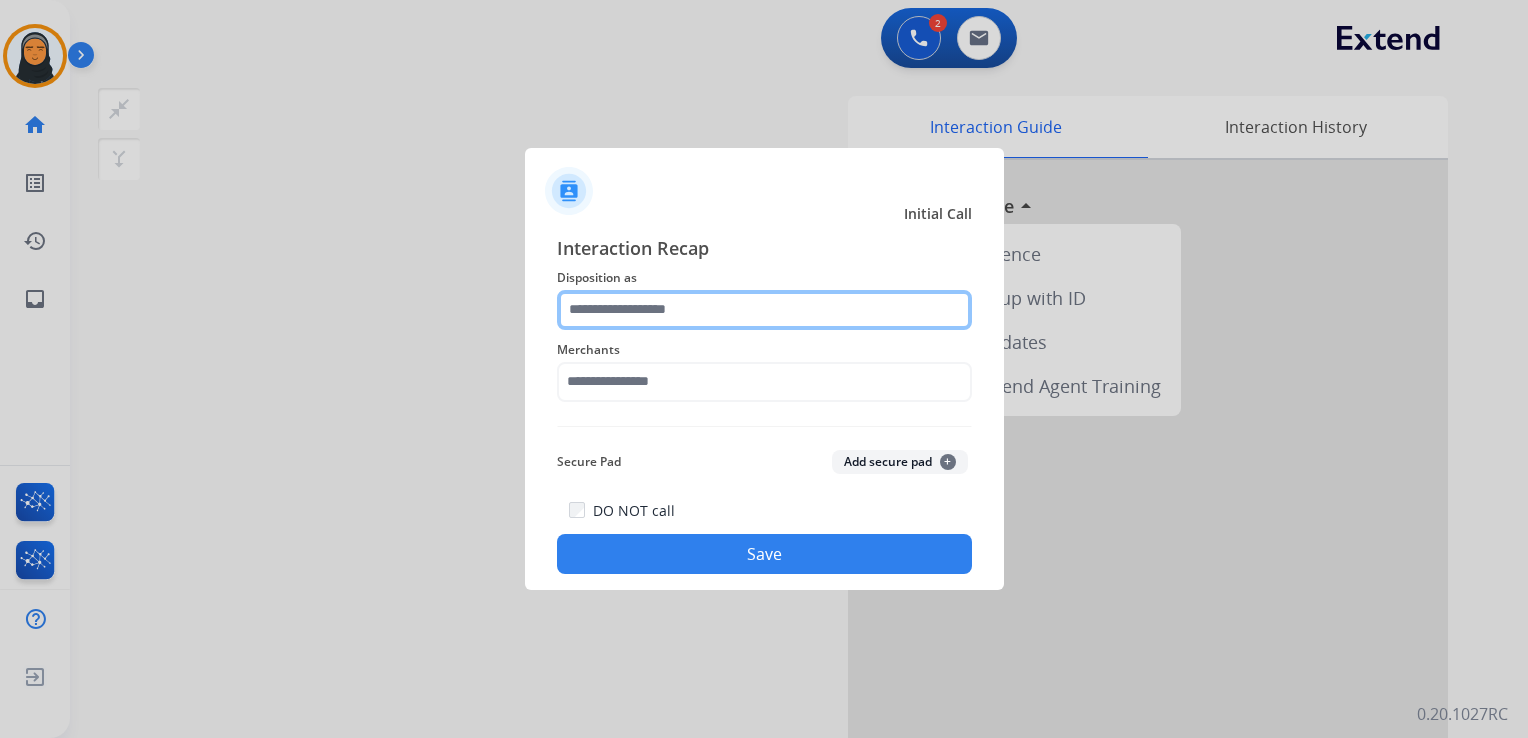 click 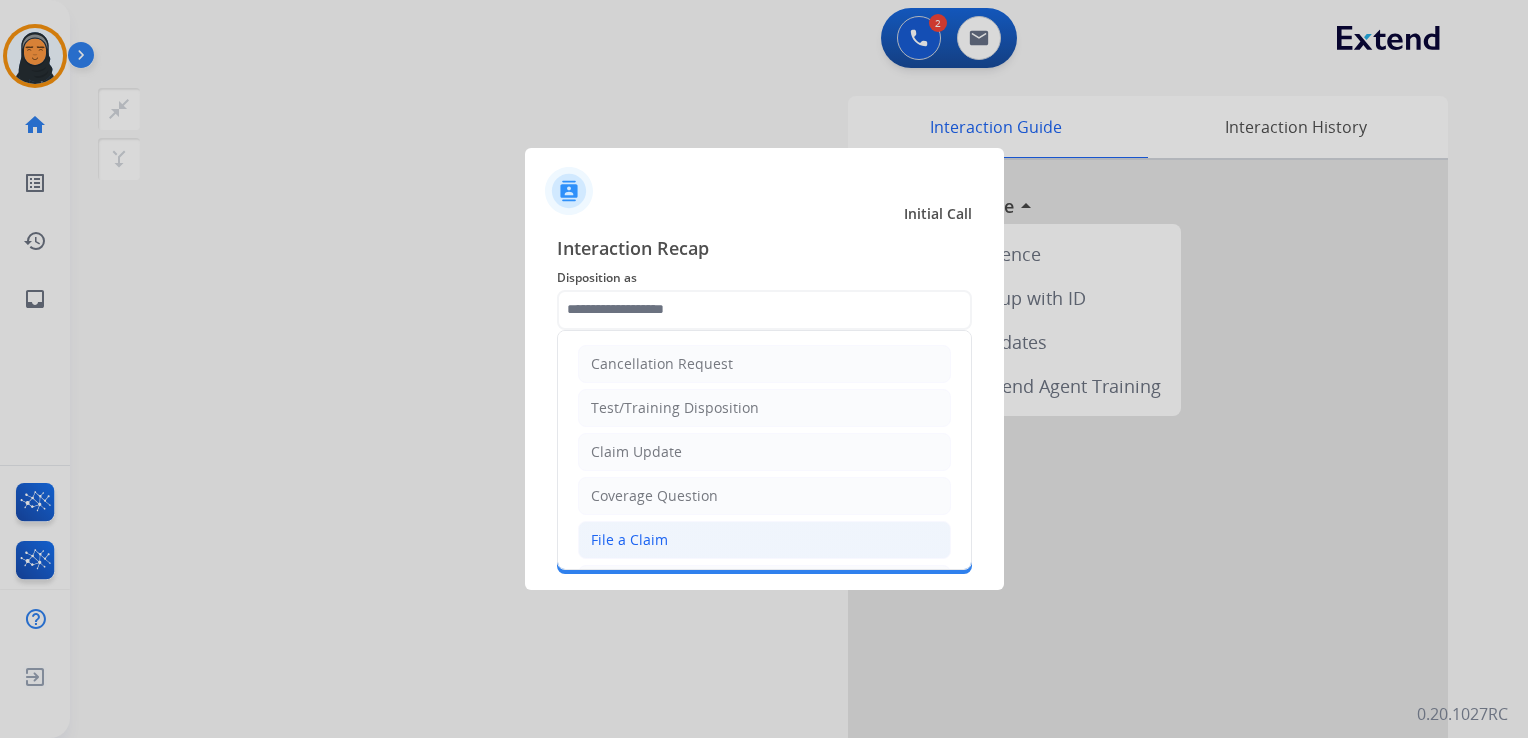 click on "File a Claim" 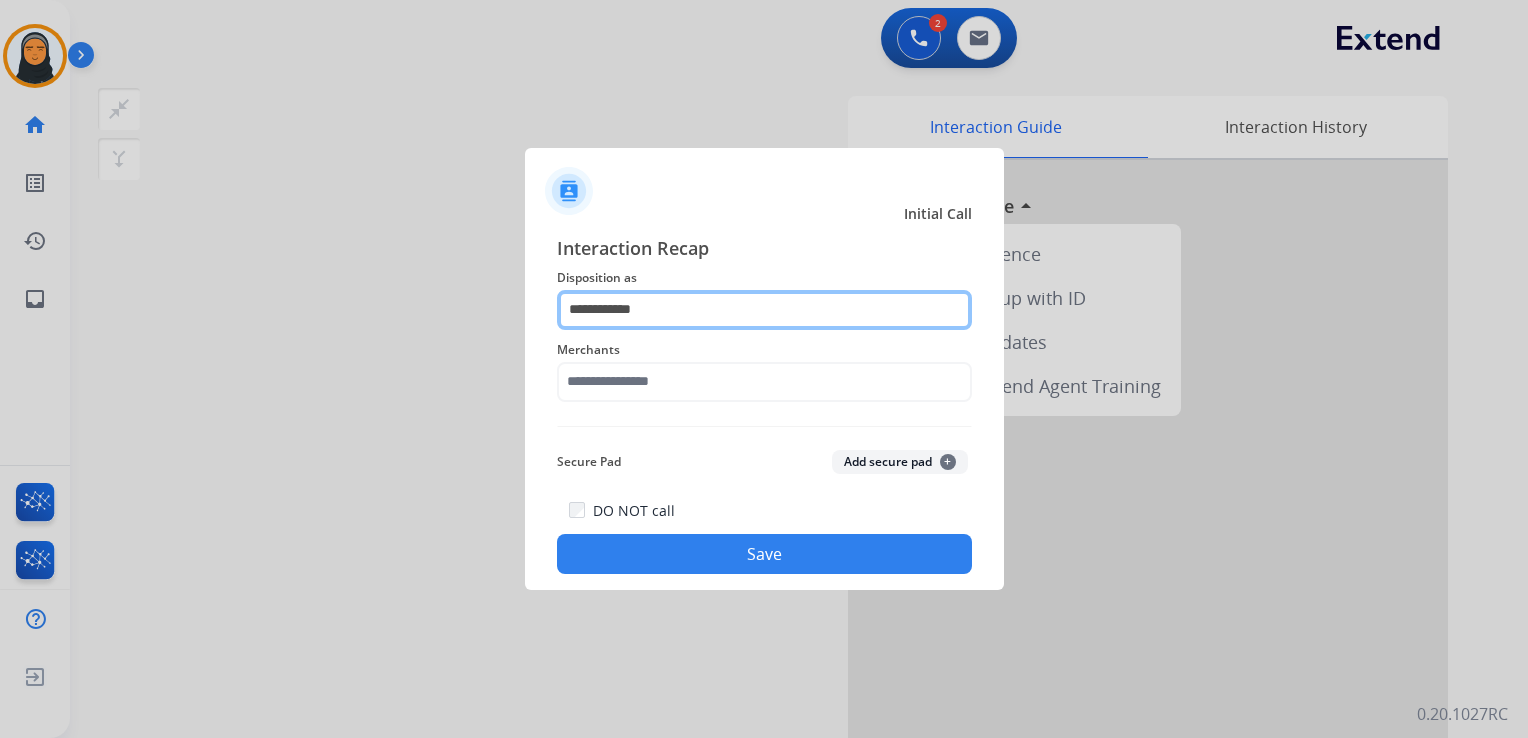 click on "**********" 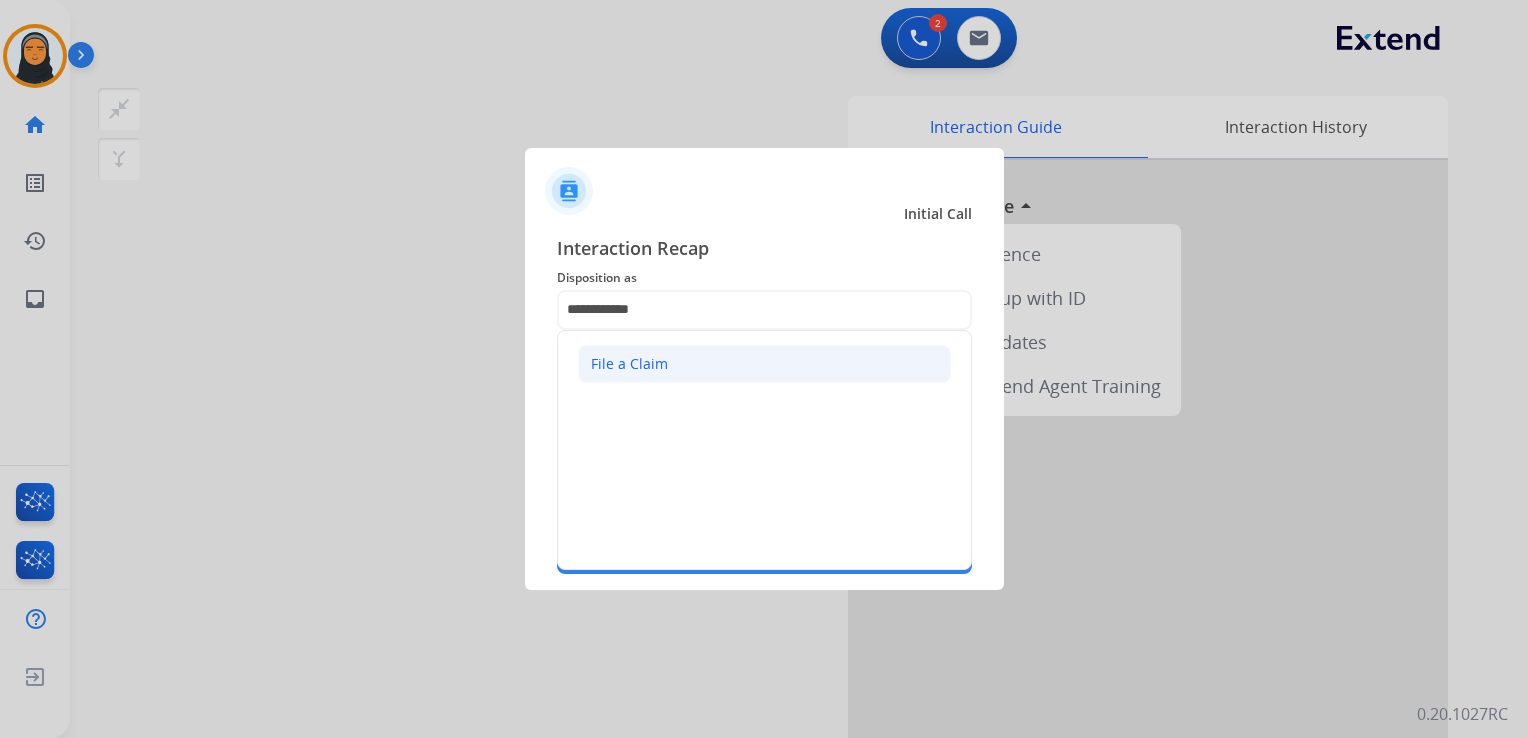 click on "File a Claim" 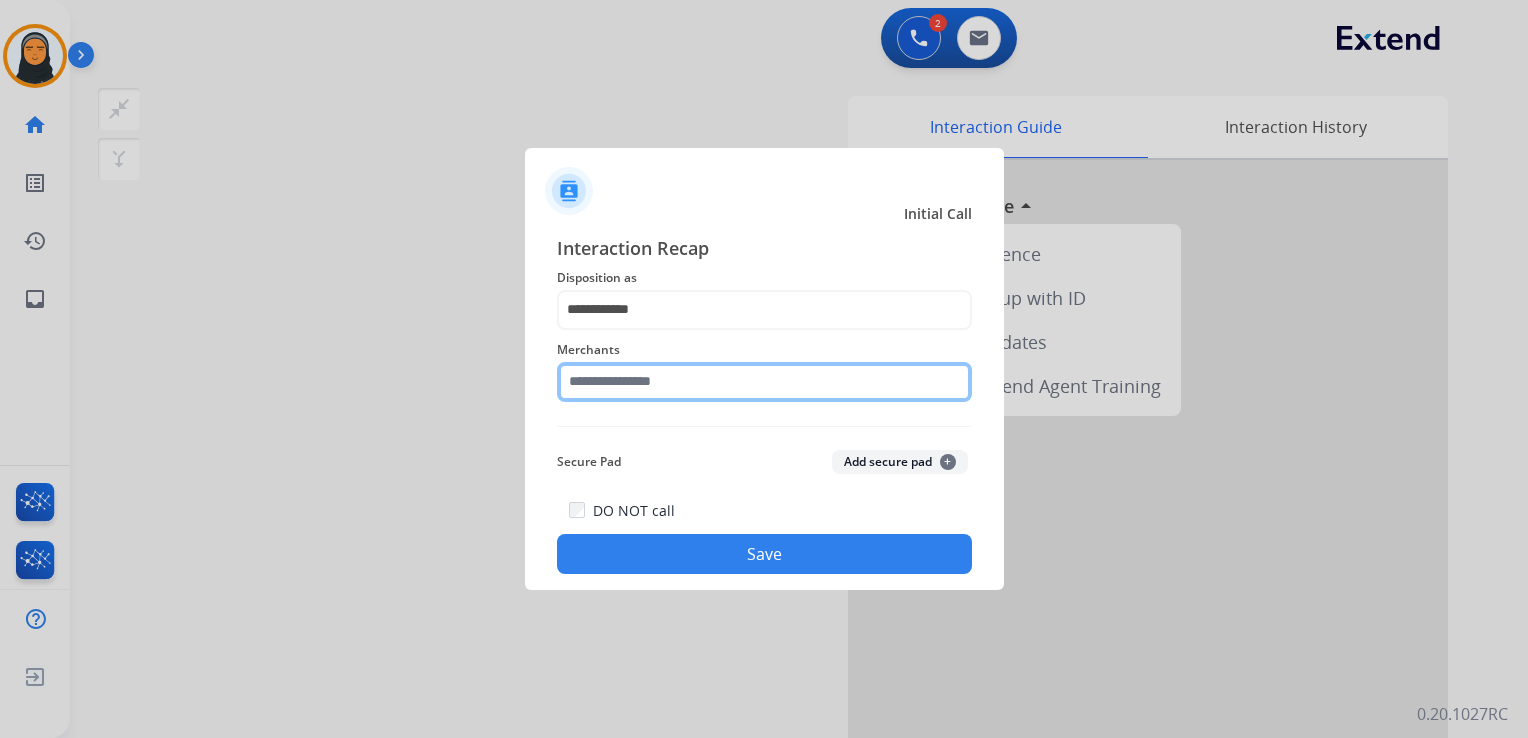 click 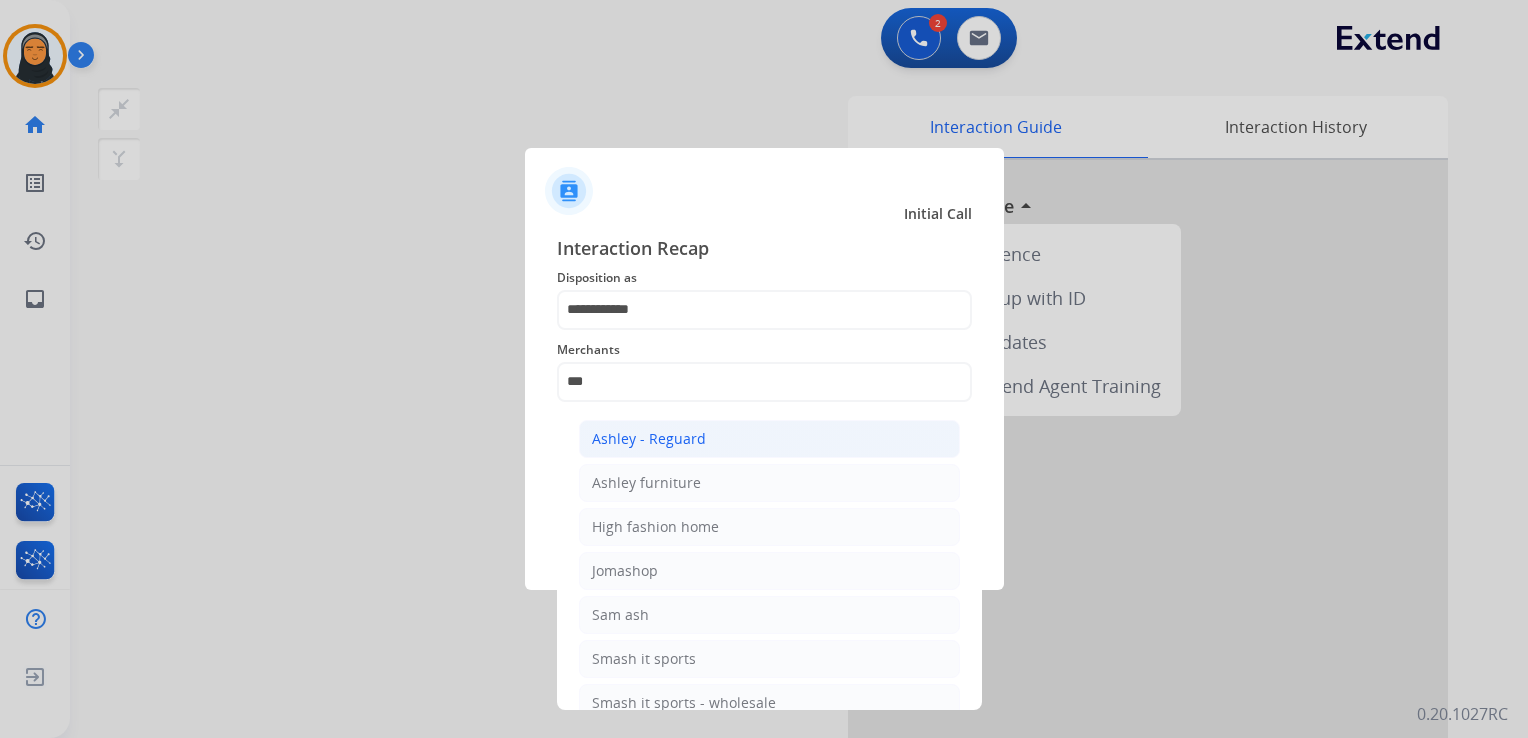 click on "Ashley - Reguard" 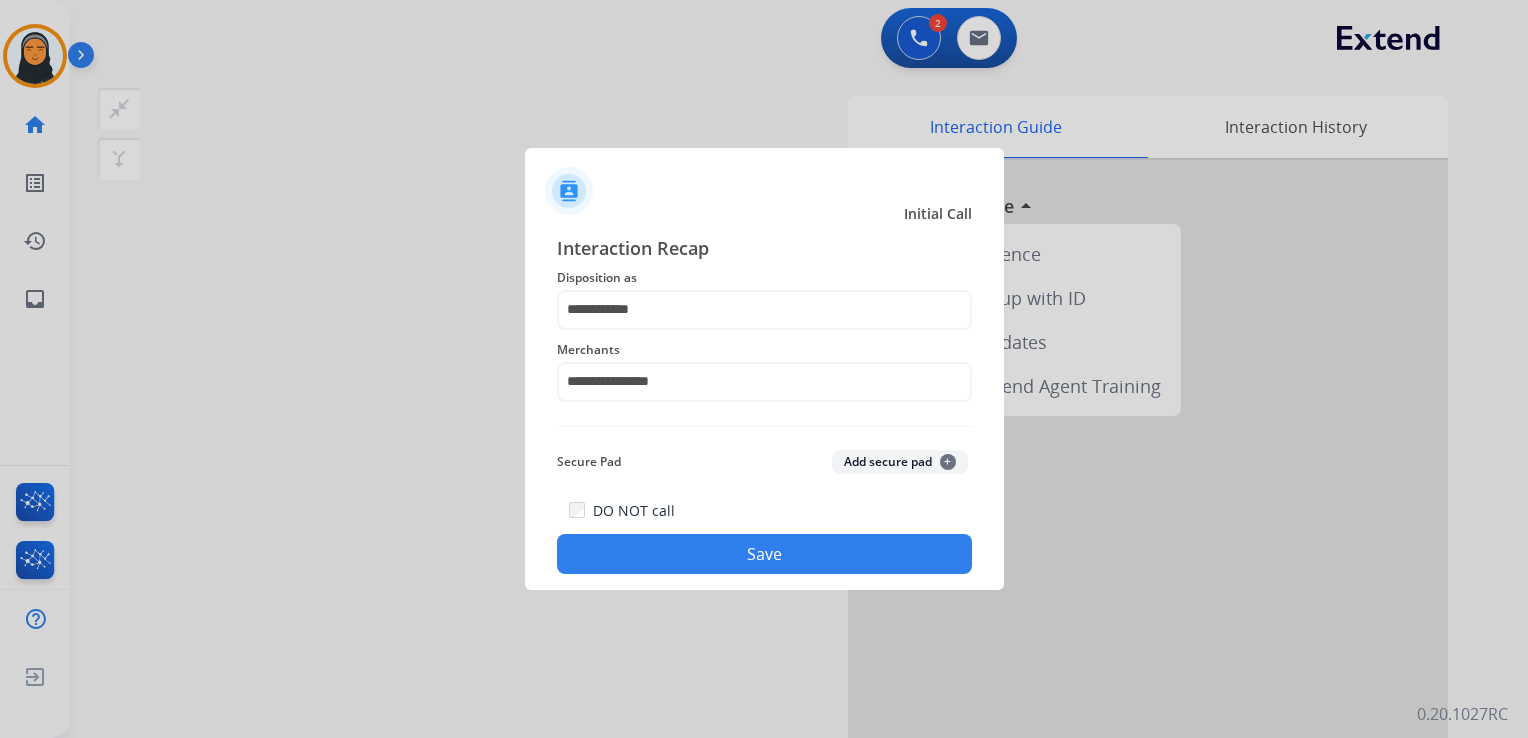 click on "Save" 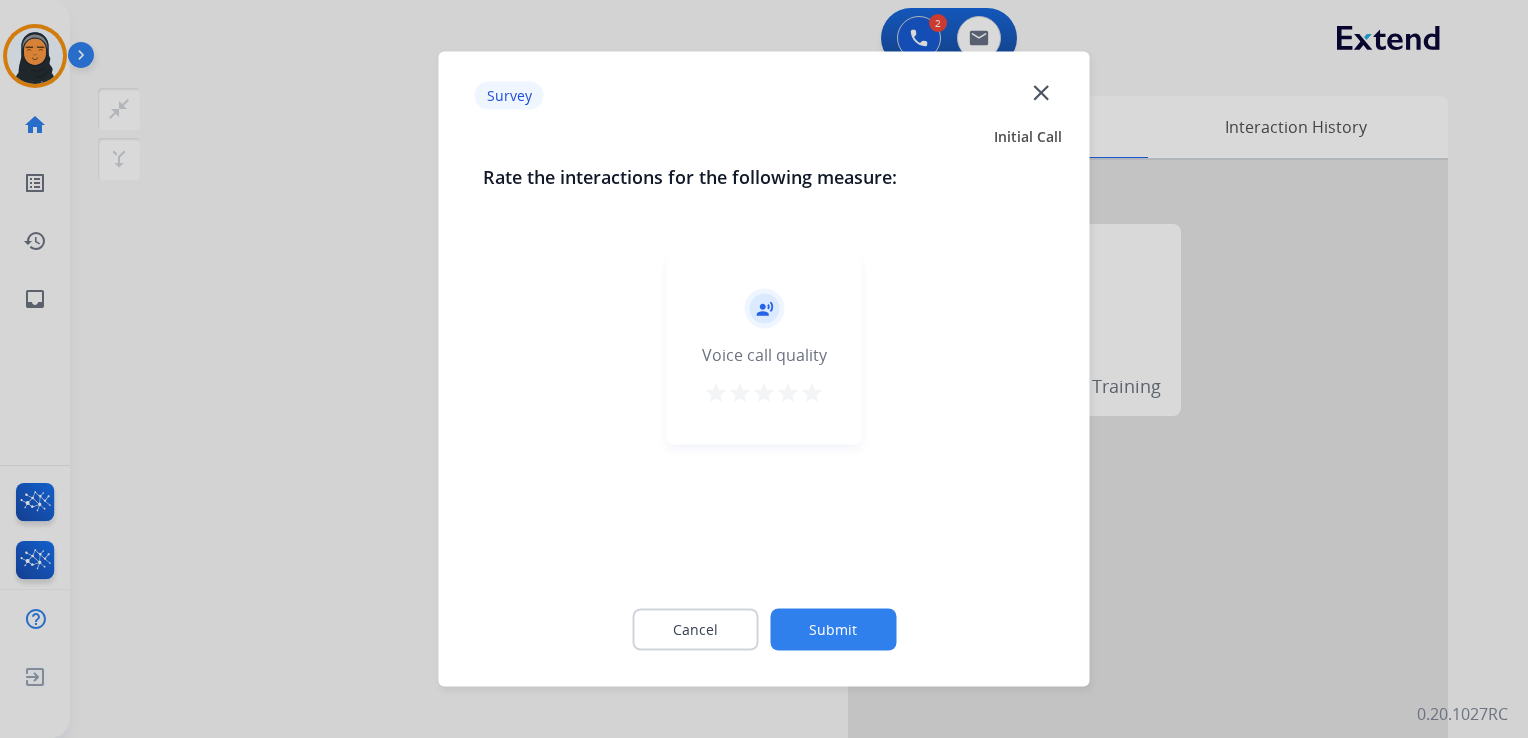 click on "star" at bounding box center [812, 393] 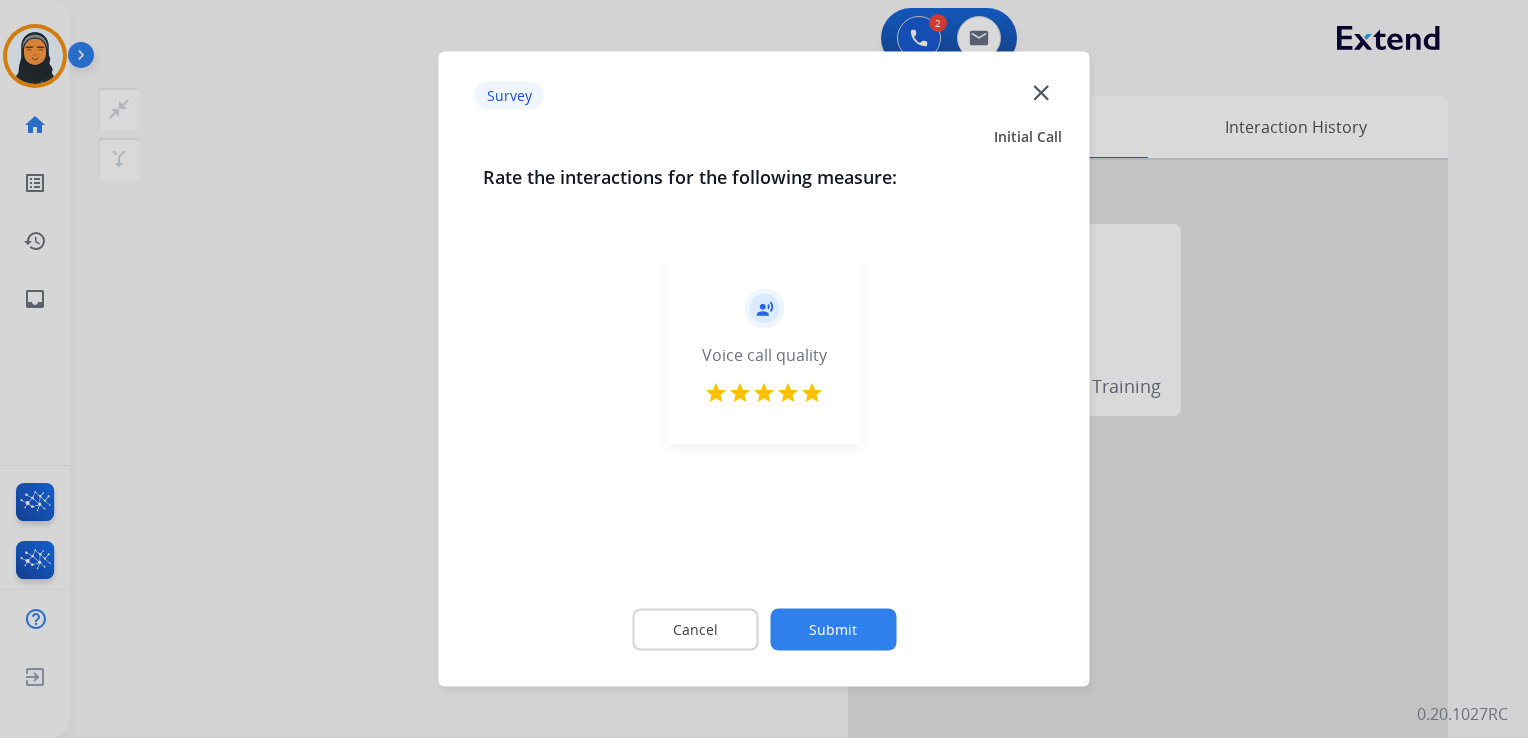 click on "Submit" 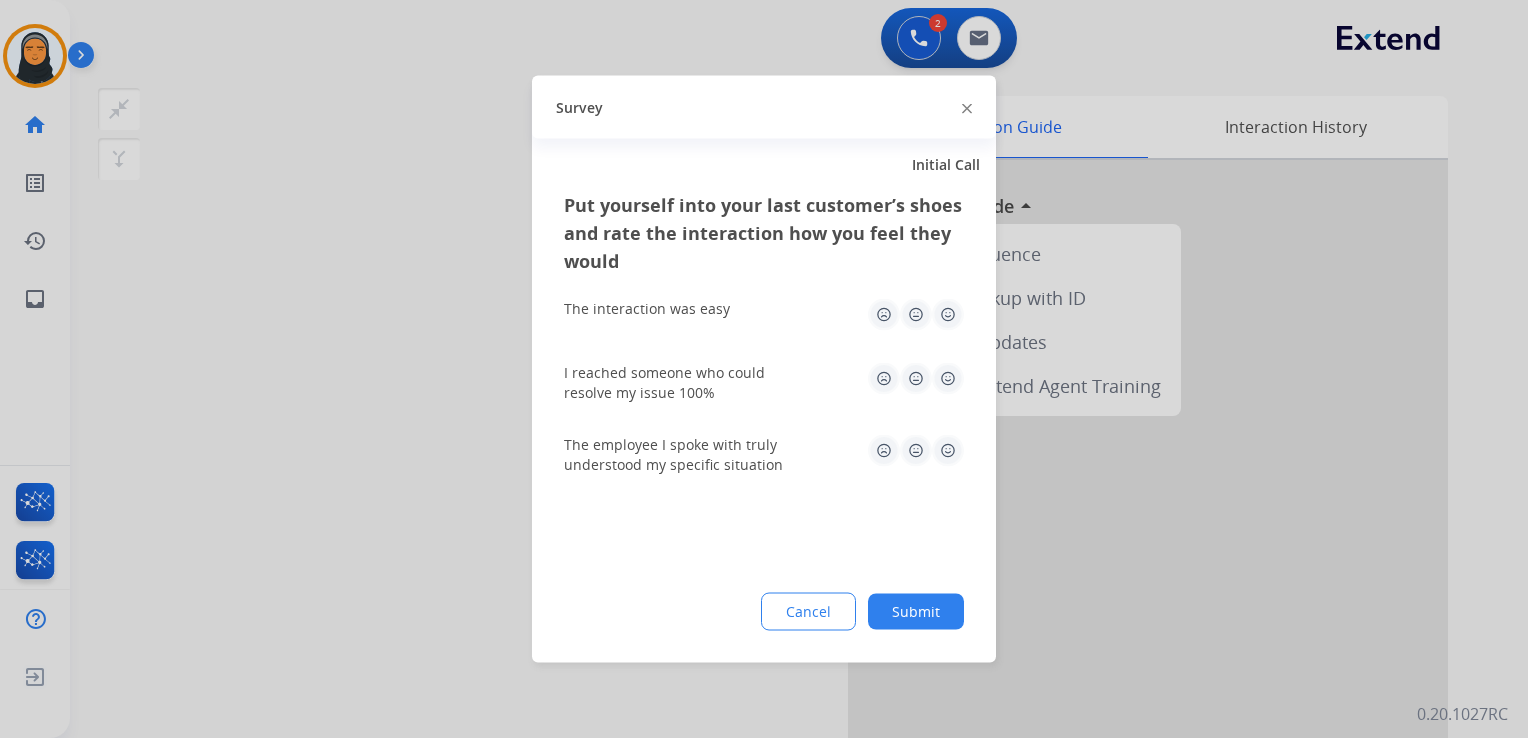 click 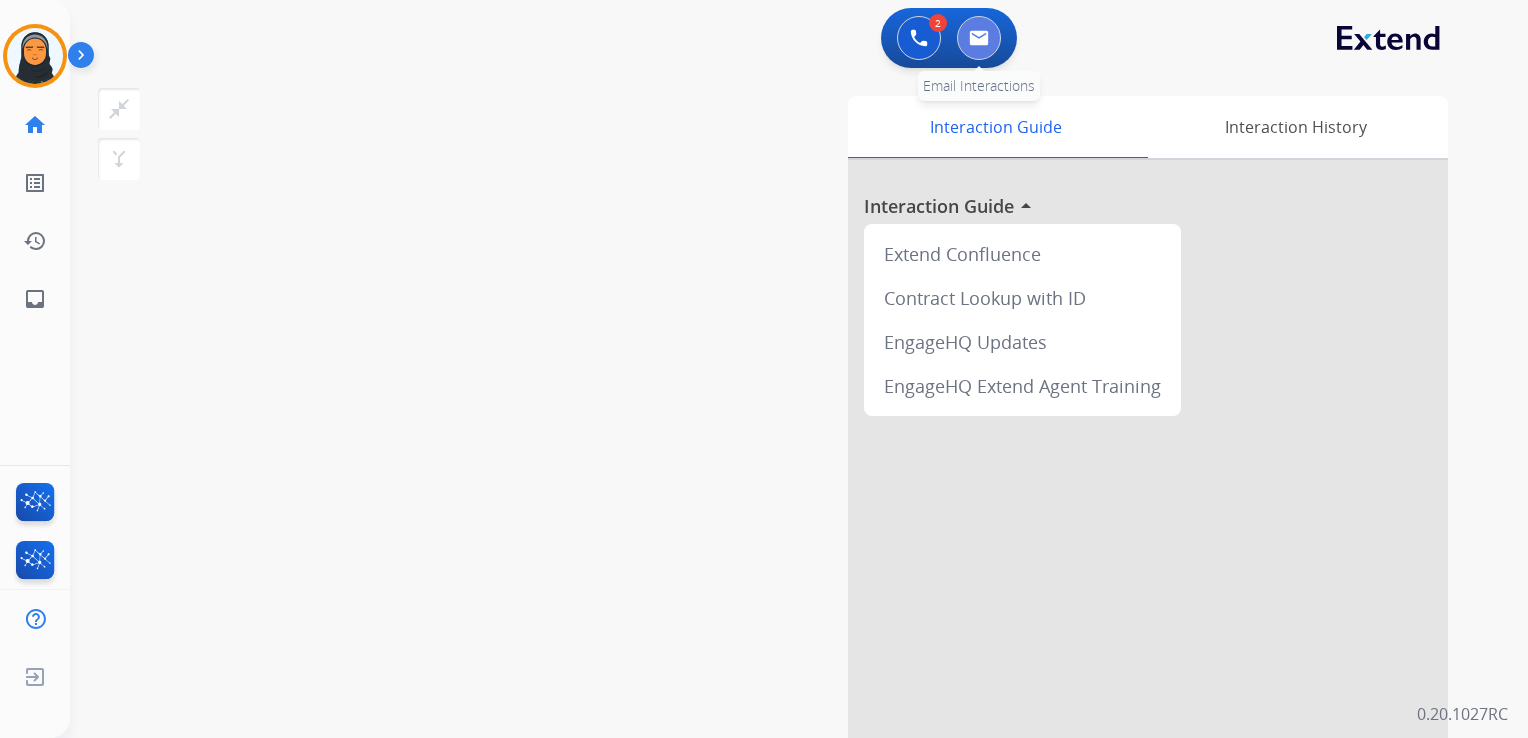 click at bounding box center [979, 38] 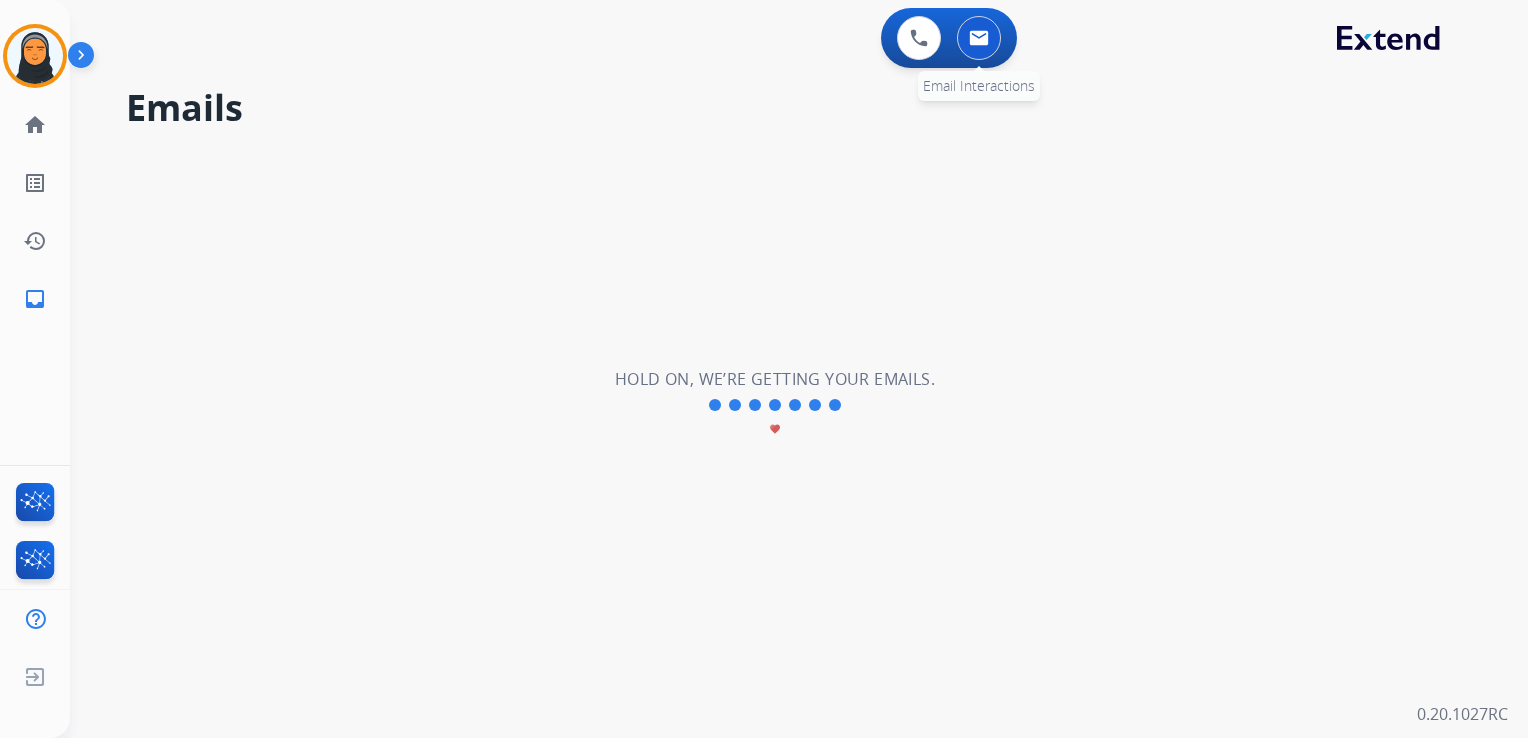 click at bounding box center [979, 38] 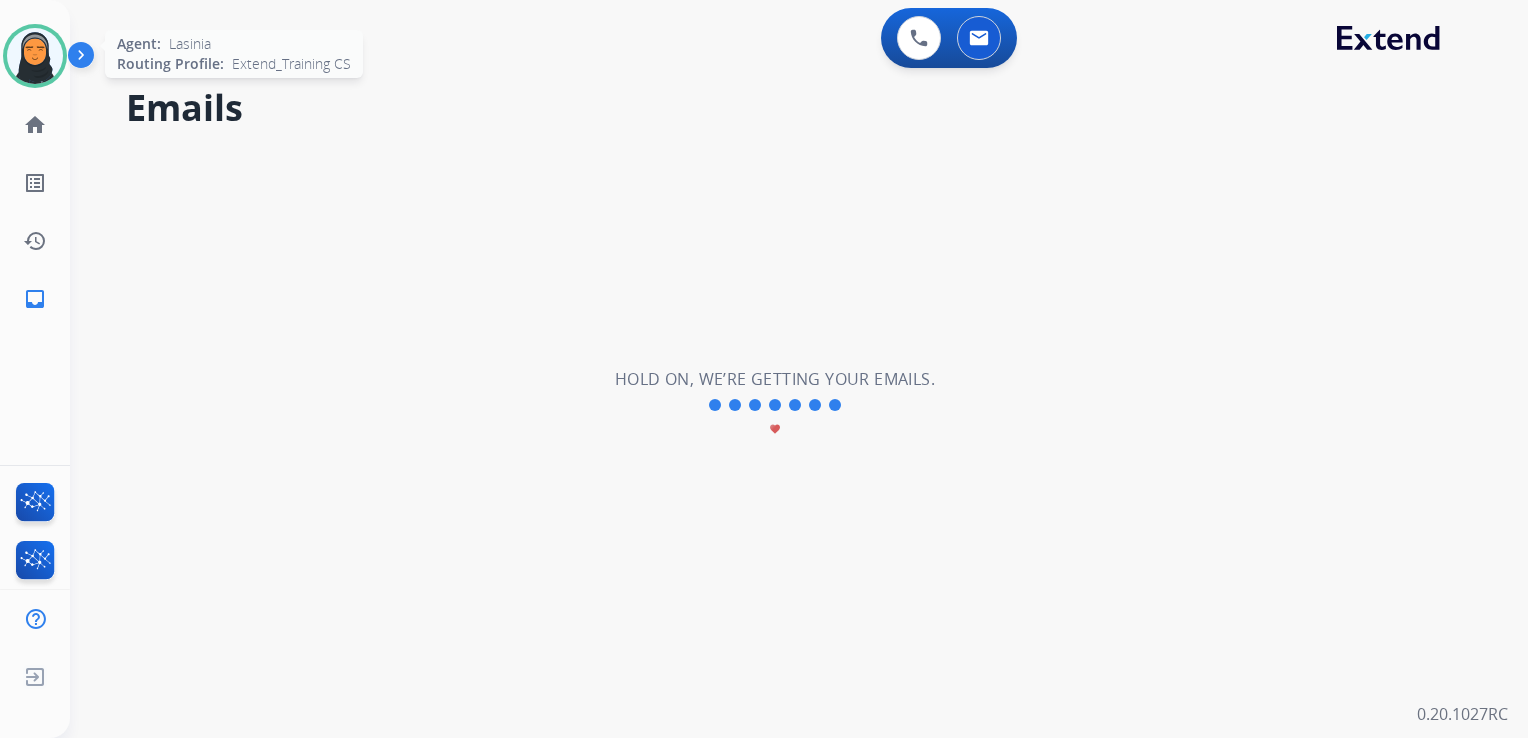 click at bounding box center [35, 56] 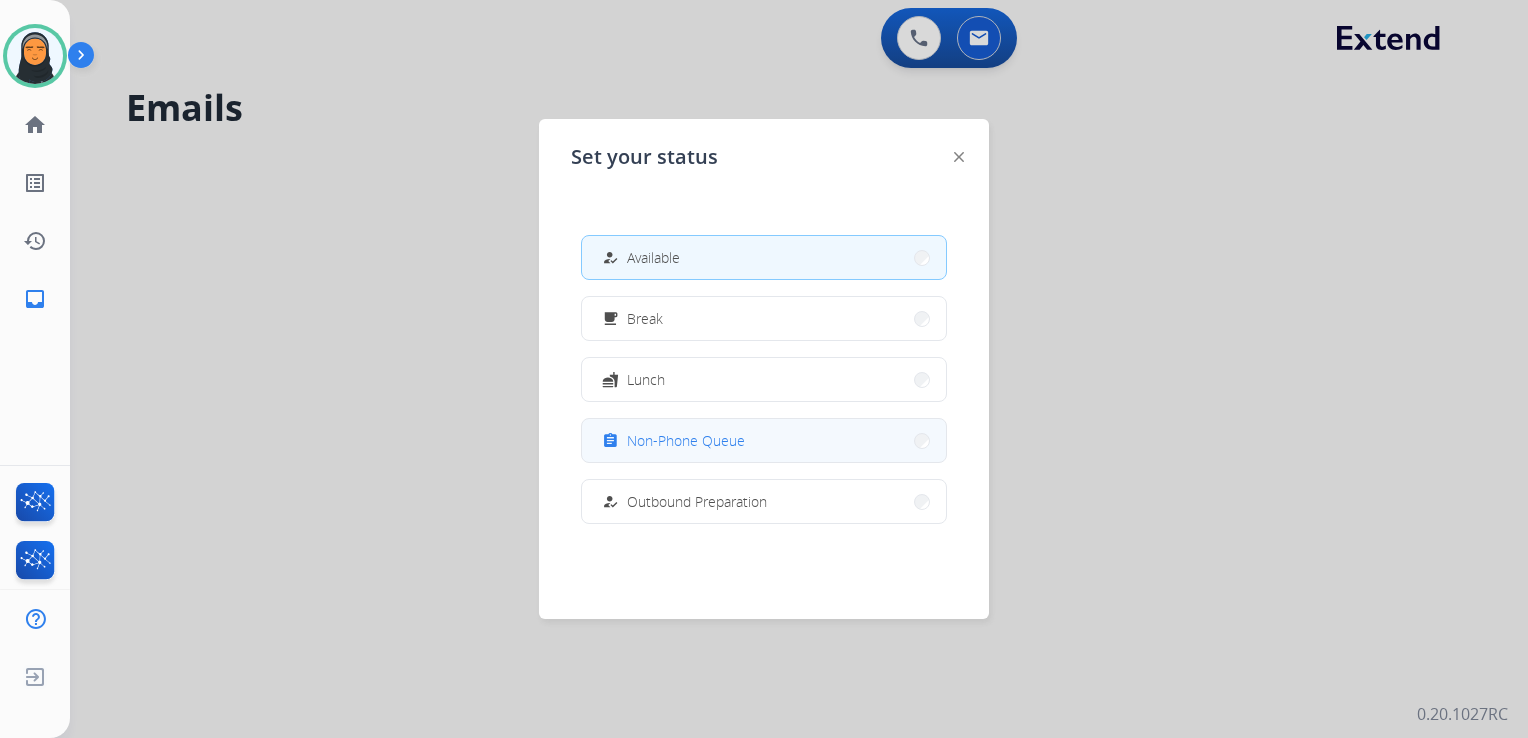 click on "Non-Phone Queue" at bounding box center [686, 440] 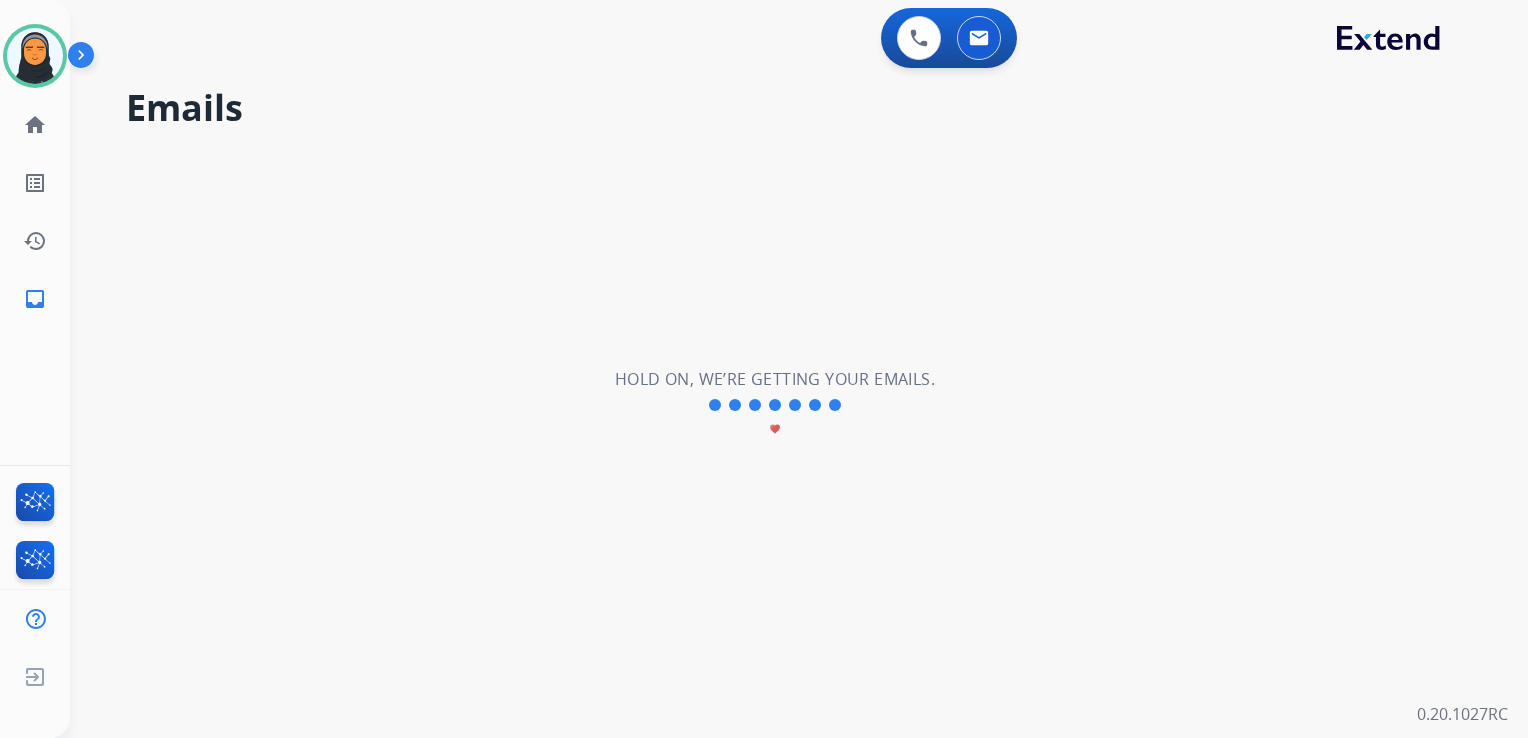 click on "Apply Clear Emails (0) Status Type SLA * 1" at bounding box center (775, 405) 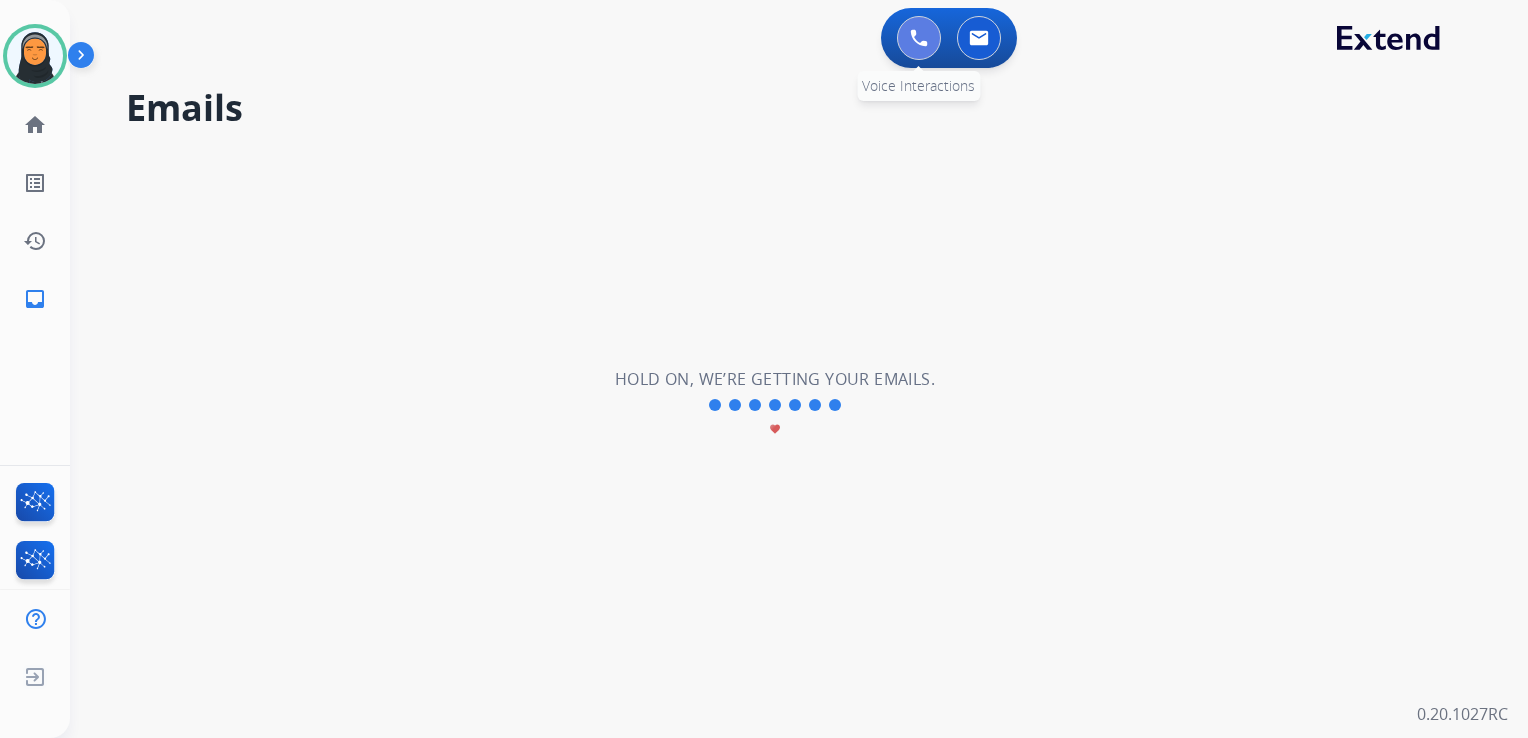 click at bounding box center [919, 38] 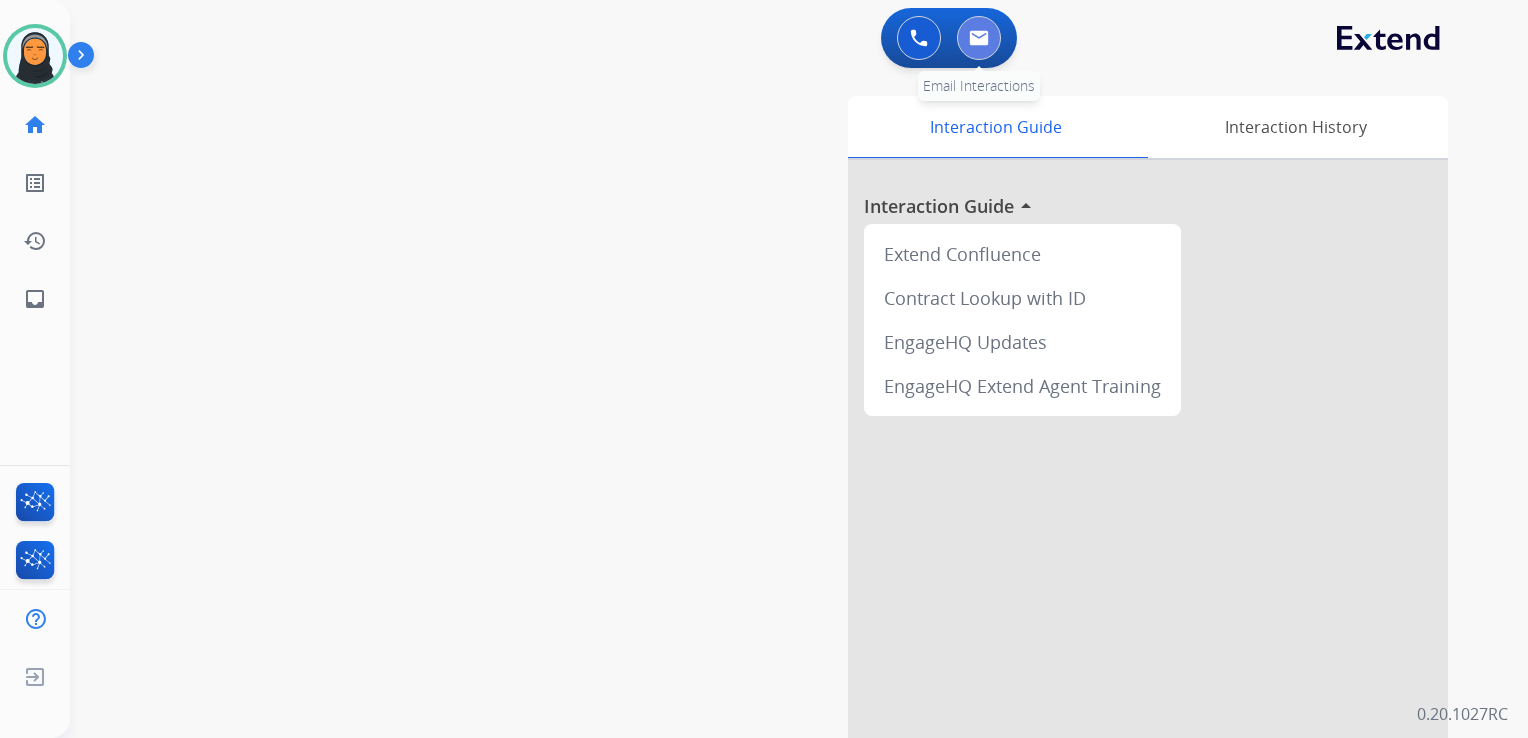 click at bounding box center [979, 38] 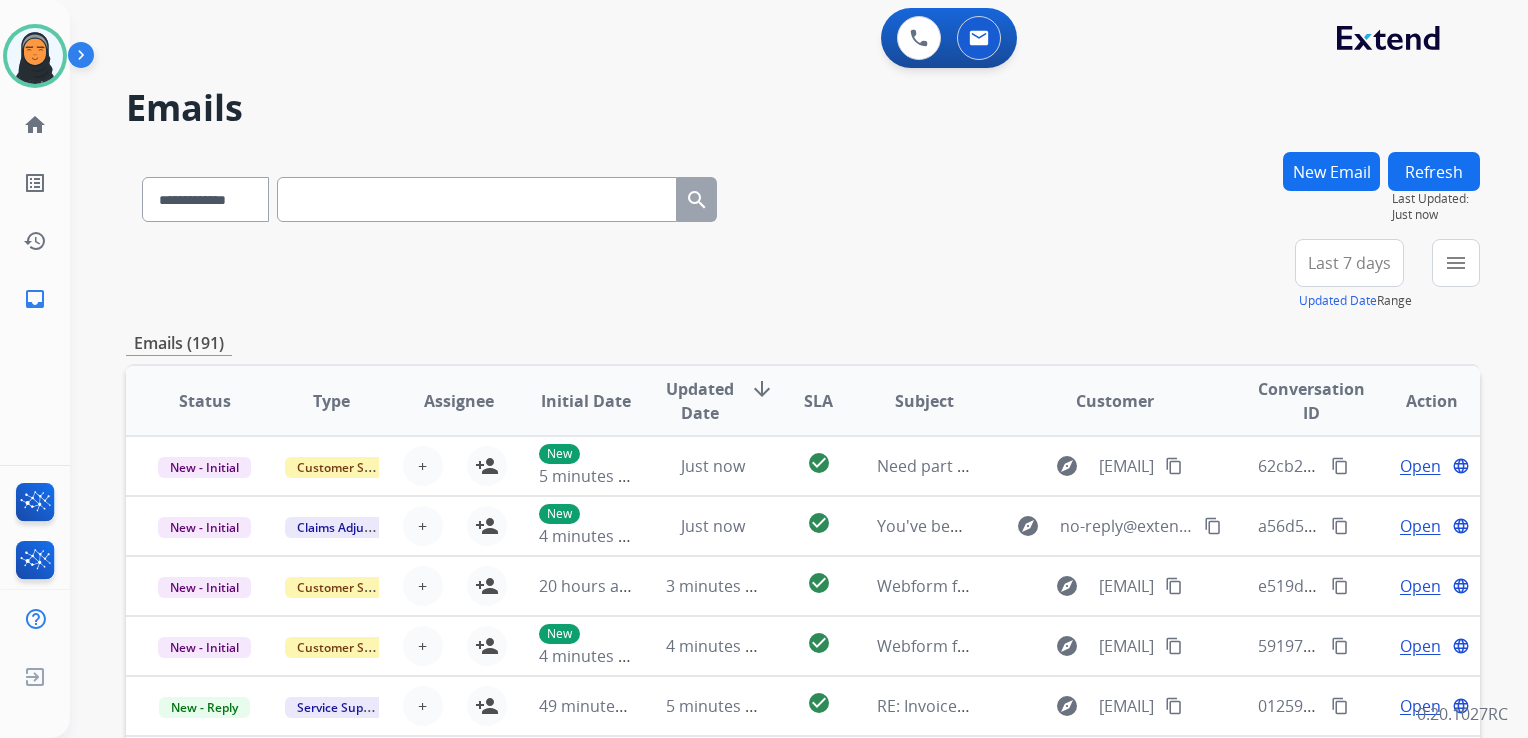 click on "New Email" at bounding box center (1331, 171) 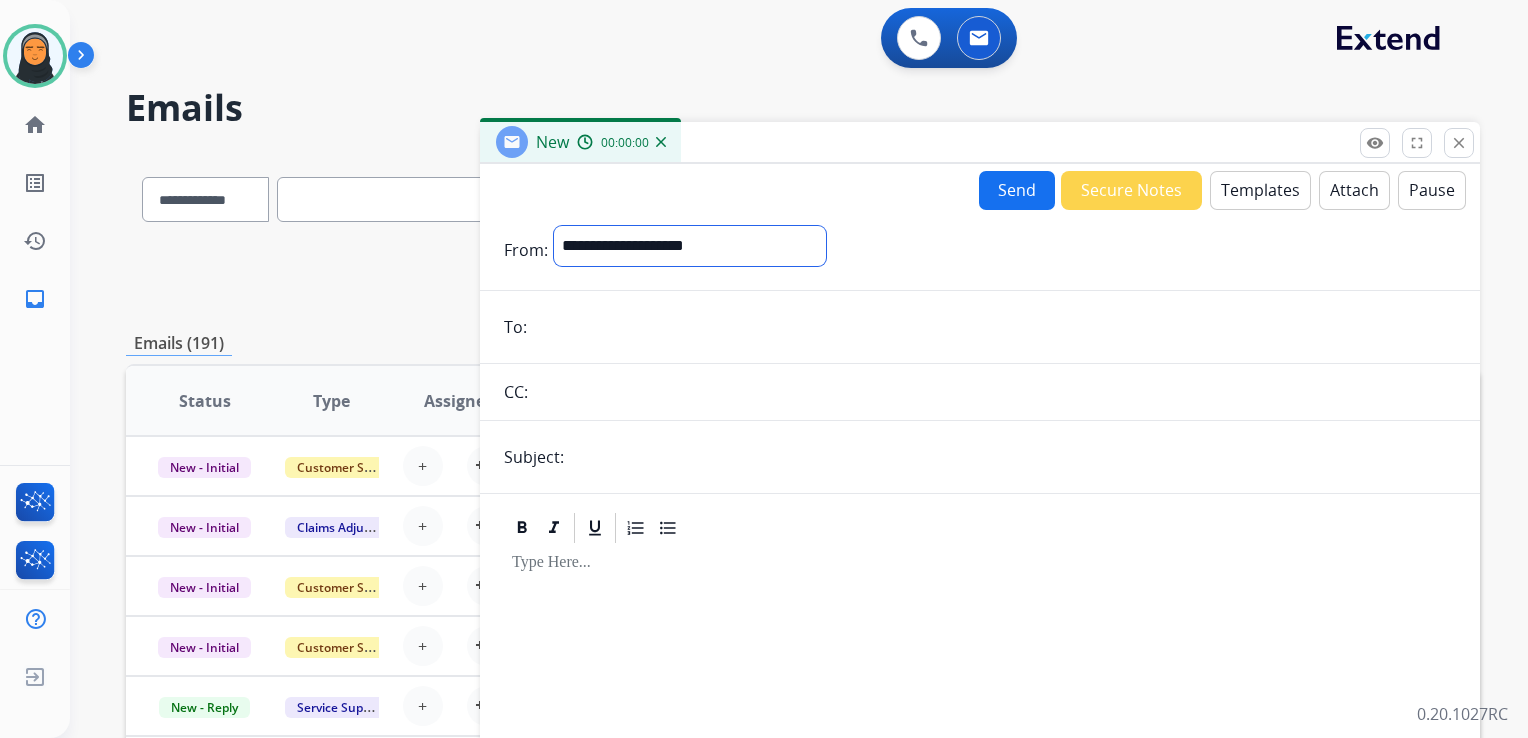 click on "**********" at bounding box center (690, 246) 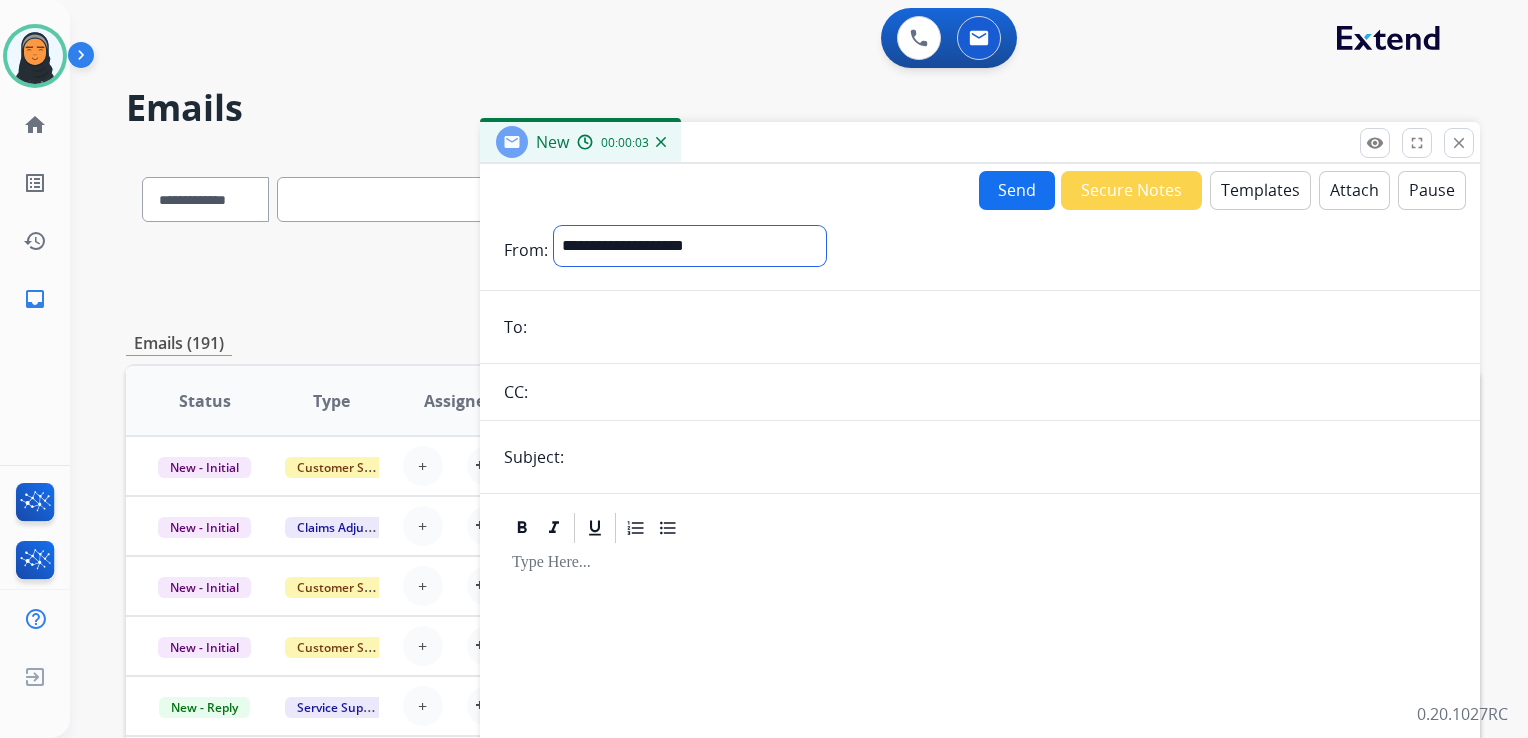 select on "**********" 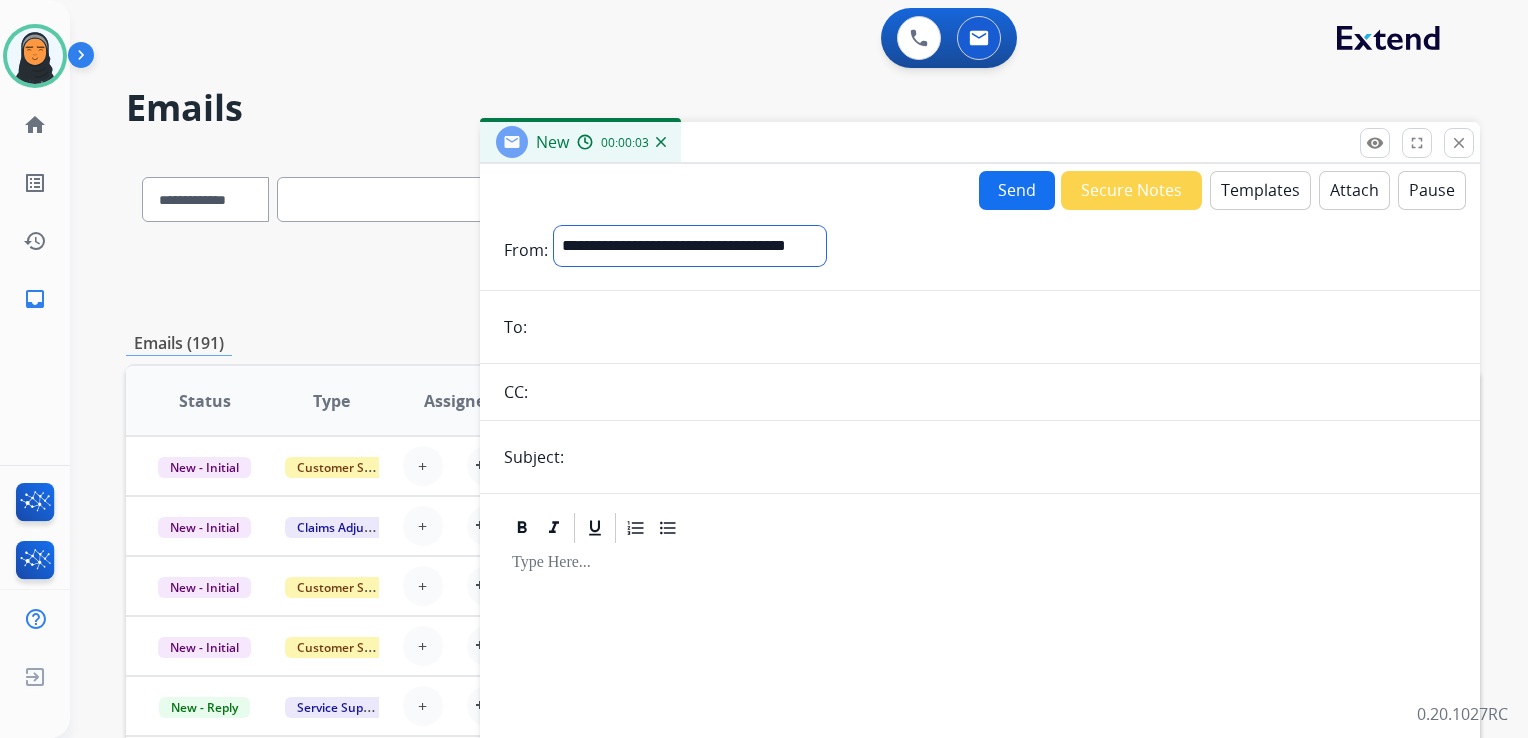 click on "**********" at bounding box center [690, 246] 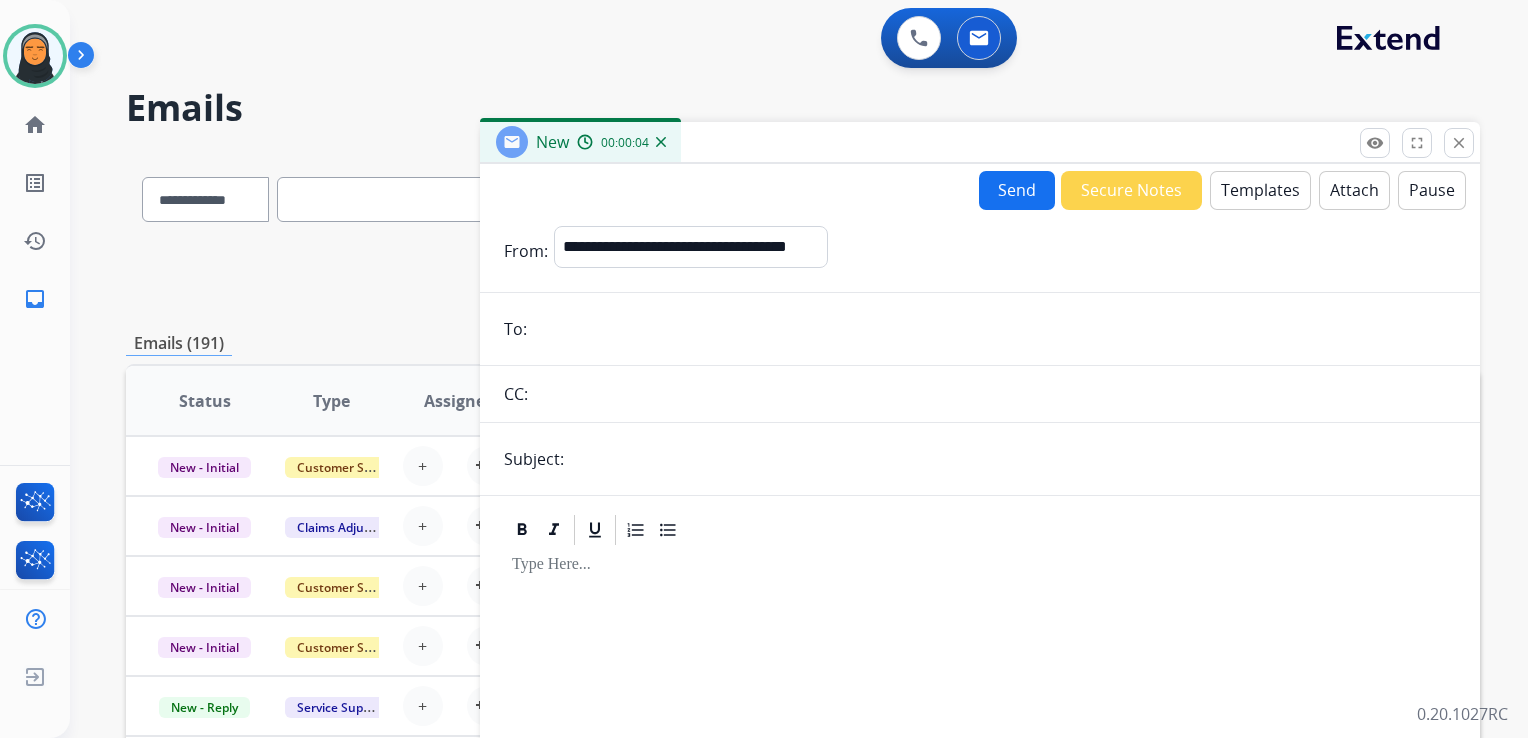 click at bounding box center [994, 329] 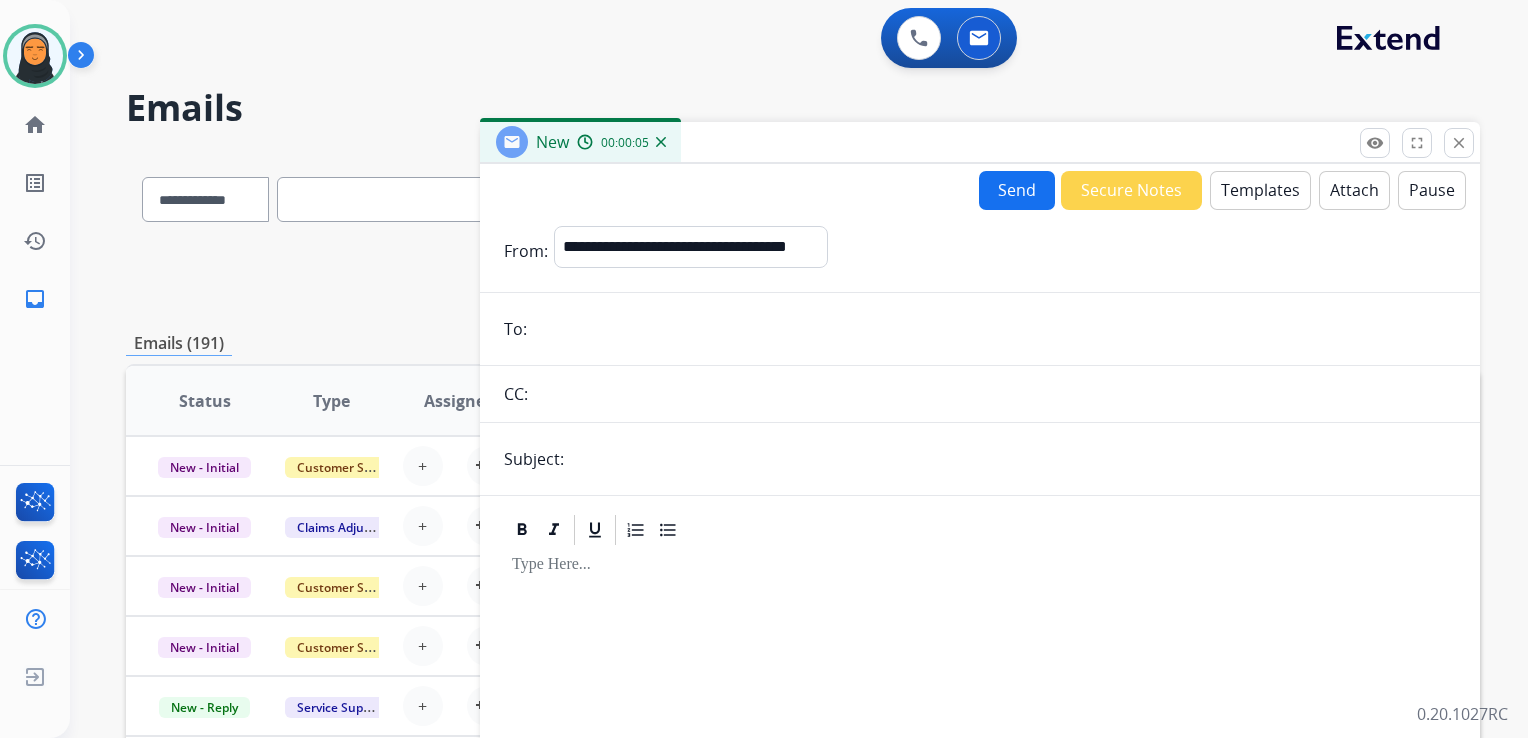 paste on "**********" 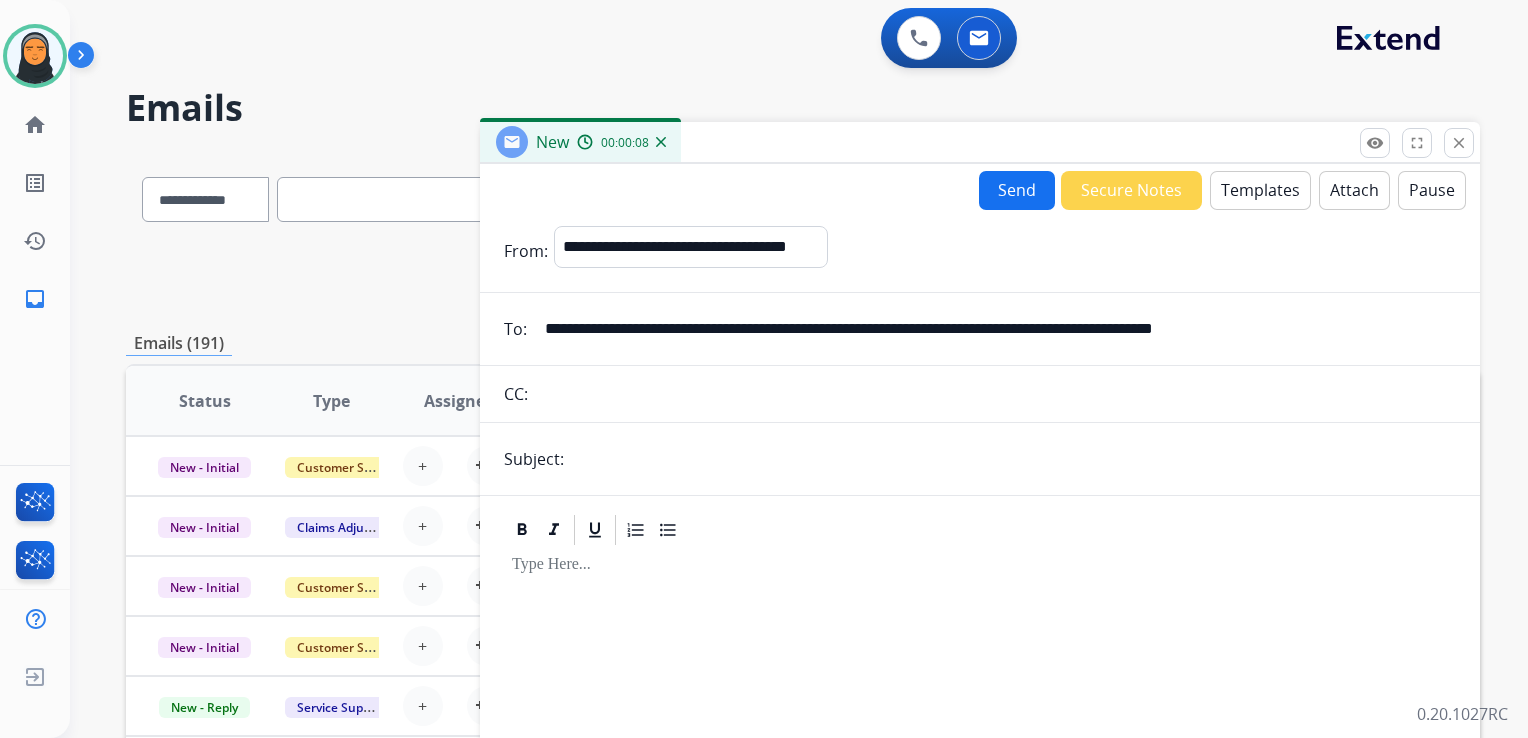 drag, startPoint x: 1308, startPoint y: 316, endPoint x: 510, endPoint y: 335, distance: 798.22614 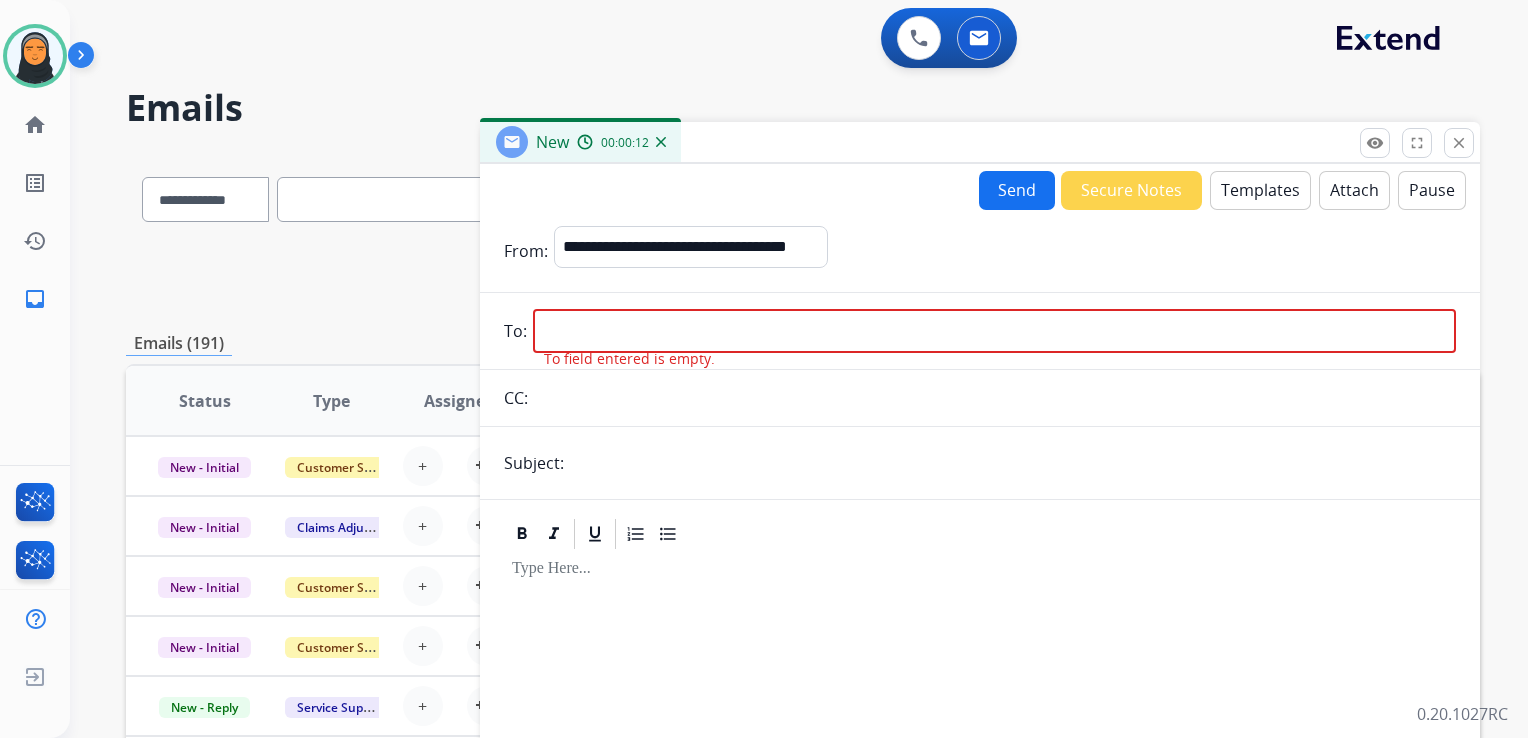 click at bounding box center (994, 331) 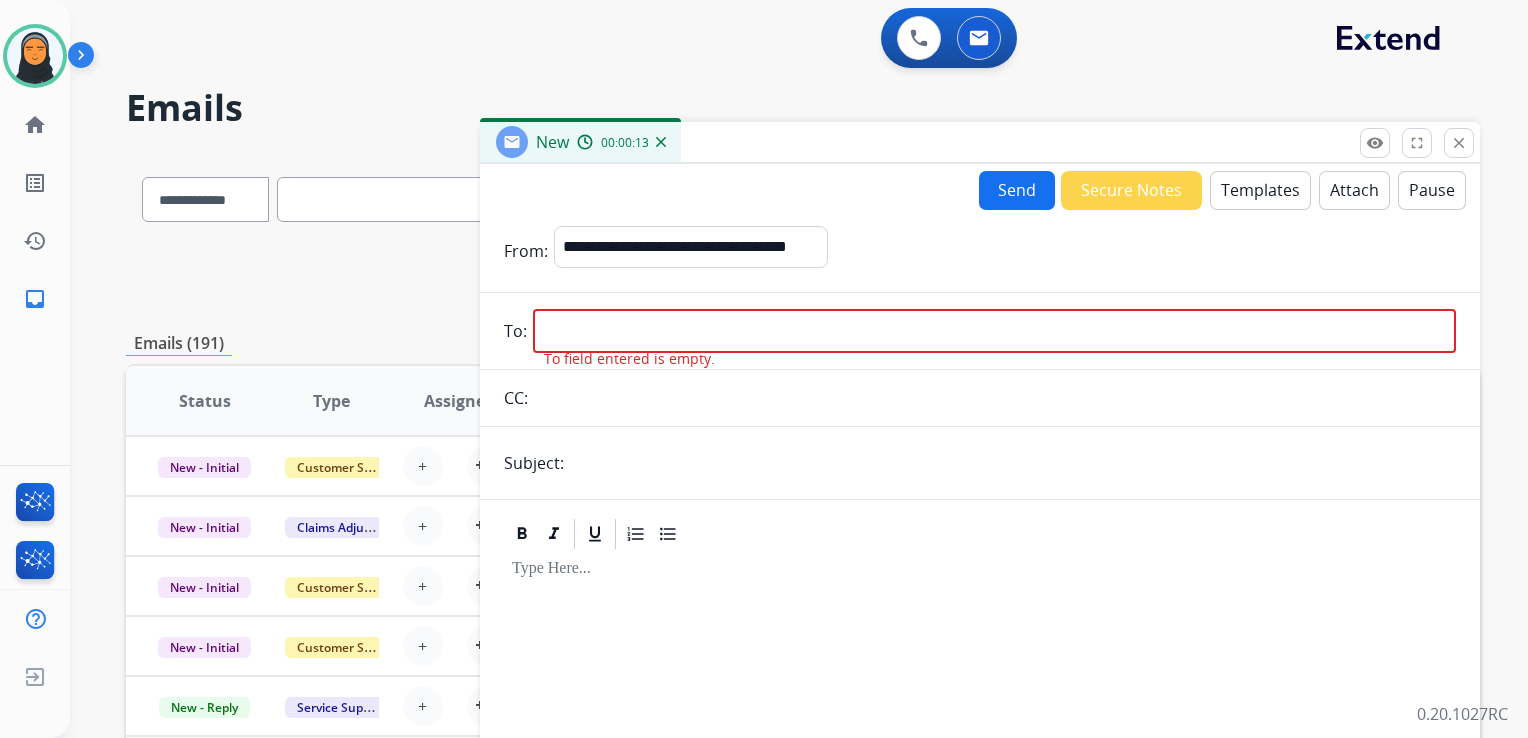 paste on "**********" 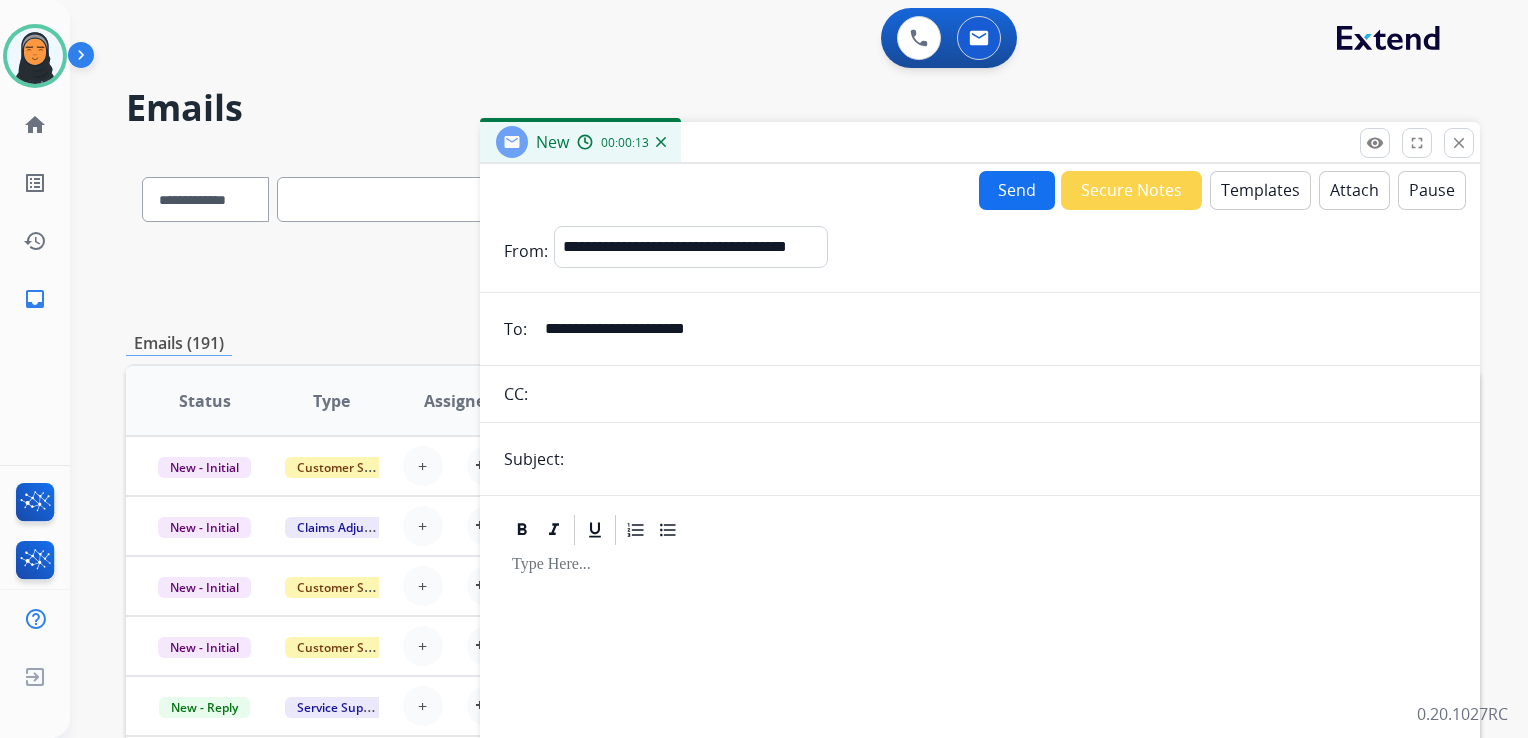 type on "**********" 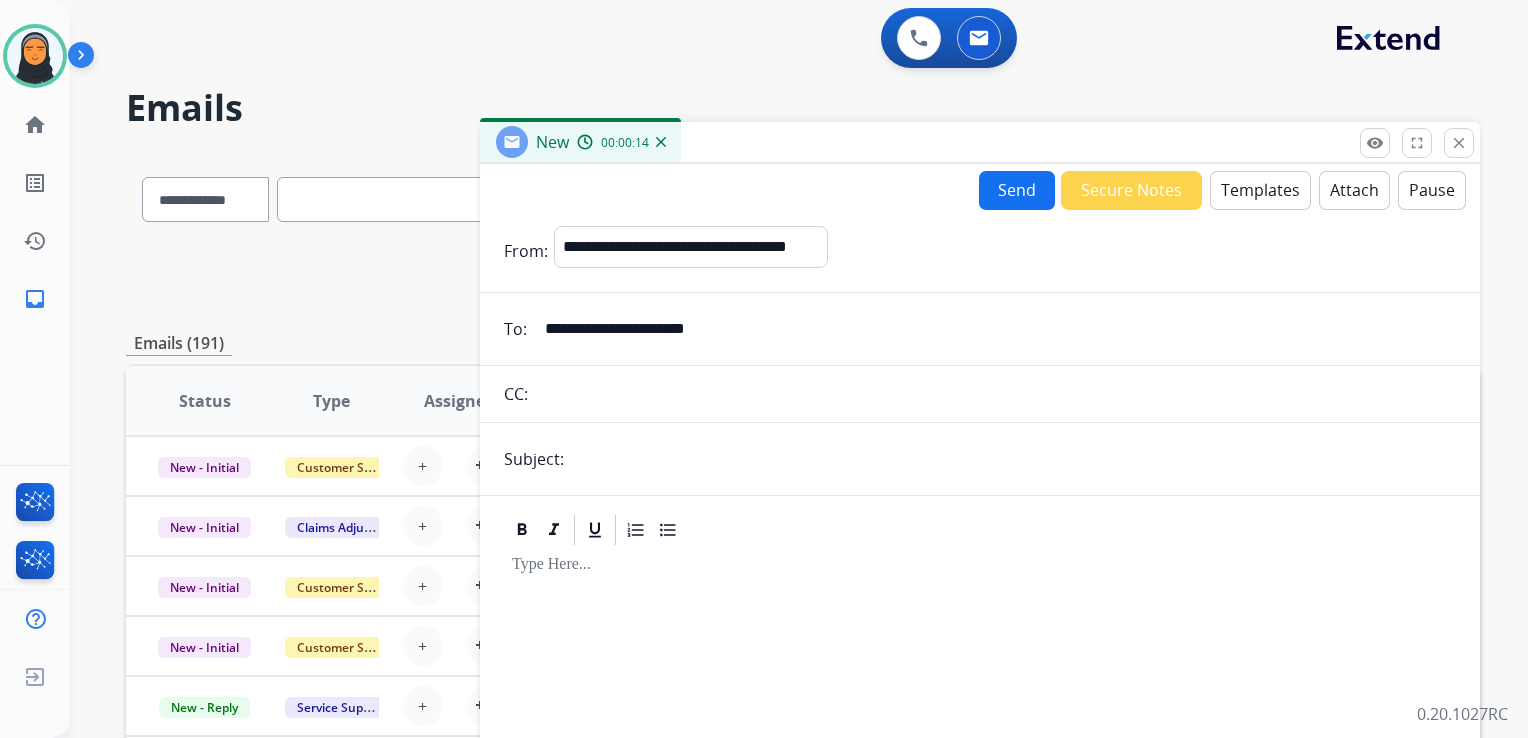 click at bounding box center [1013, 459] 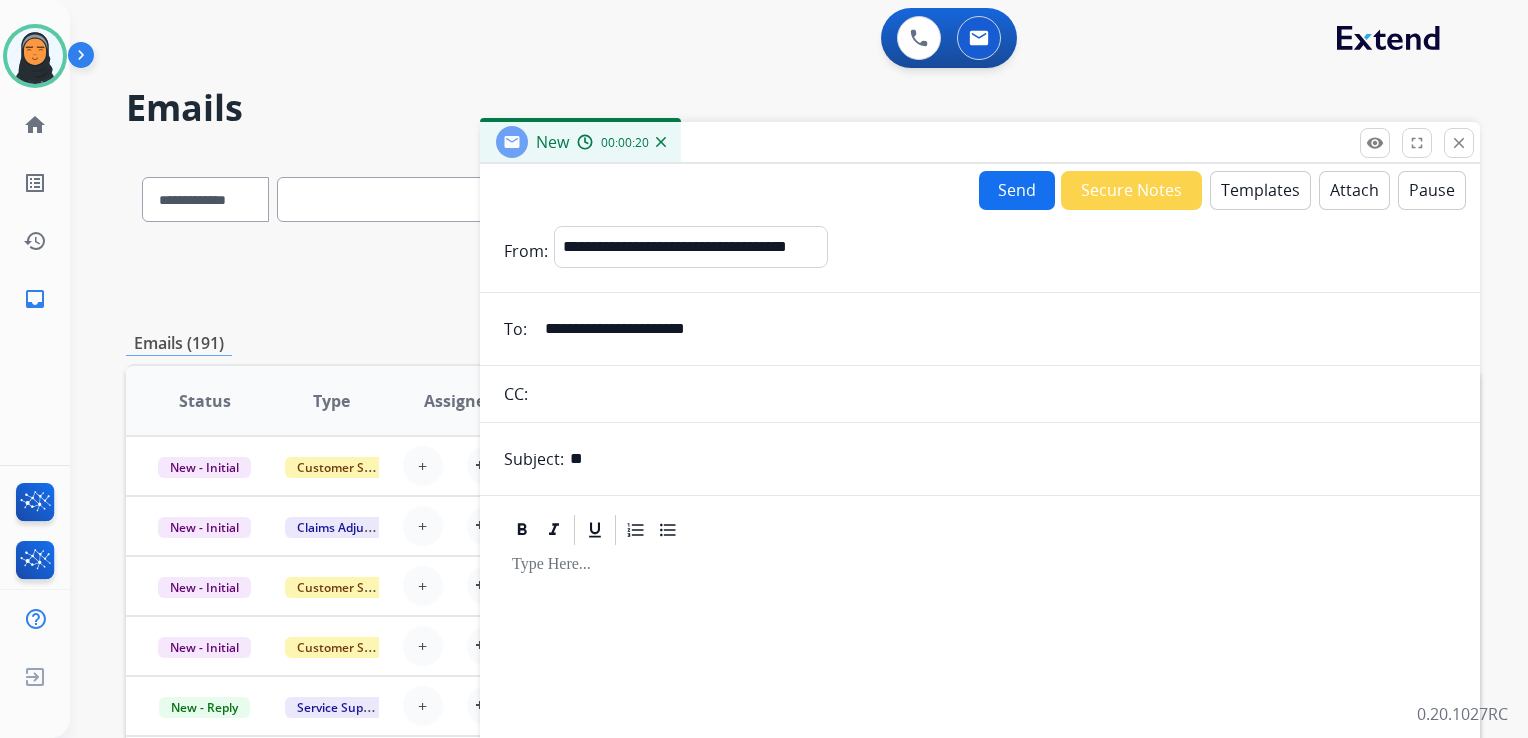 type on "*" 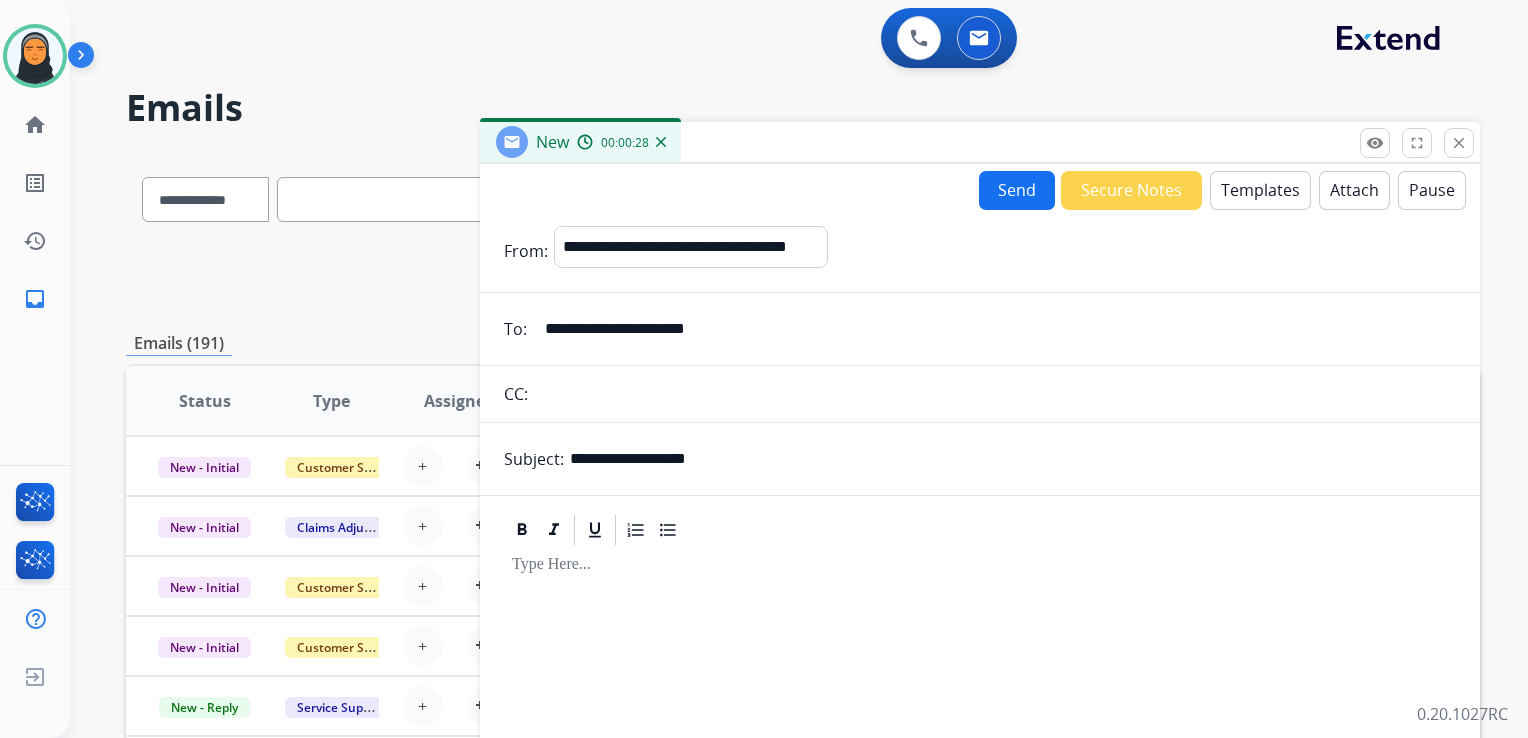 type on "**********" 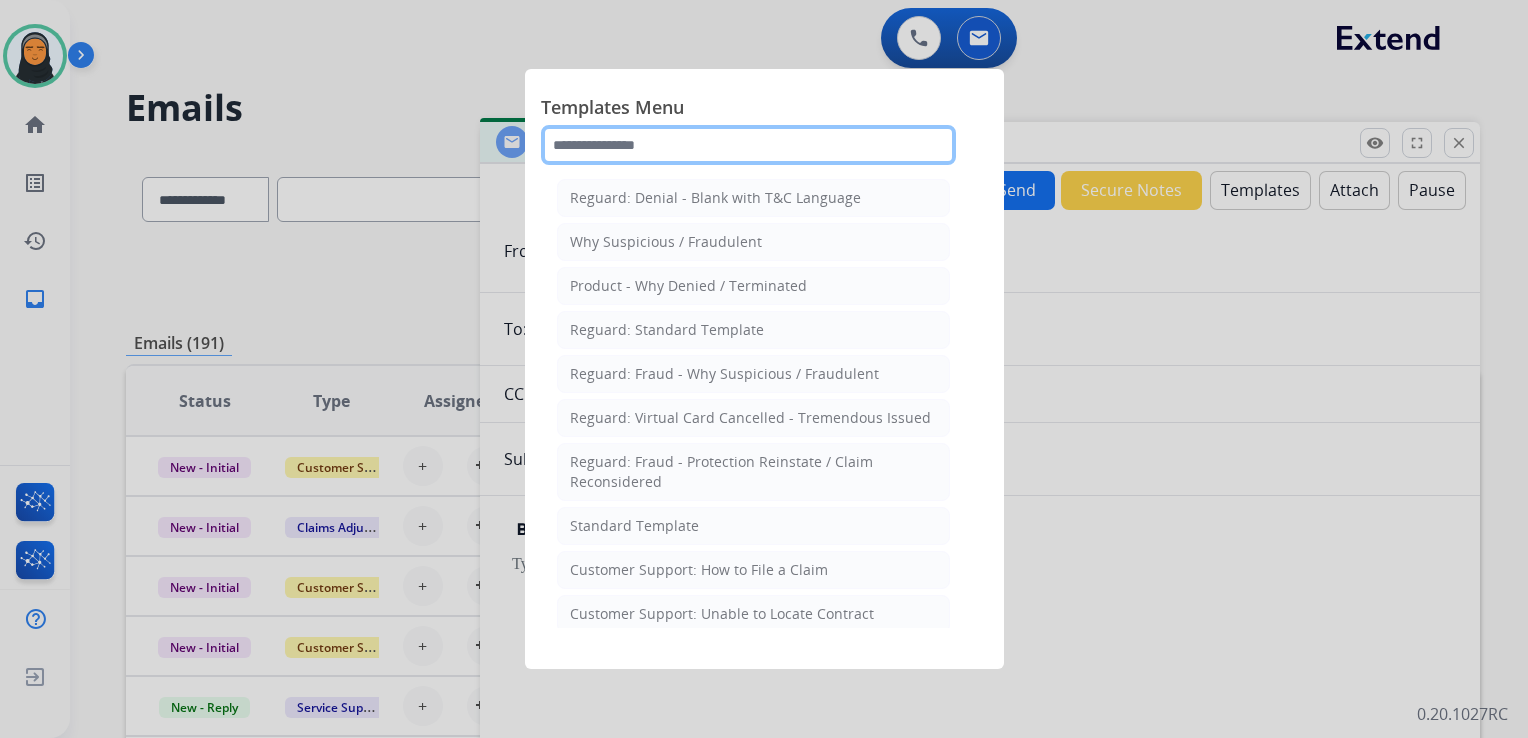 click 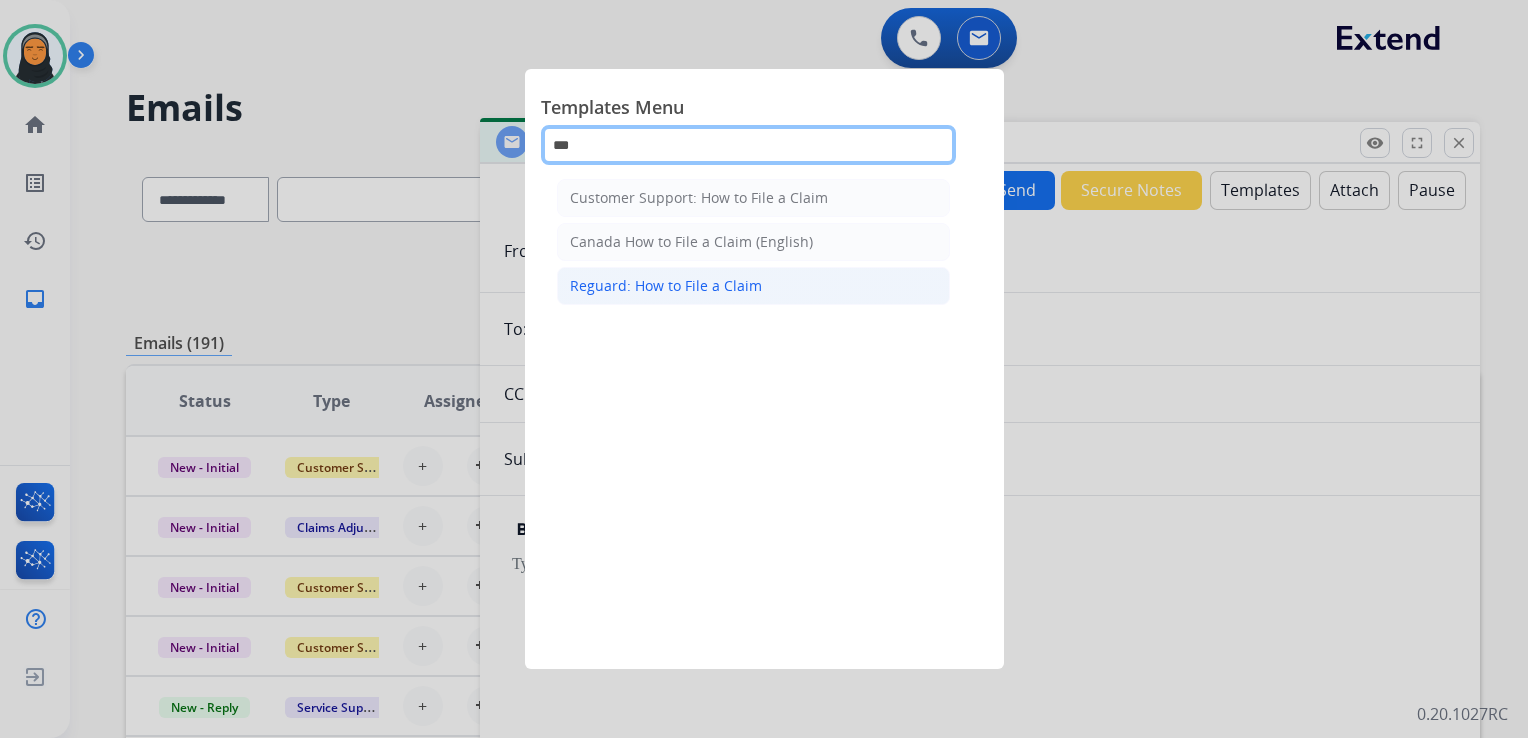 type on "***" 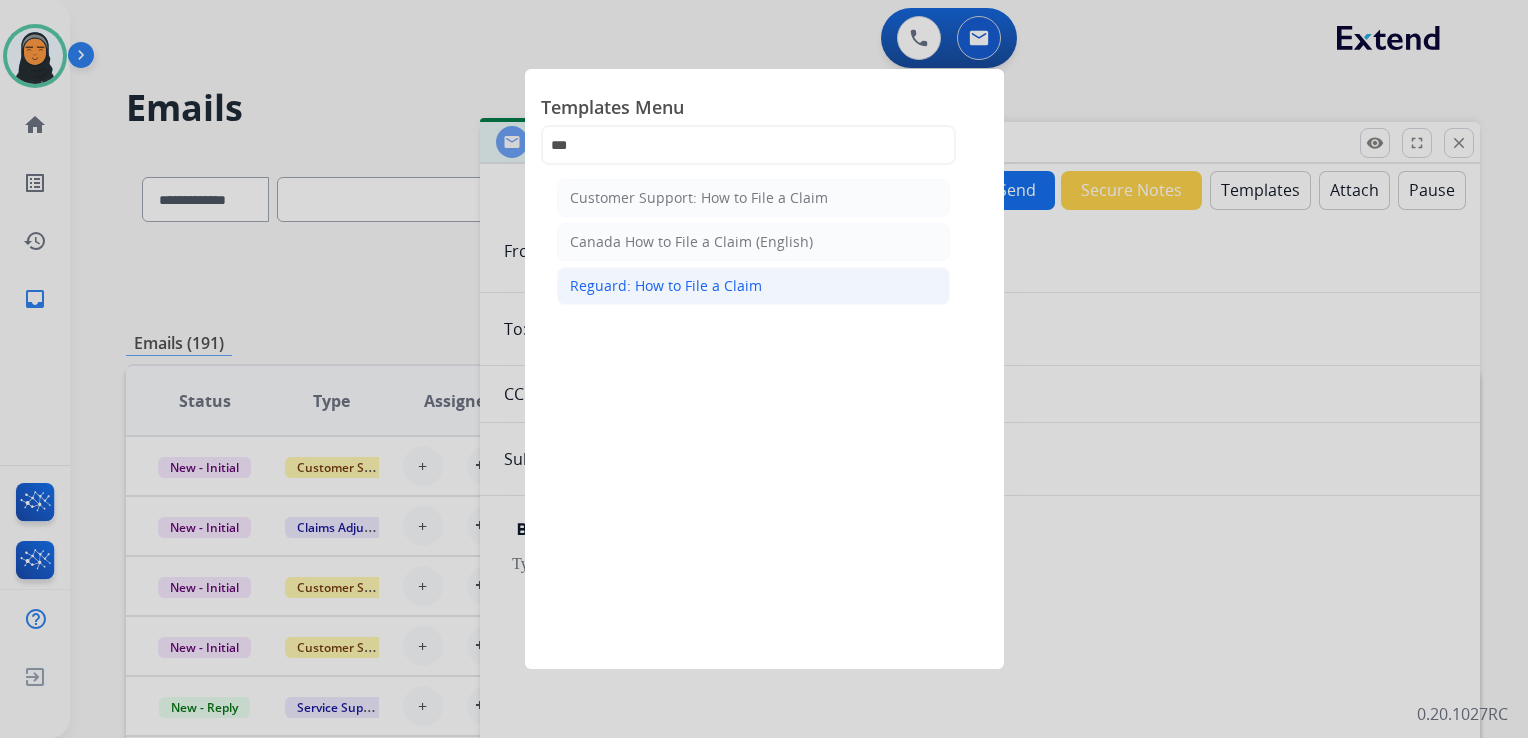 click on "Reguard: How to File a Claim" 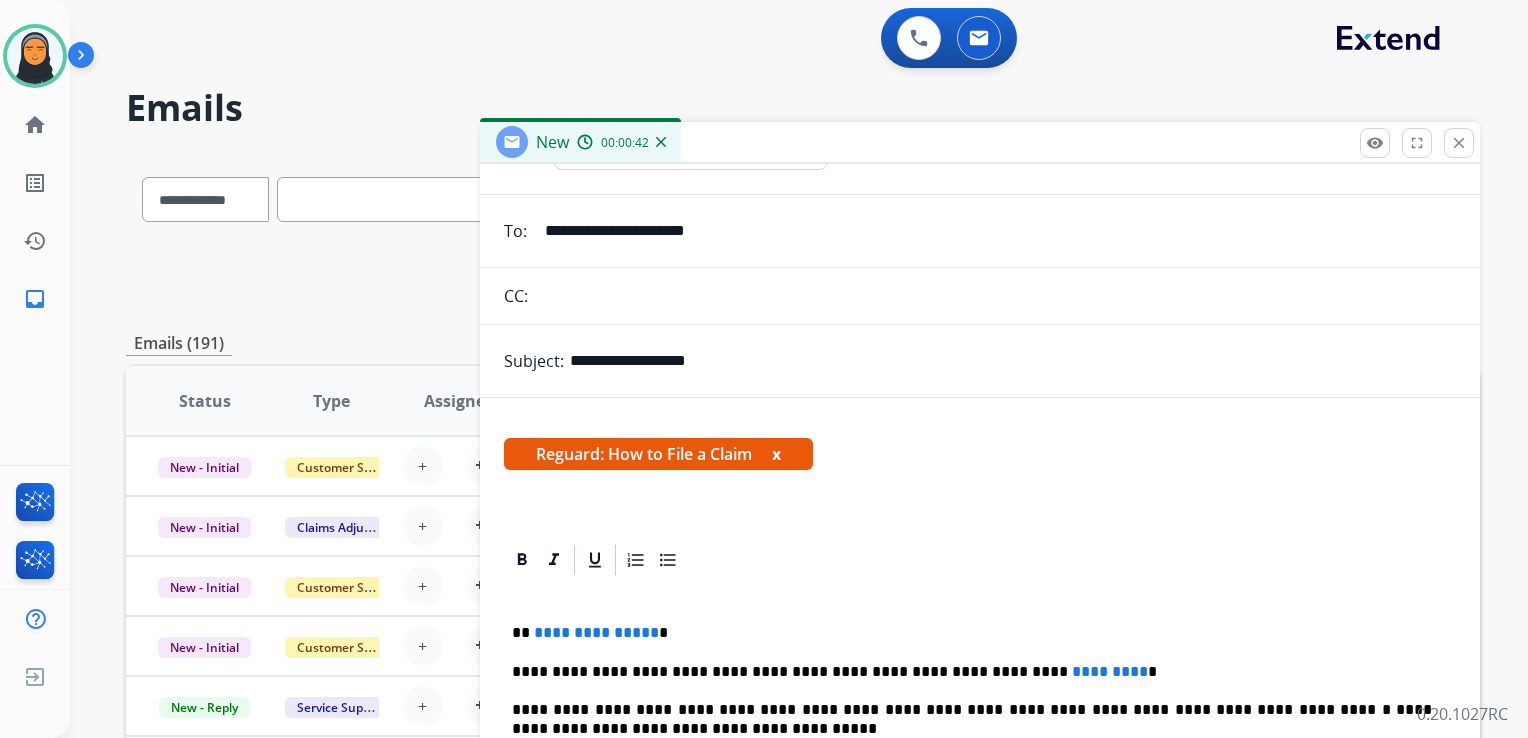scroll, scrollTop: 200, scrollLeft: 0, axis: vertical 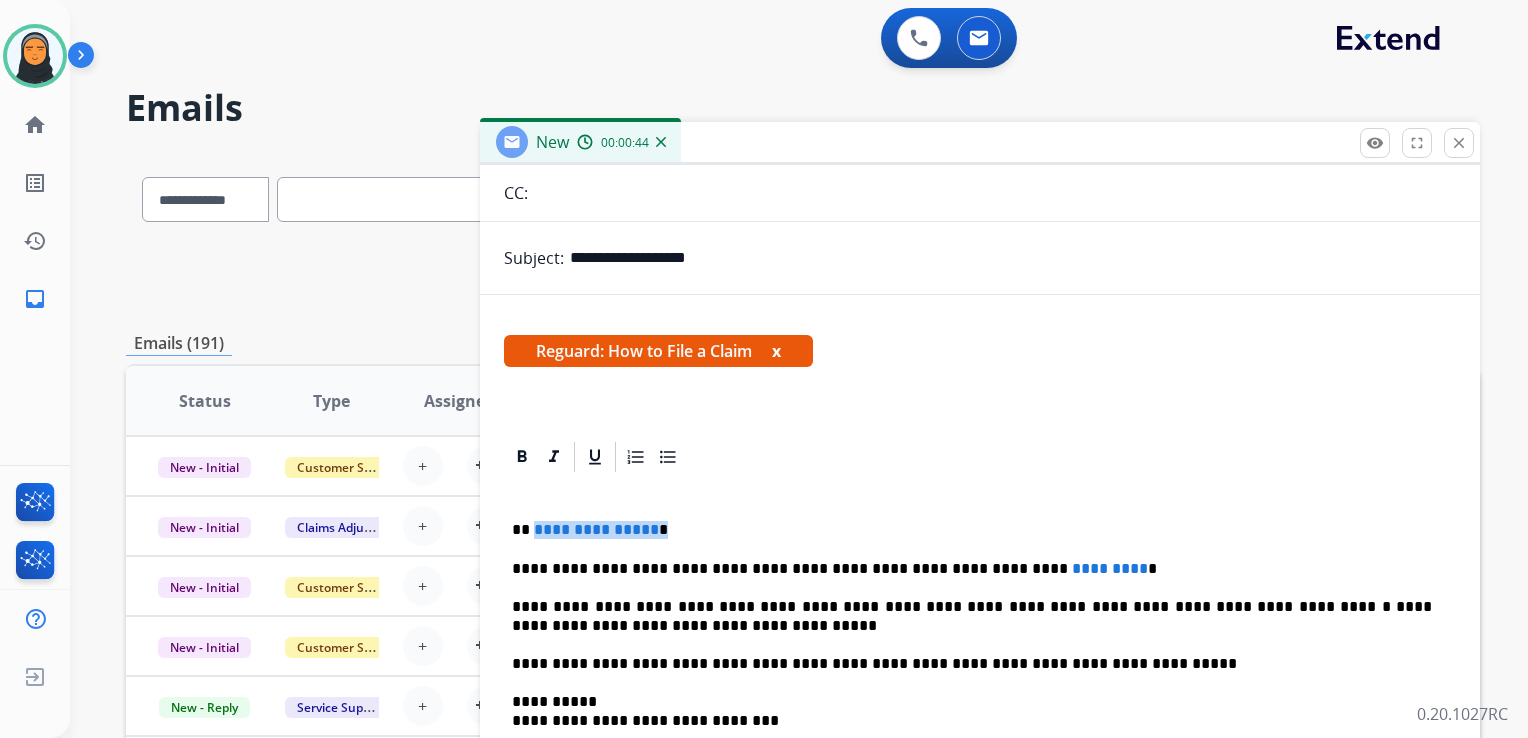 drag, startPoint x: 662, startPoint y: 526, endPoint x: 532, endPoint y: 525, distance: 130.00385 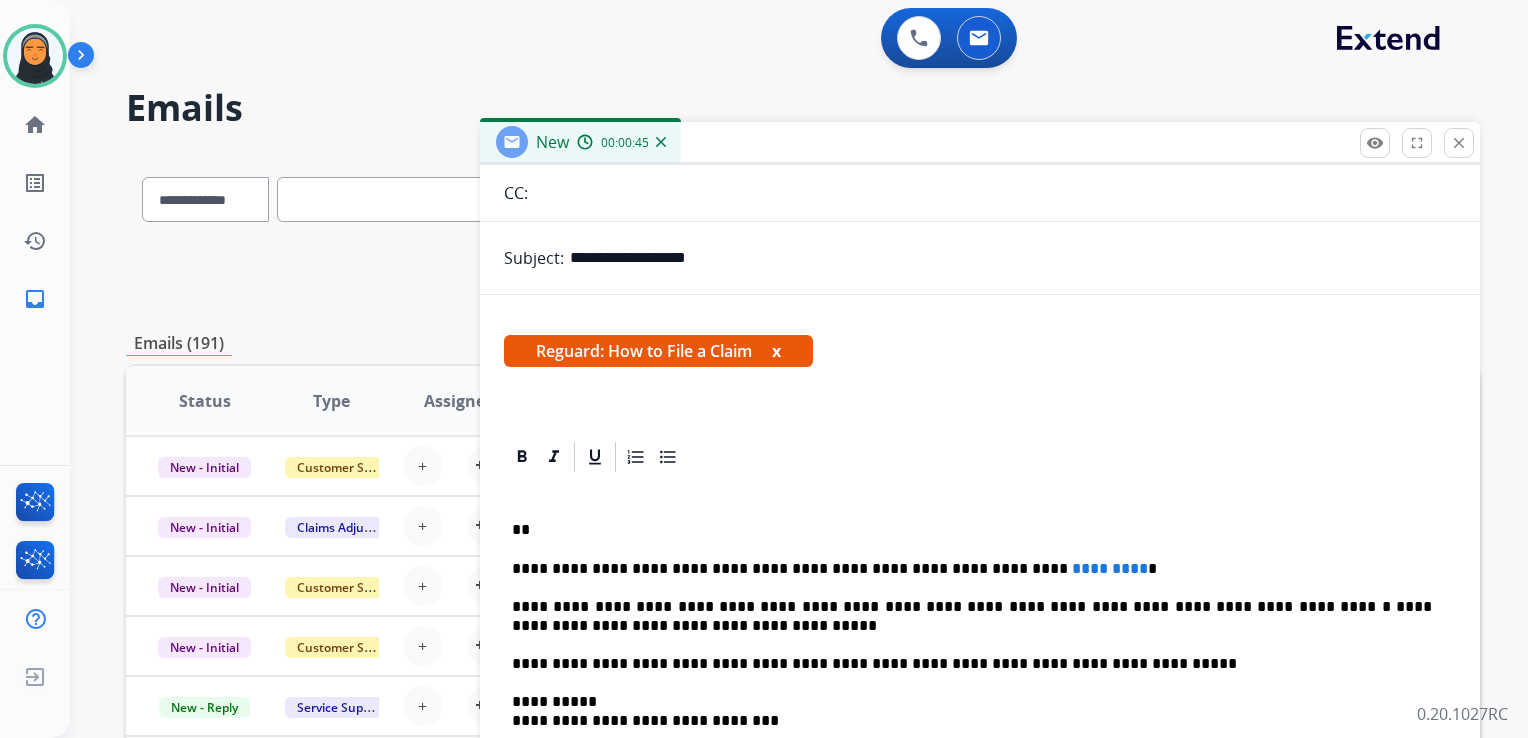 type 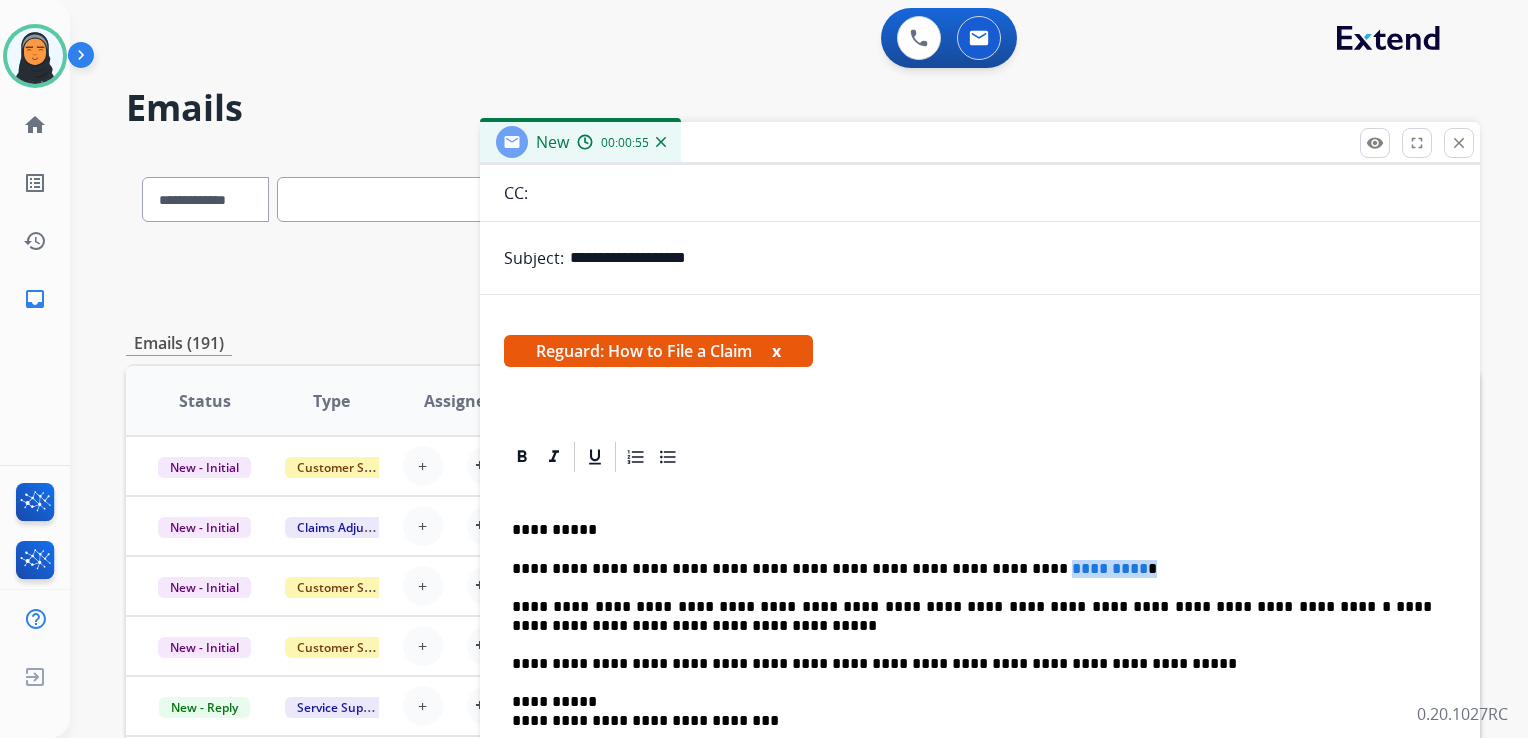 drag, startPoint x: 1072, startPoint y: 558, endPoint x: 972, endPoint y: 562, distance: 100.07997 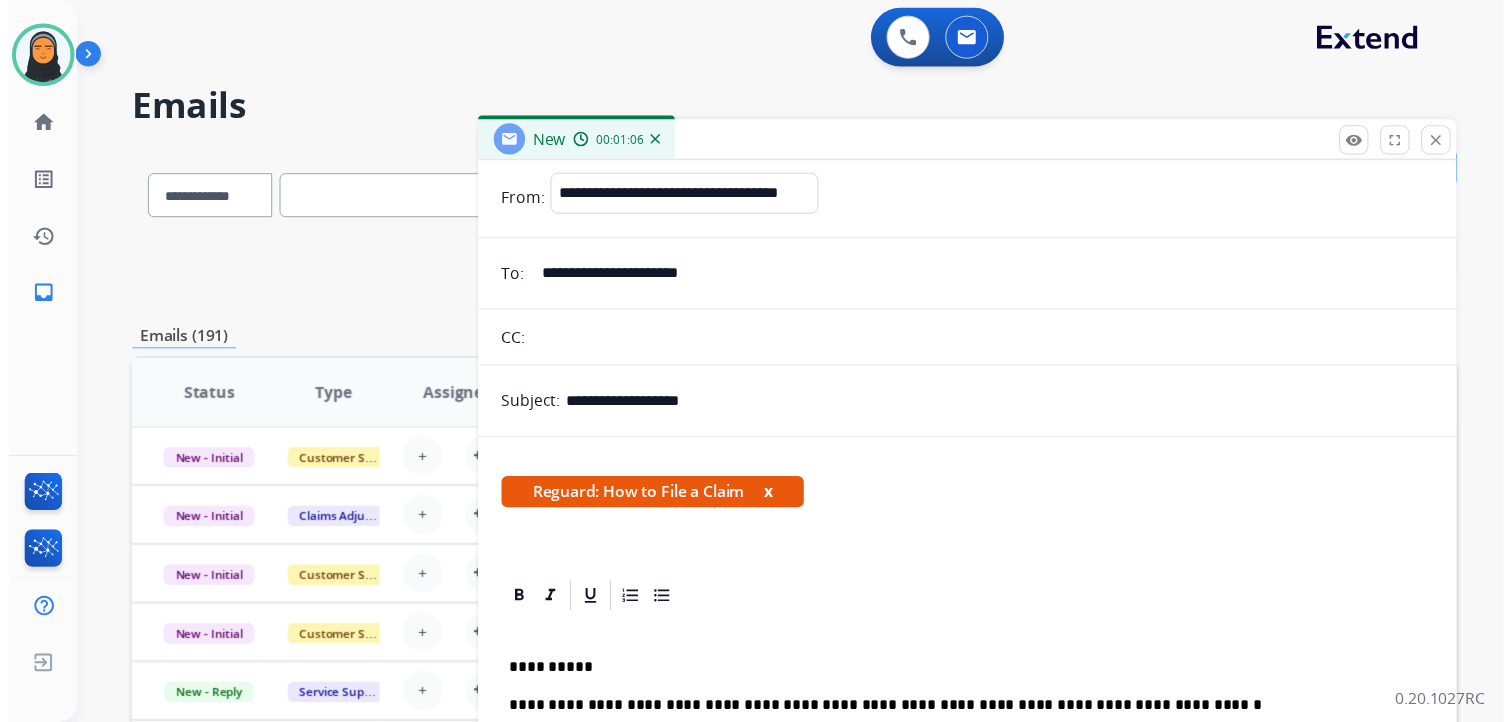 scroll, scrollTop: 0, scrollLeft: 0, axis: both 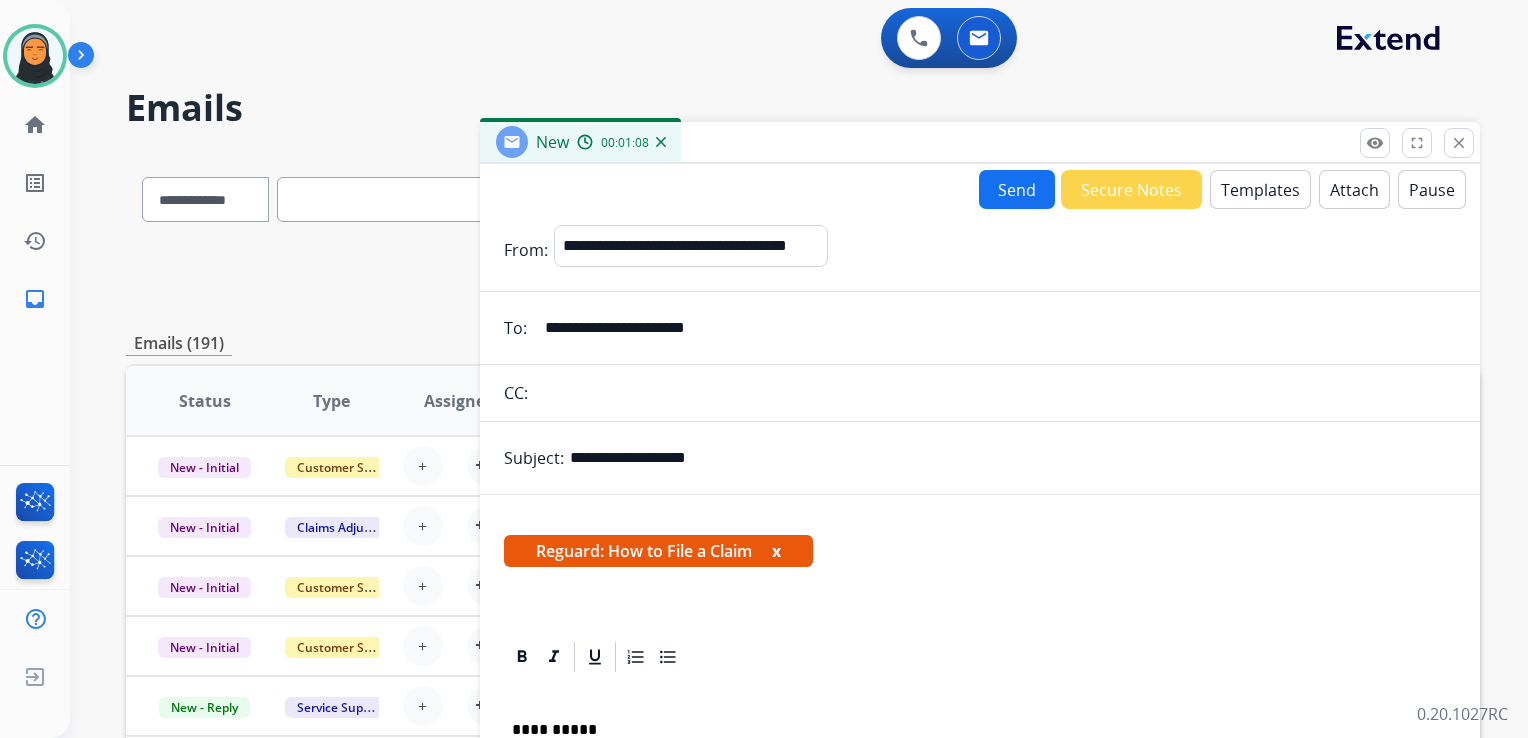 click on "Send" at bounding box center (1017, 189) 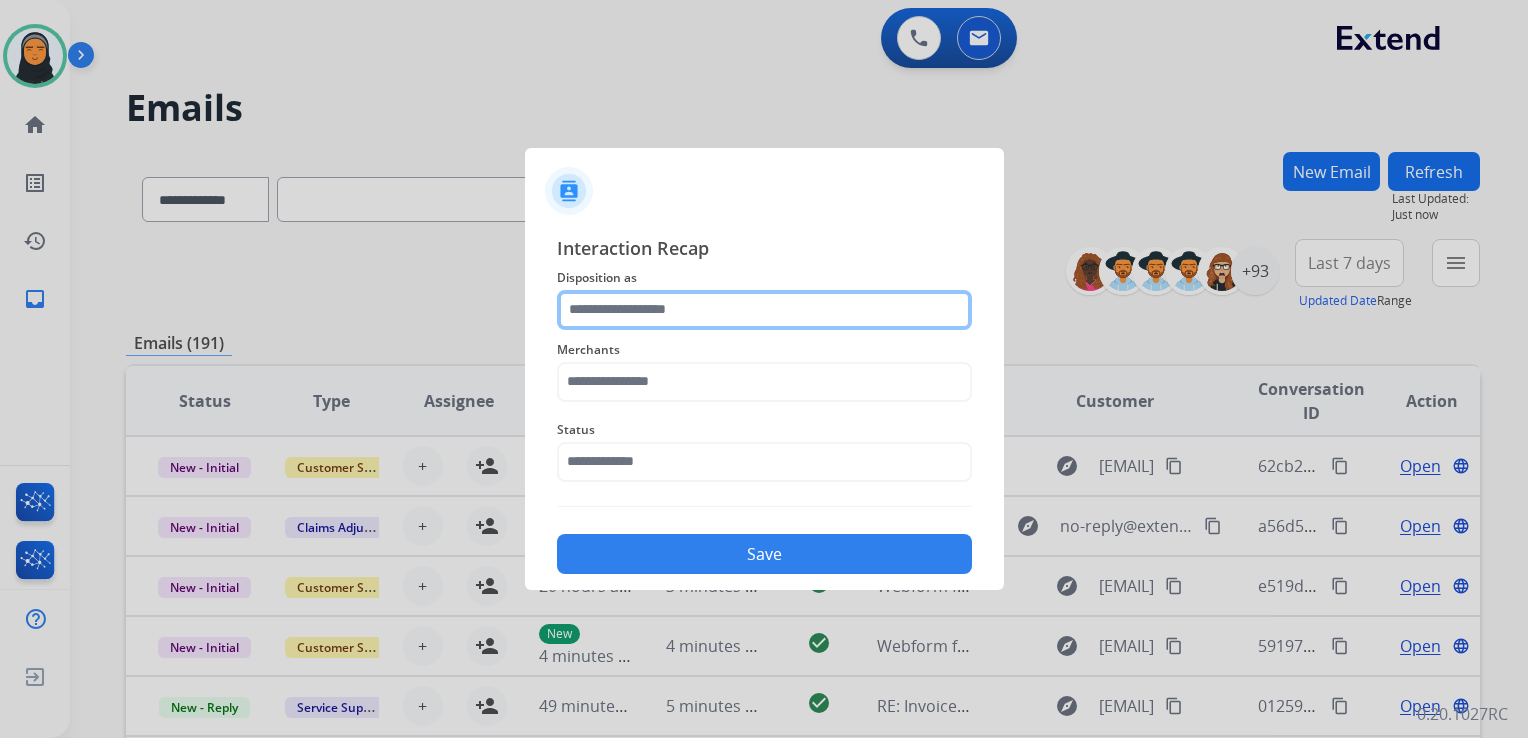click 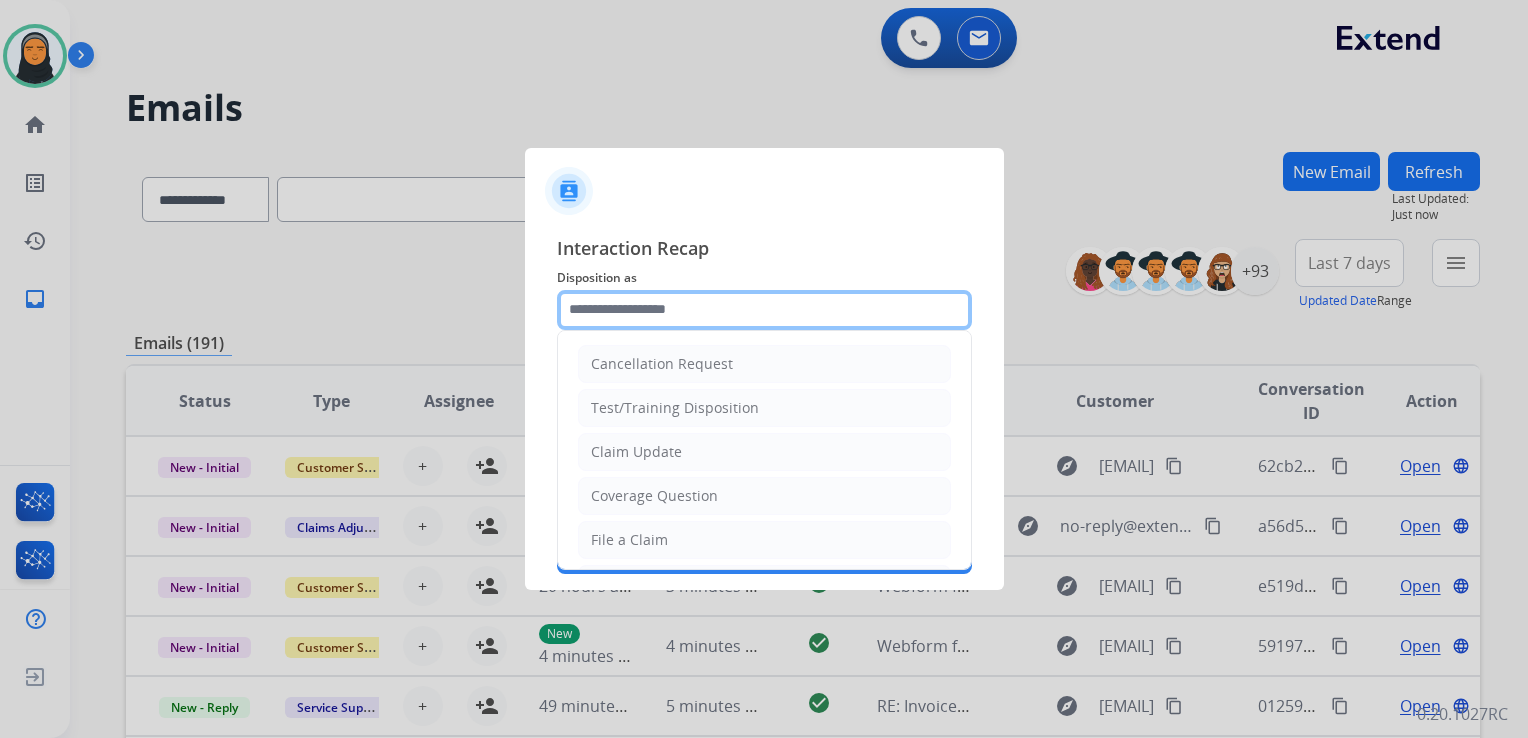type on "**********" 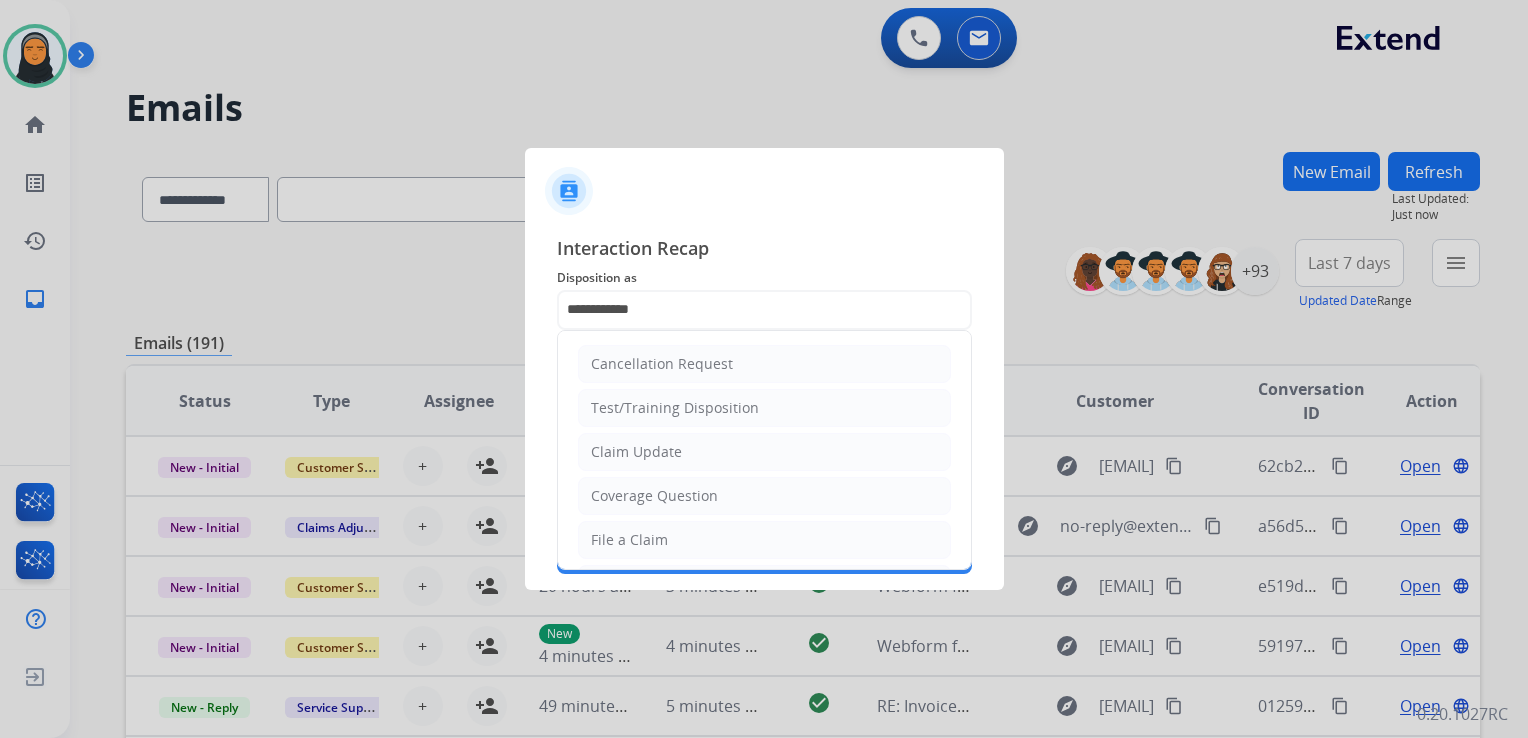 type on "******" 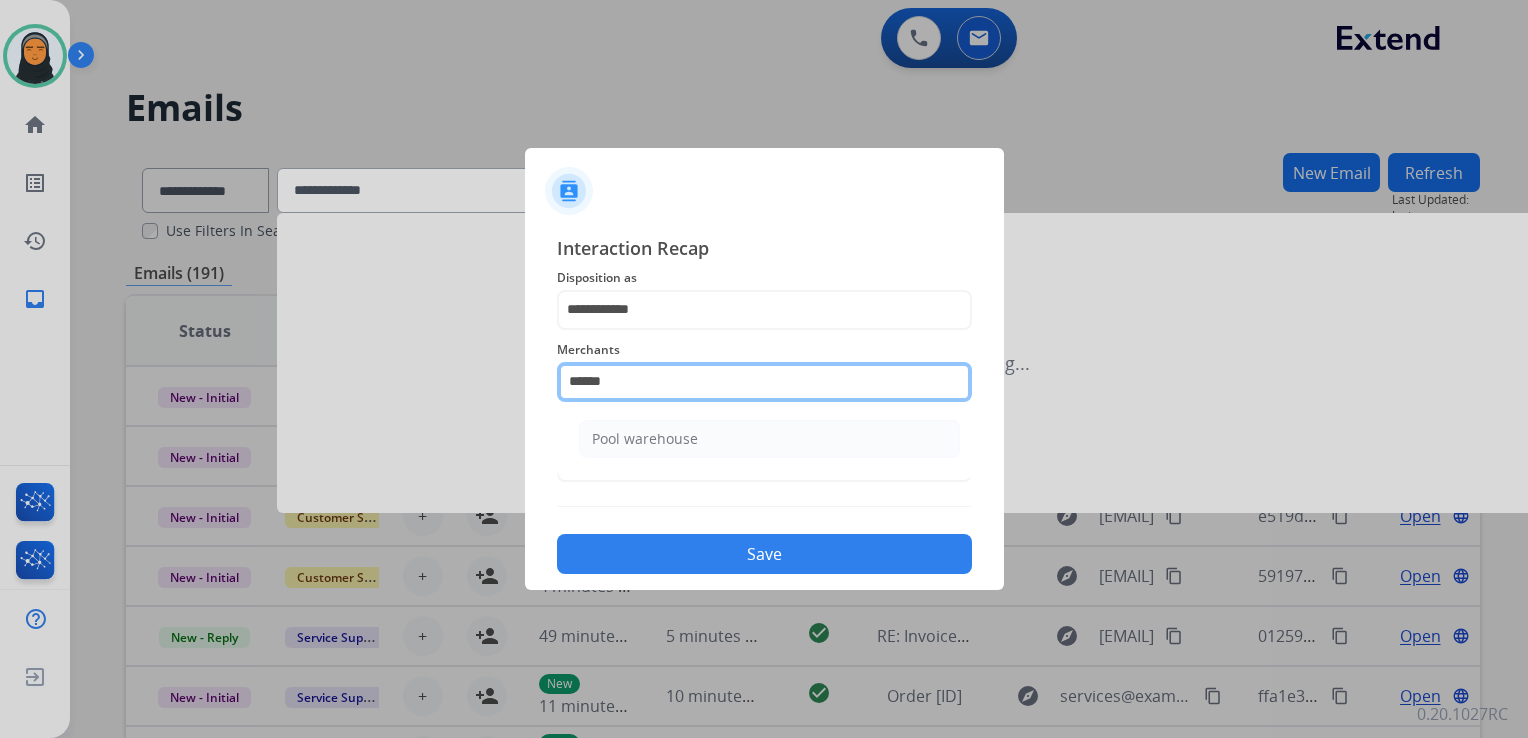 drag, startPoint x: 583, startPoint y: 374, endPoint x: 516, endPoint y: 374, distance: 67 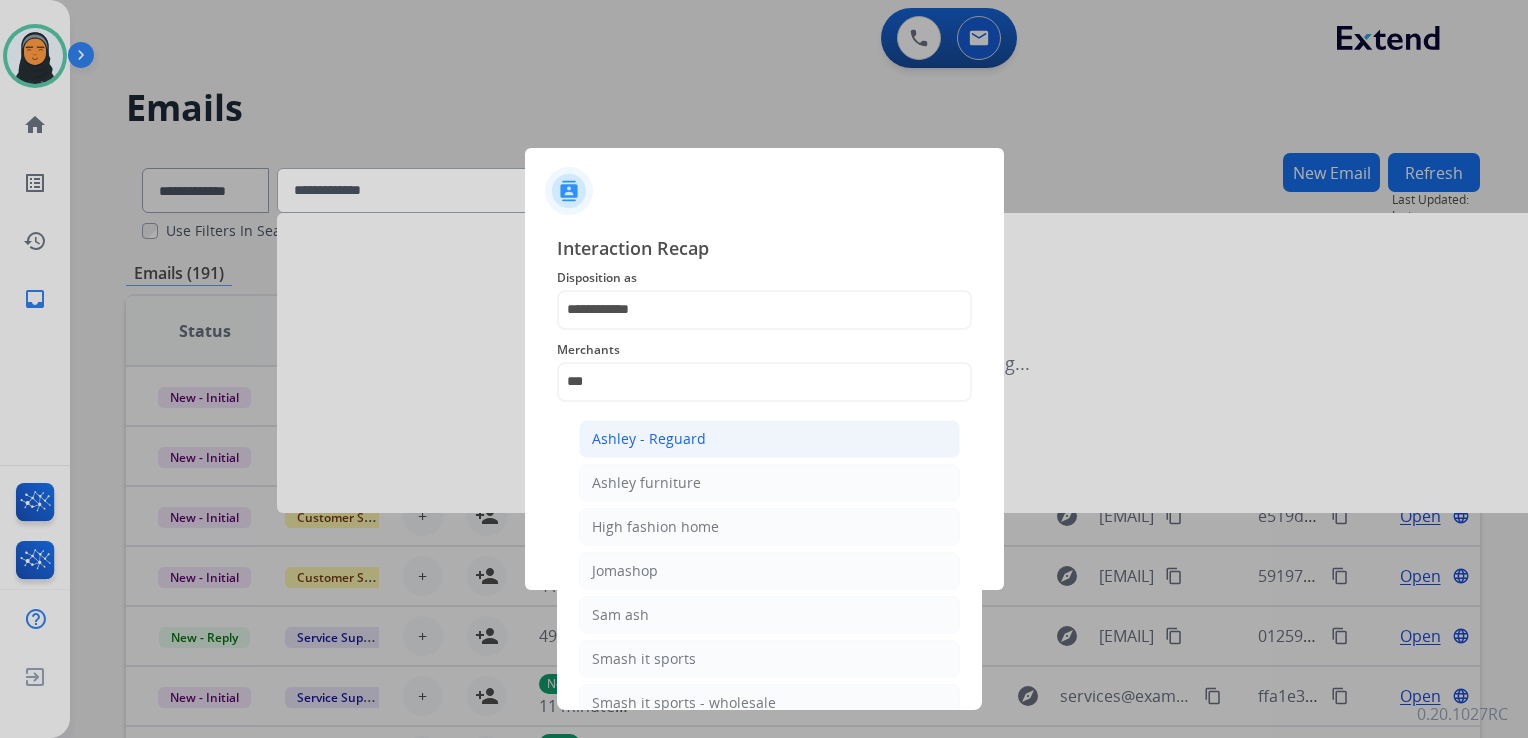 click on "Ashley - Reguard" 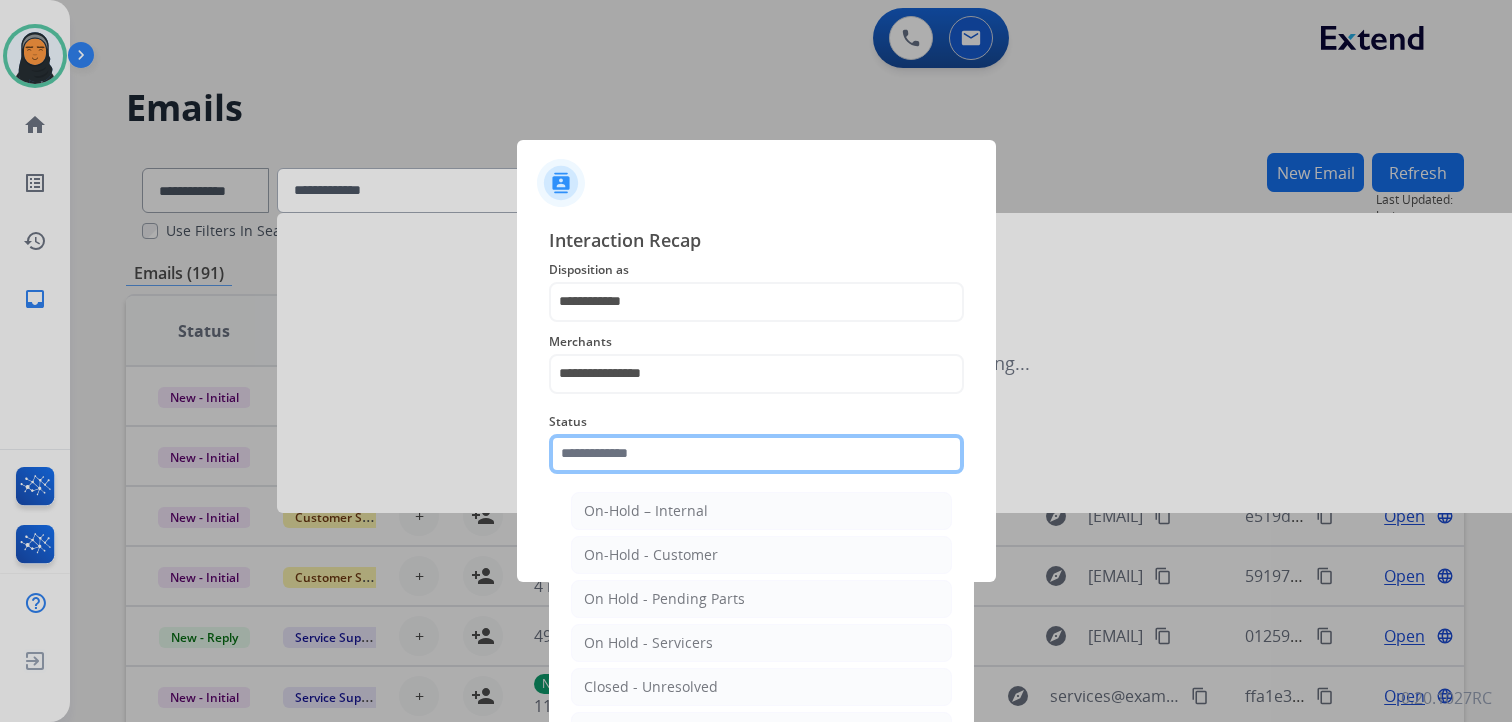 click 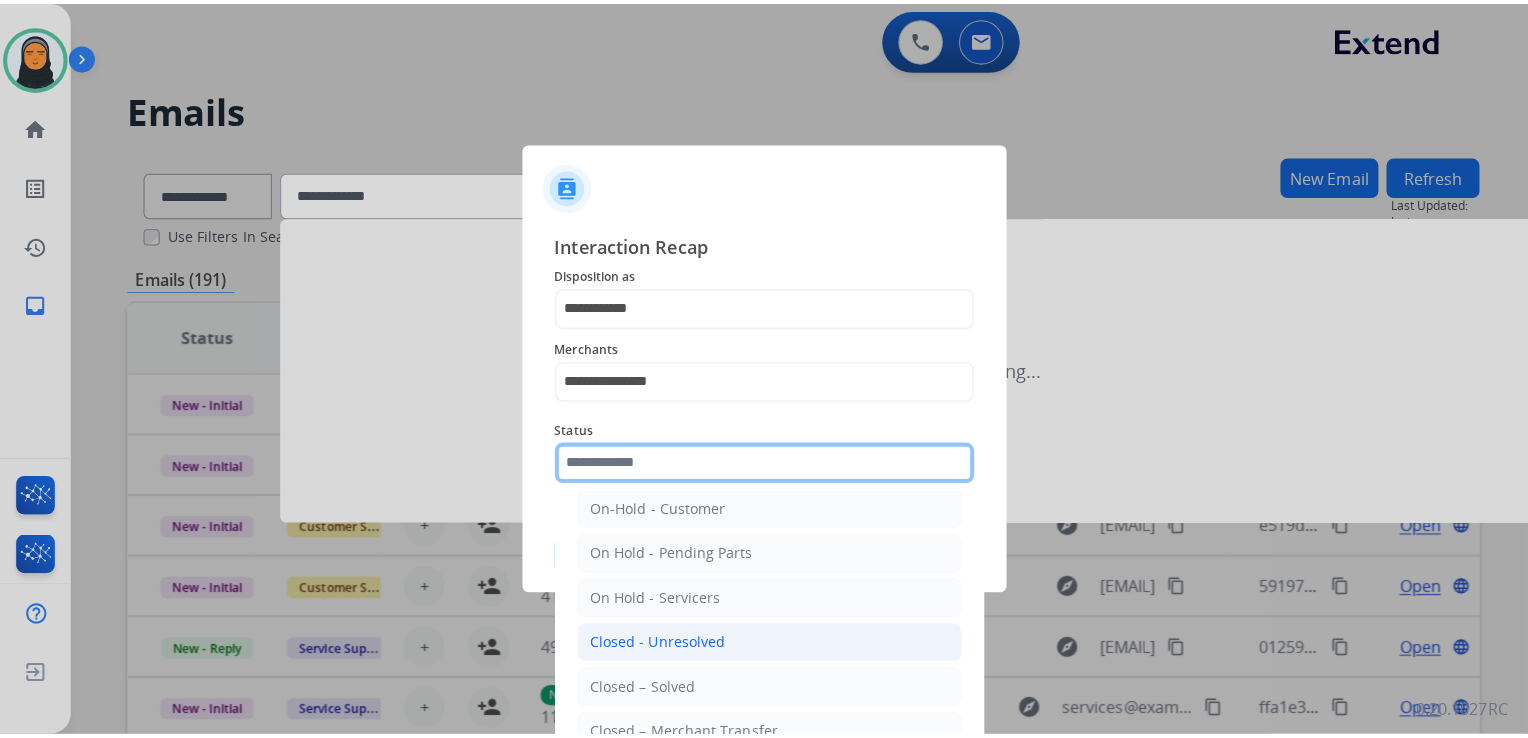 scroll, scrollTop: 100, scrollLeft: 0, axis: vertical 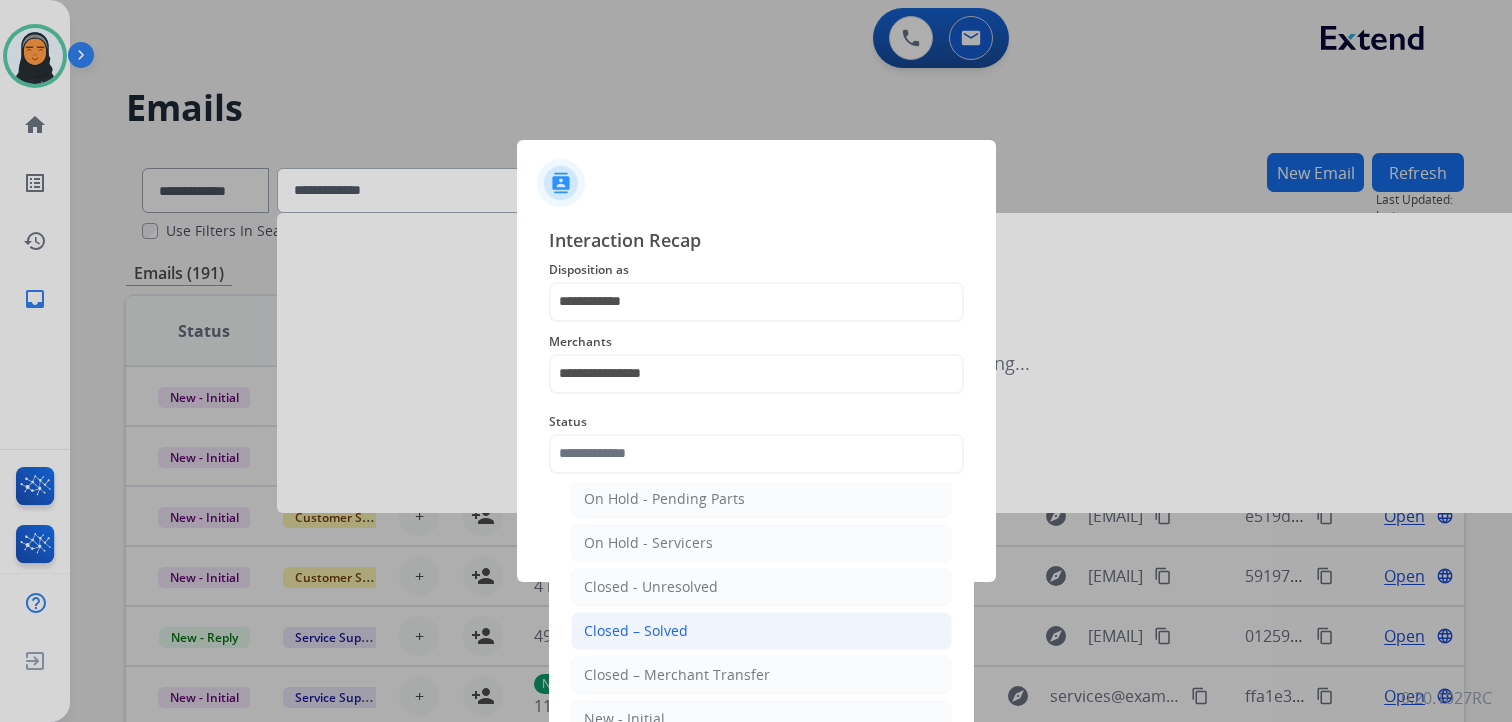 click on "Closed – Solved" 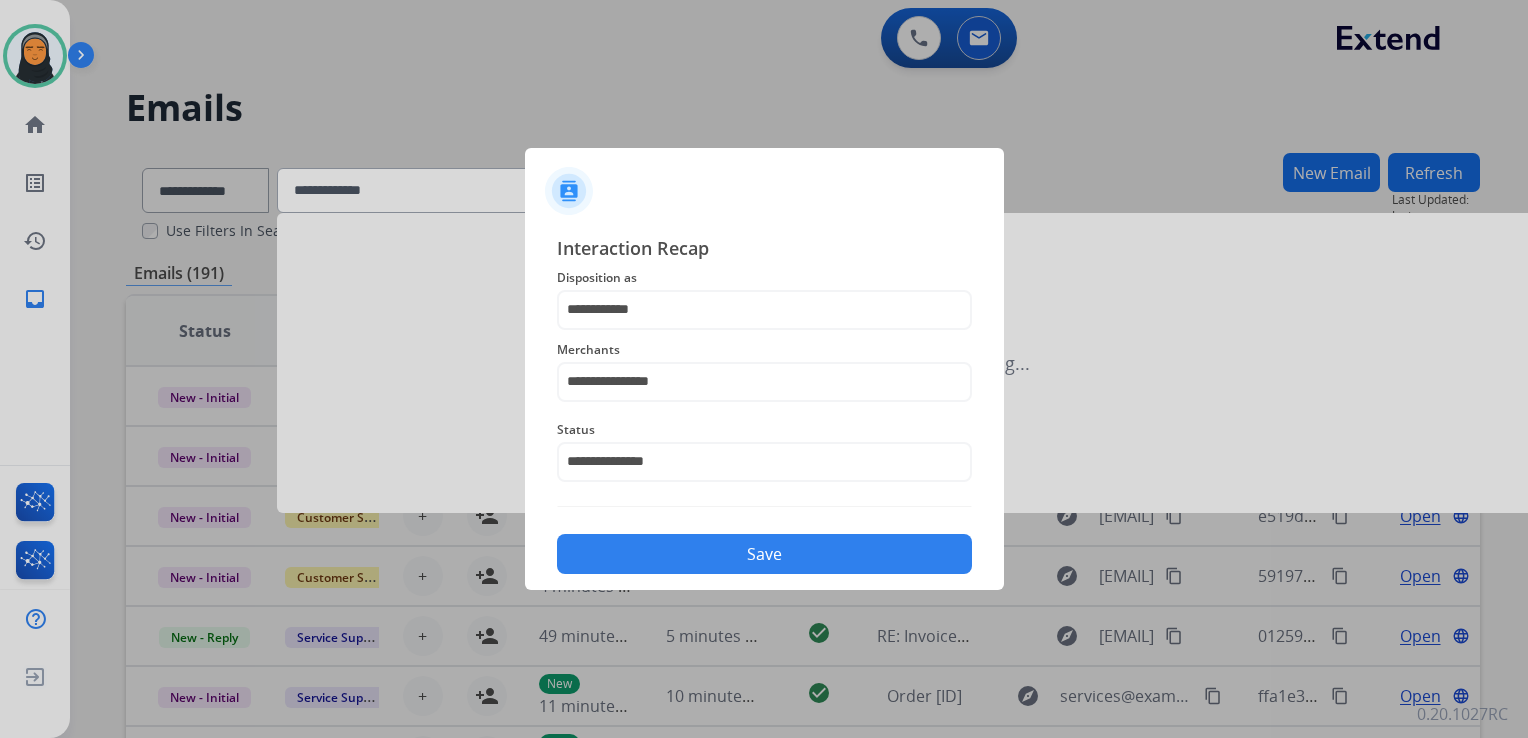 click on "Save" 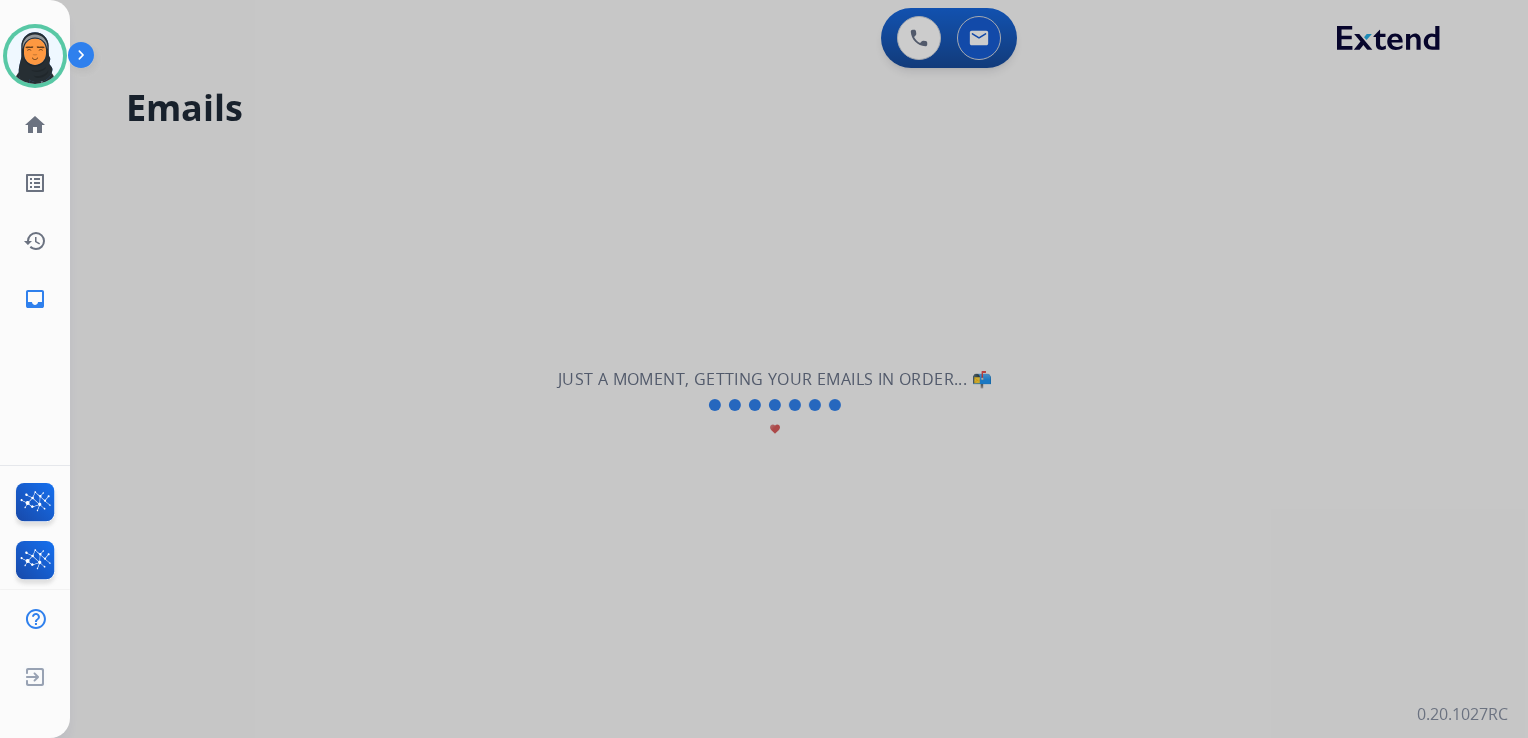 click 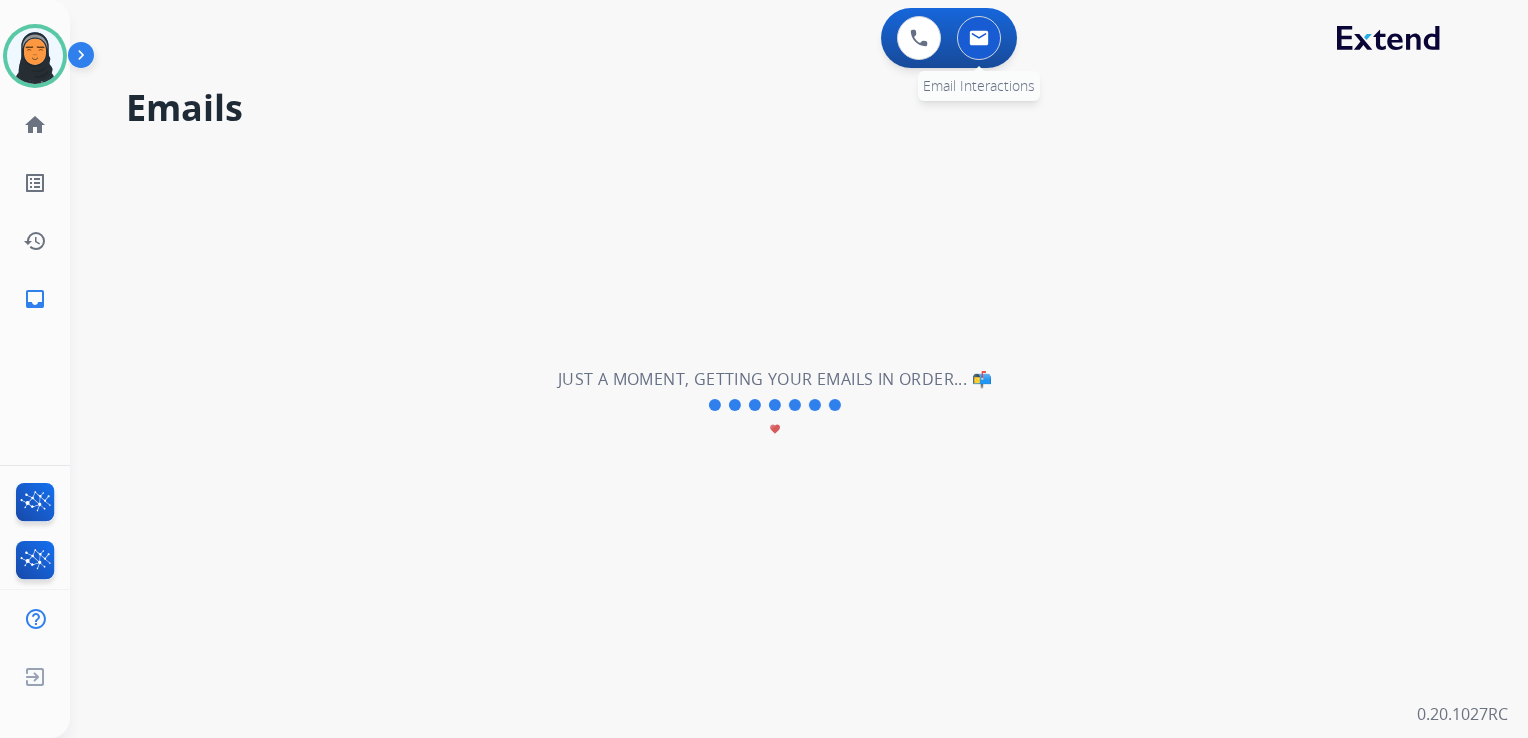 click at bounding box center [979, 38] 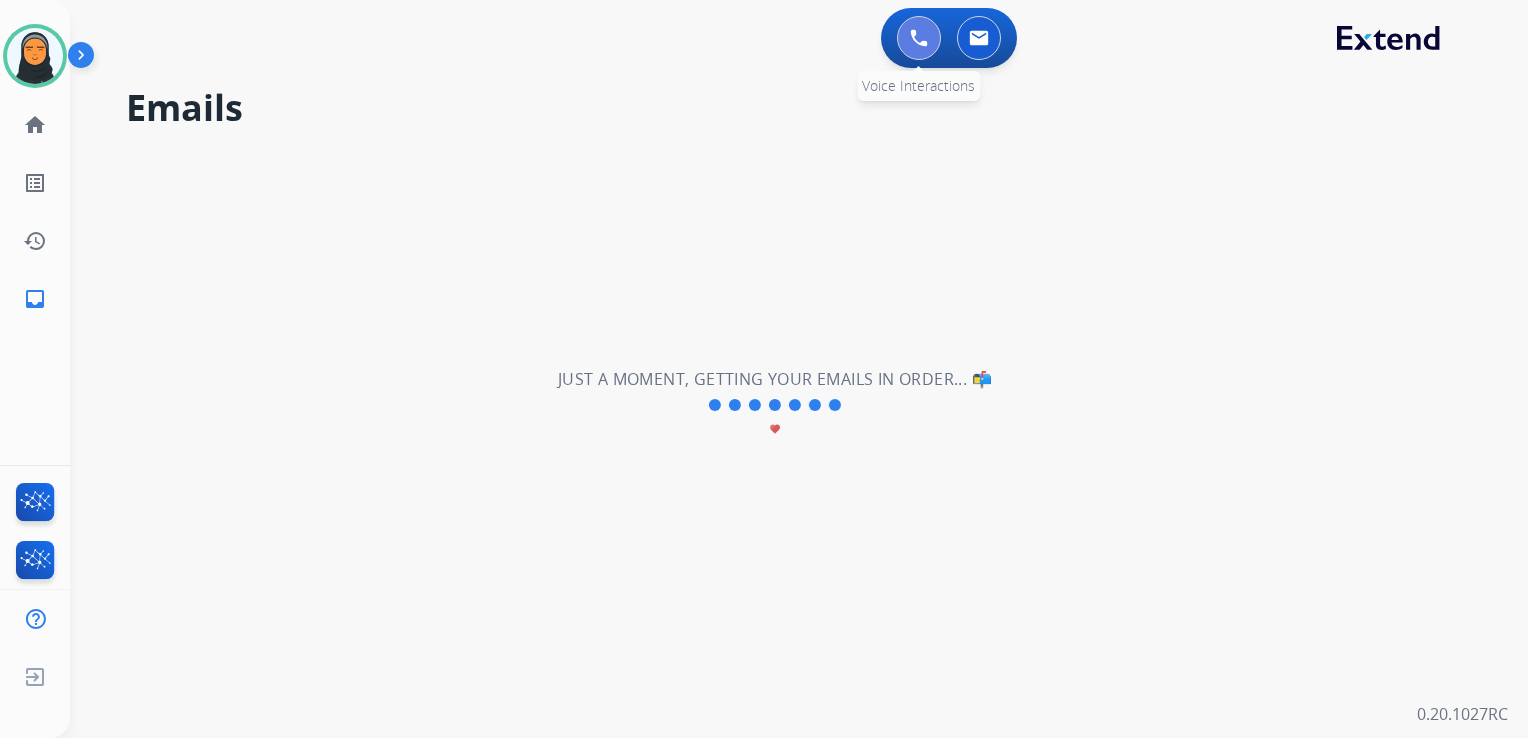 click at bounding box center (919, 38) 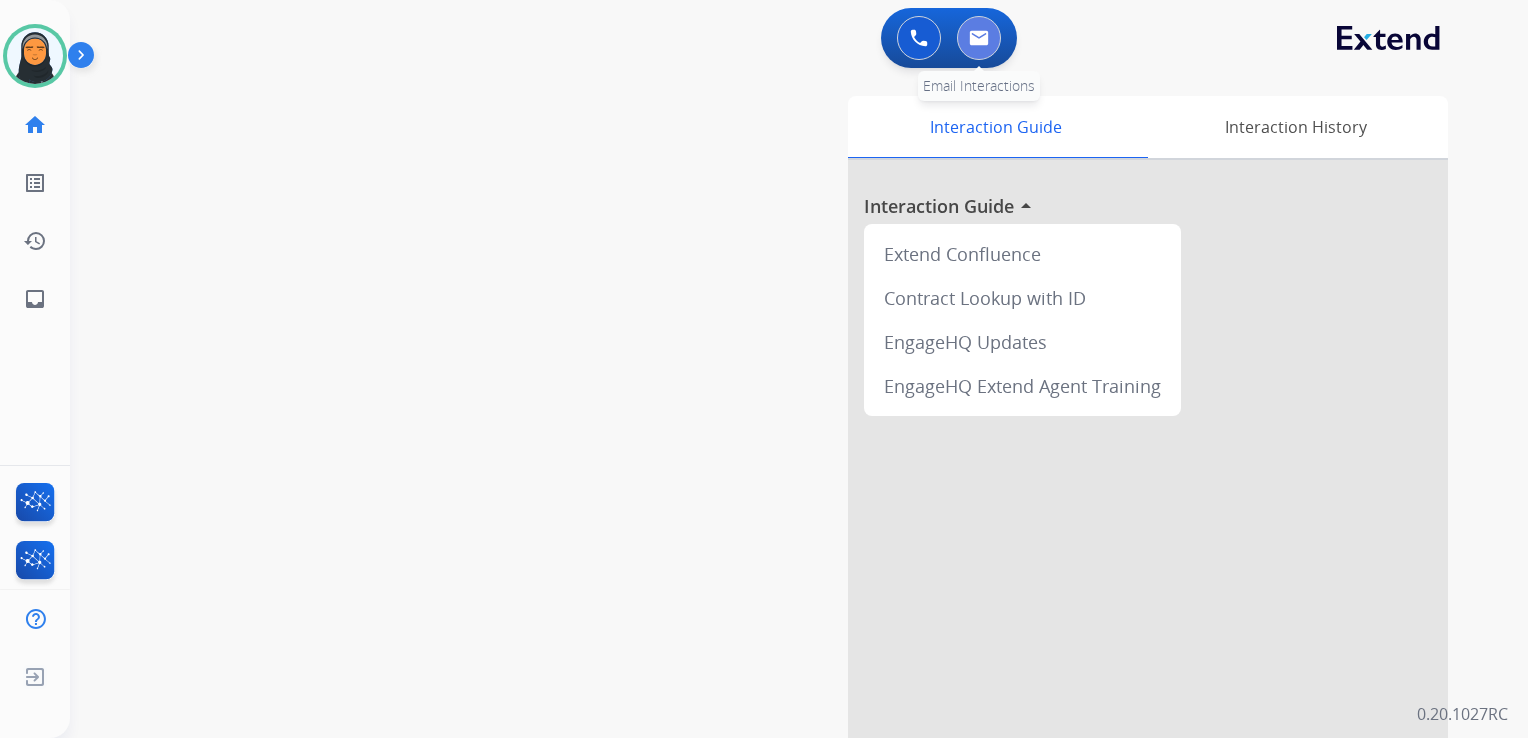 click at bounding box center [979, 38] 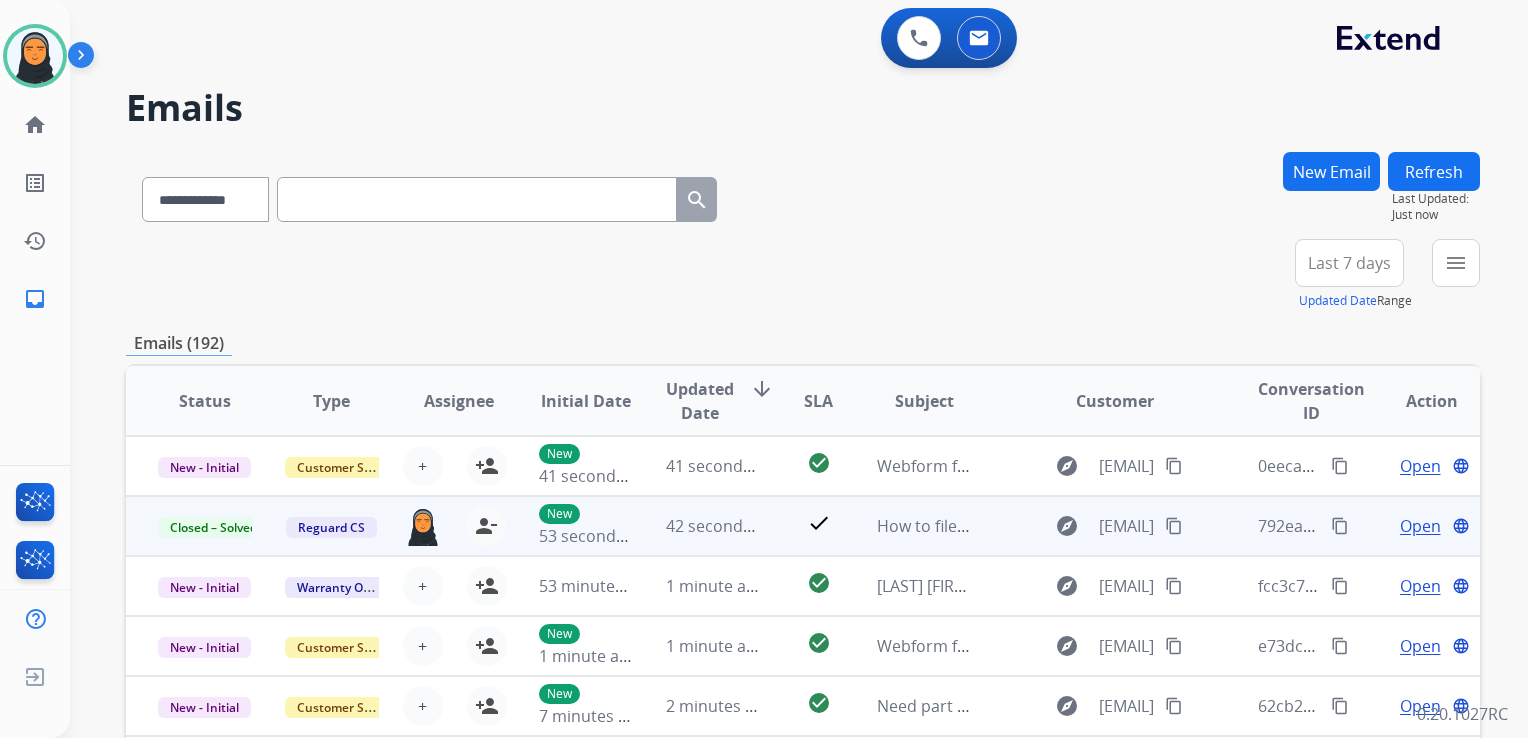 click on "content_copy" at bounding box center [1340, 526] 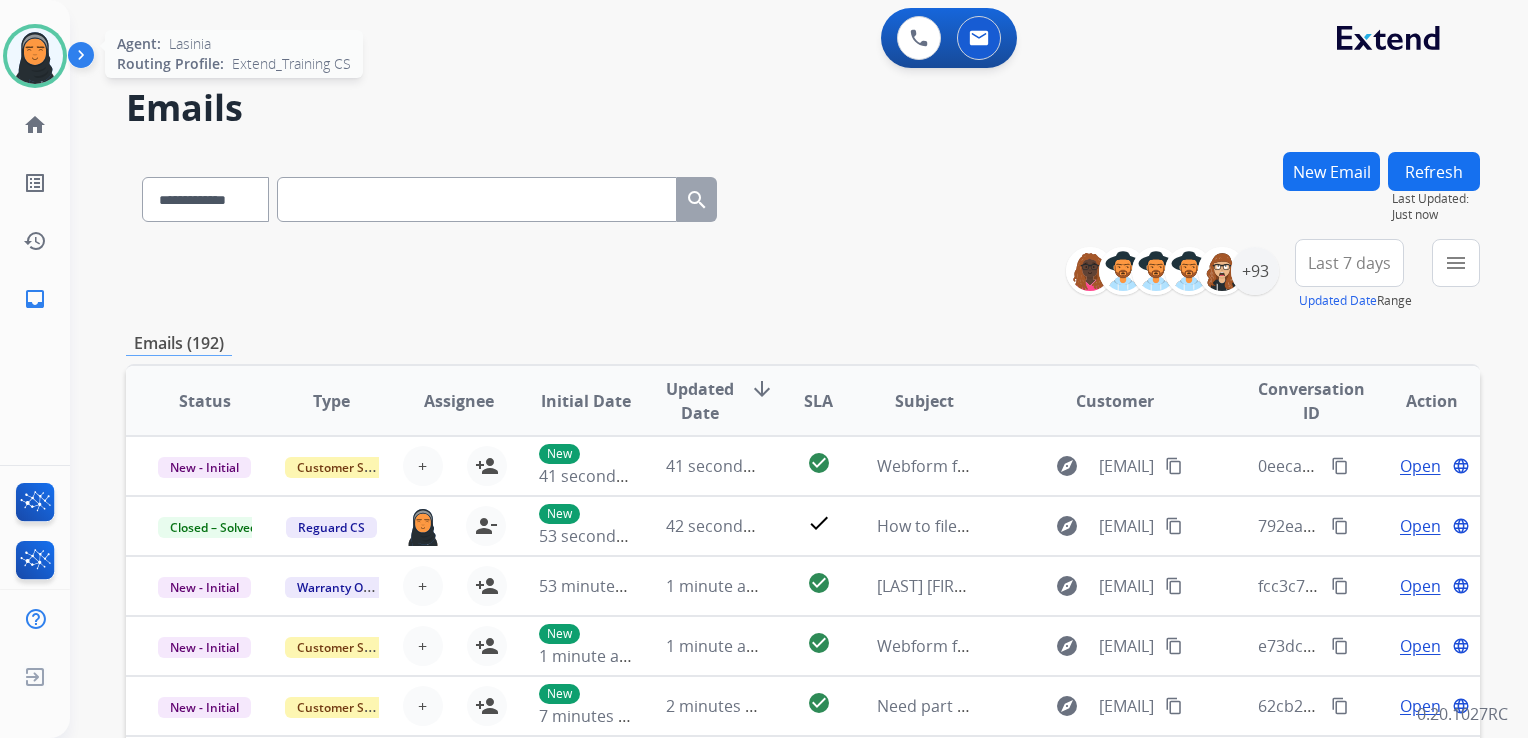 click at bounding box center [35, 56] 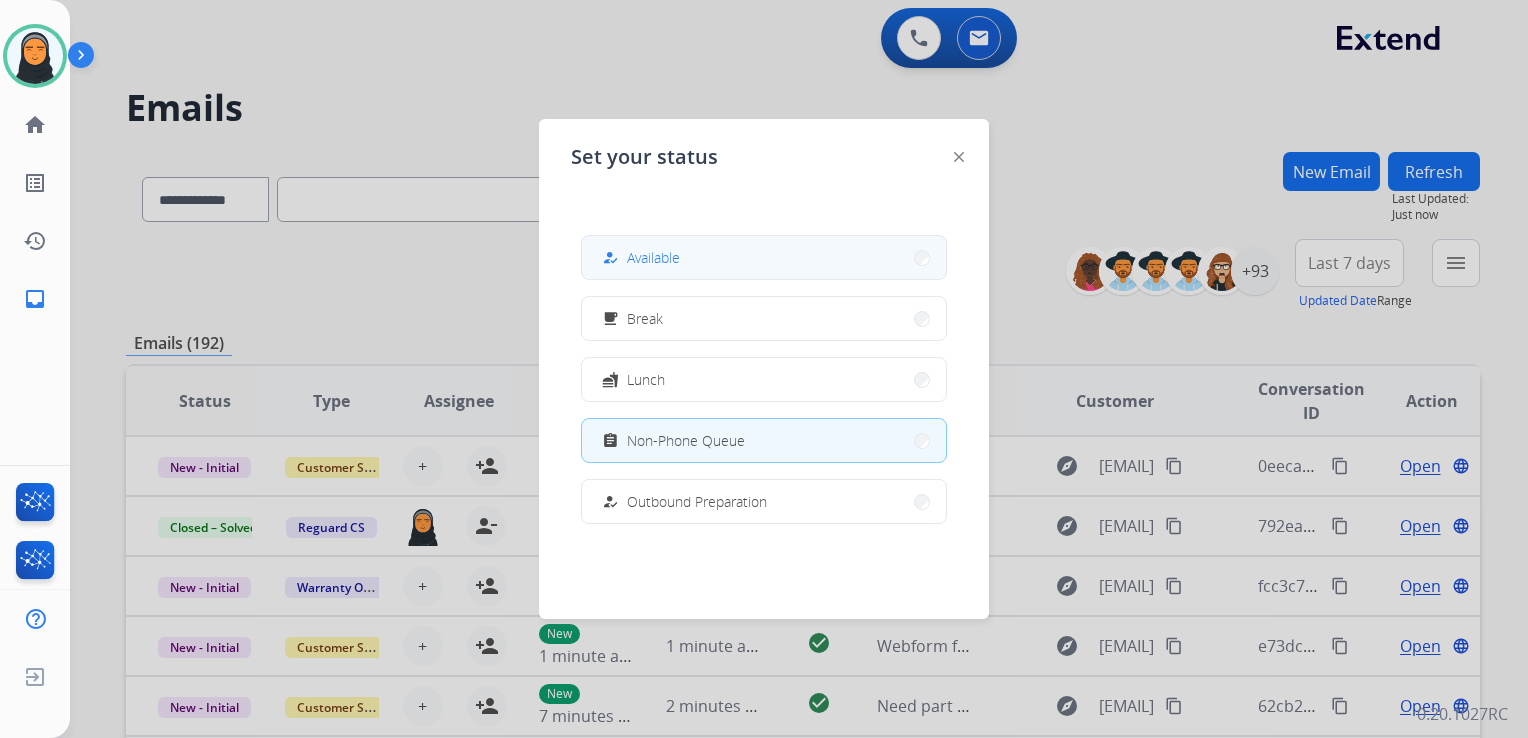 click on "Available" at bounding box center (653, 257) 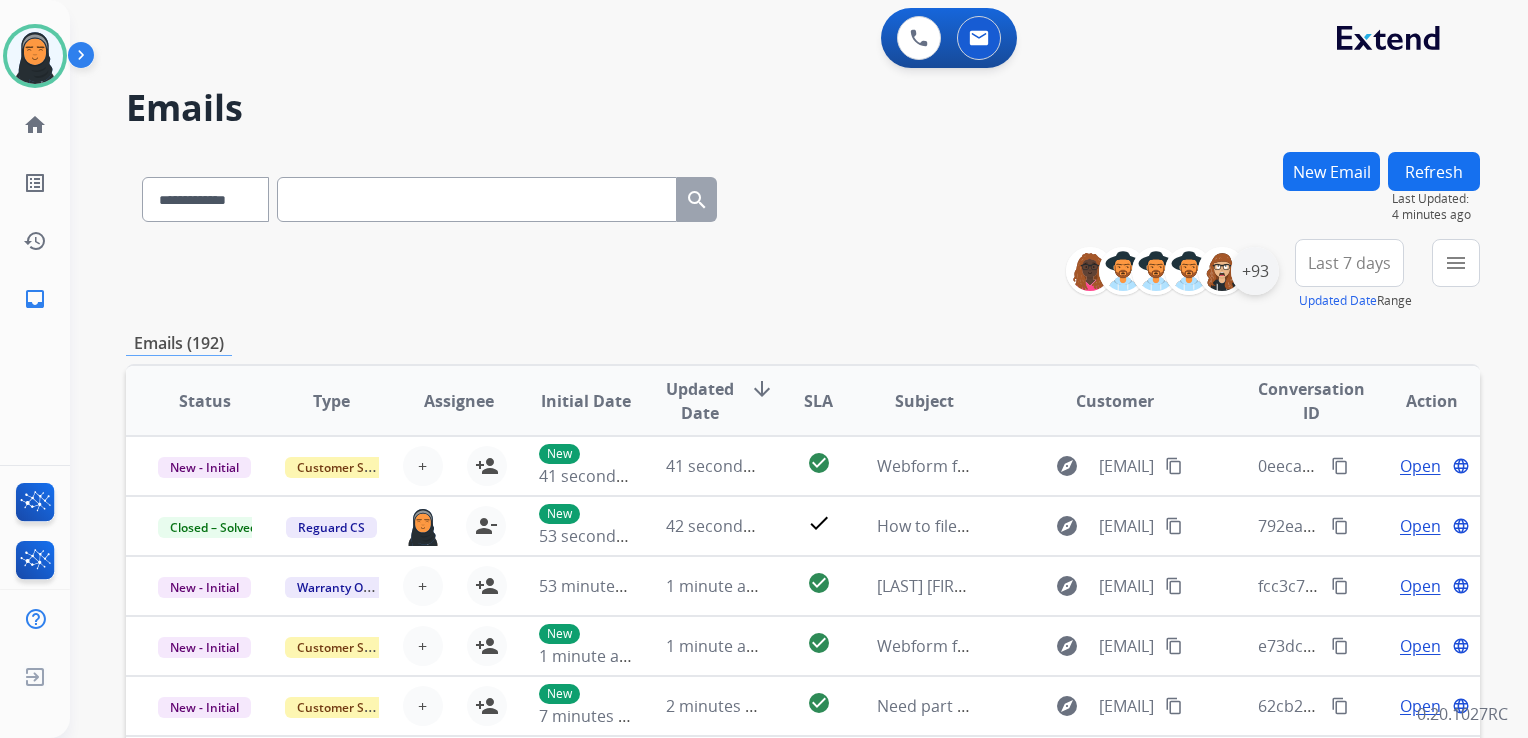 click on "+93" at bounding box center [1255, 271] 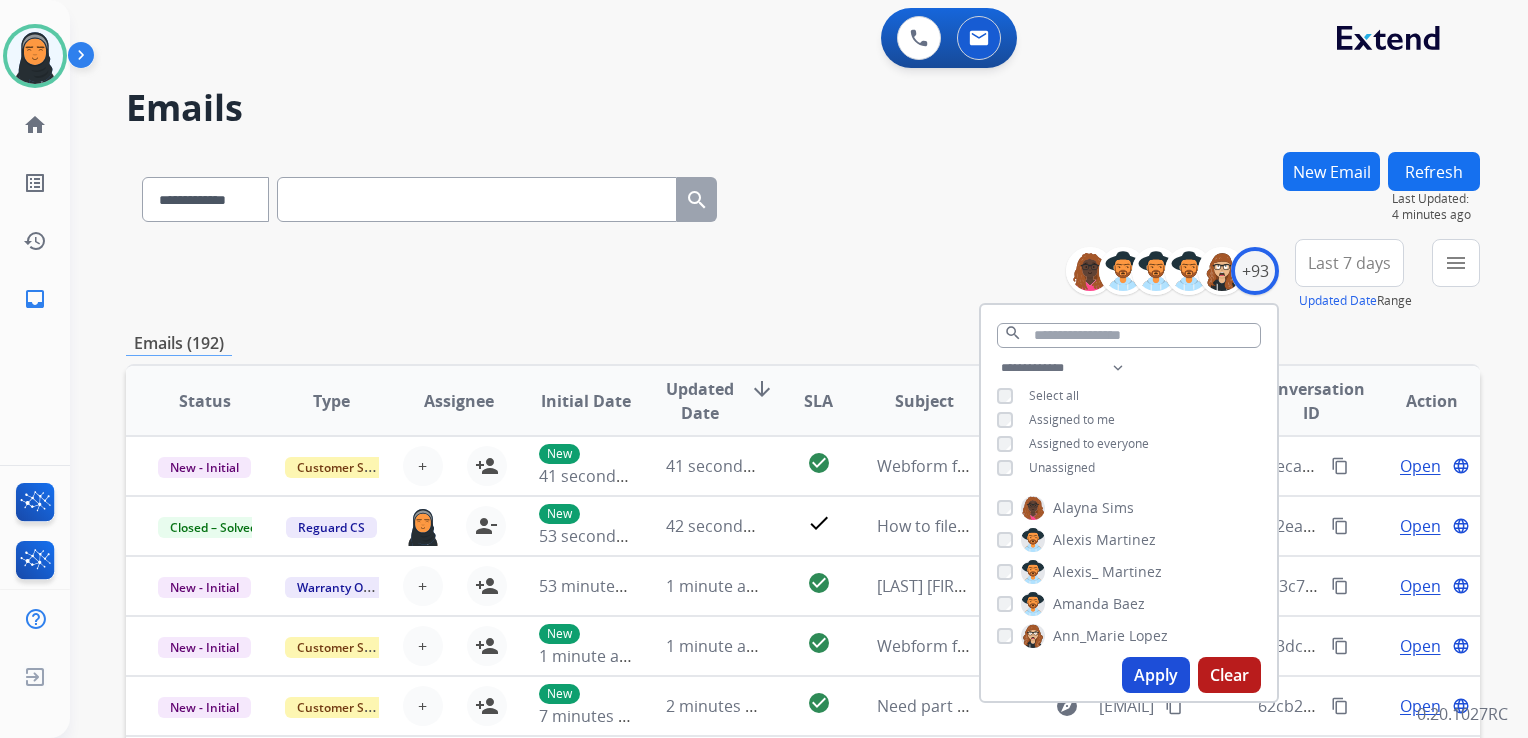 click on "Apply" at bounding box center [1156, 675] 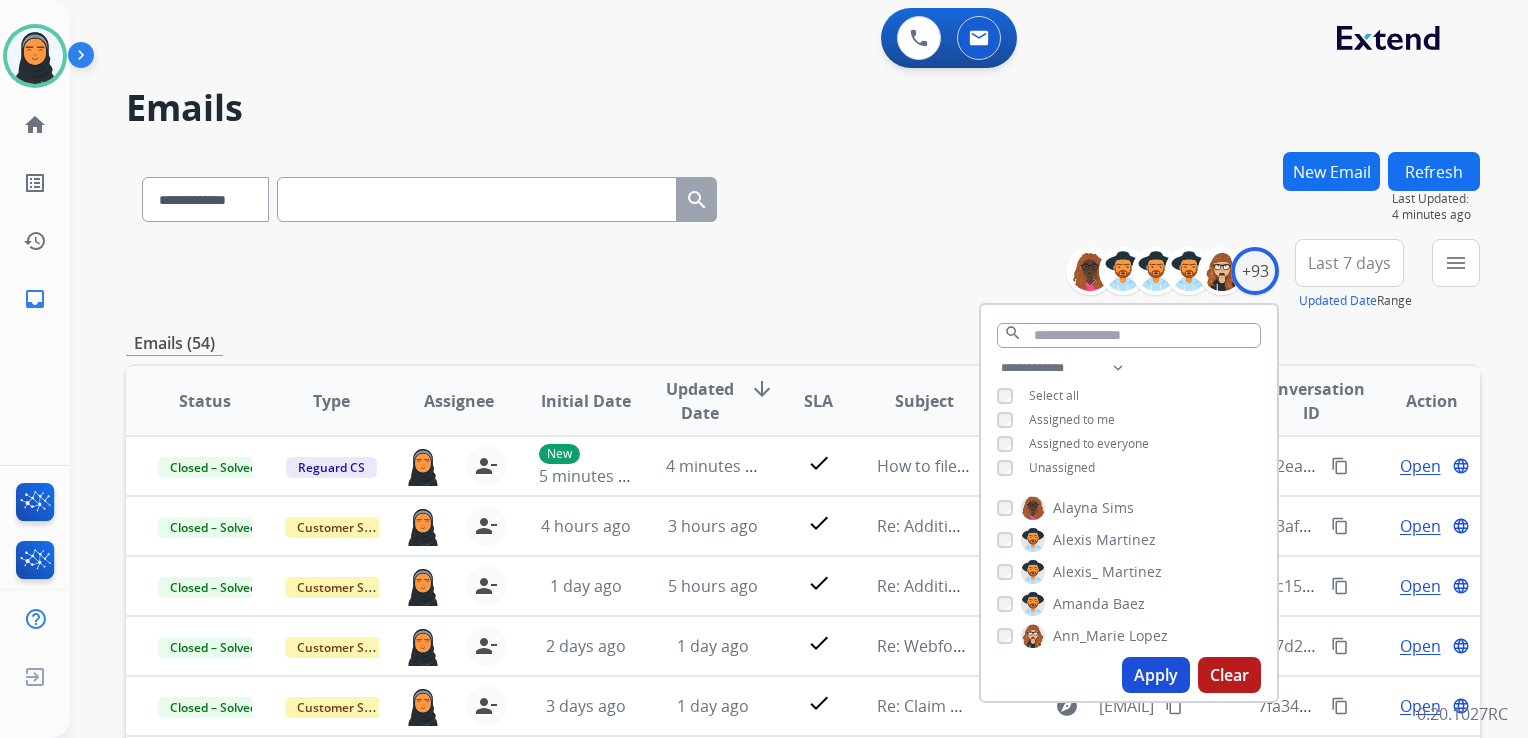 click on "Last 7 days" at bounding box center (1349, 263) 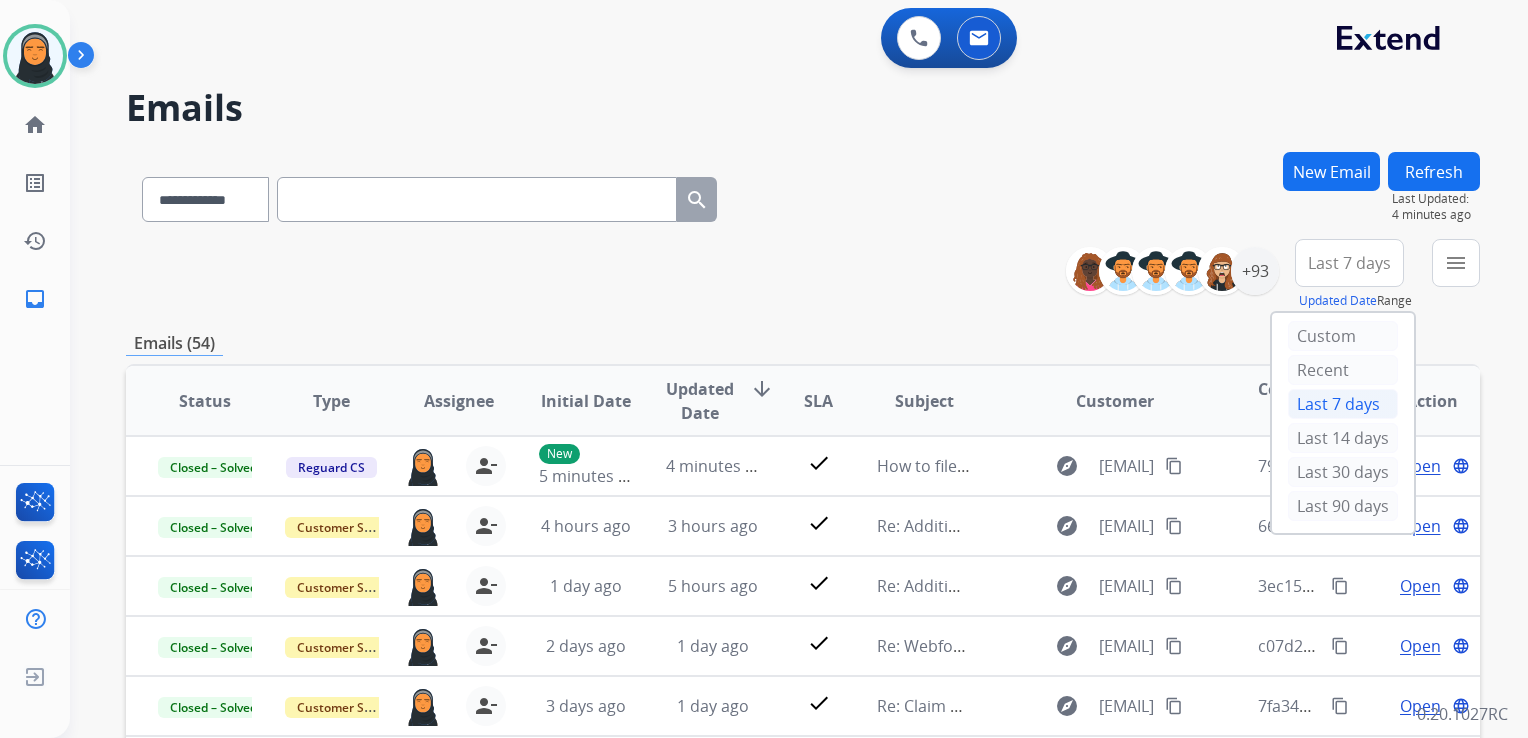 click on "Last 14 days" at bounding box center [1343, 438] 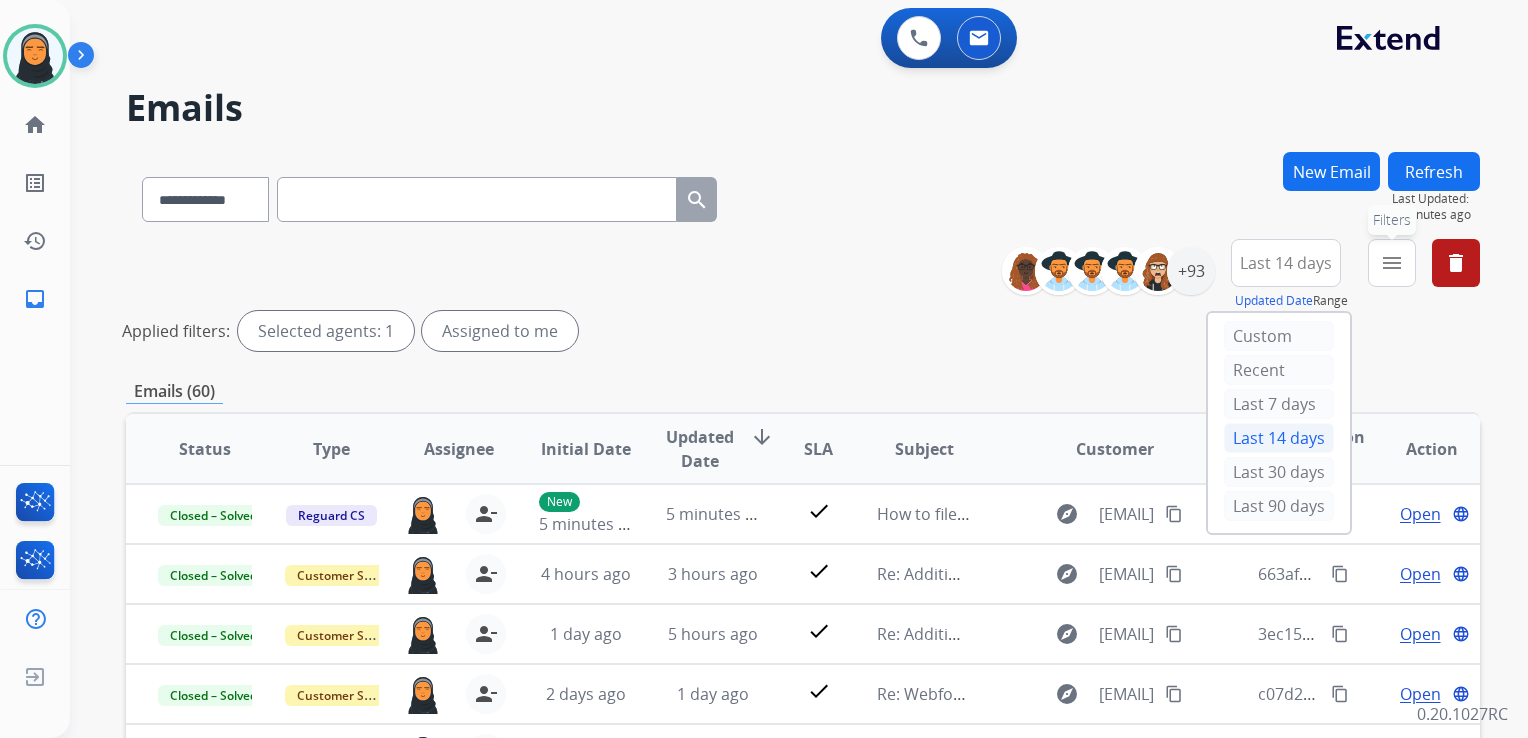 click on "menu" at bounding box center (1392, 263) 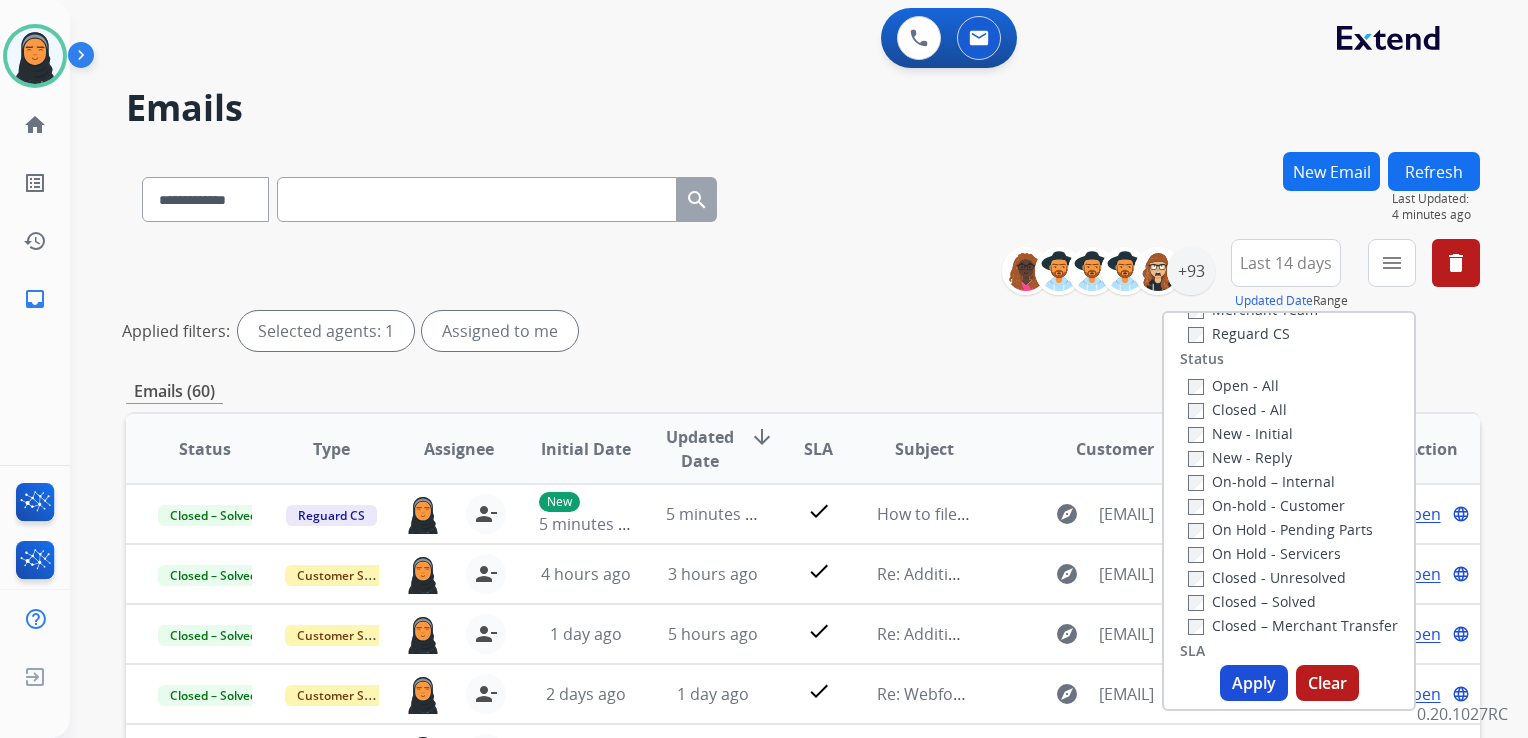 scroll, scrollTop: 300, scrollLeft: 0, axis: vertical 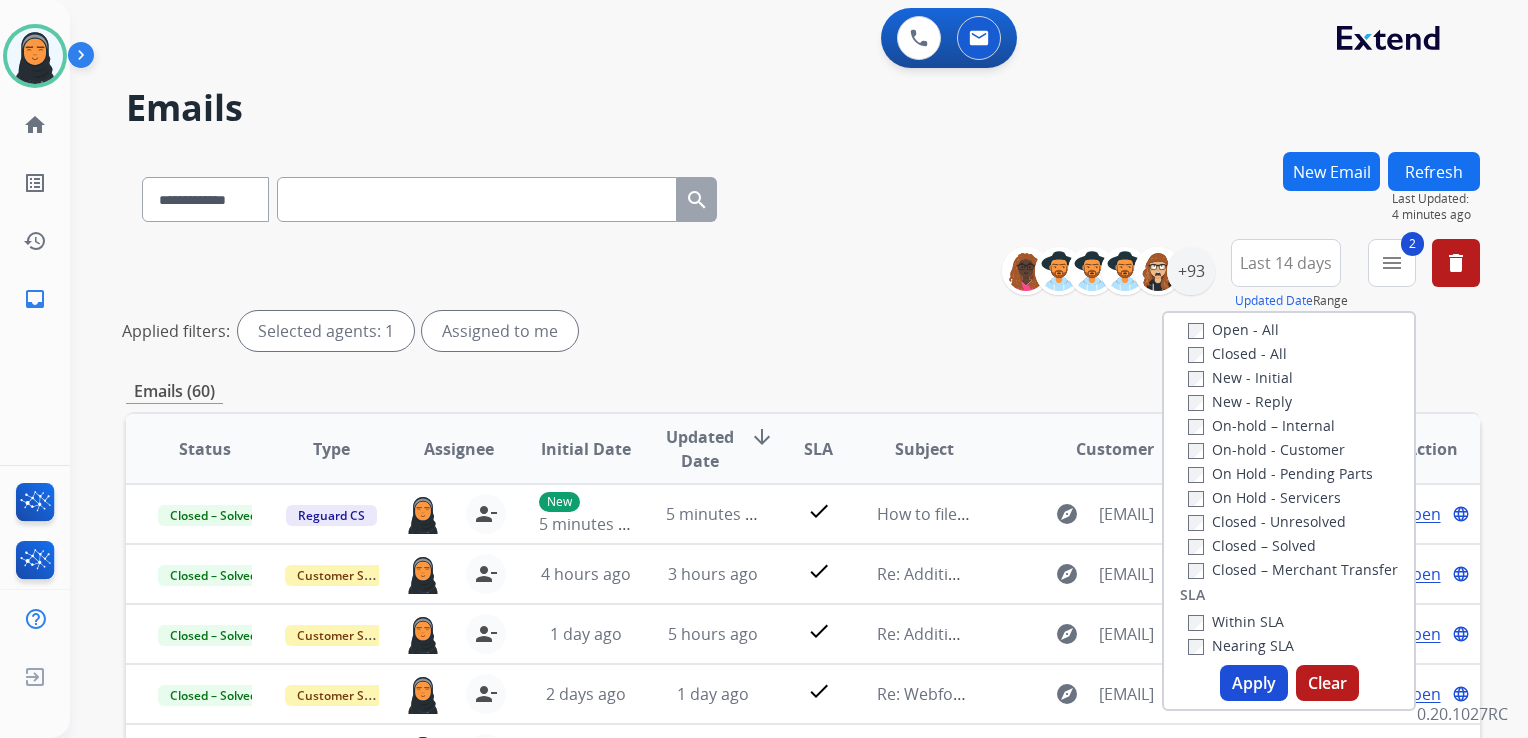 click on "Apply" at bounding box center [1254, 683] 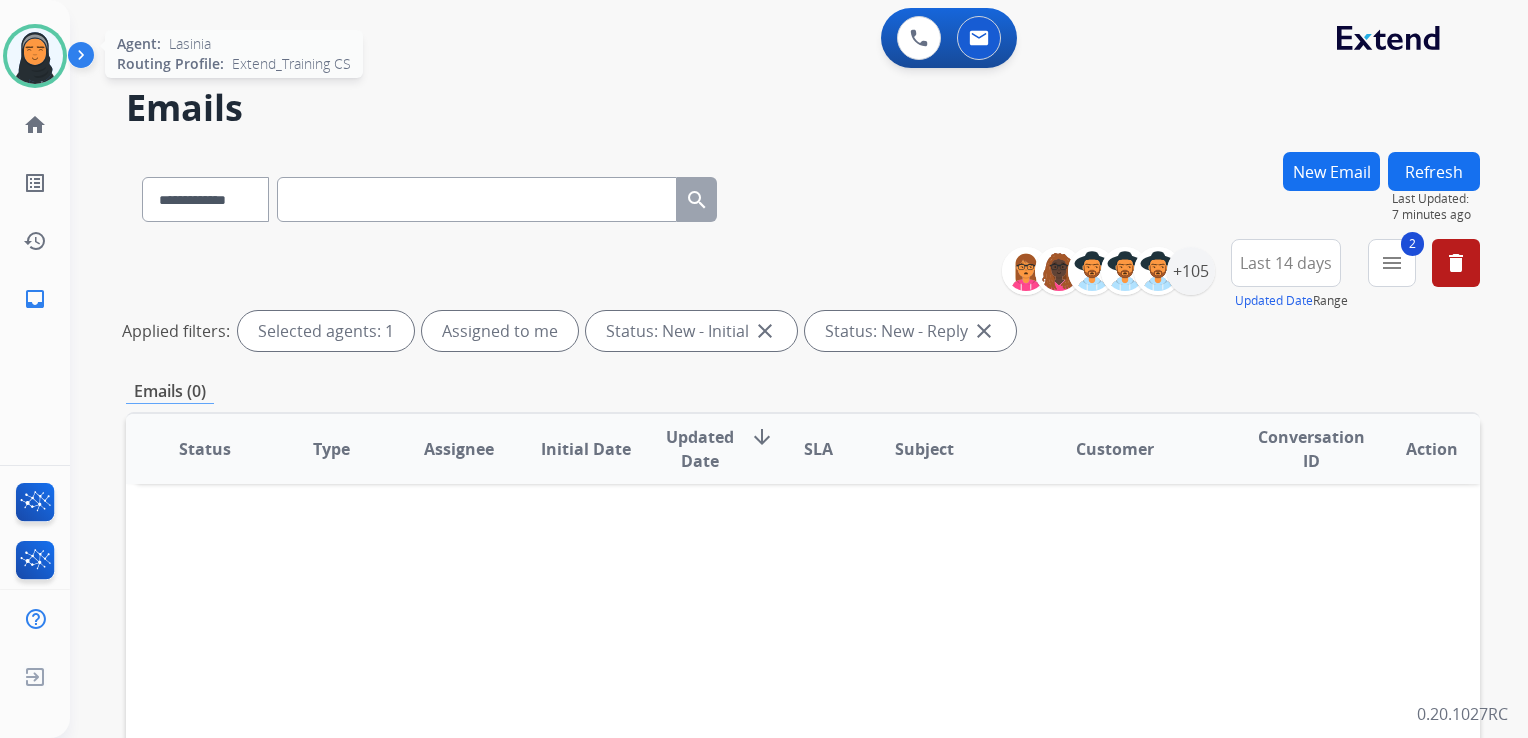 click at bounding box center (35, 56) 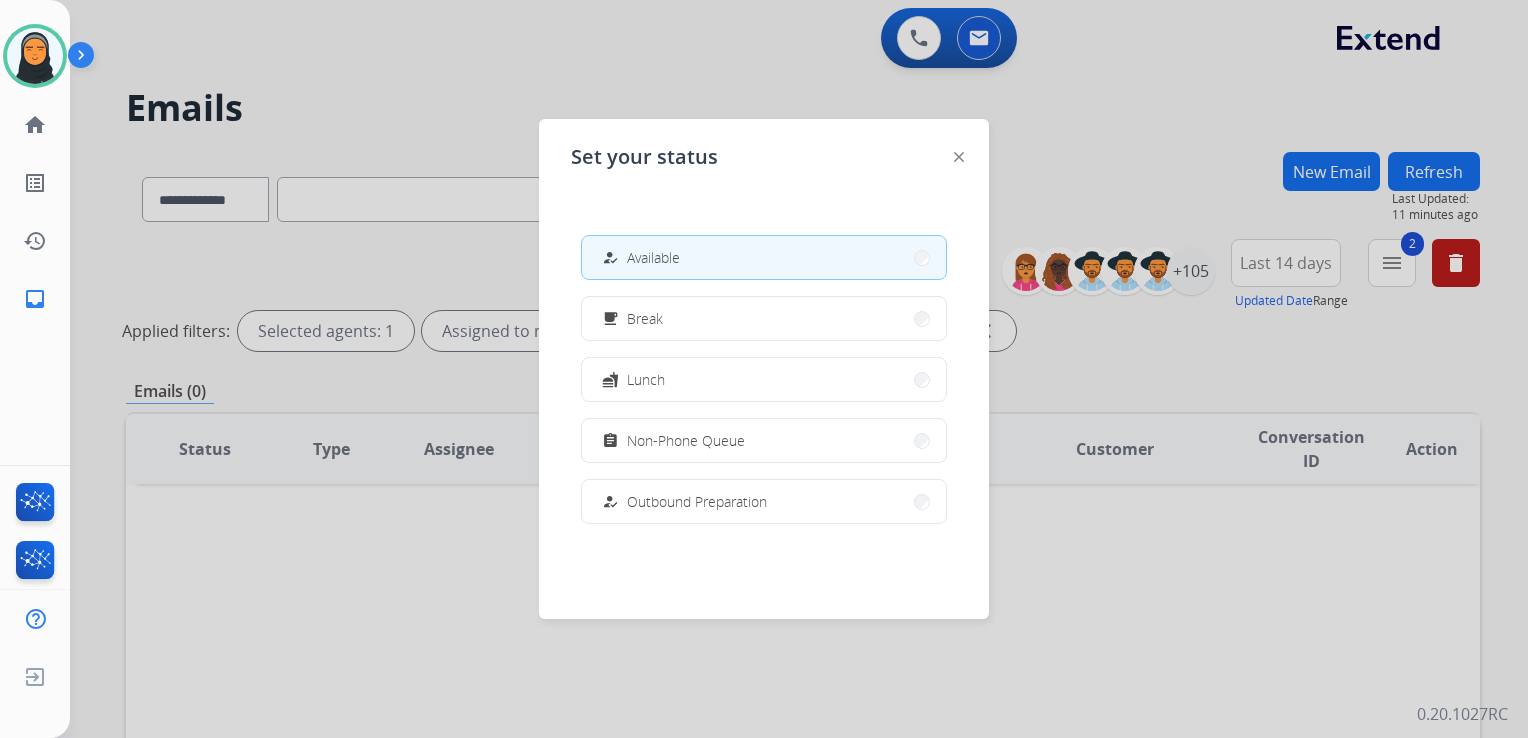 click at bounding box center (764, 369) 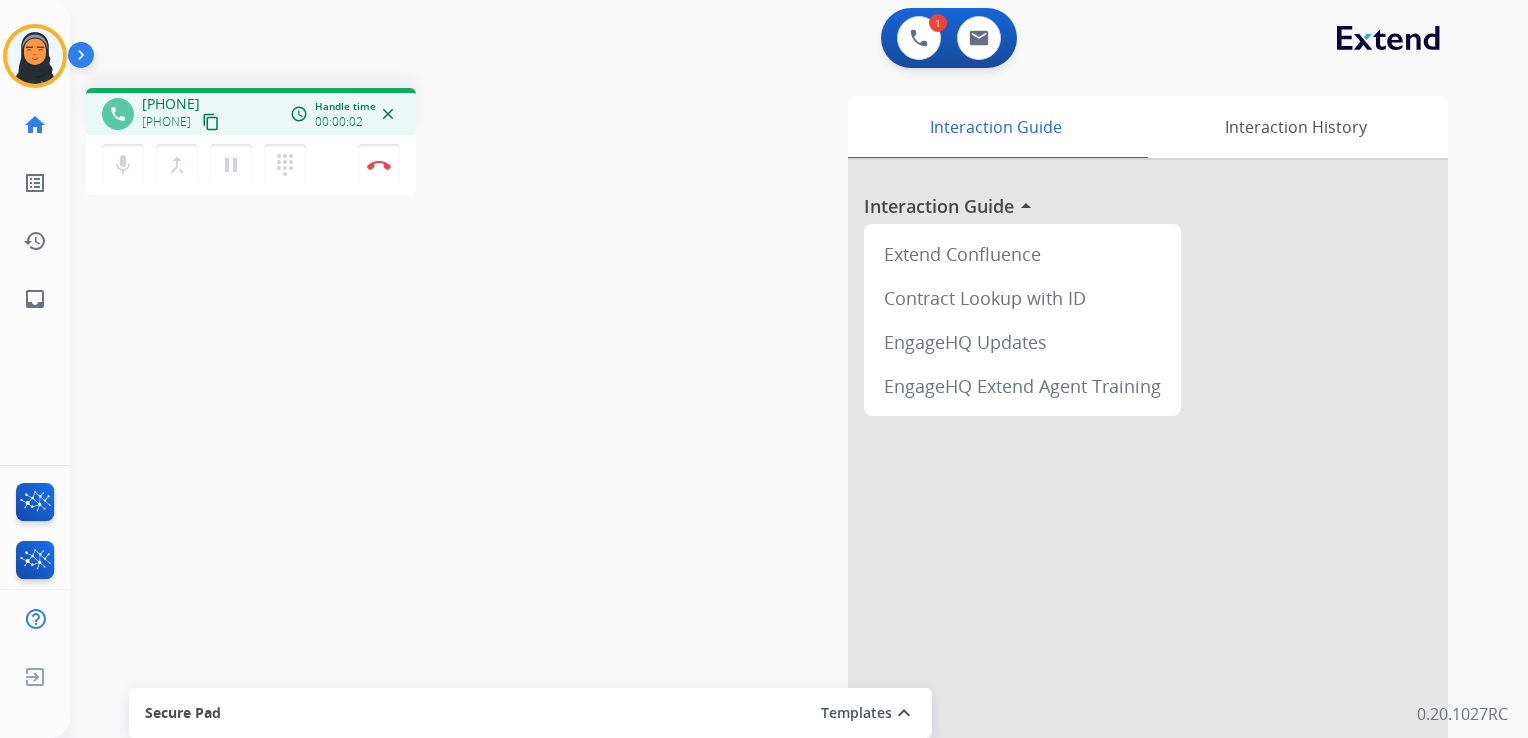 click on "content_copy" at bounding box center (211, 122) 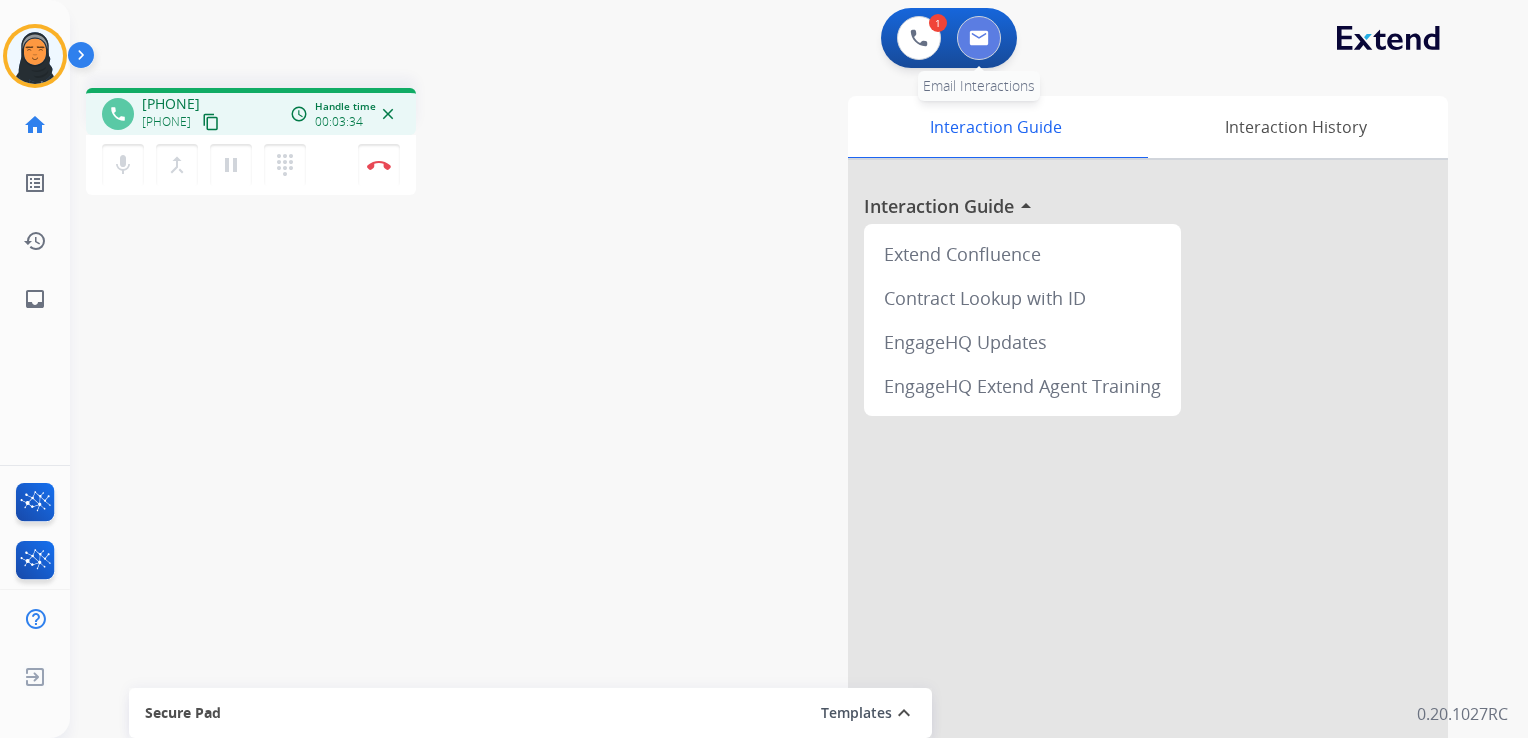 click at bounding box center (979, 38) 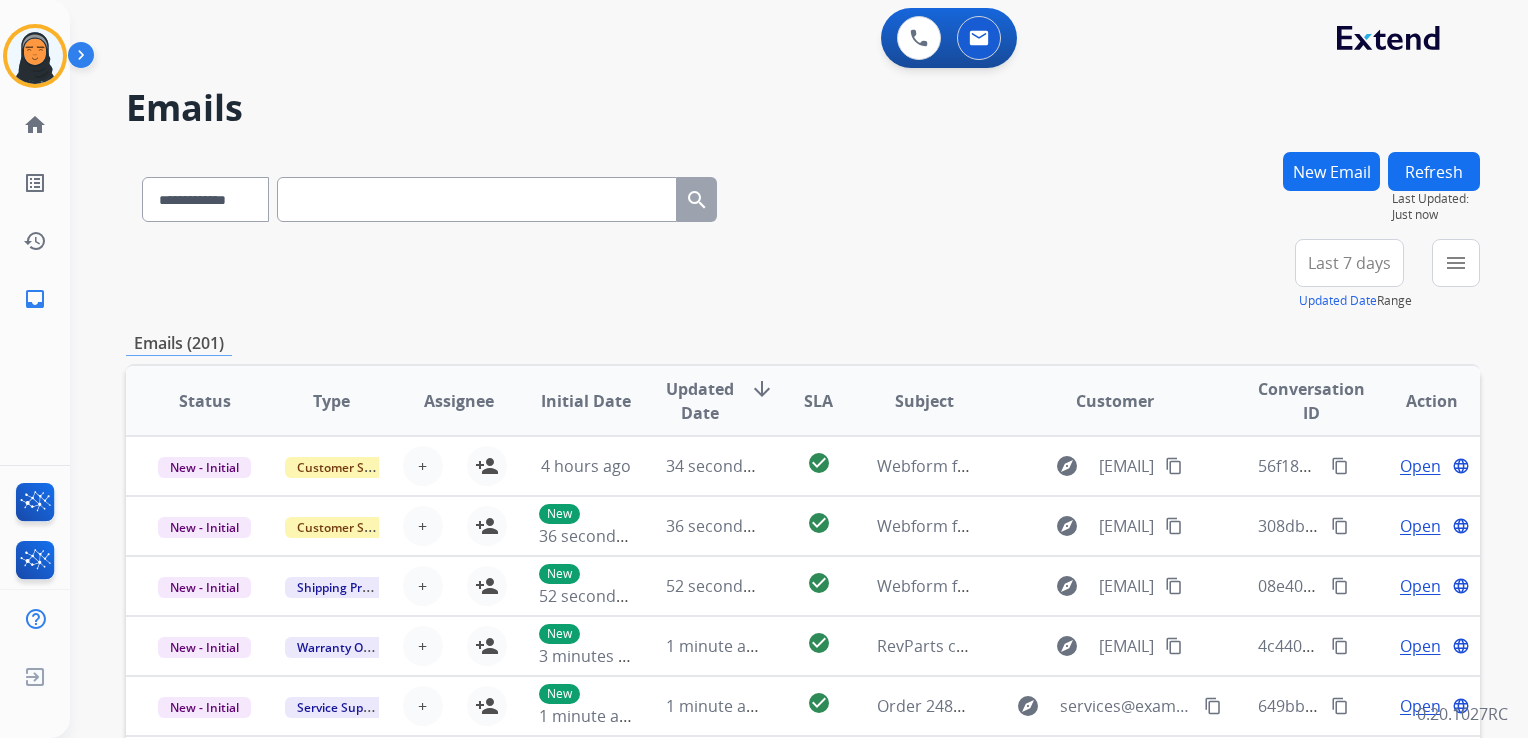 click on "New Email" at bounding box center (1331, 171) 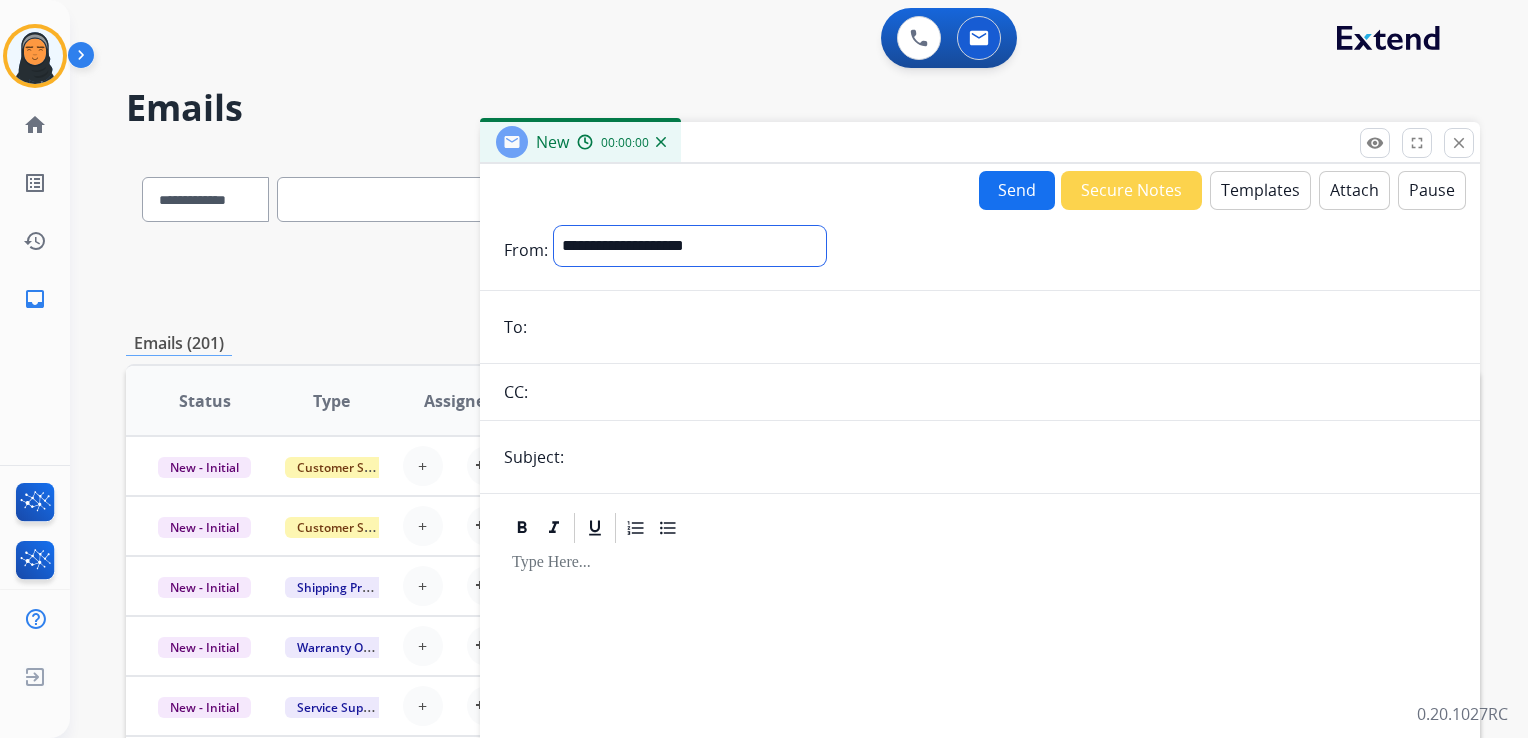 click on "**********" at bounding box center (690, 246) 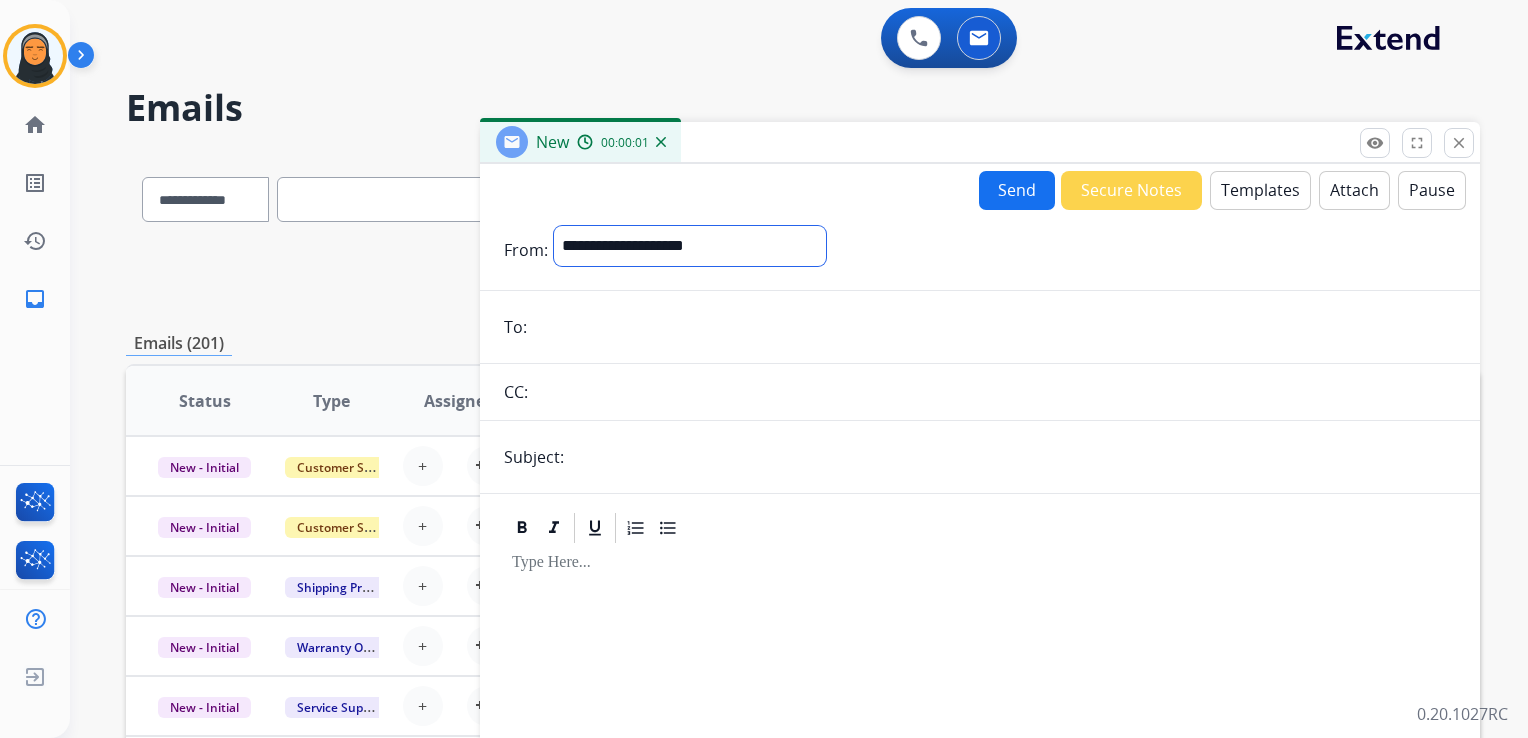 select on "**********" 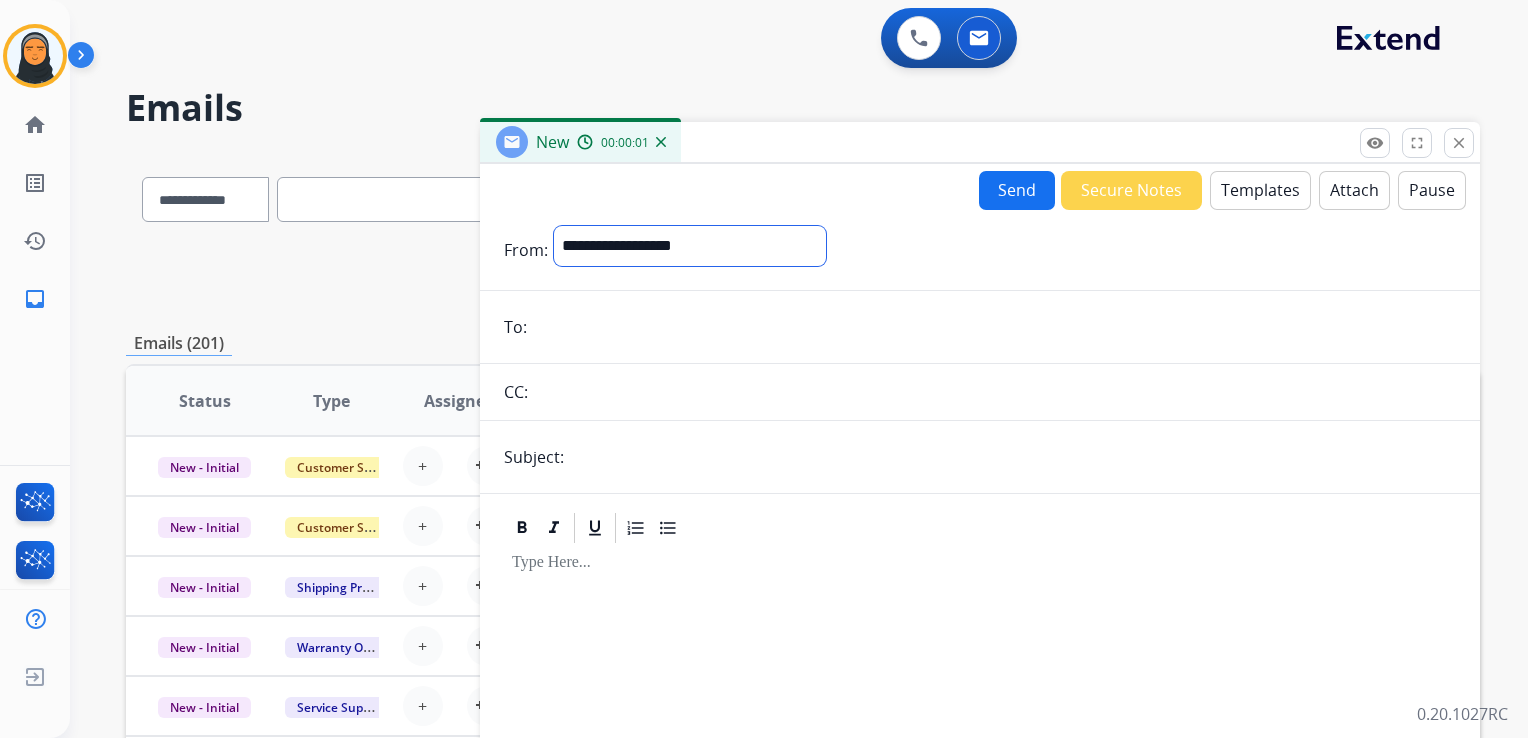 click on "**********" at bounding box center [690, 246] 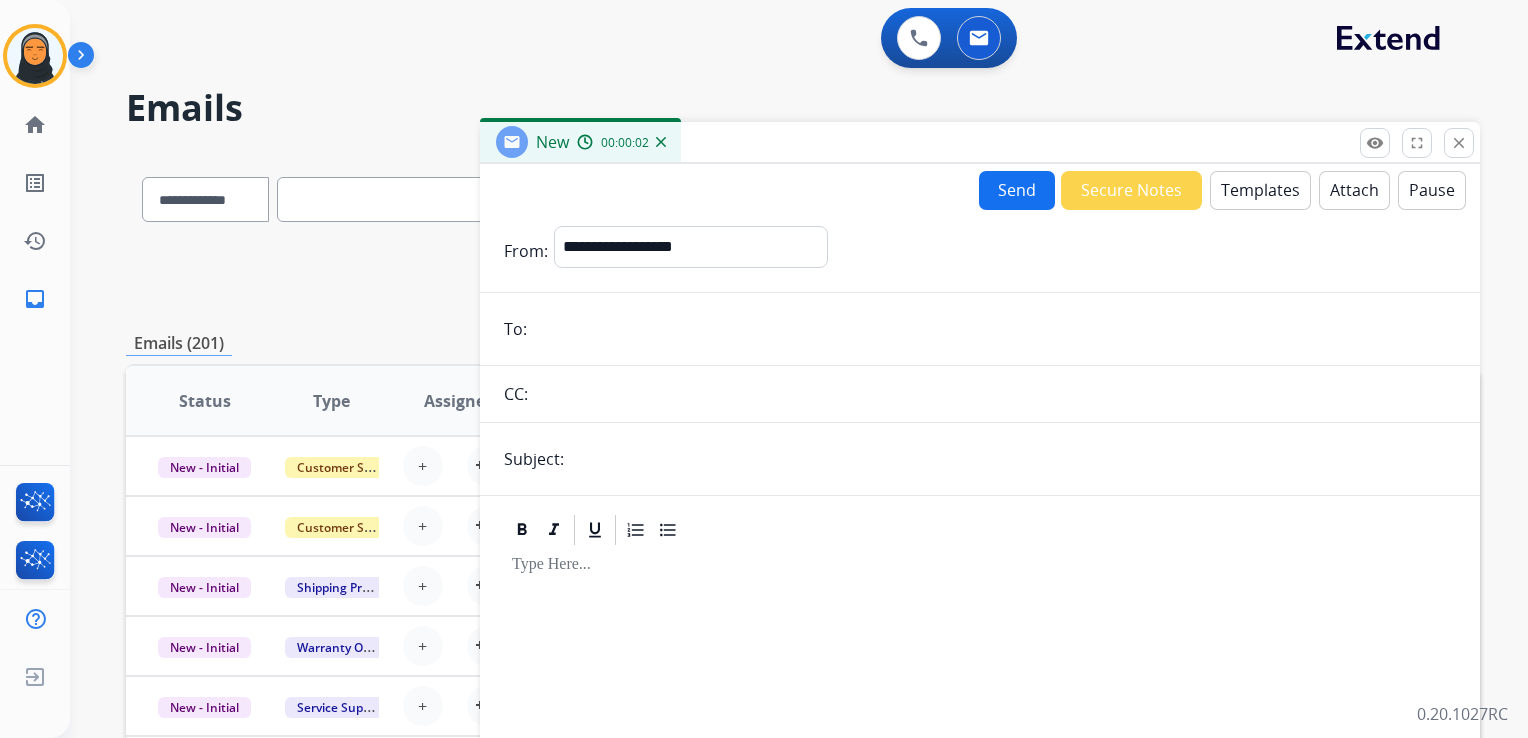 click at bounding box center [994, 329] 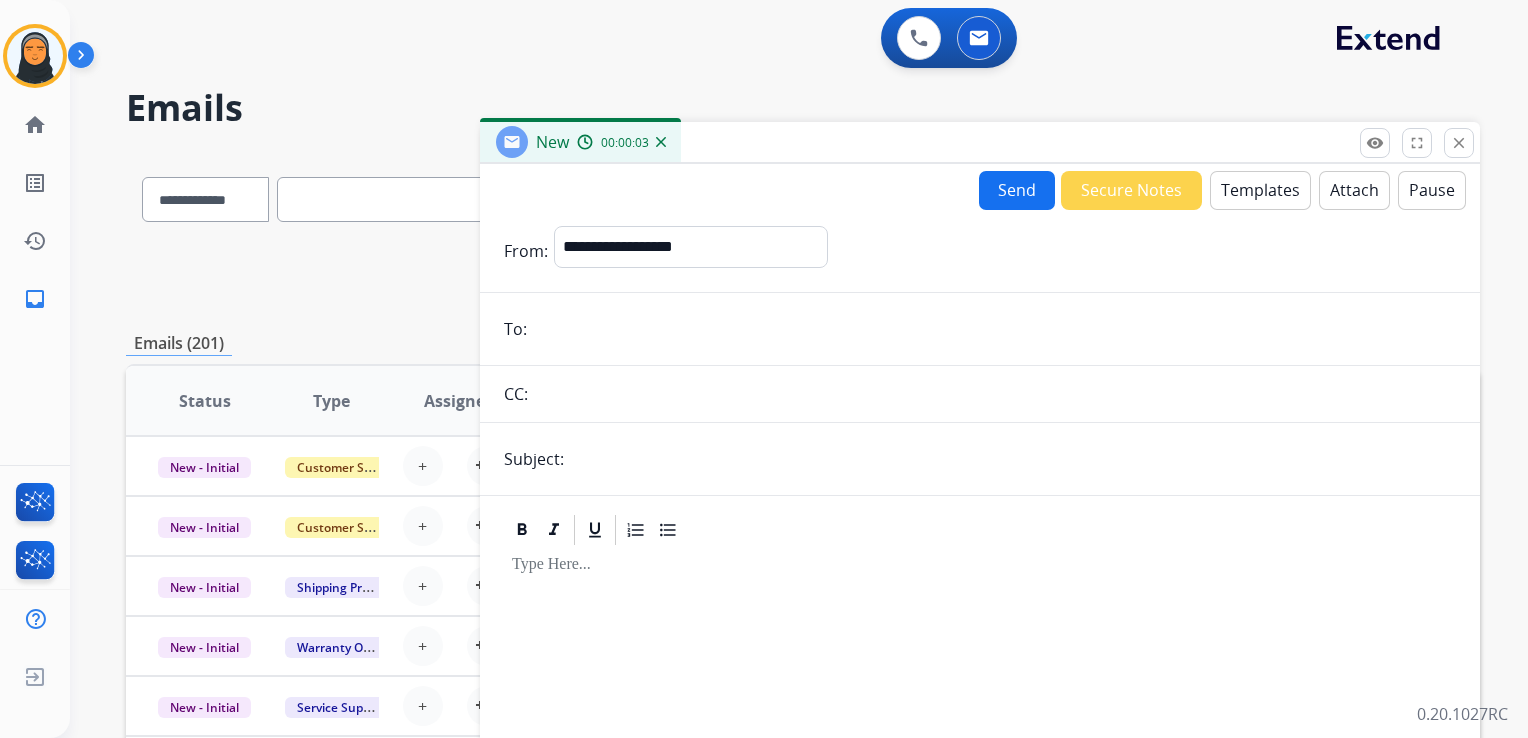 paste on "**********" 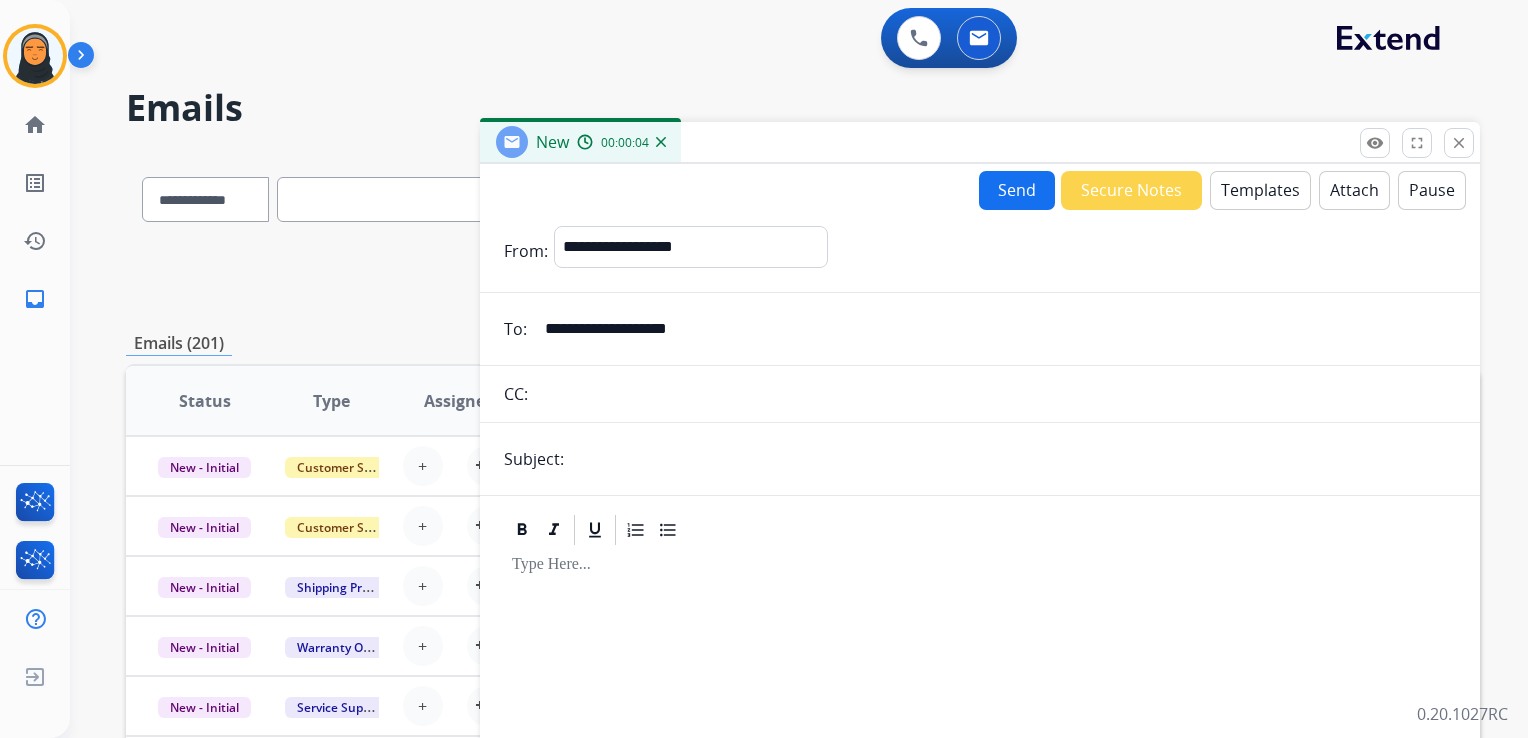 type on "**********" 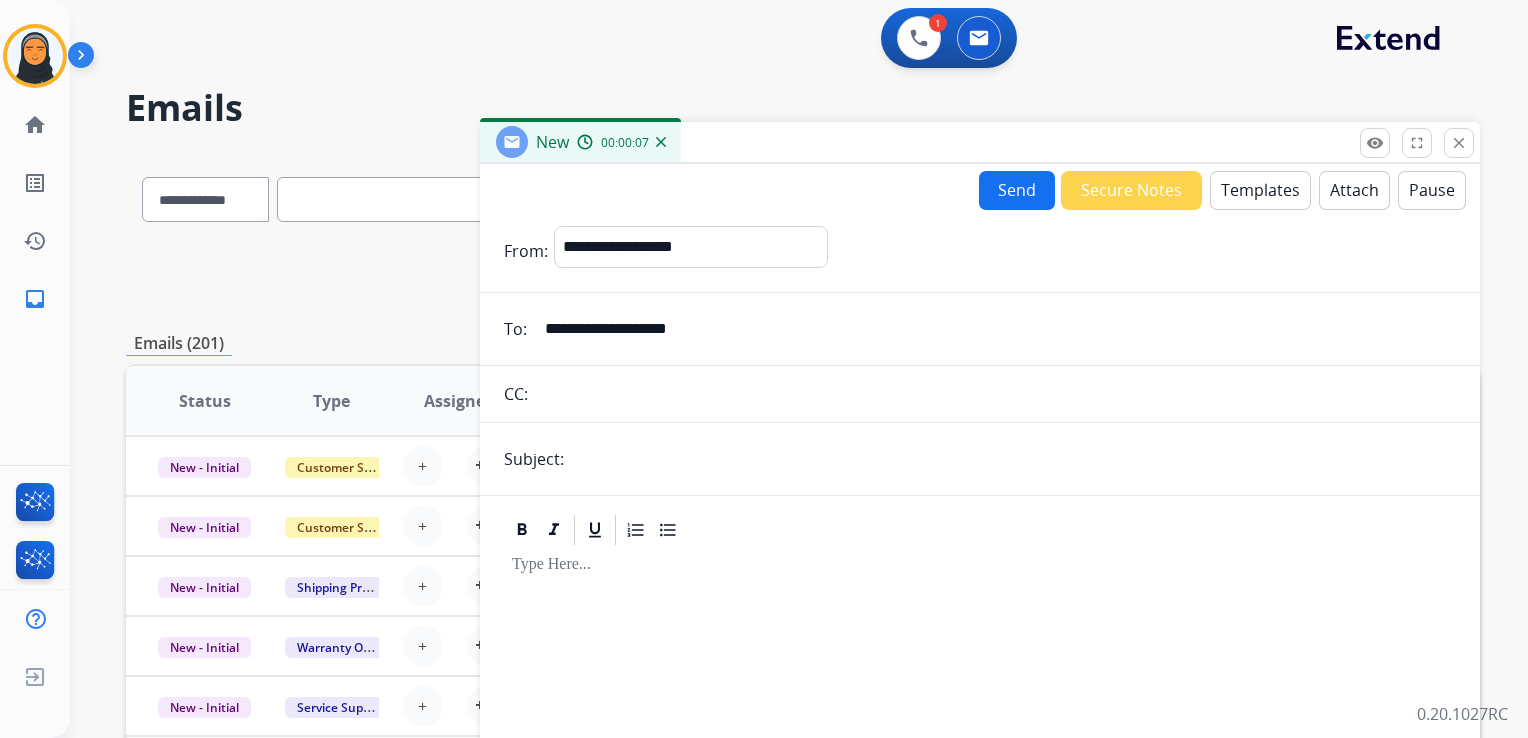 type on "**********" 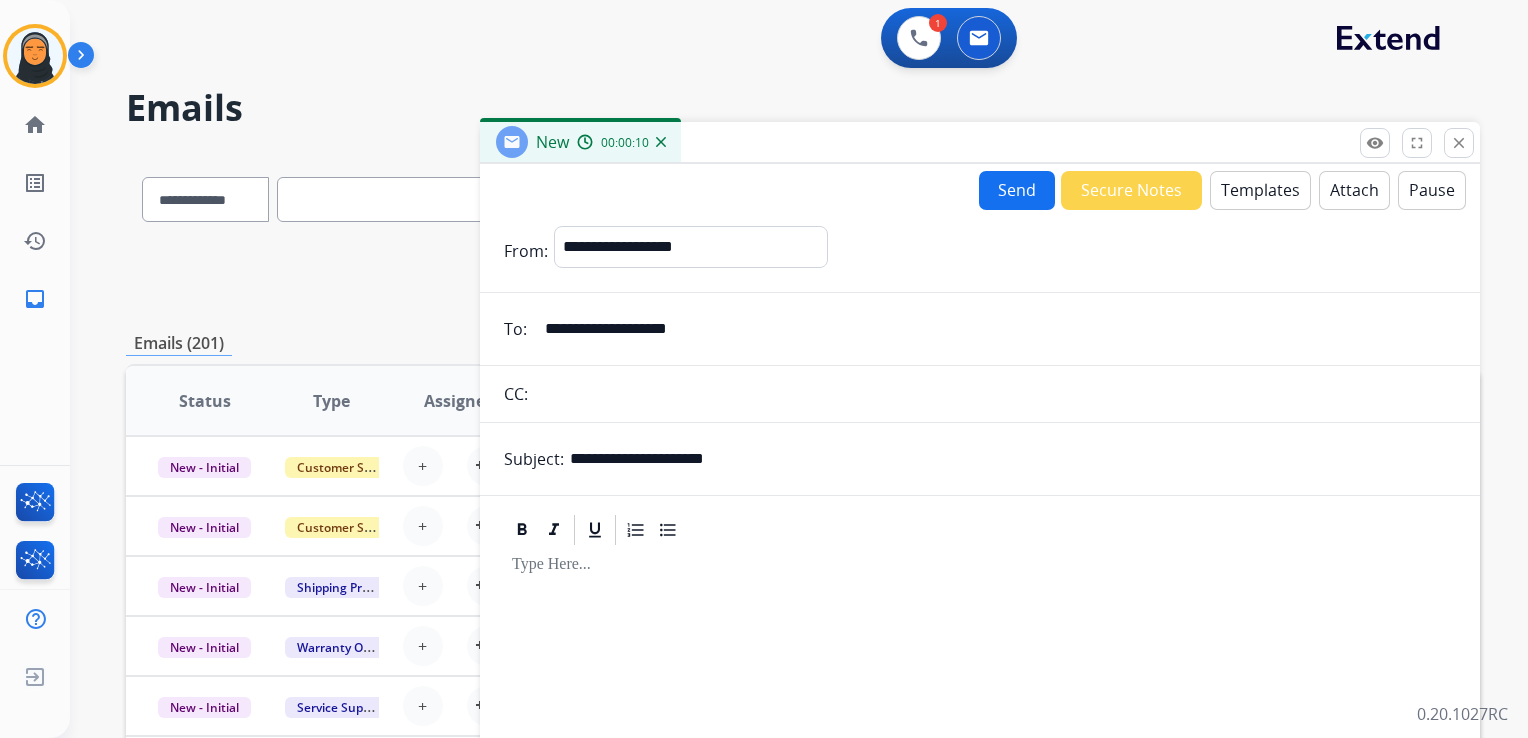 click on "Templates" at bounding box center (1260, 190) 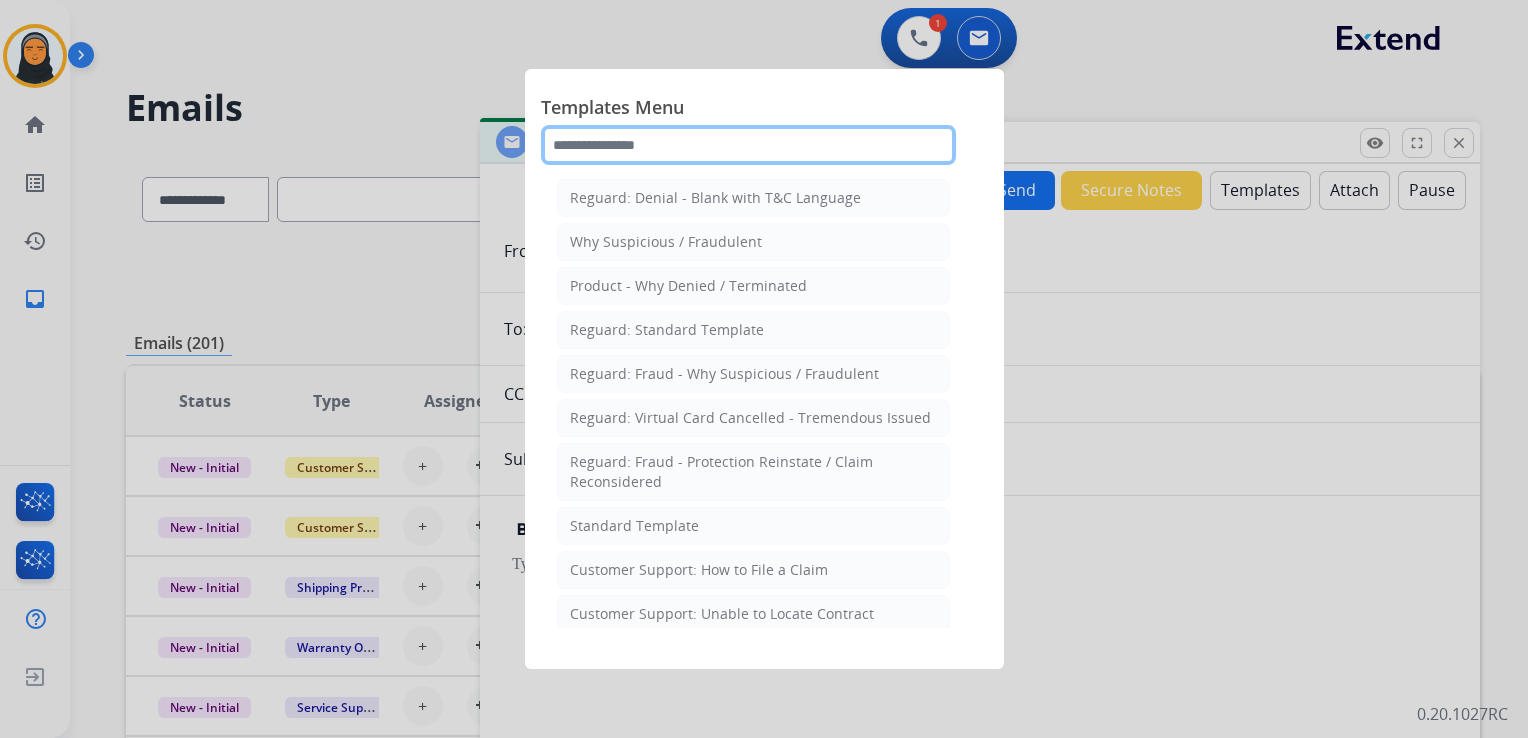 click 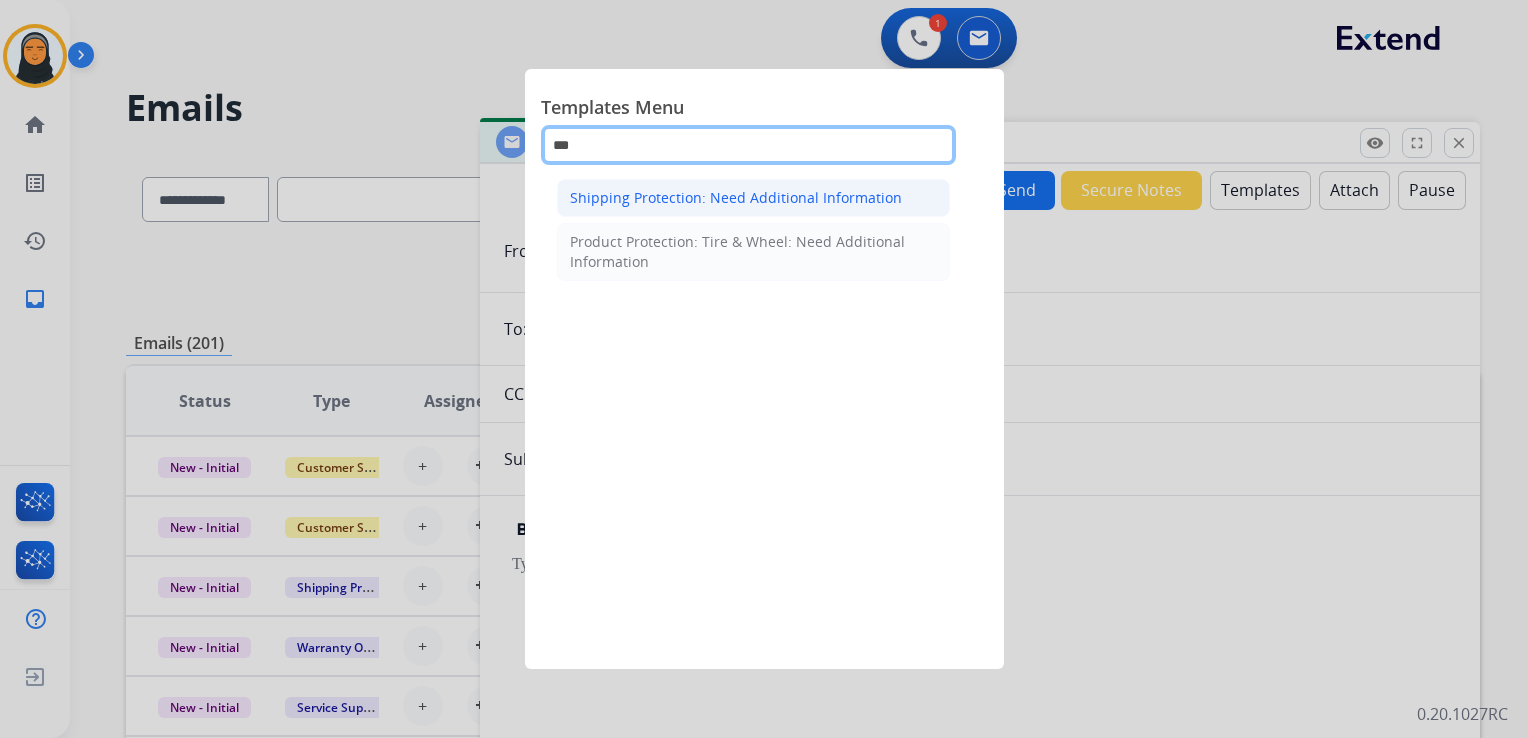 type on "***" 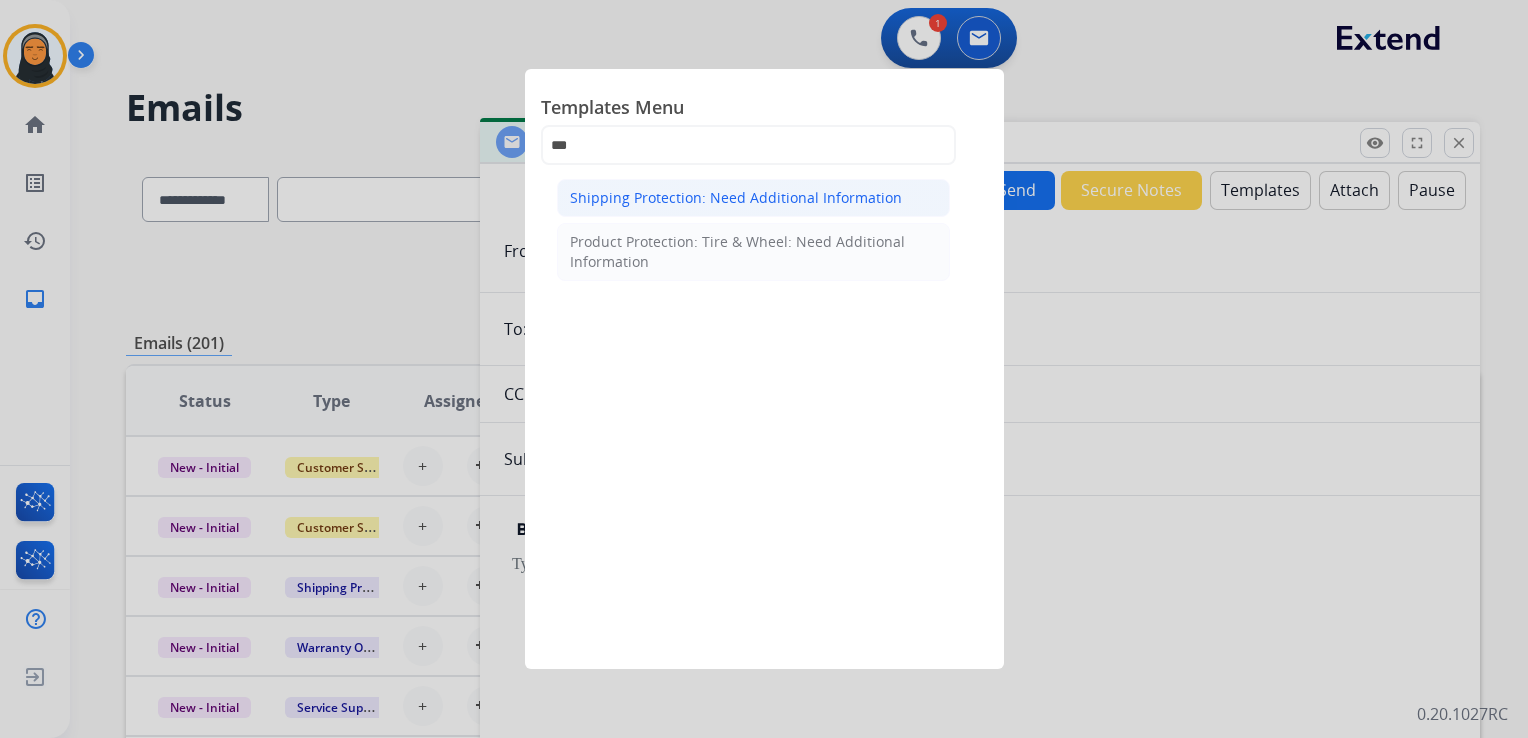 click on "Shipping Protection: Need Additional Information" 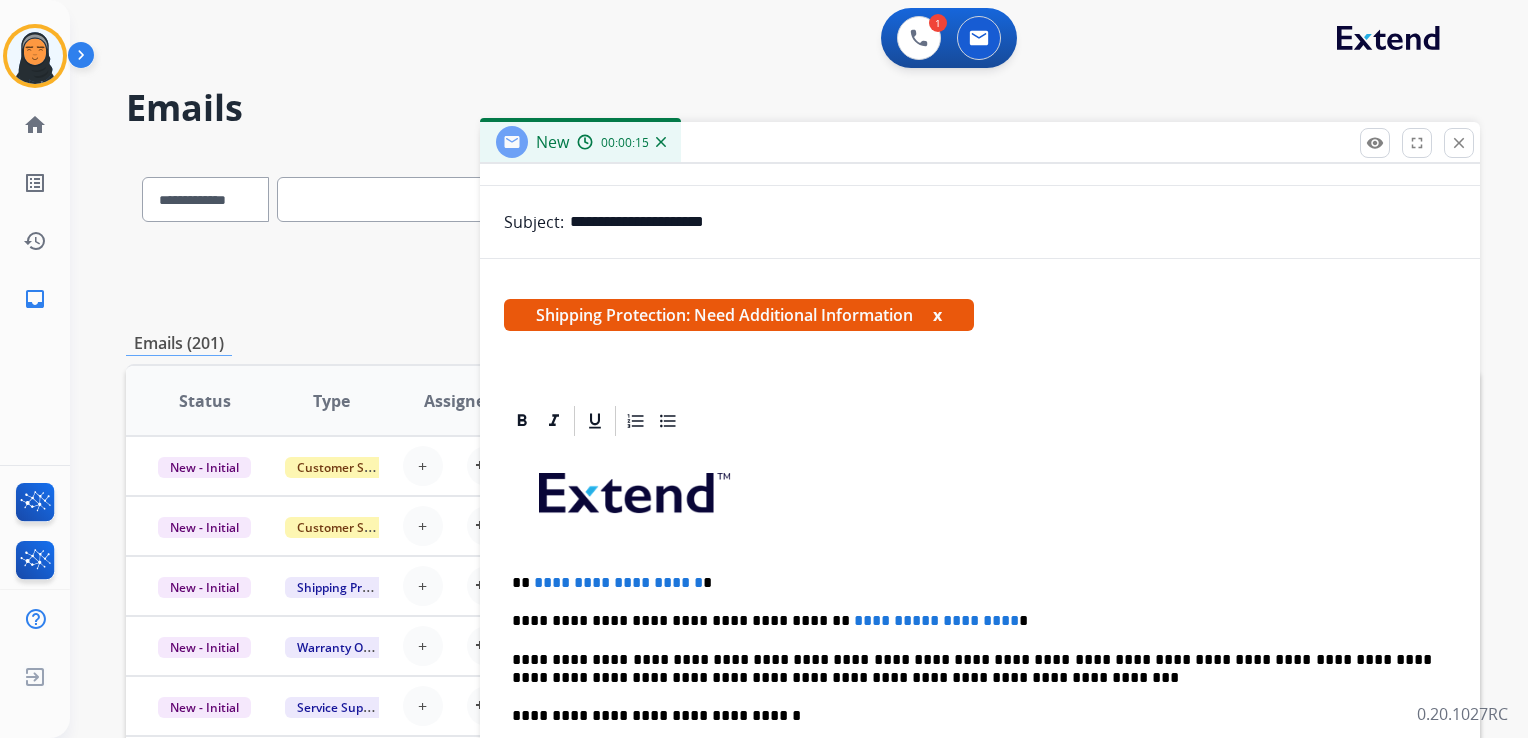 scroll, scrollTop: 300, scrollLeft: 0, axis: vertical 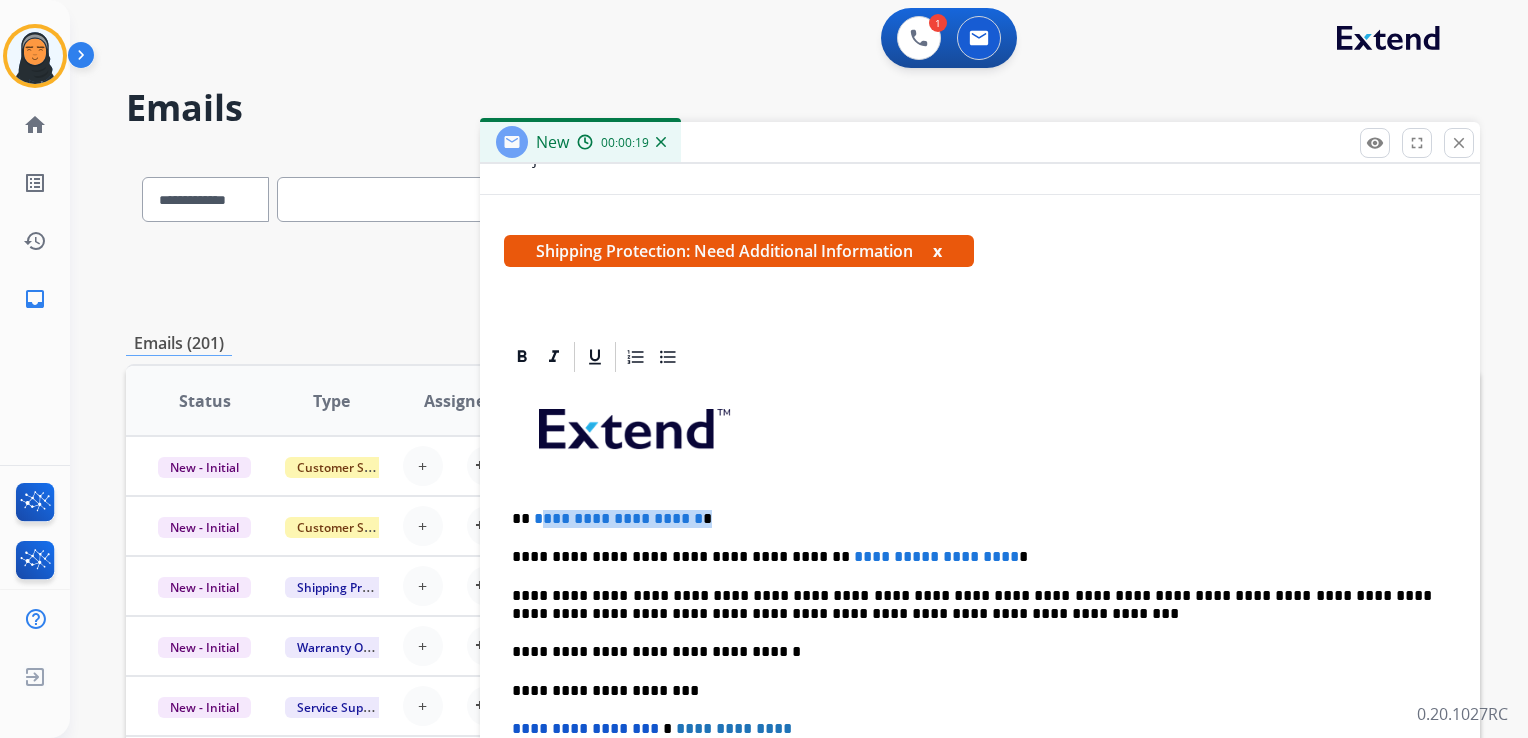 drag, startPoint x: 736, startPoint y: 514, endPoint x: 535, endPoint y: 522, distance: 201.15913 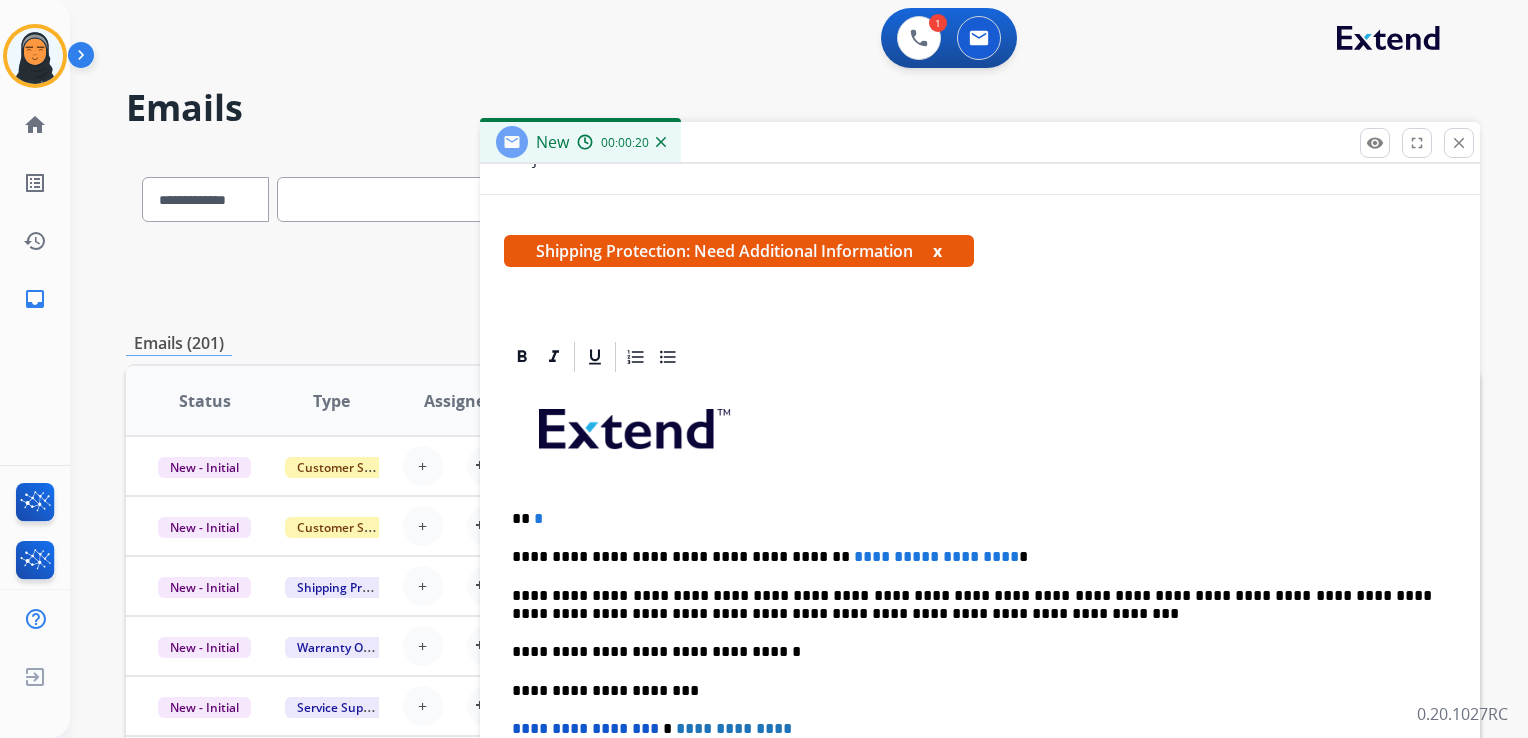 type 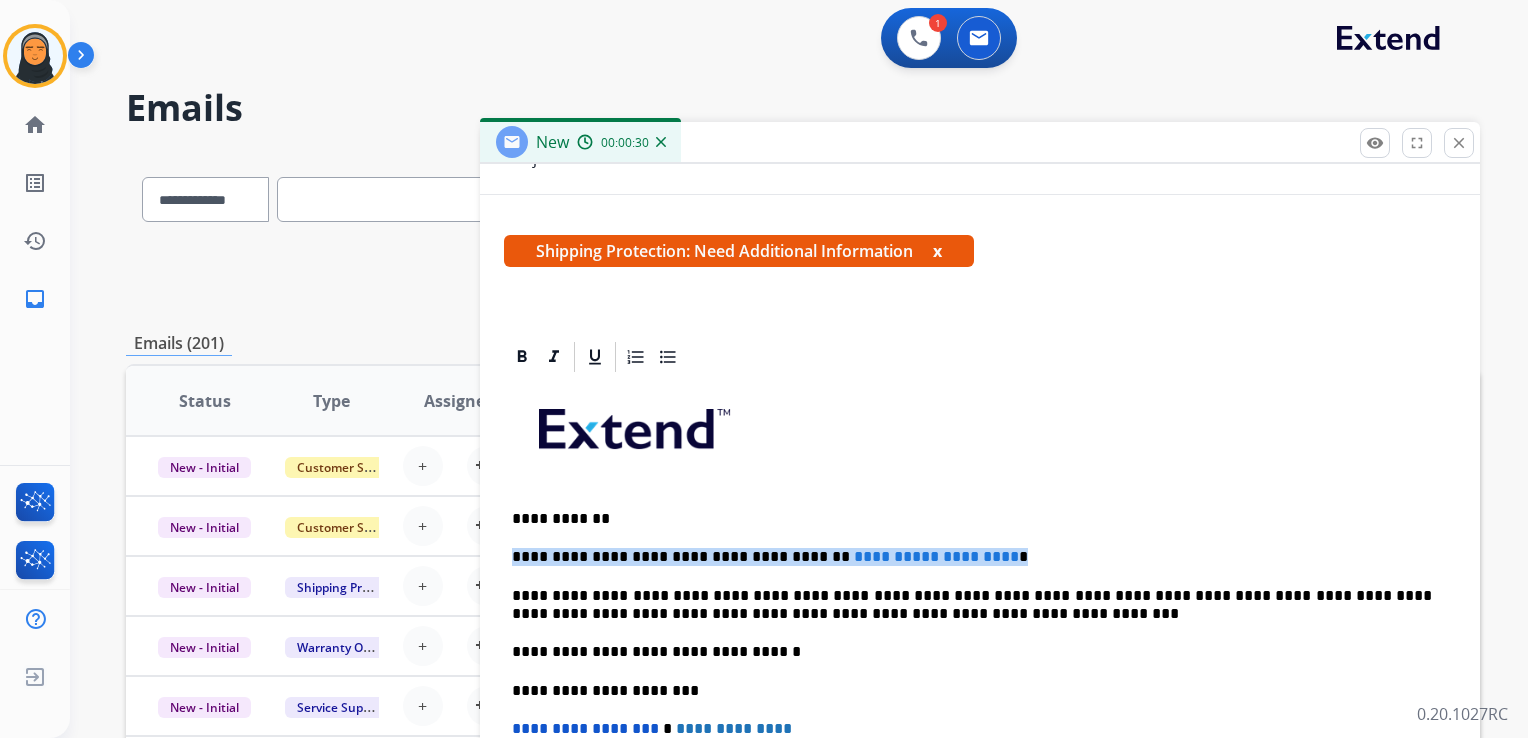 drag, startPoint x: 516, startPoint y: 554, endPoint x: 996, endPoint y: 552, distance: 480.00418 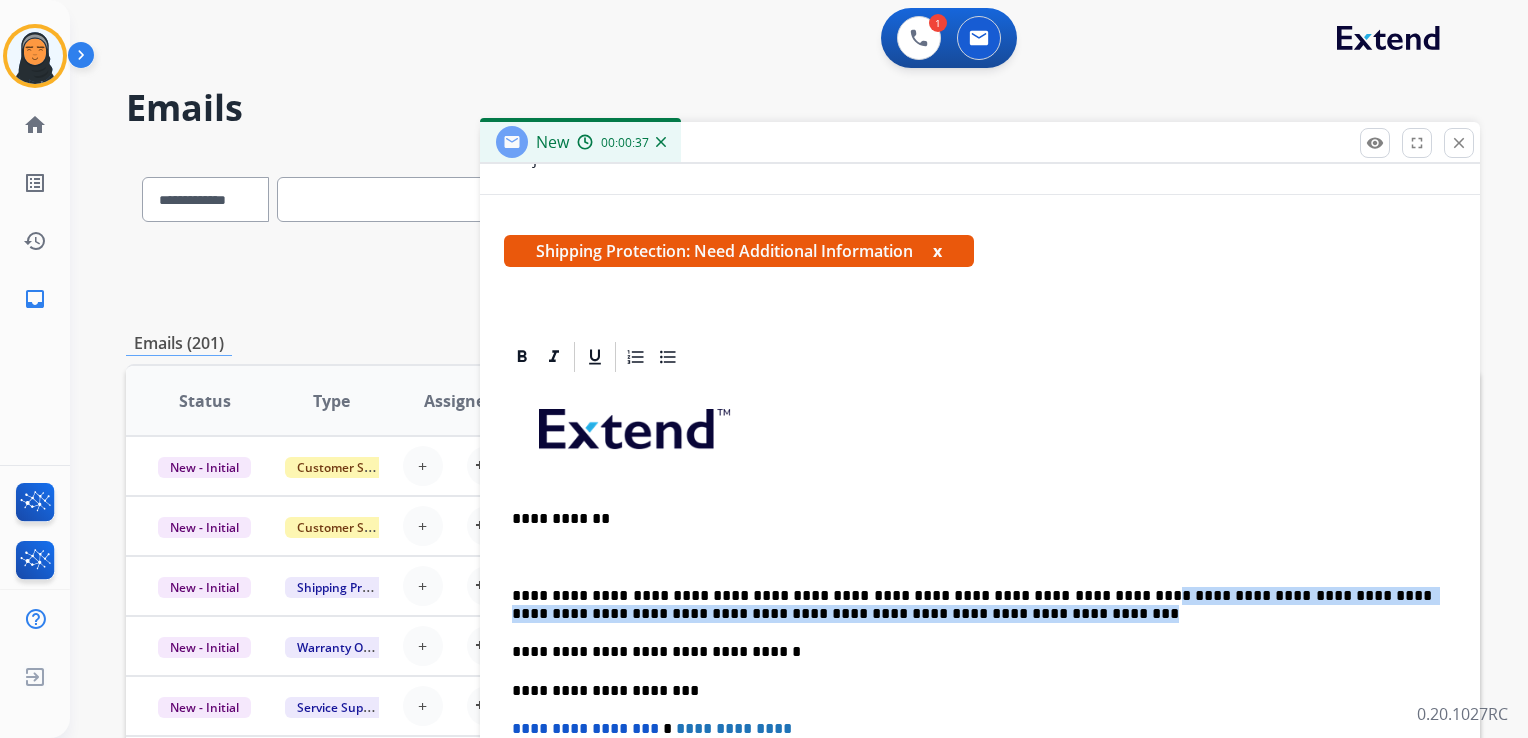 drag, startPoint x: 1072, startPoint y: 594, endPoint x: 1143, endPoint y: 606, distance: 72.00694 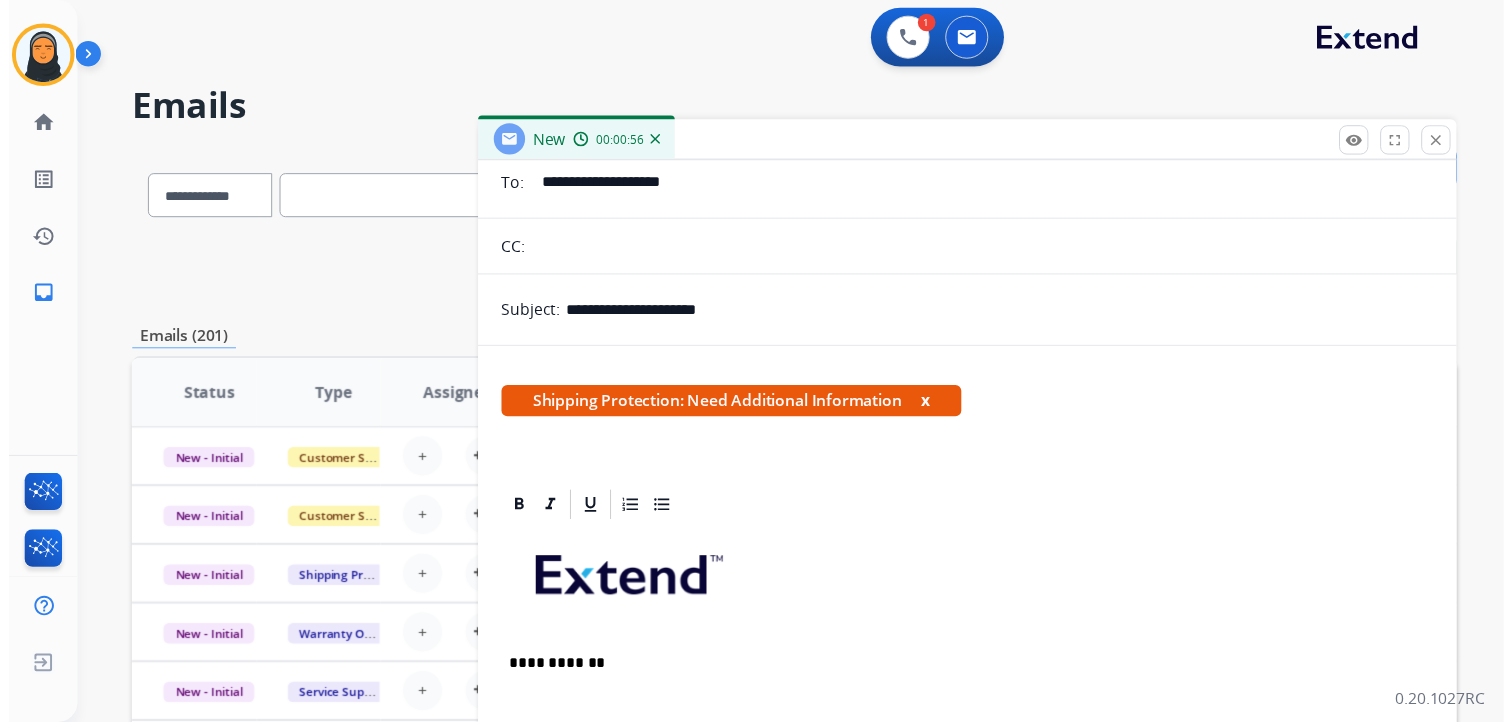 scroll, scrollTop: 0, scrollLeft: 0, axis: both 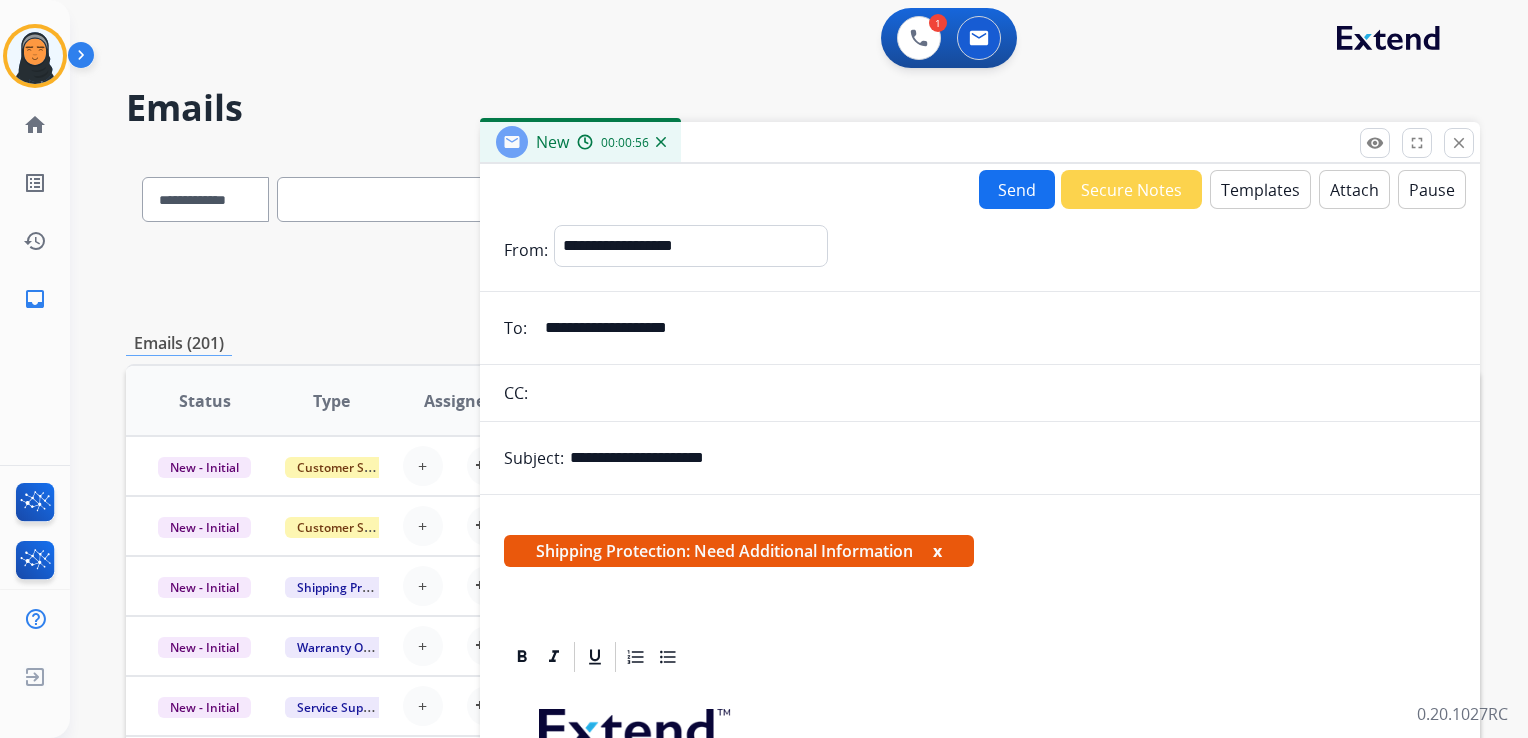 click on "Send" at bounding box center [1017, 189] 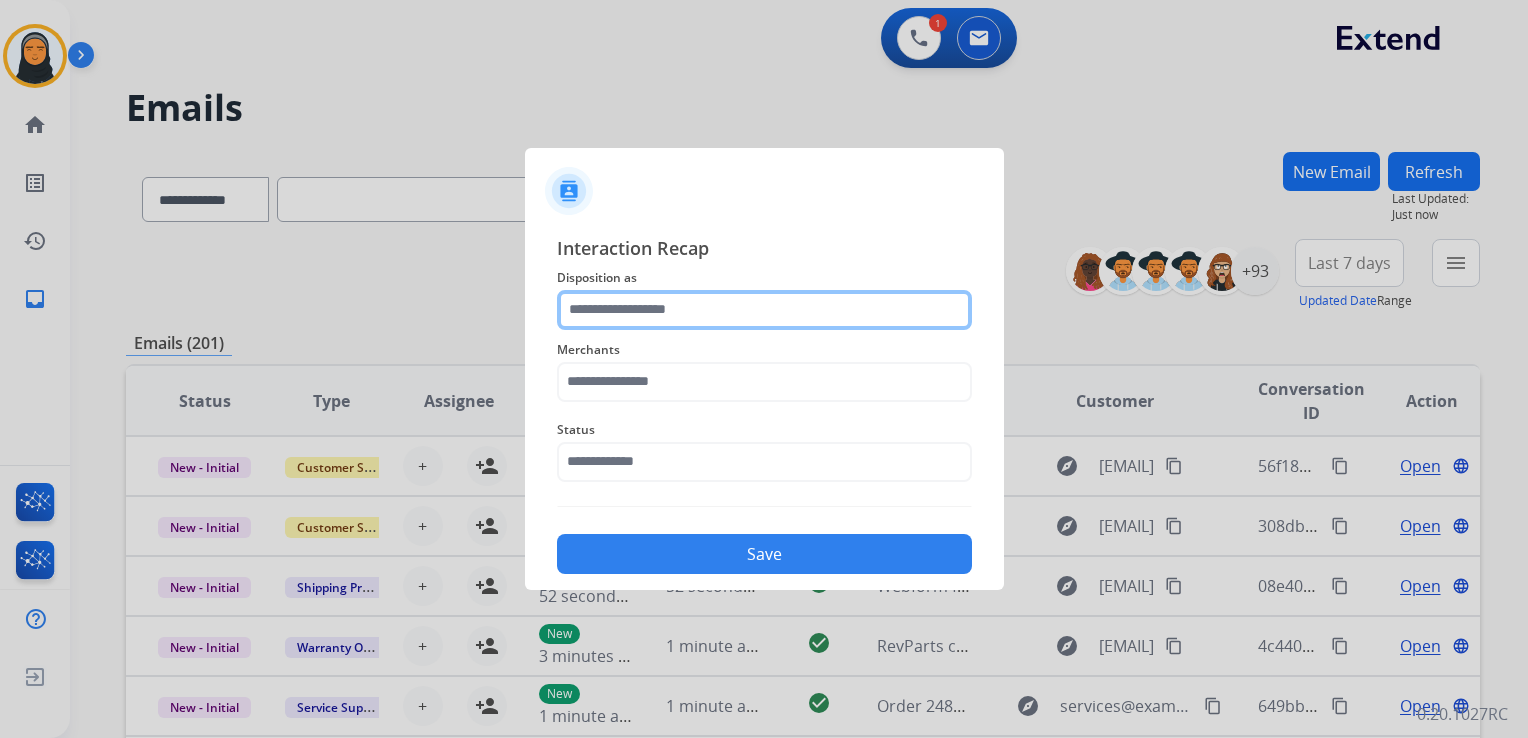 click 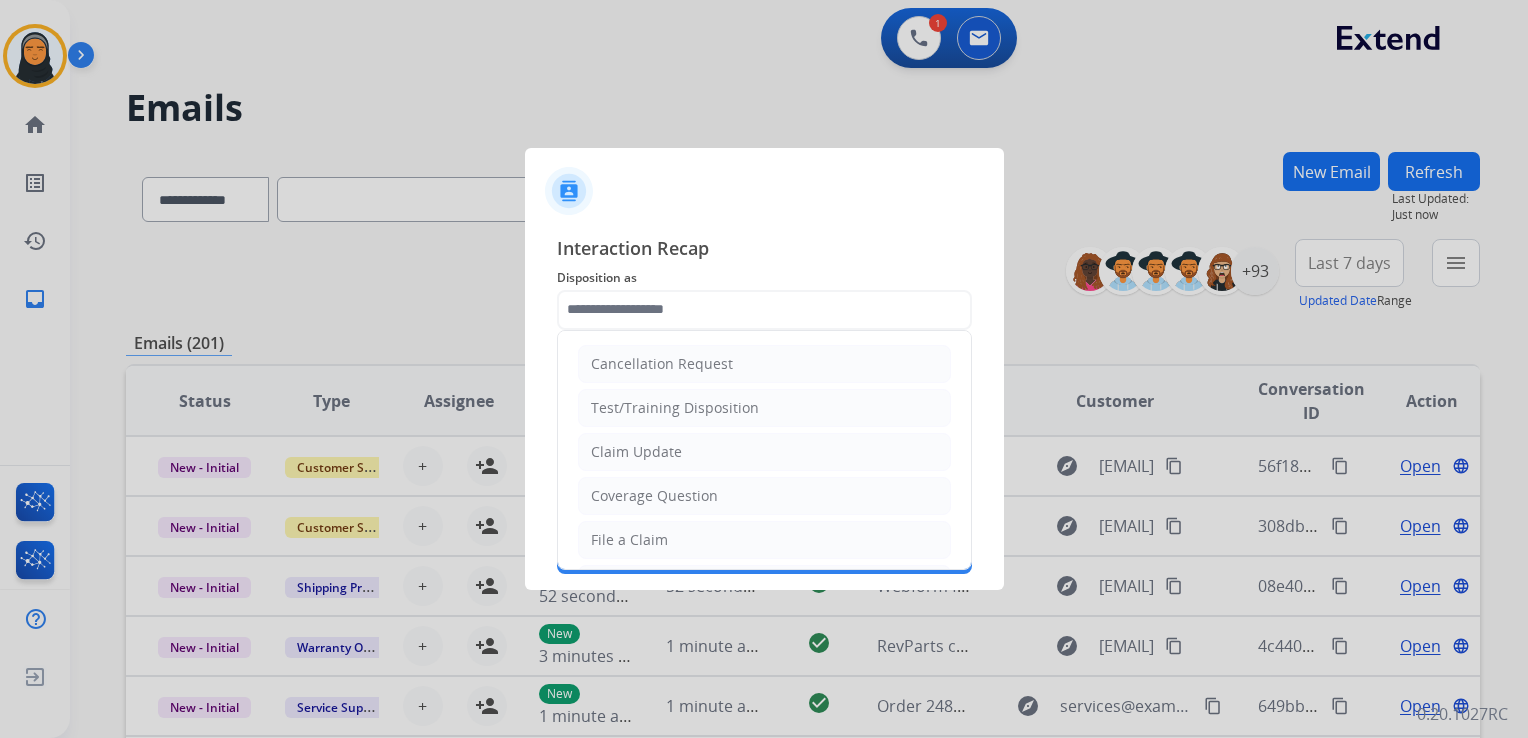 click on "Interaction Recap Disposition as     Cancellation Request   Test/Training Disposition   Claim Update   Coverage Question   File a Claim   MyExtend Support   Virtual or Tremendous Card Support   Inquiring about Fraud   Account Update   Resend Contract or Shipping Label   Other   Service Support  Merchants   Status    Save" 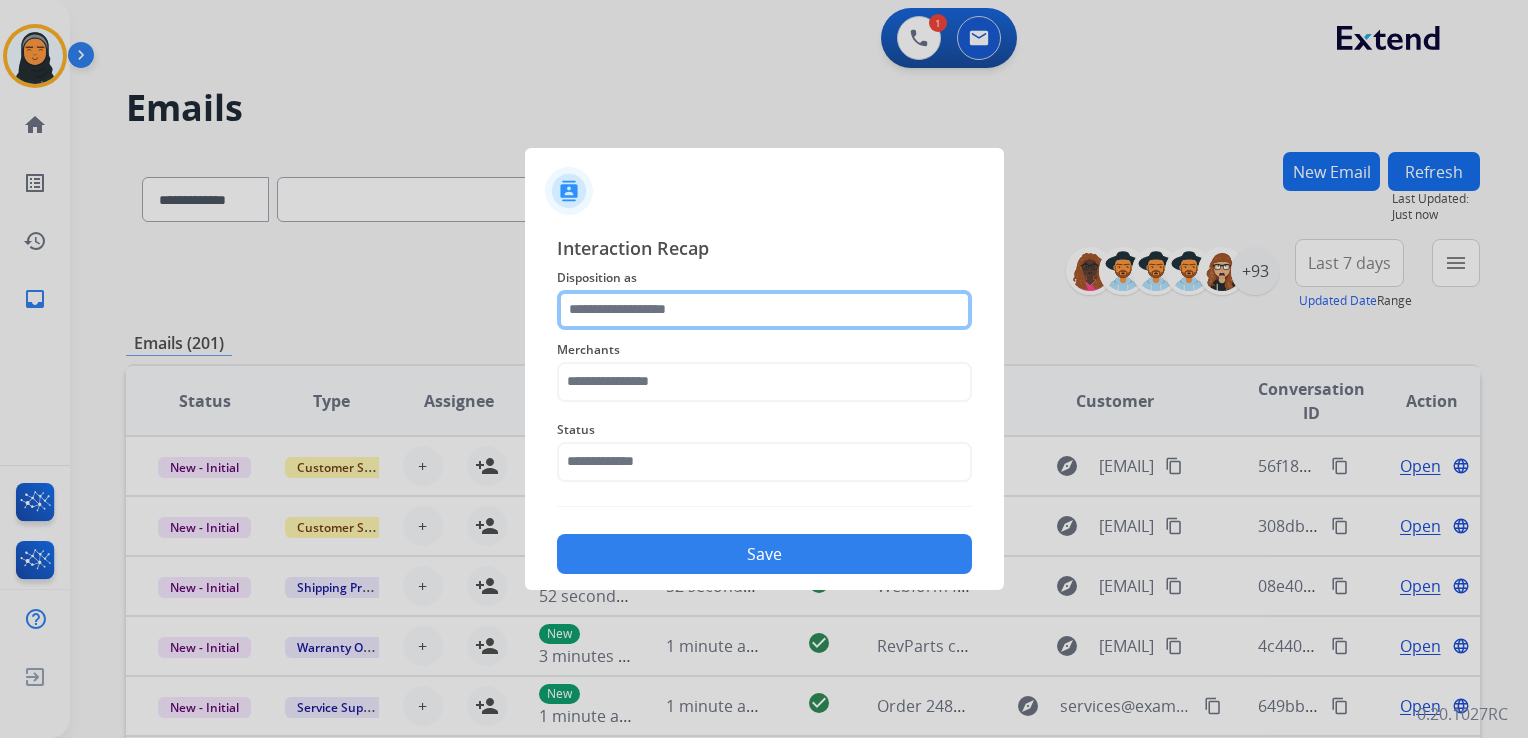 click 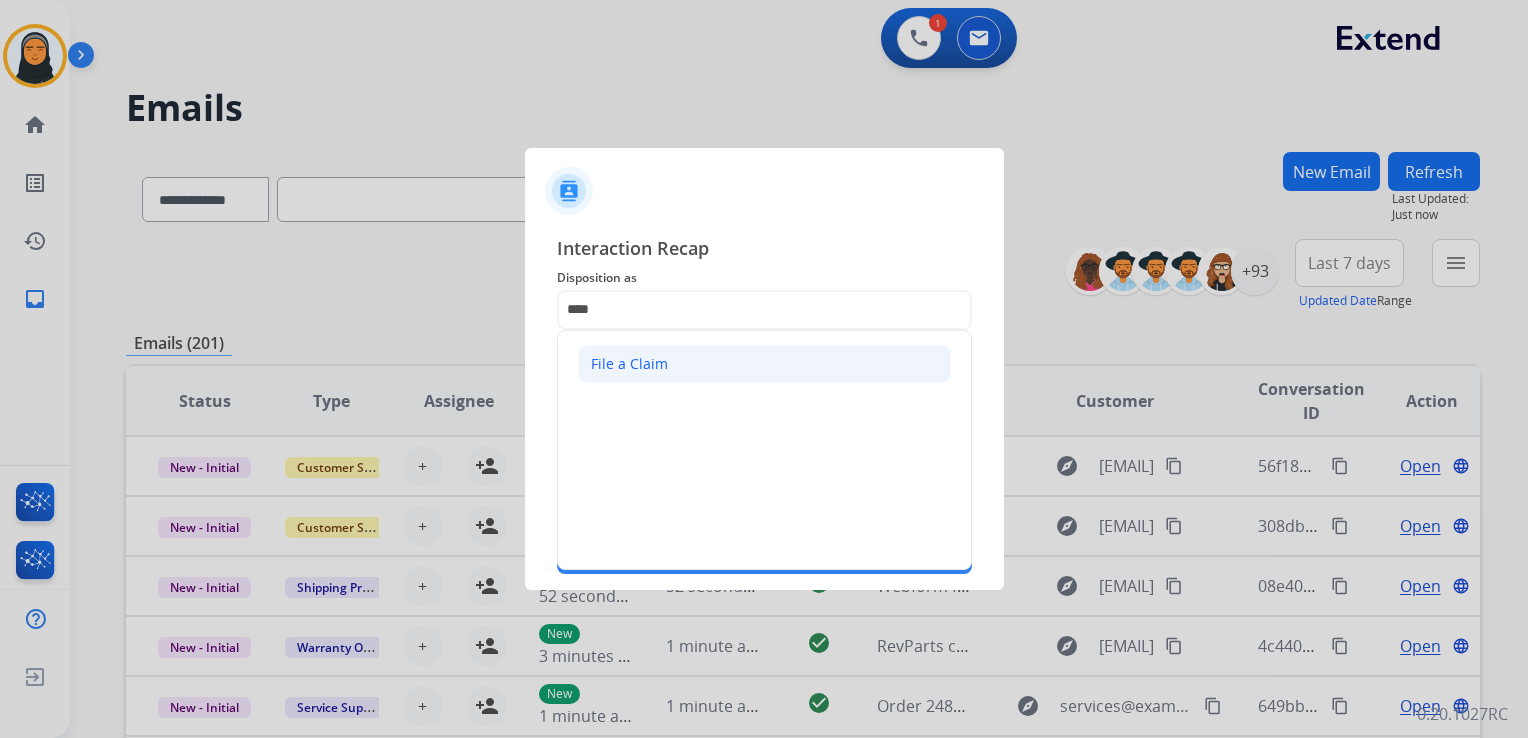 click on "File a Claim" 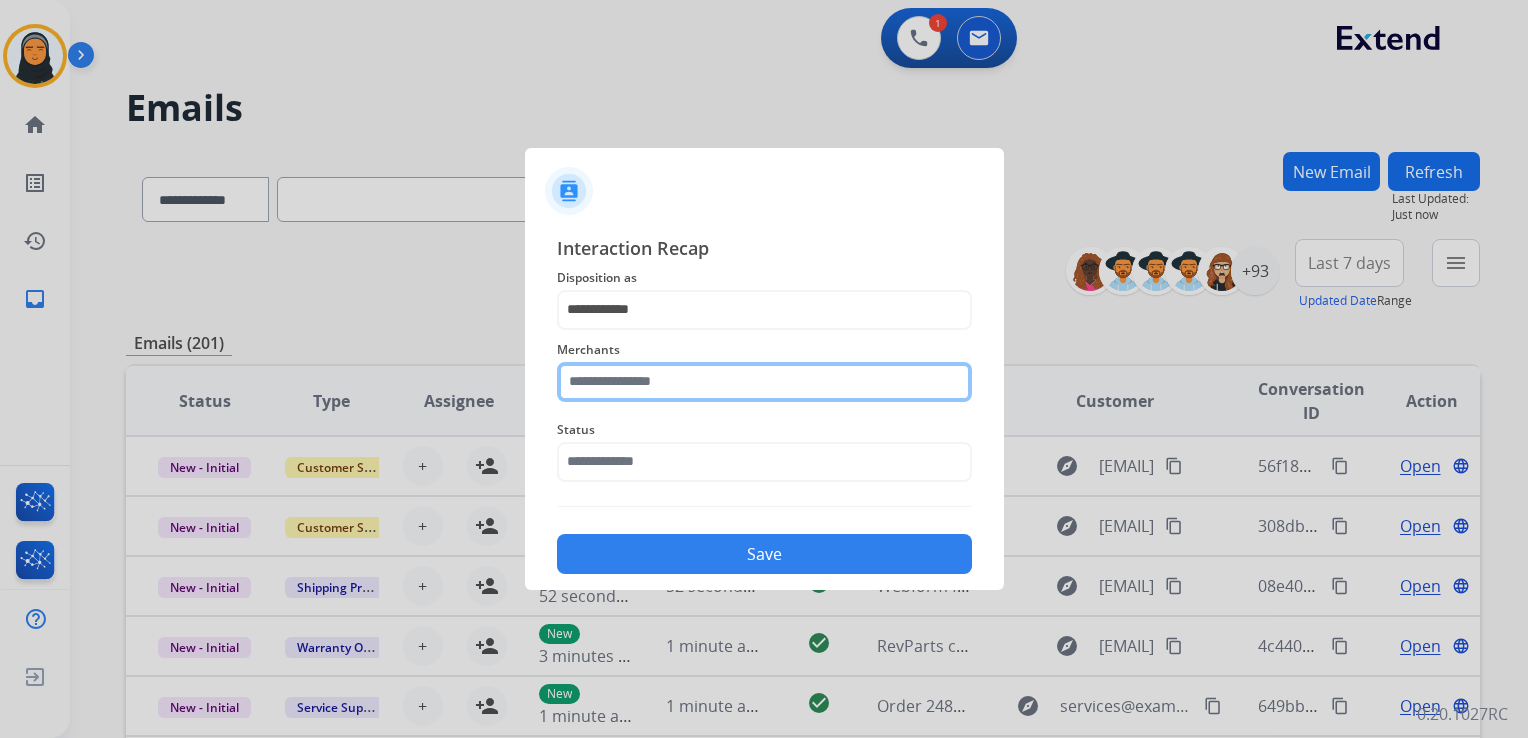 click 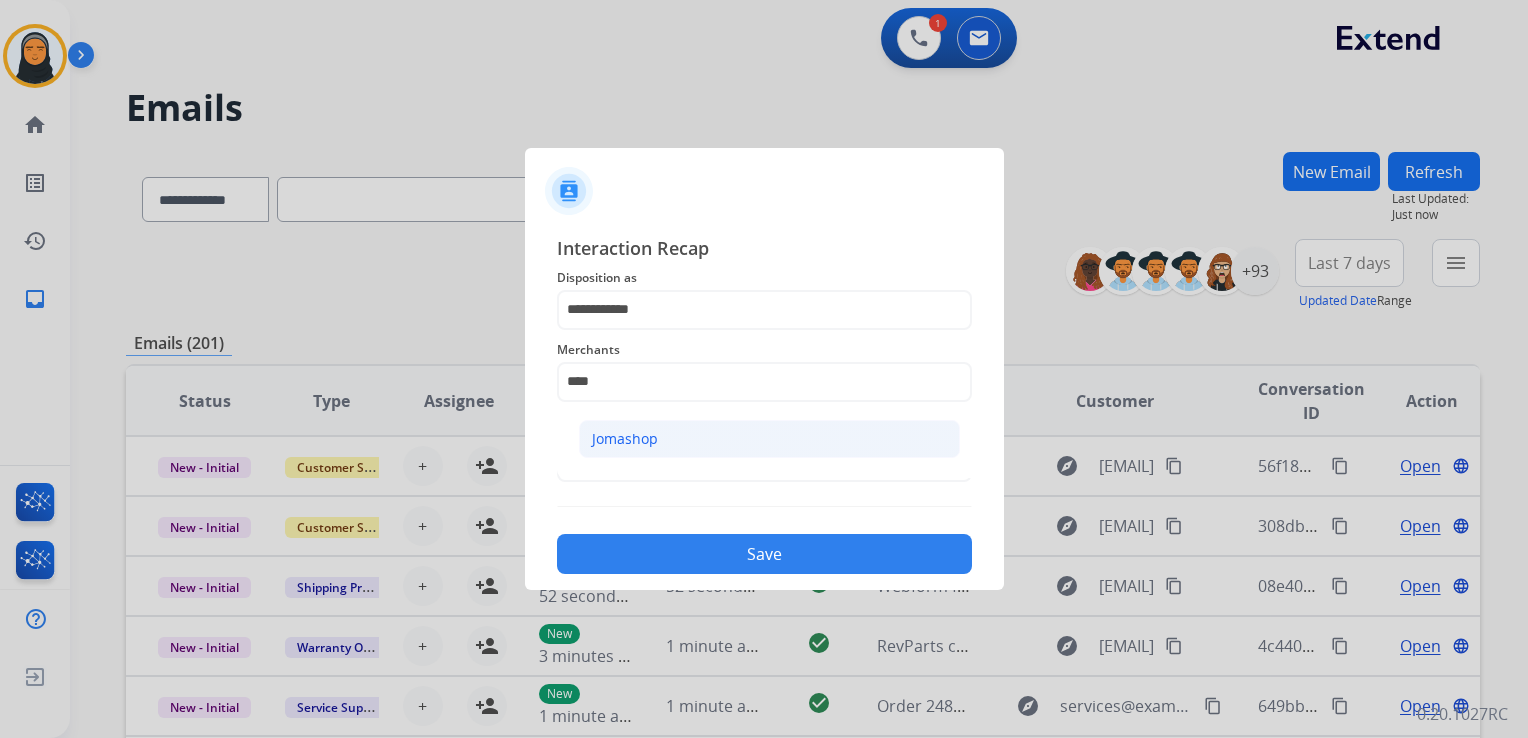 click on "Jomashop" 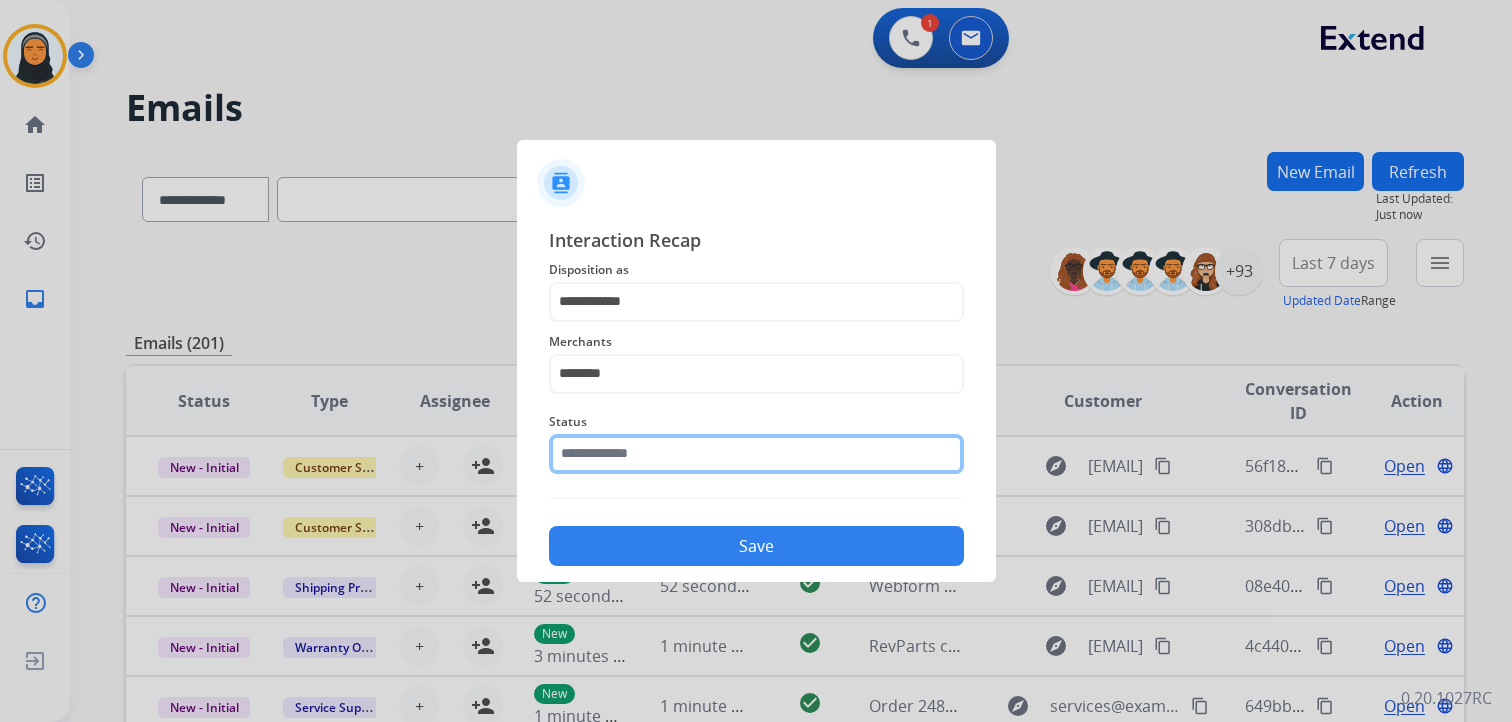 click 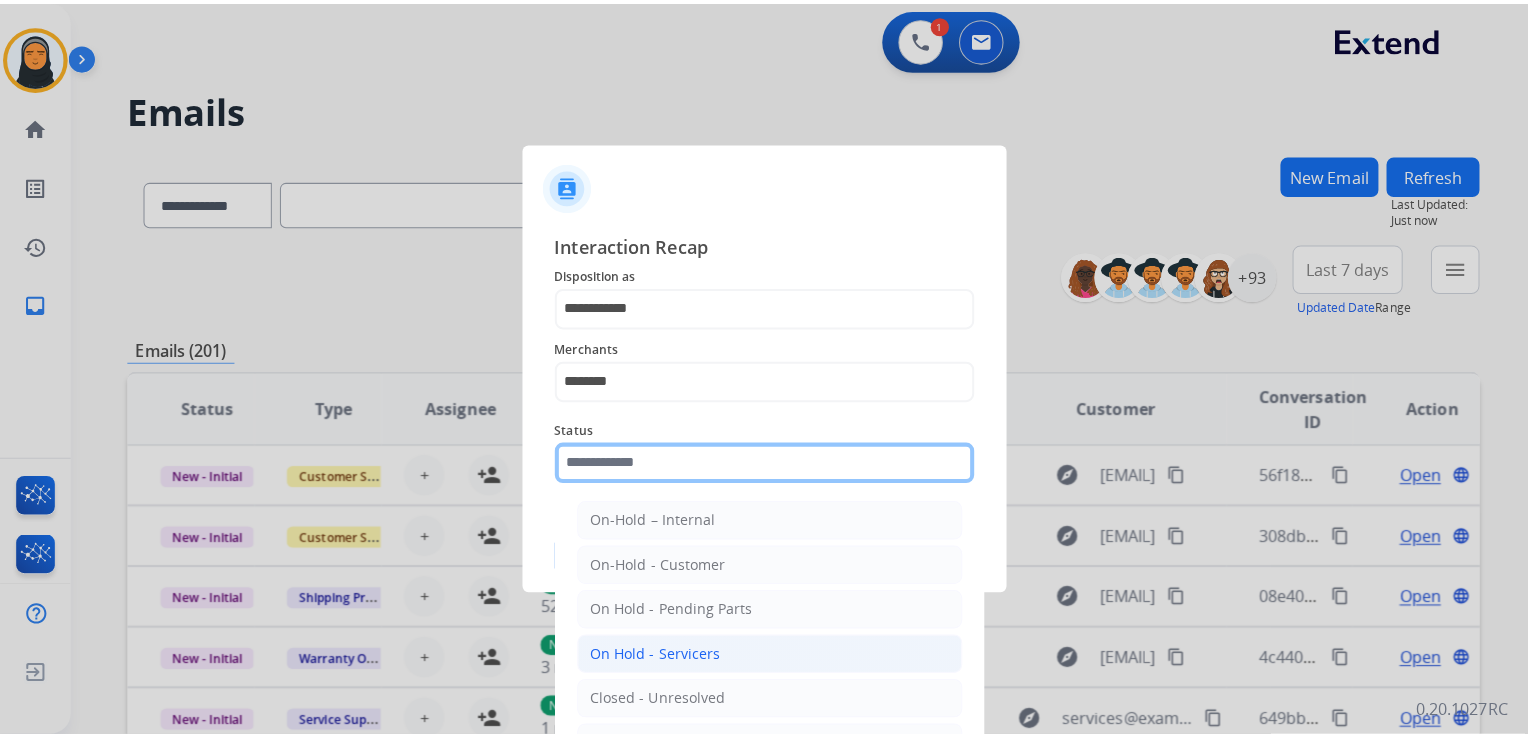 scroll, scrollTop: 100, scrollLeft: 0, axis: vertical 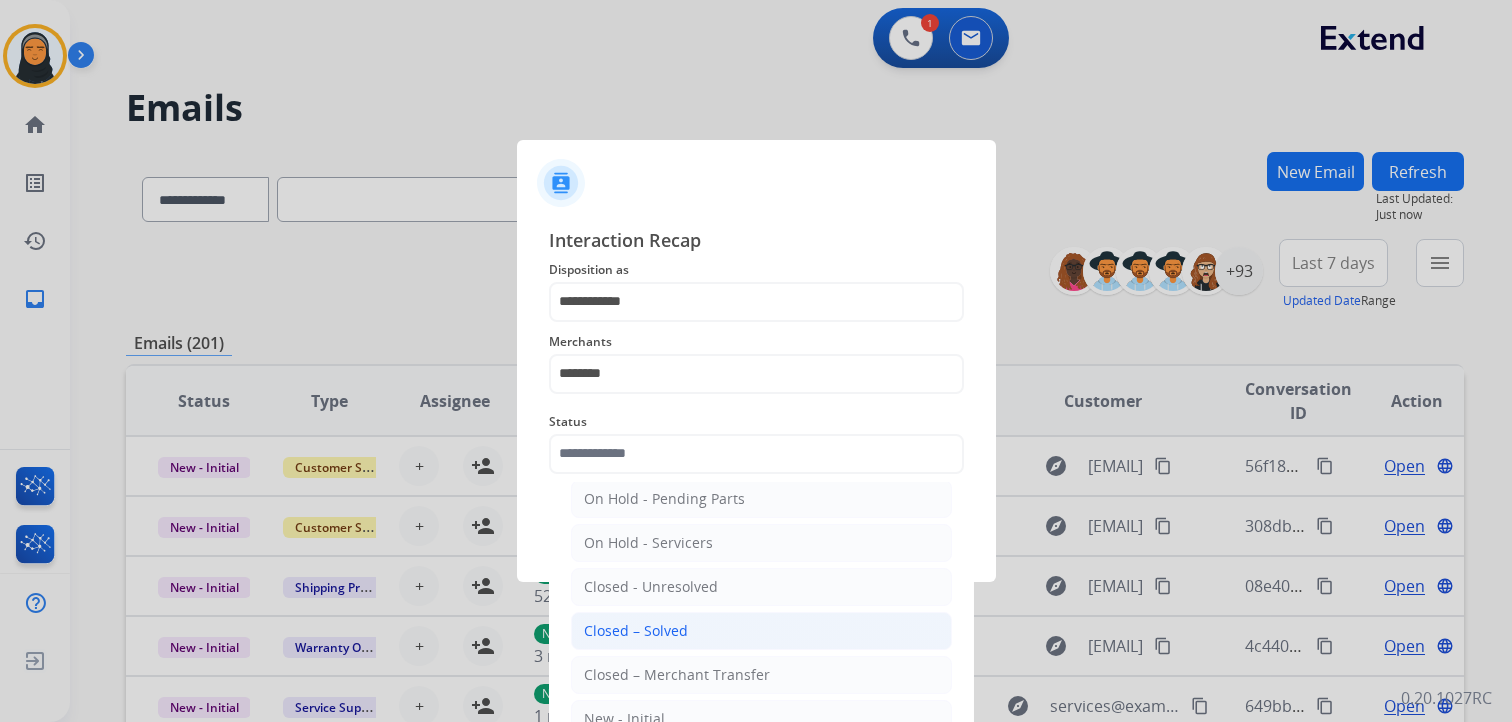 click on "Closed – Solved" 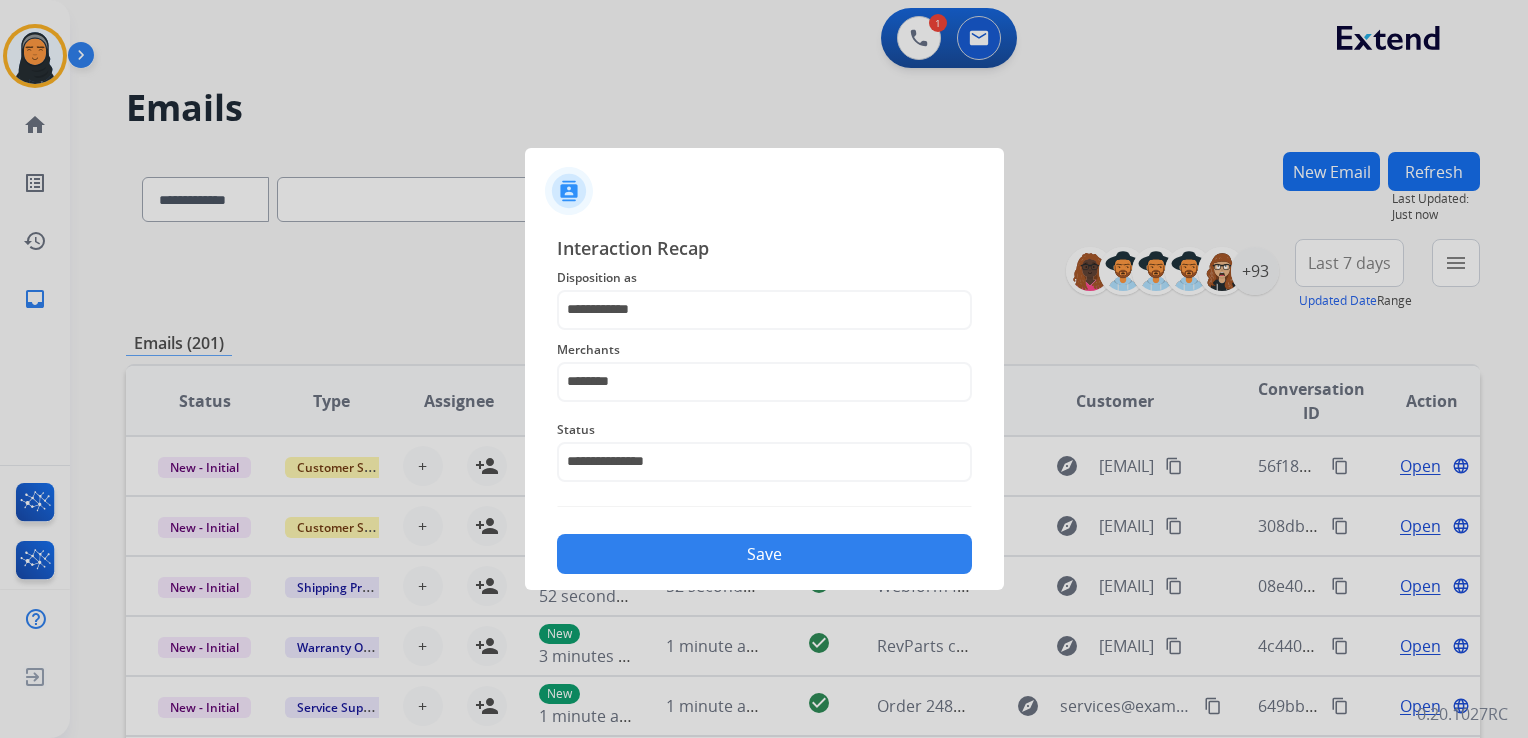 click on "Save" 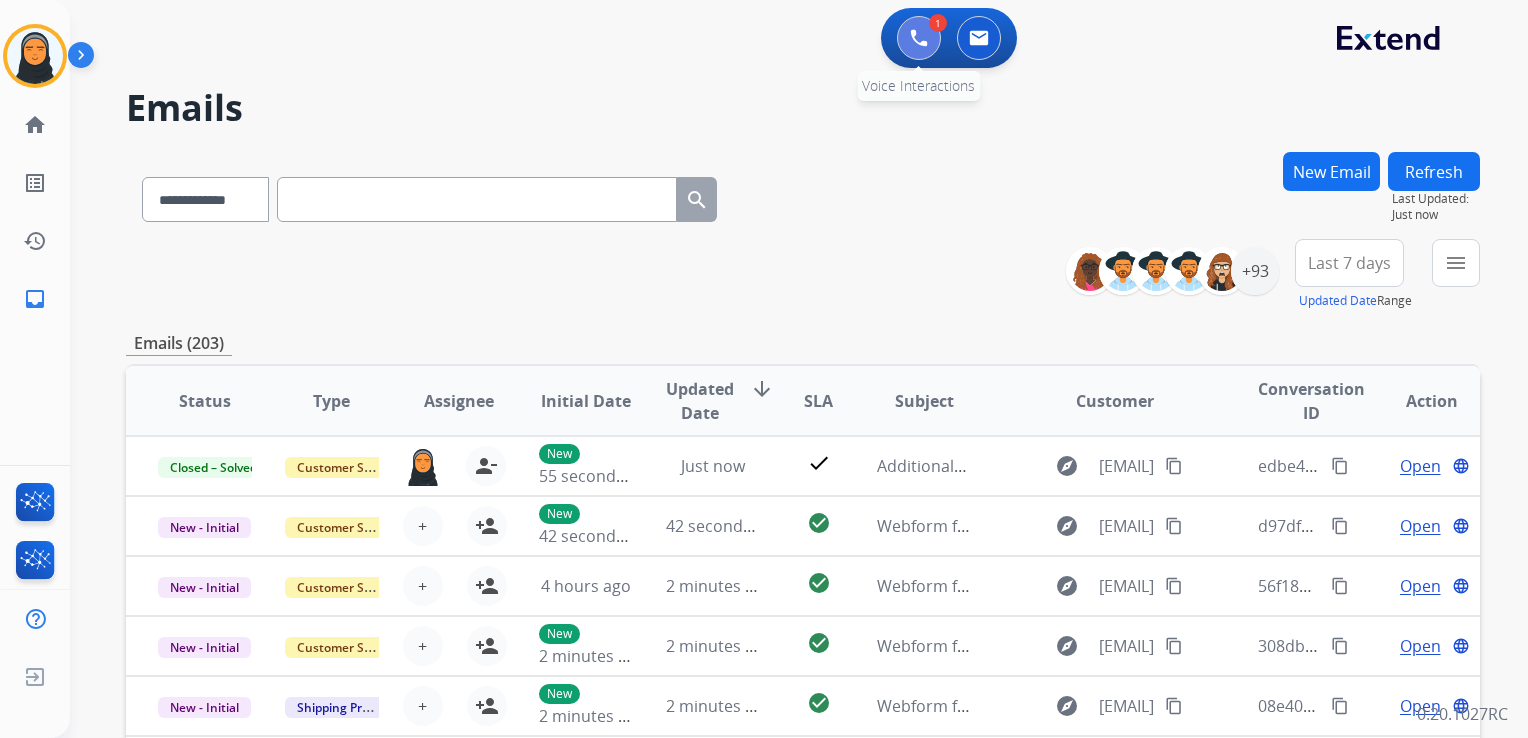 click at bounding box center (919, 38) 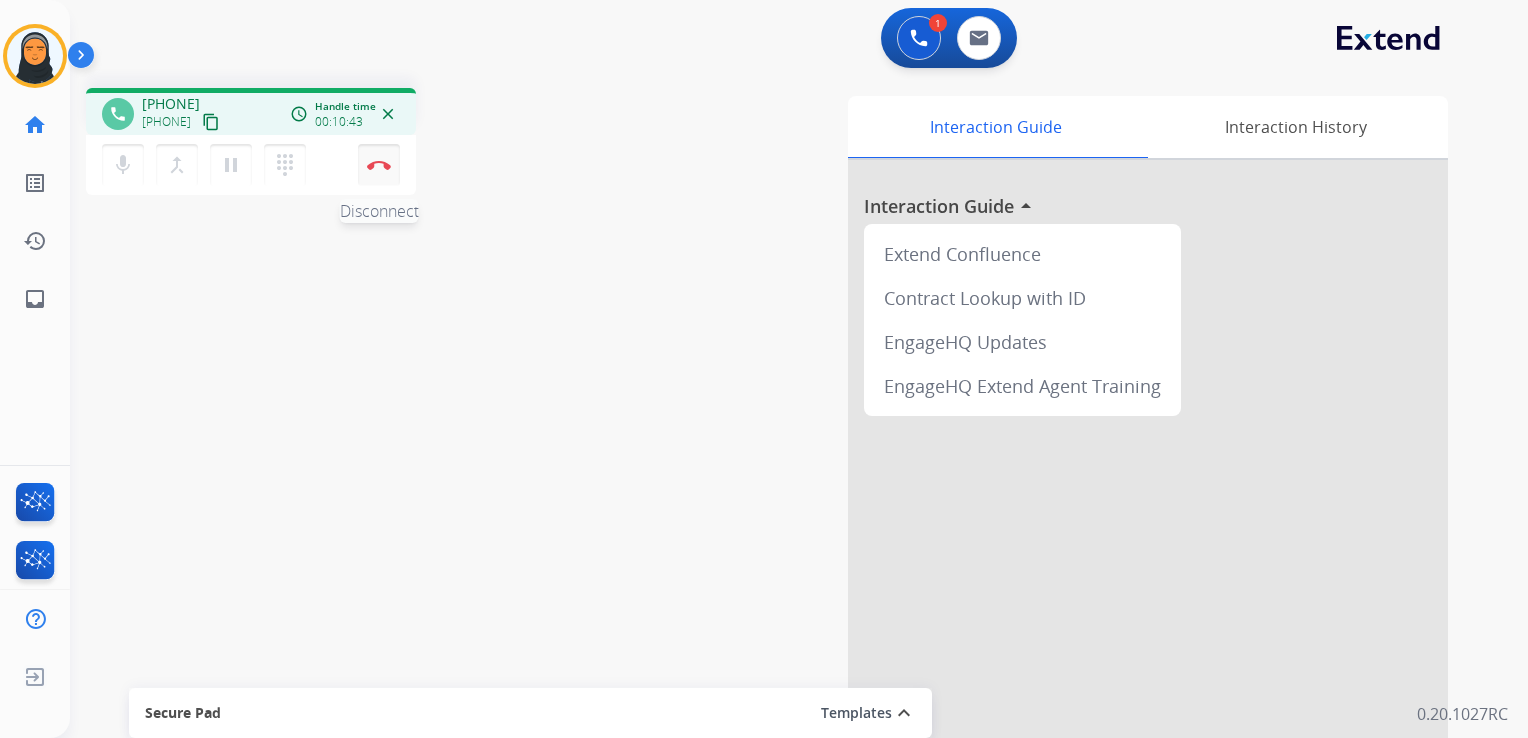 click on "Disconnect" at bounding box center (379, 165) 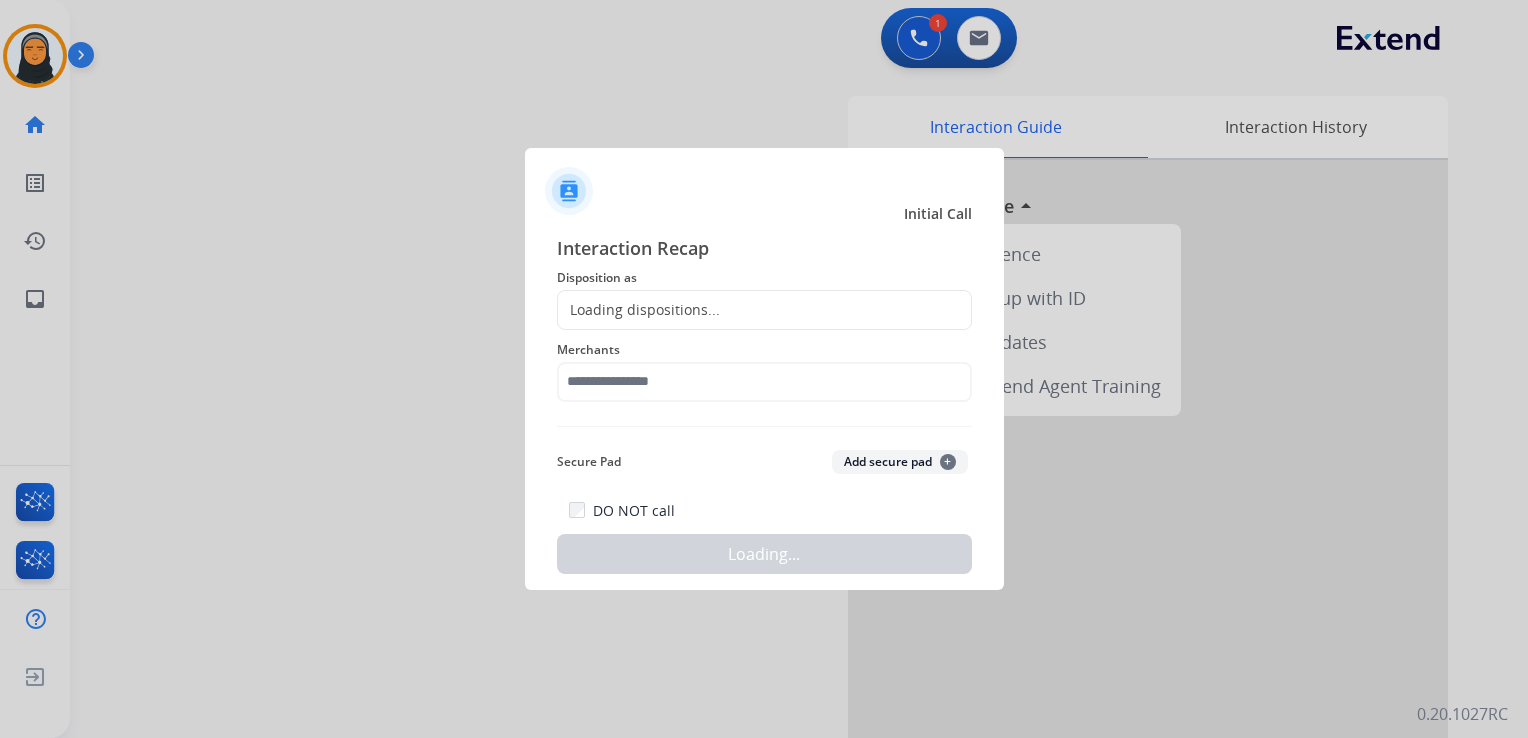 click on "Loading dispositions..." 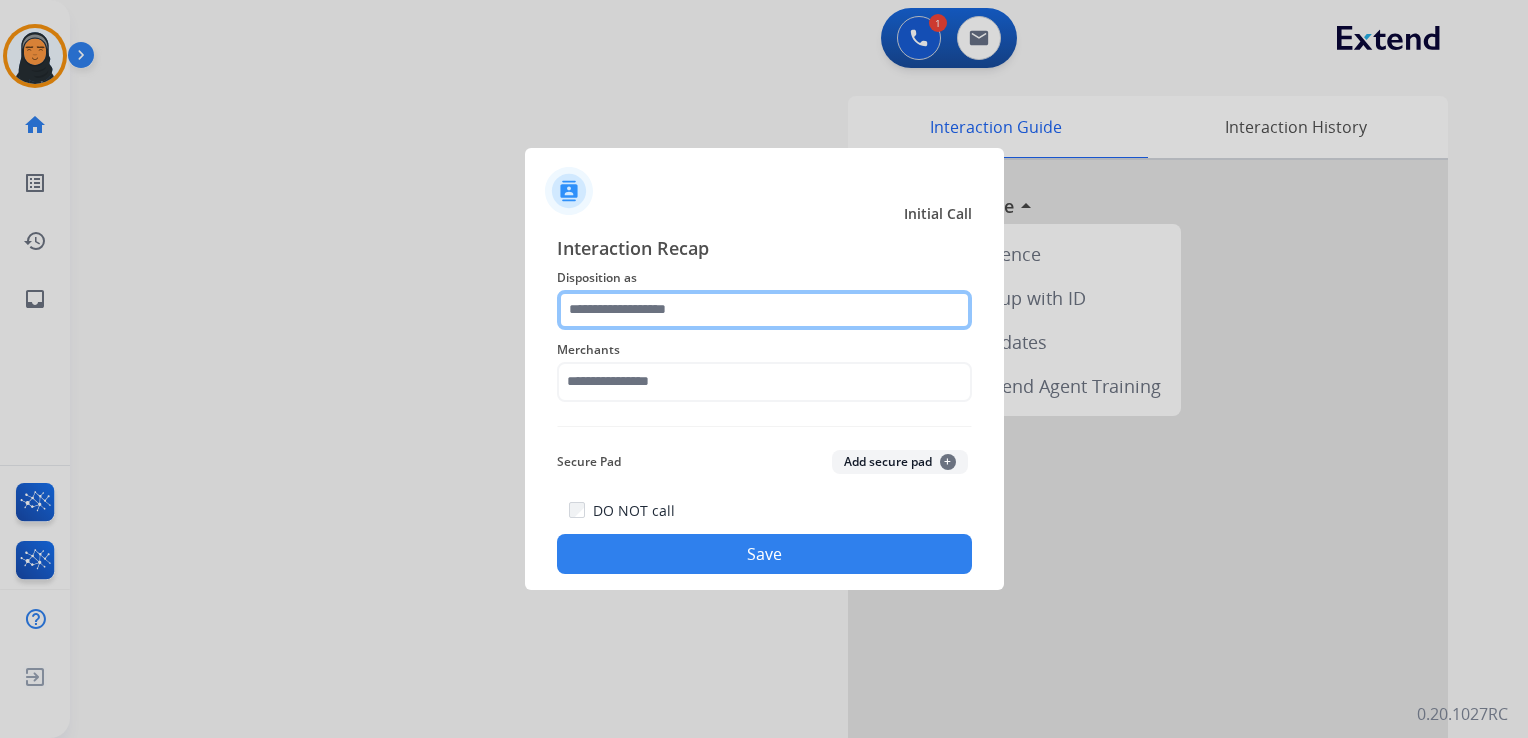 click 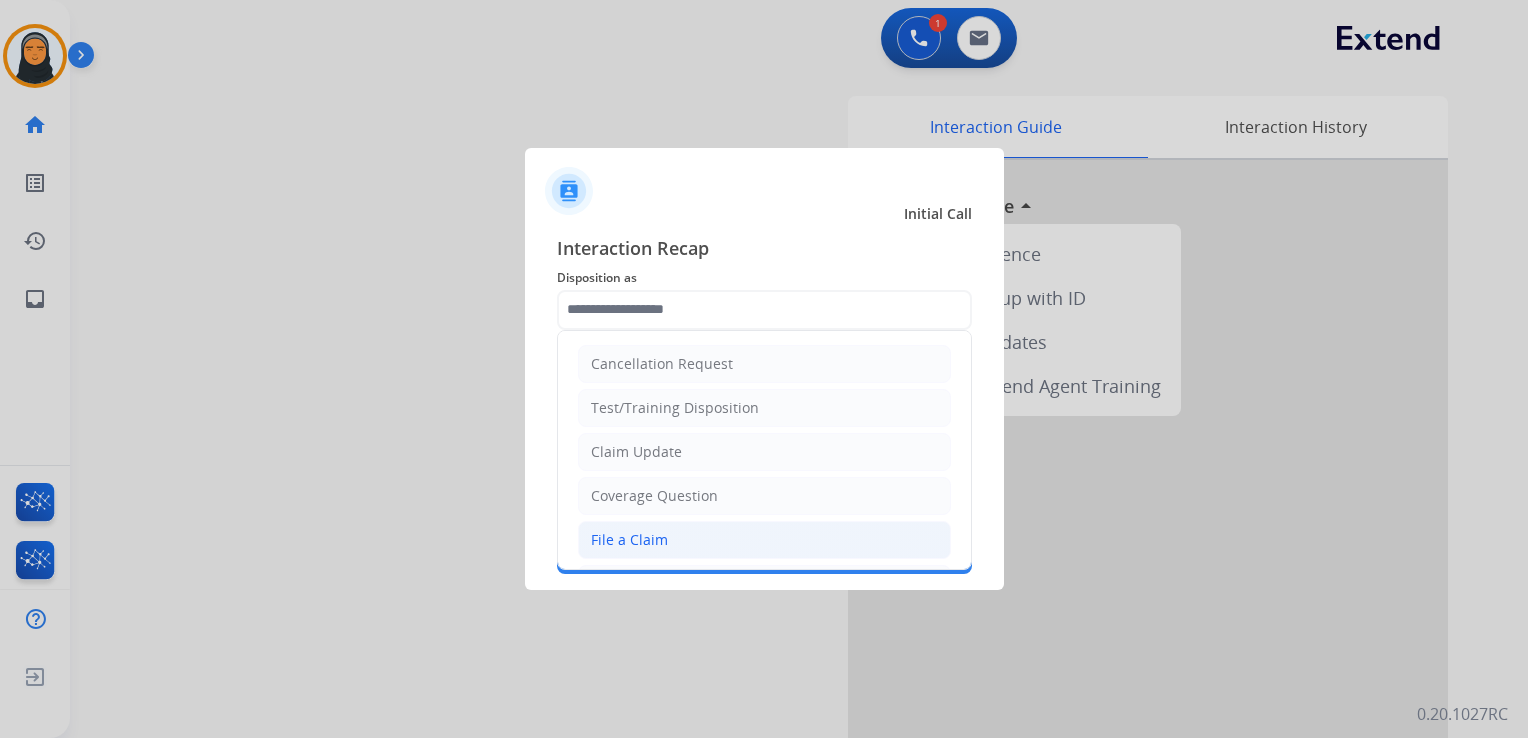 drag, startPoint x: 716, startPoint y: 533, endPoint x: 720, endPoint y: 472, distance: 61.13101 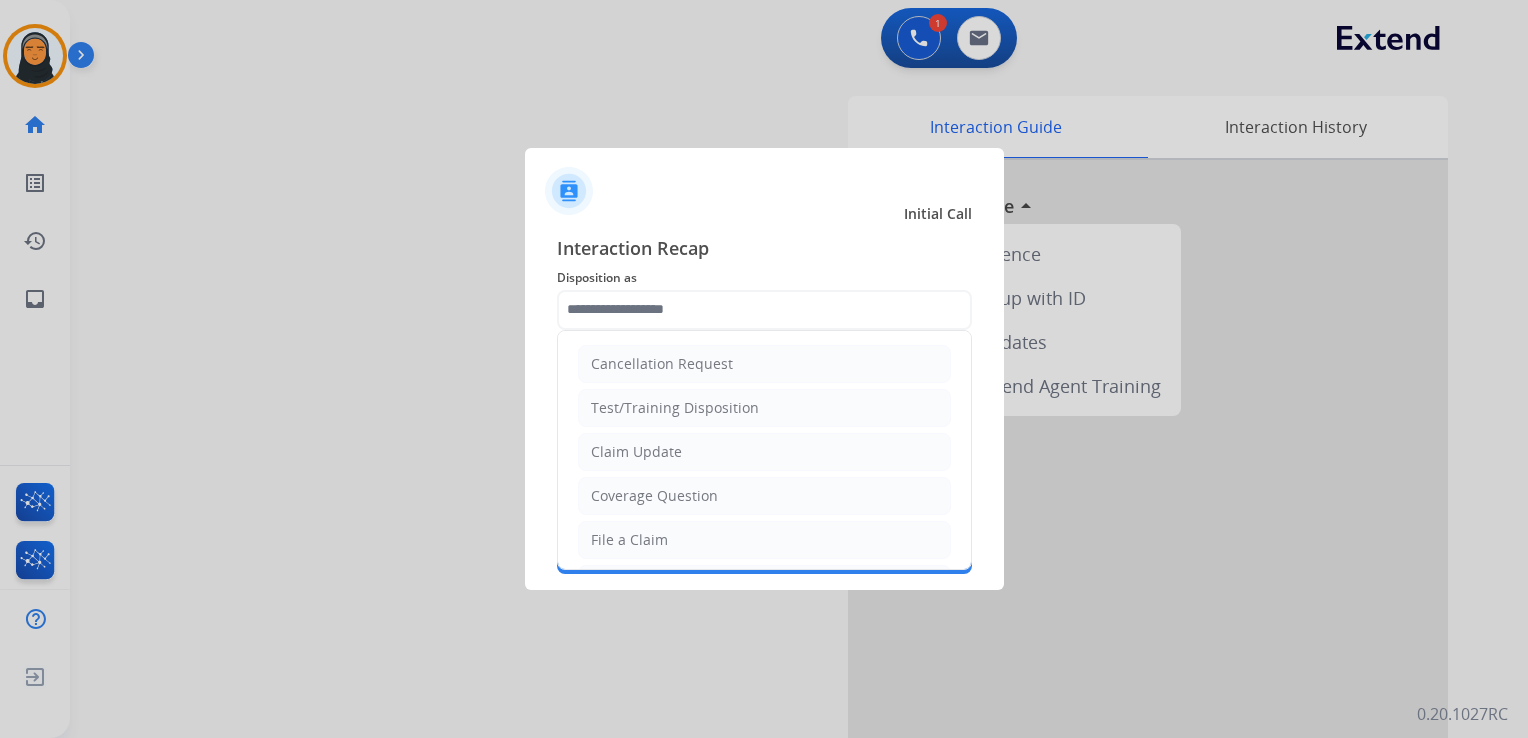 click on "File a Claim" 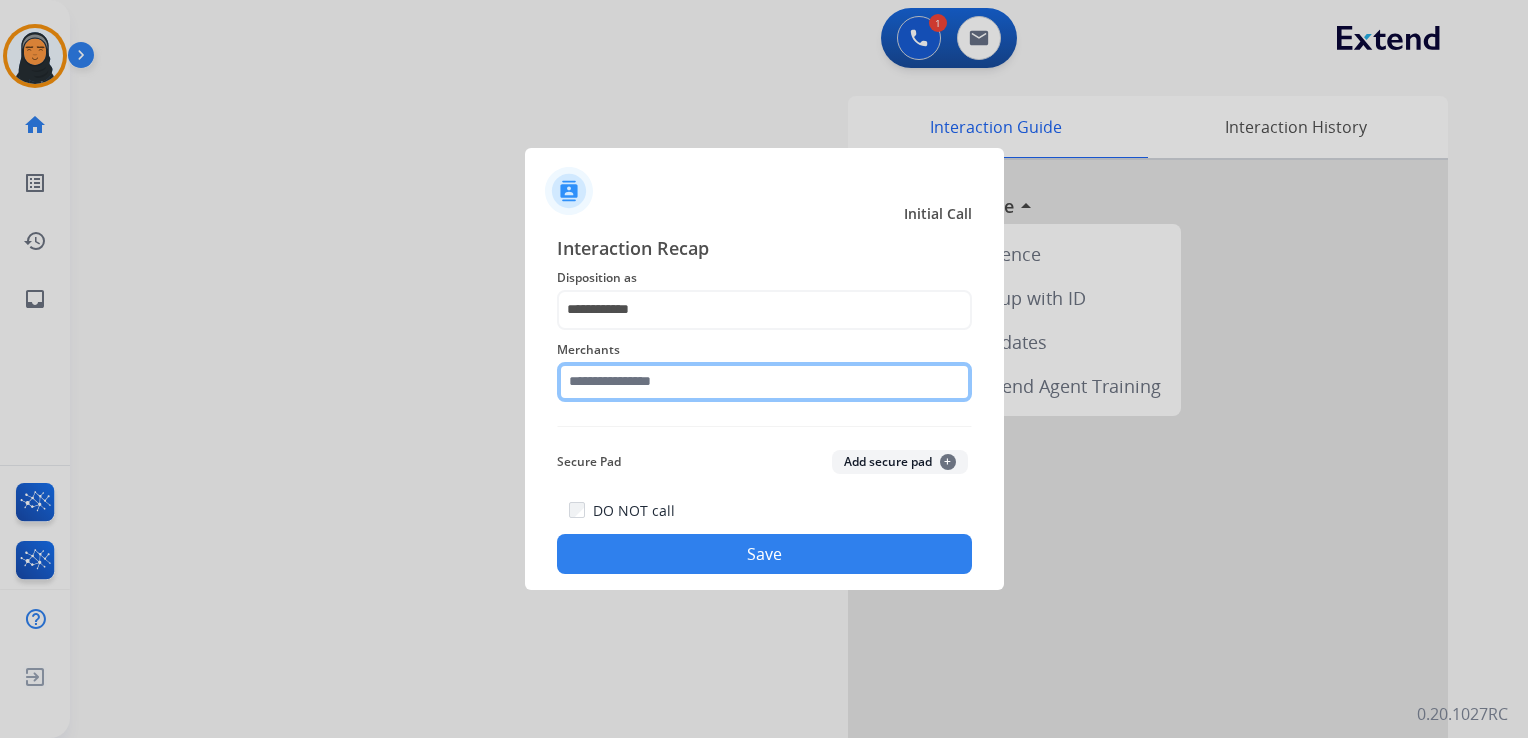 click 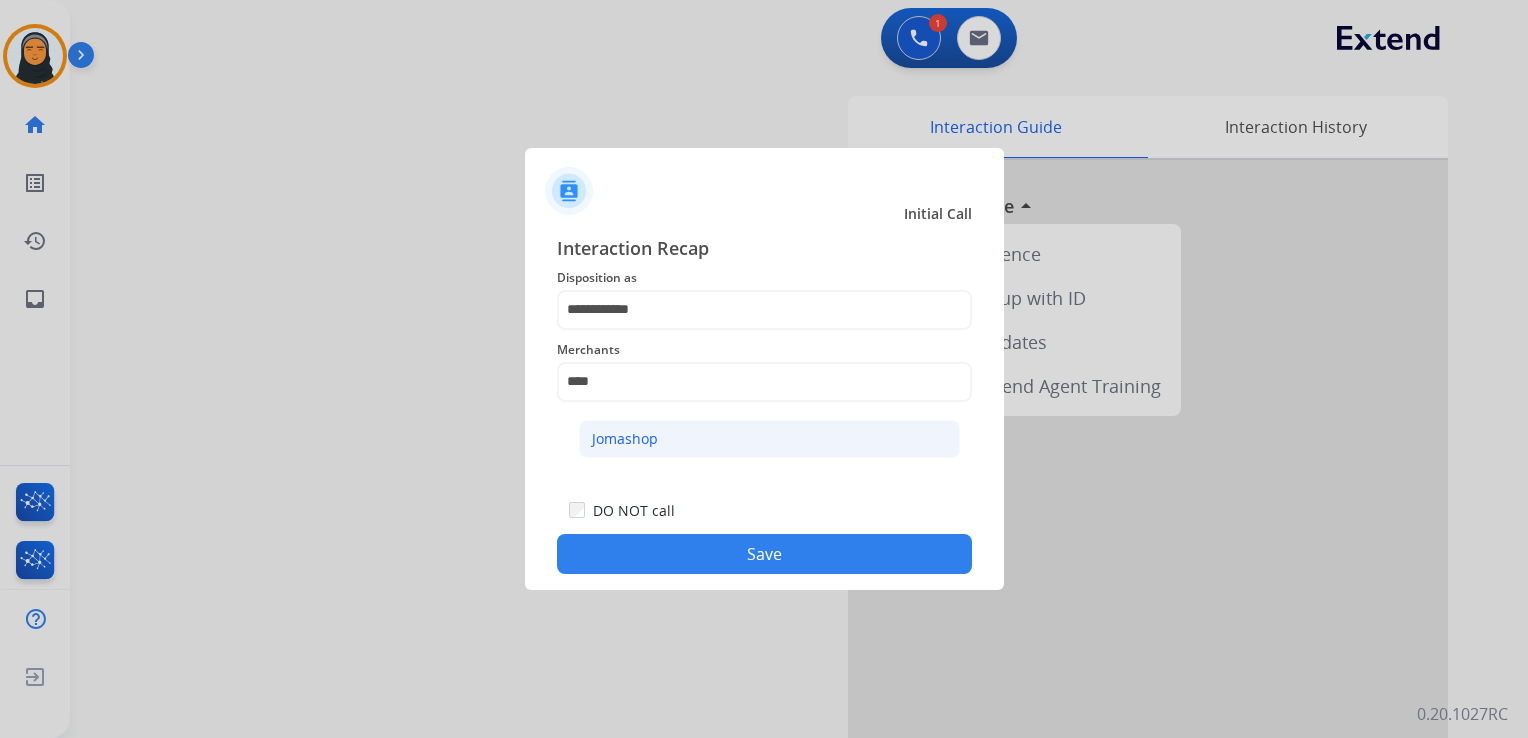 click on "Jomashop" 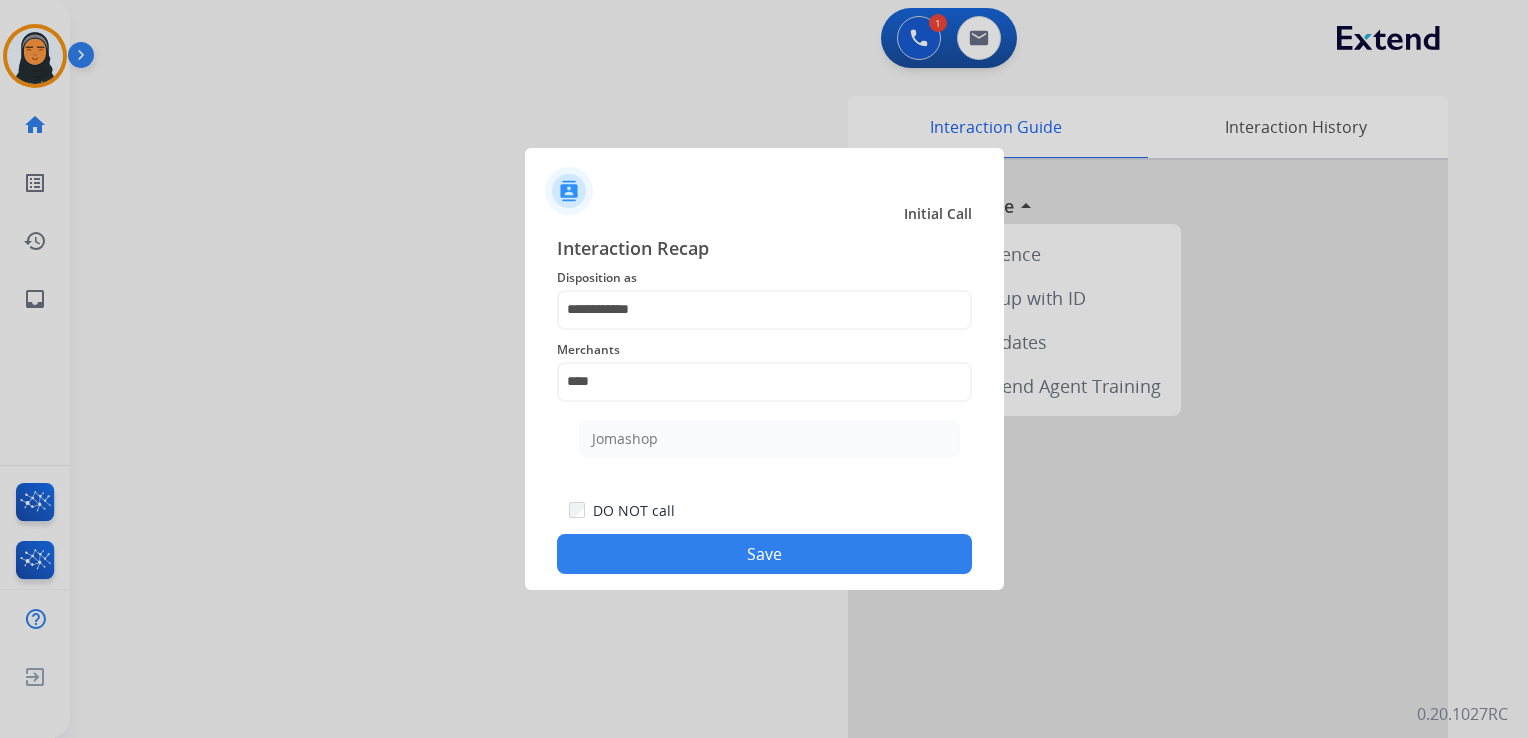 type on "********" 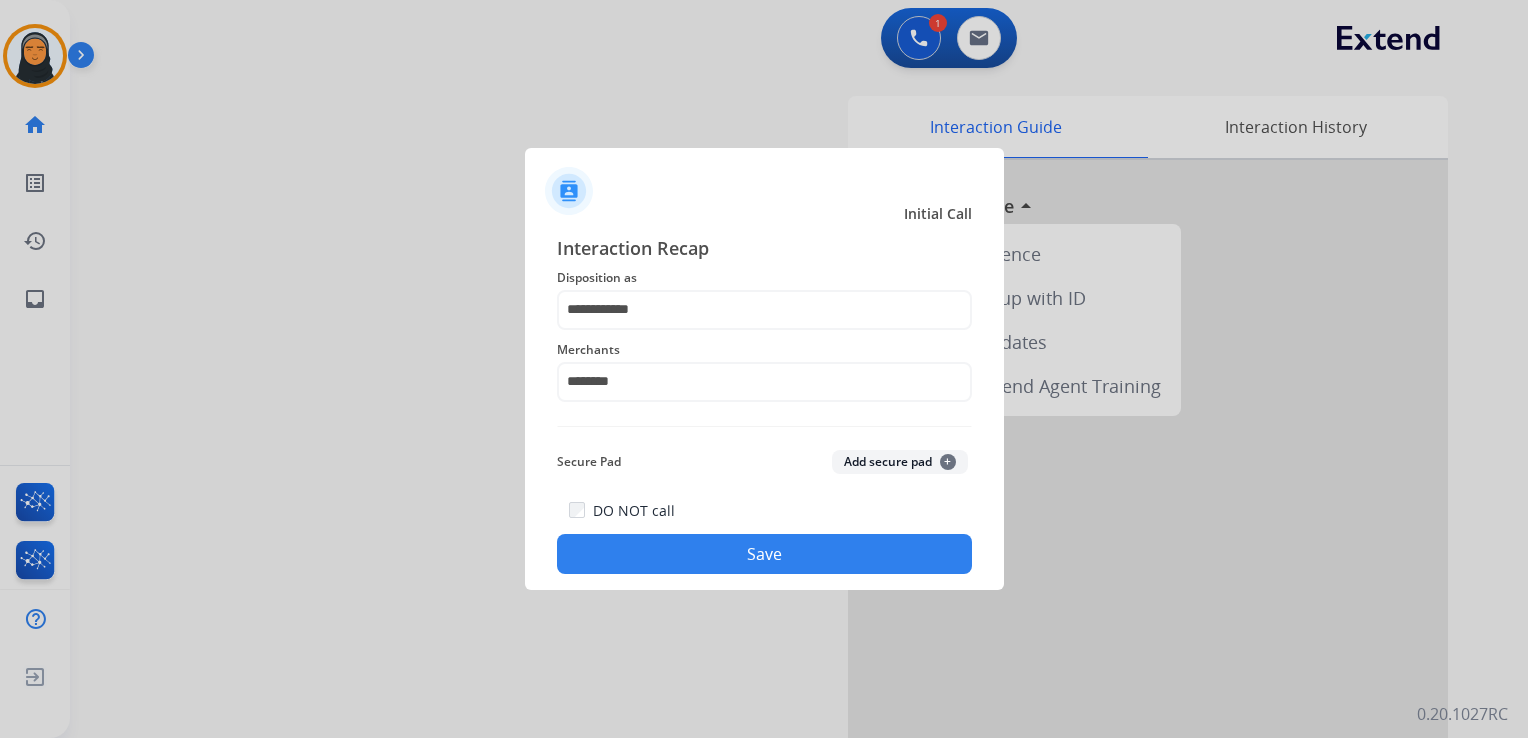 click on "Save" 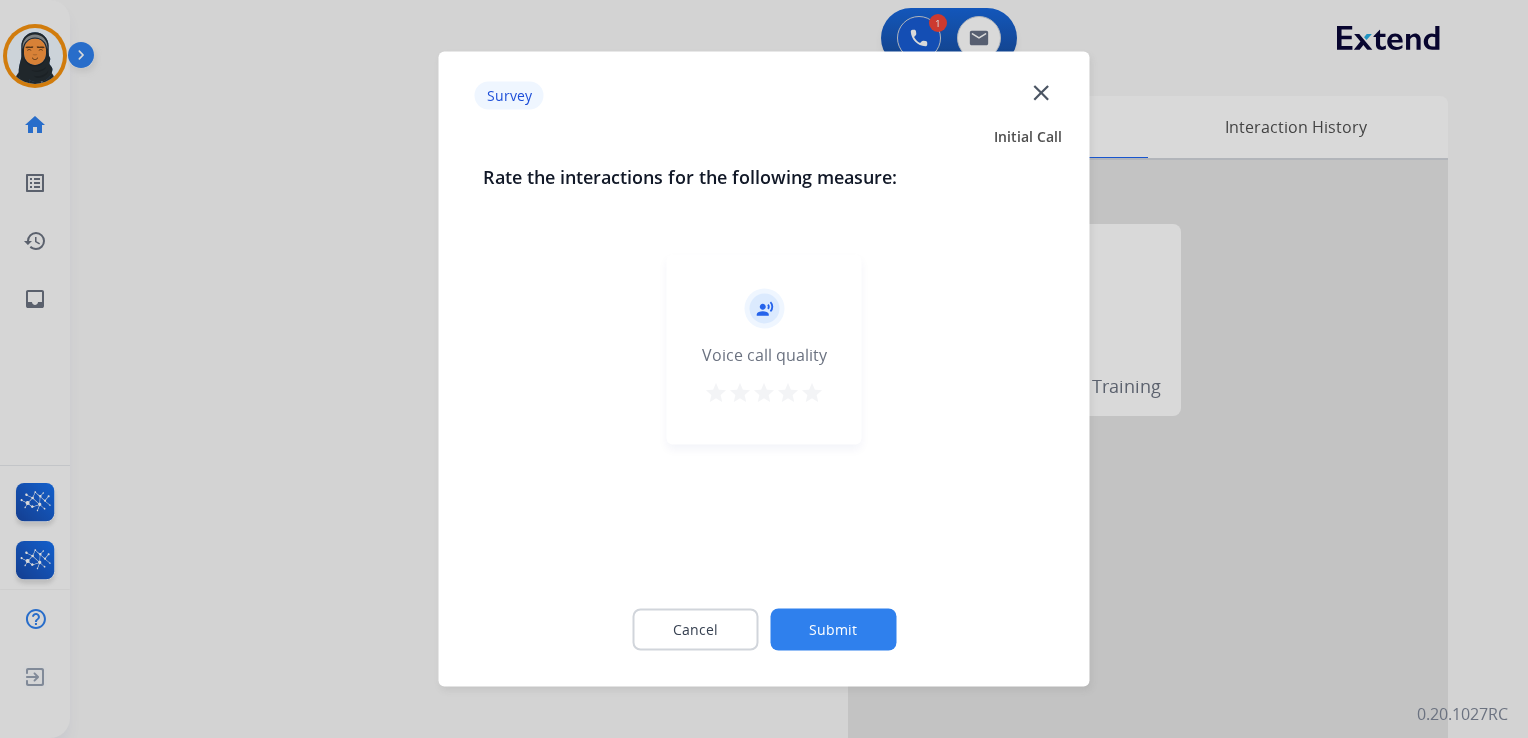 click on "close" 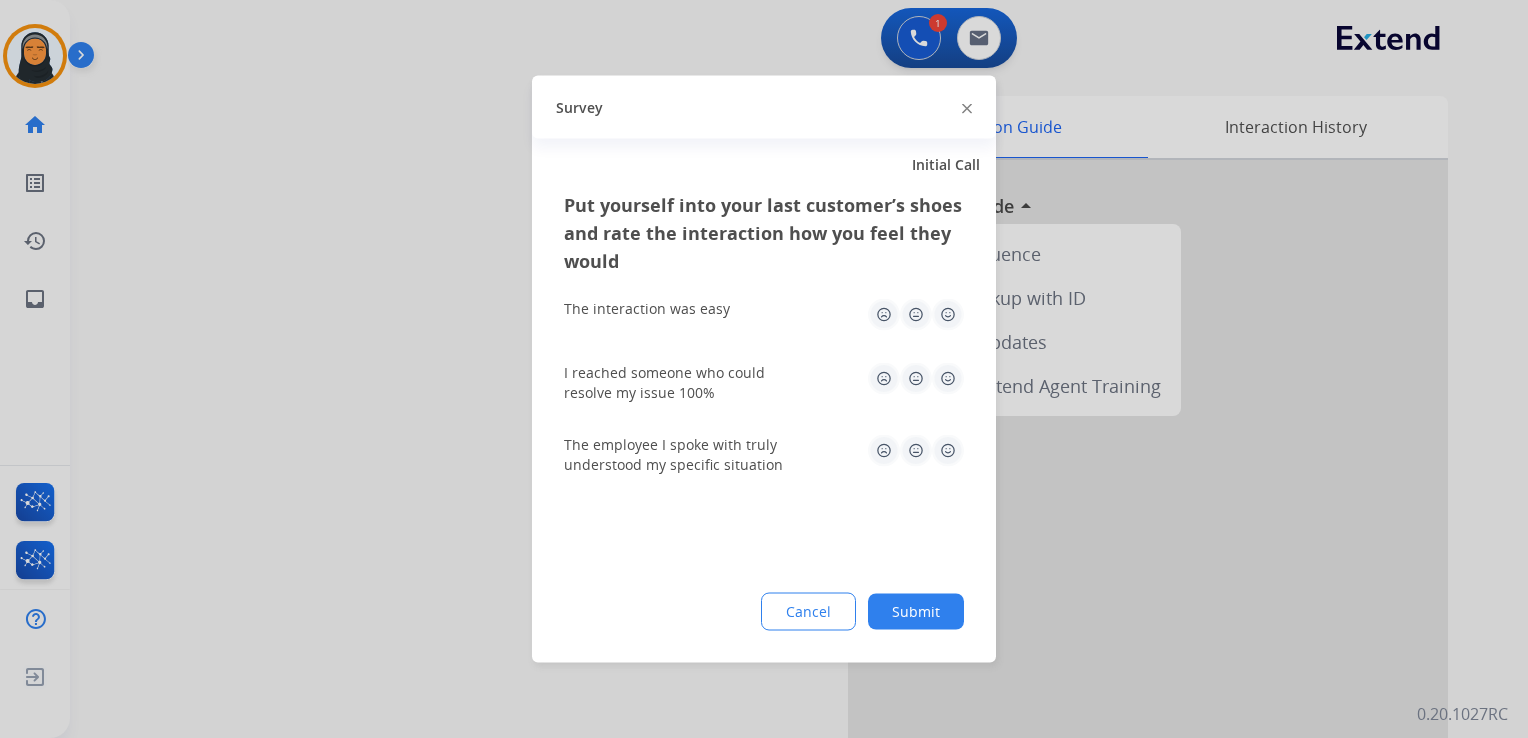 click 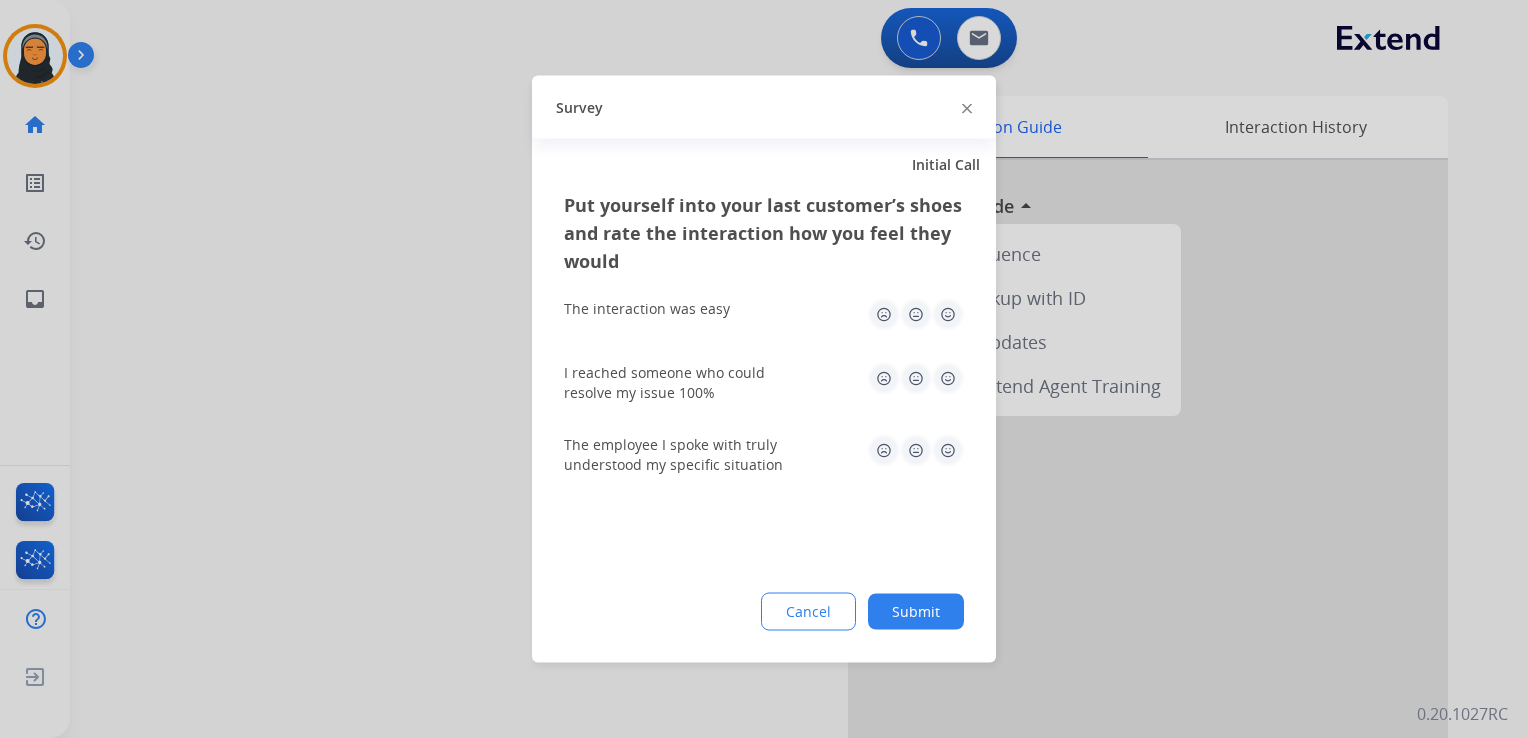 click 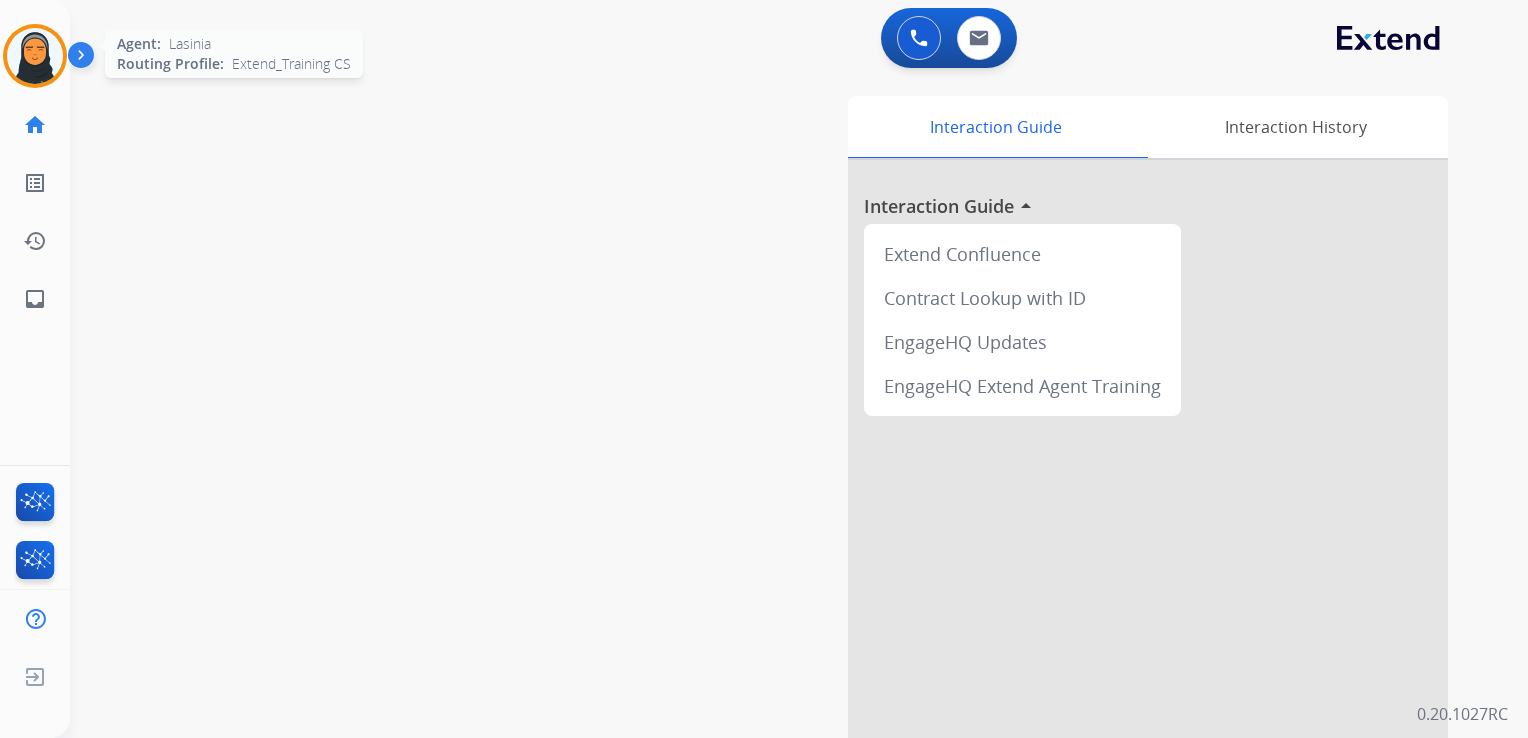 click at bounding box center (35, 56) 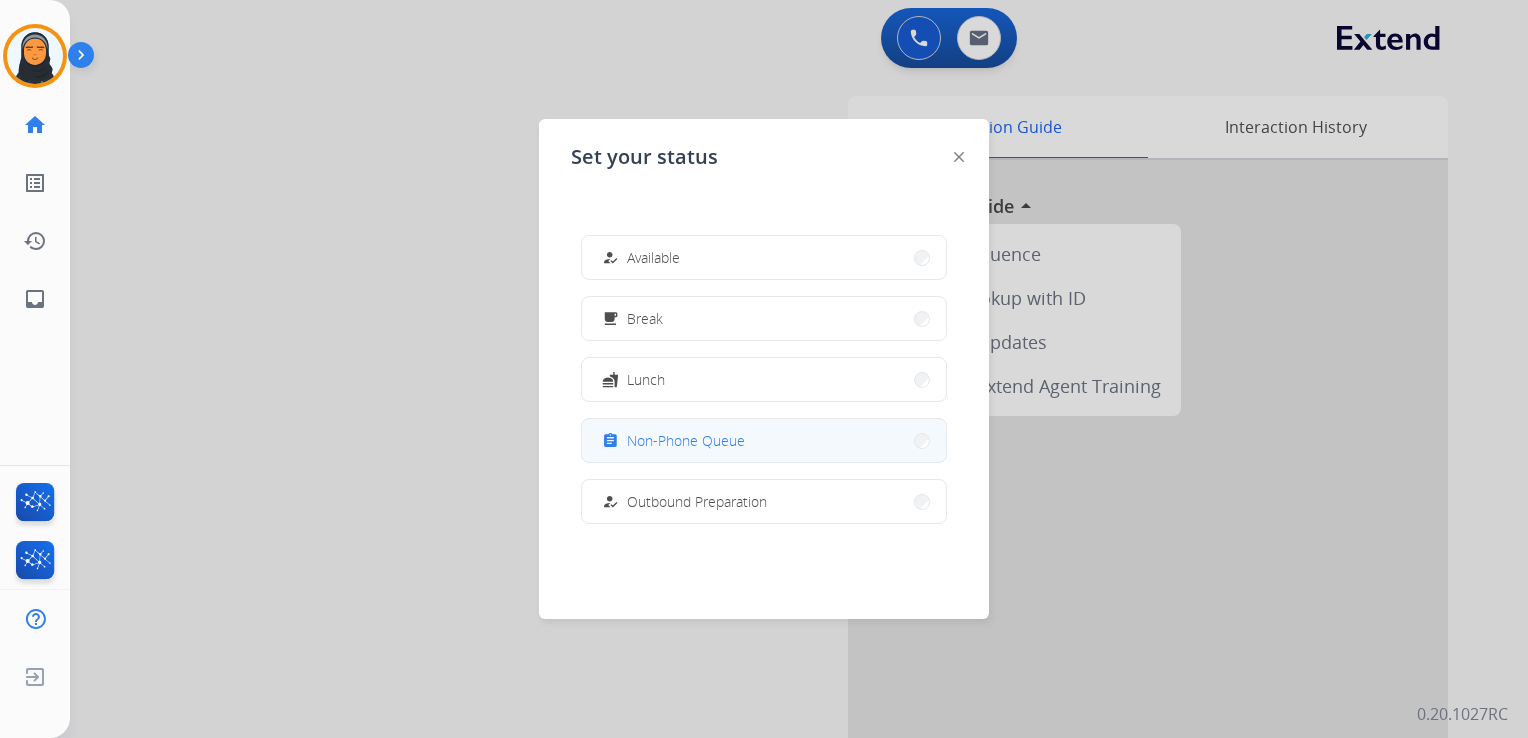 click on "Non-Phone Queue" at bounding box center [686, 440] 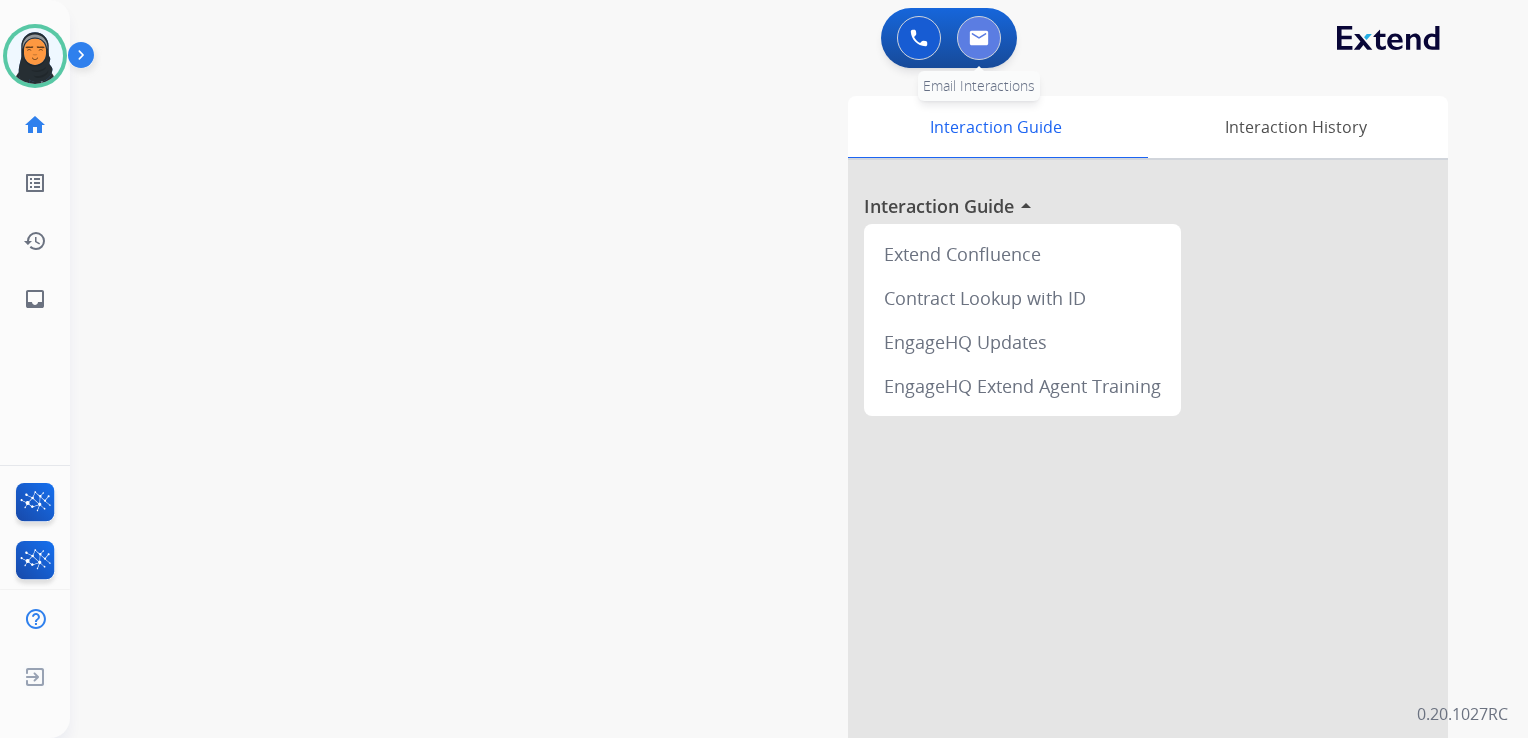 click at bounding box center (979, 38) 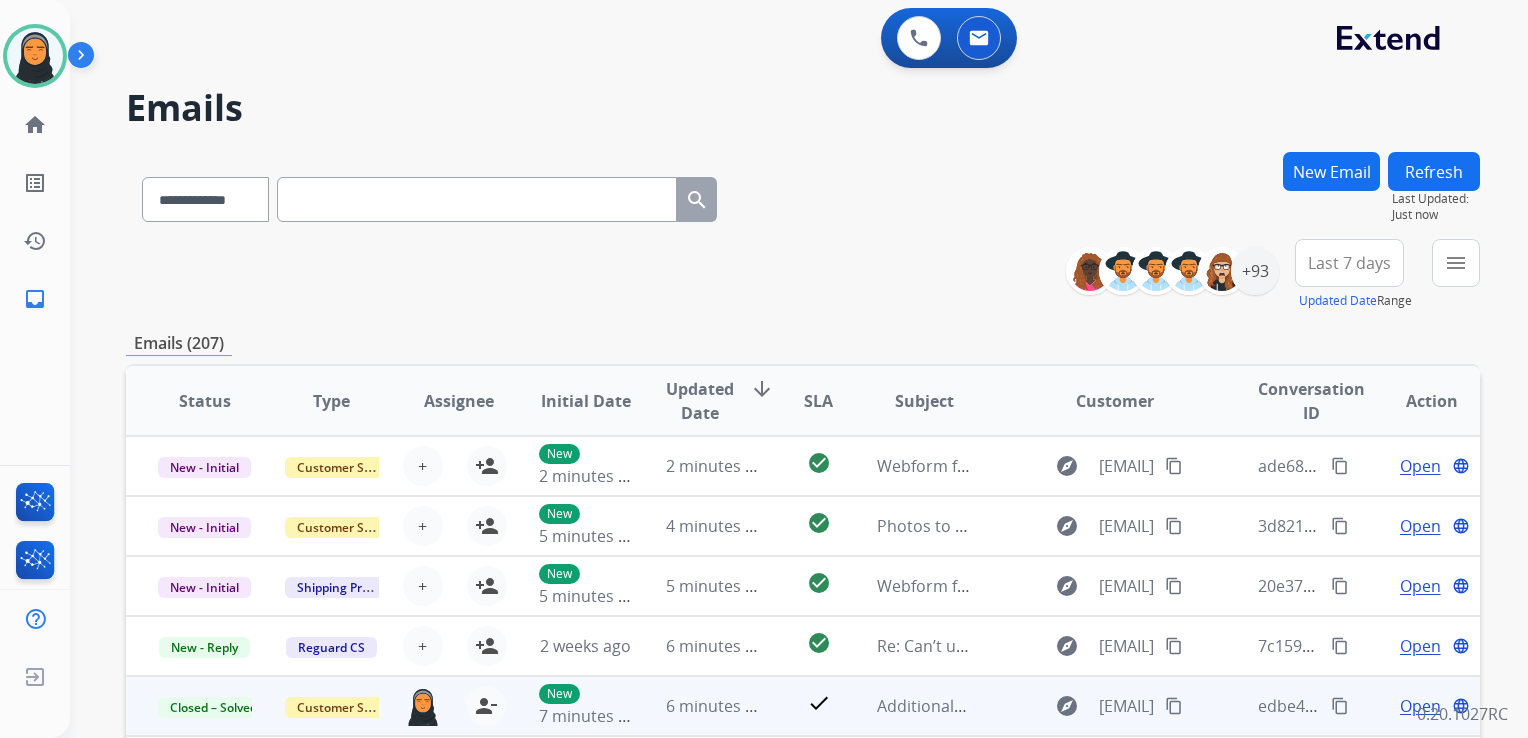 click on "content_copy" at bounding box center (1340, 706) 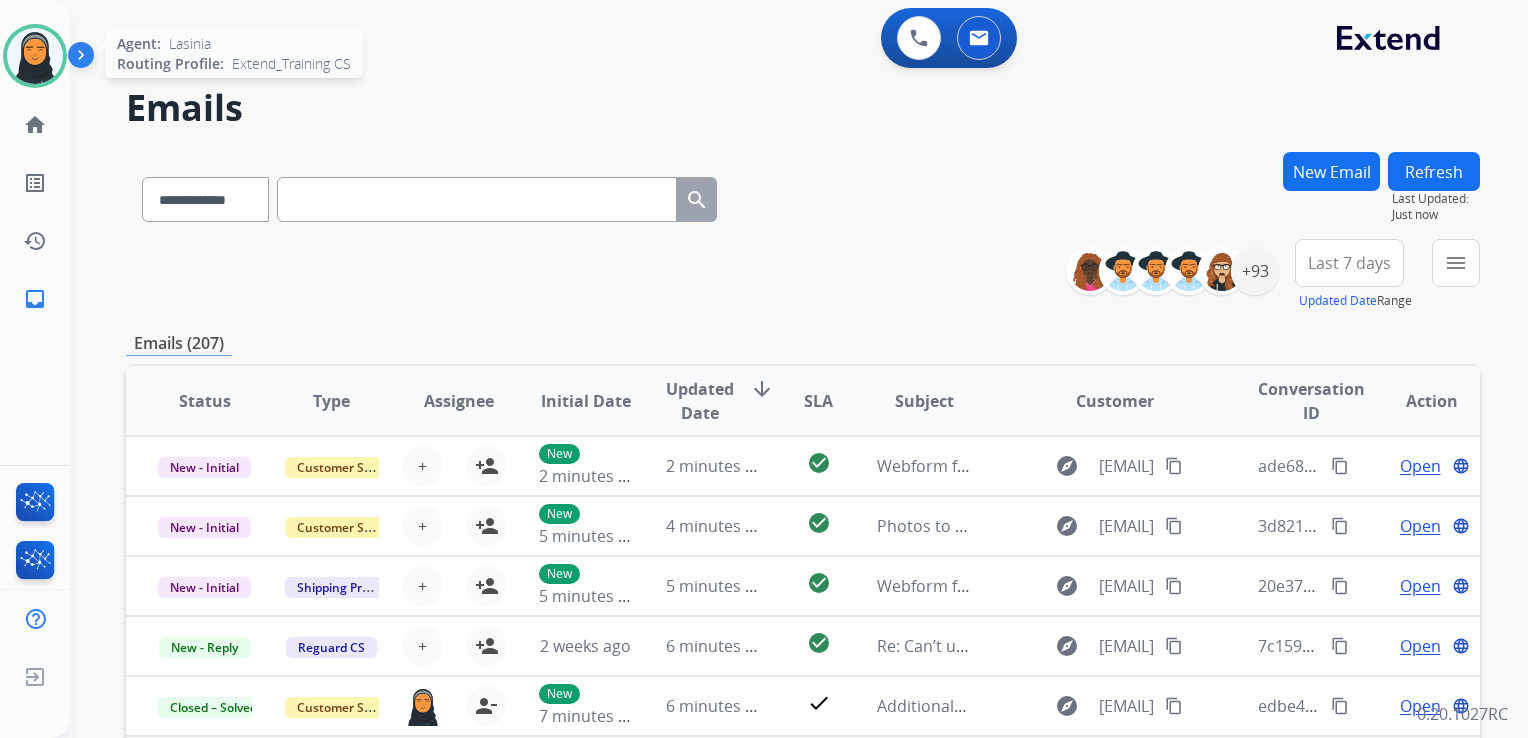 click at bounding box center (35, 56) 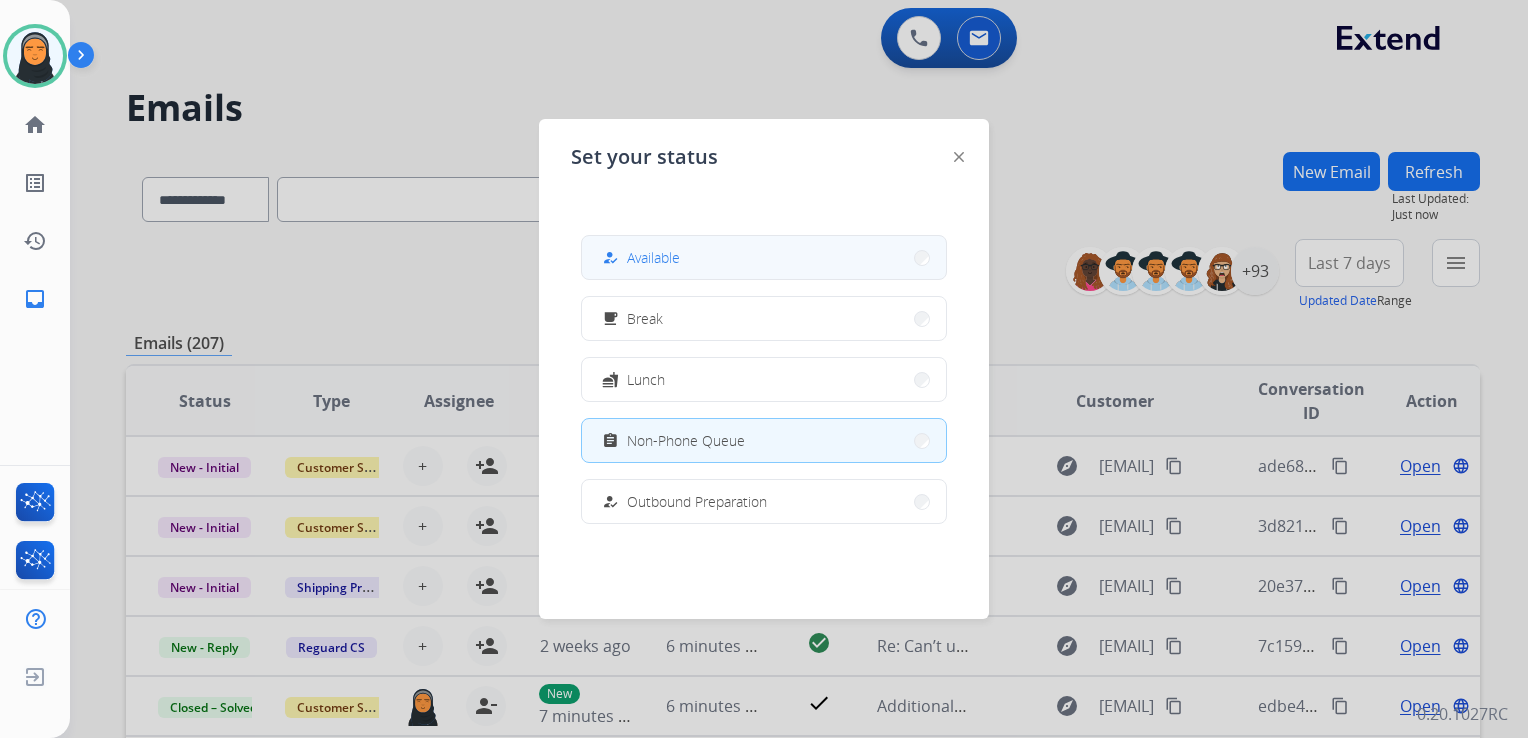 click on "how_to_reg Available" at bounding box center [764, 257] 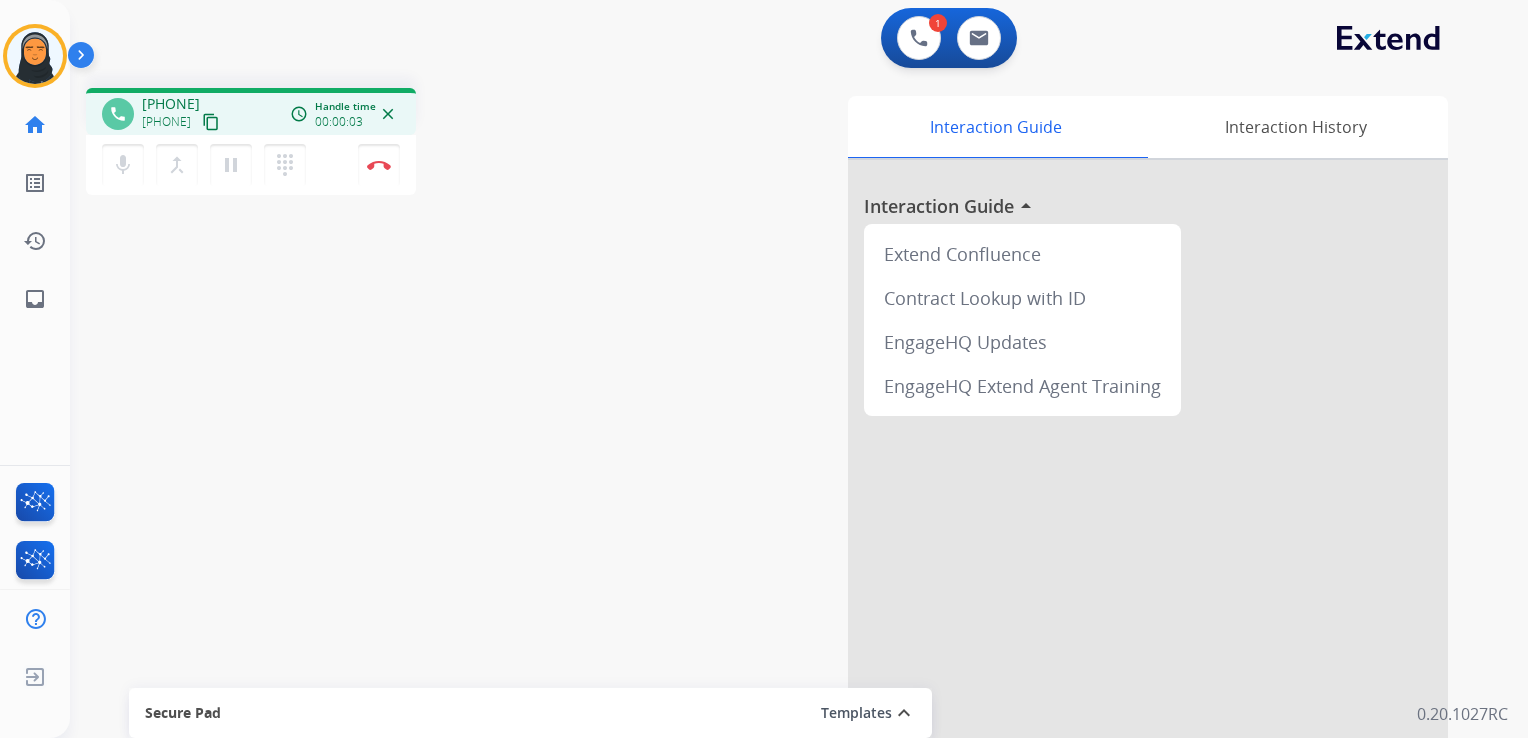 click on "content_copy" at bounding box center [211, 122] 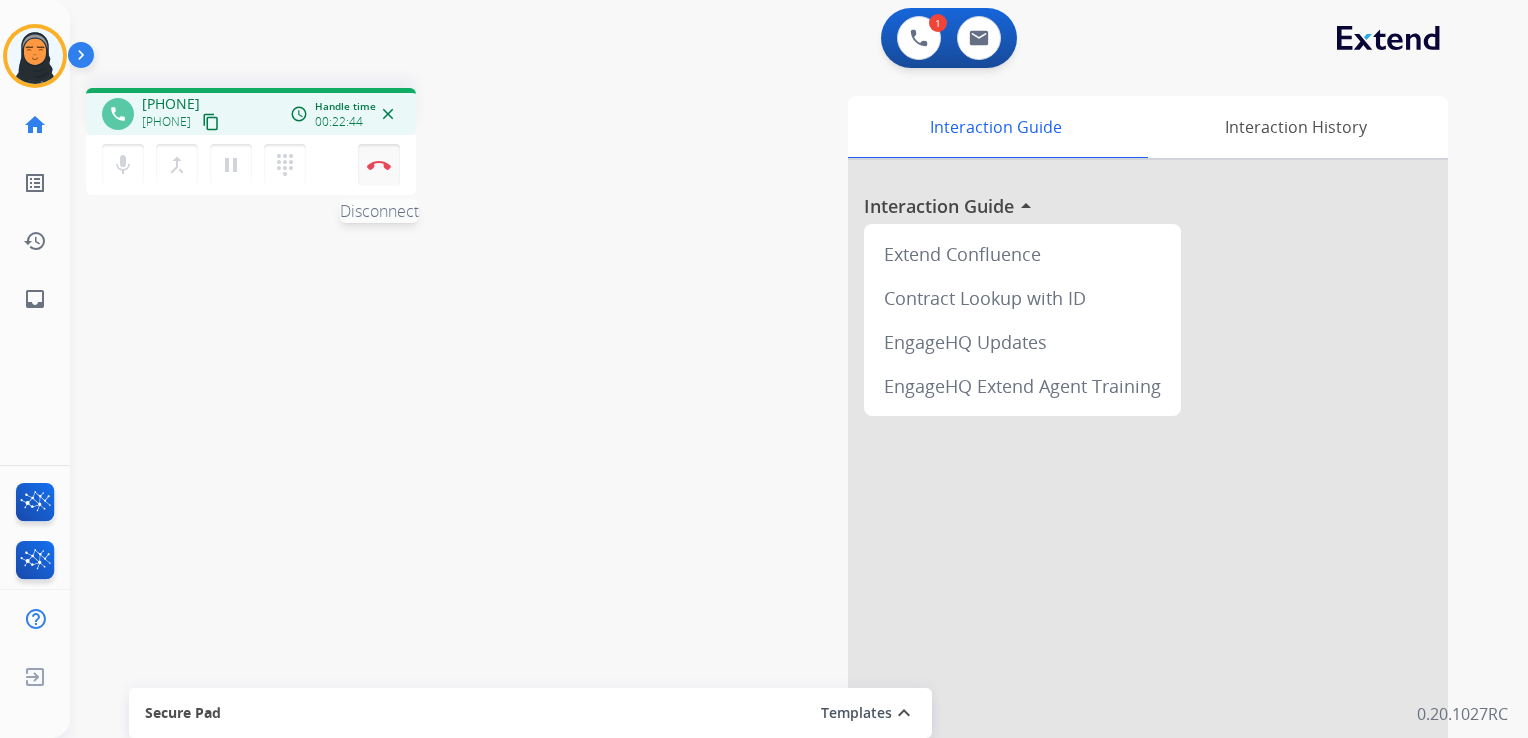 click at bounding box center [379, 165] 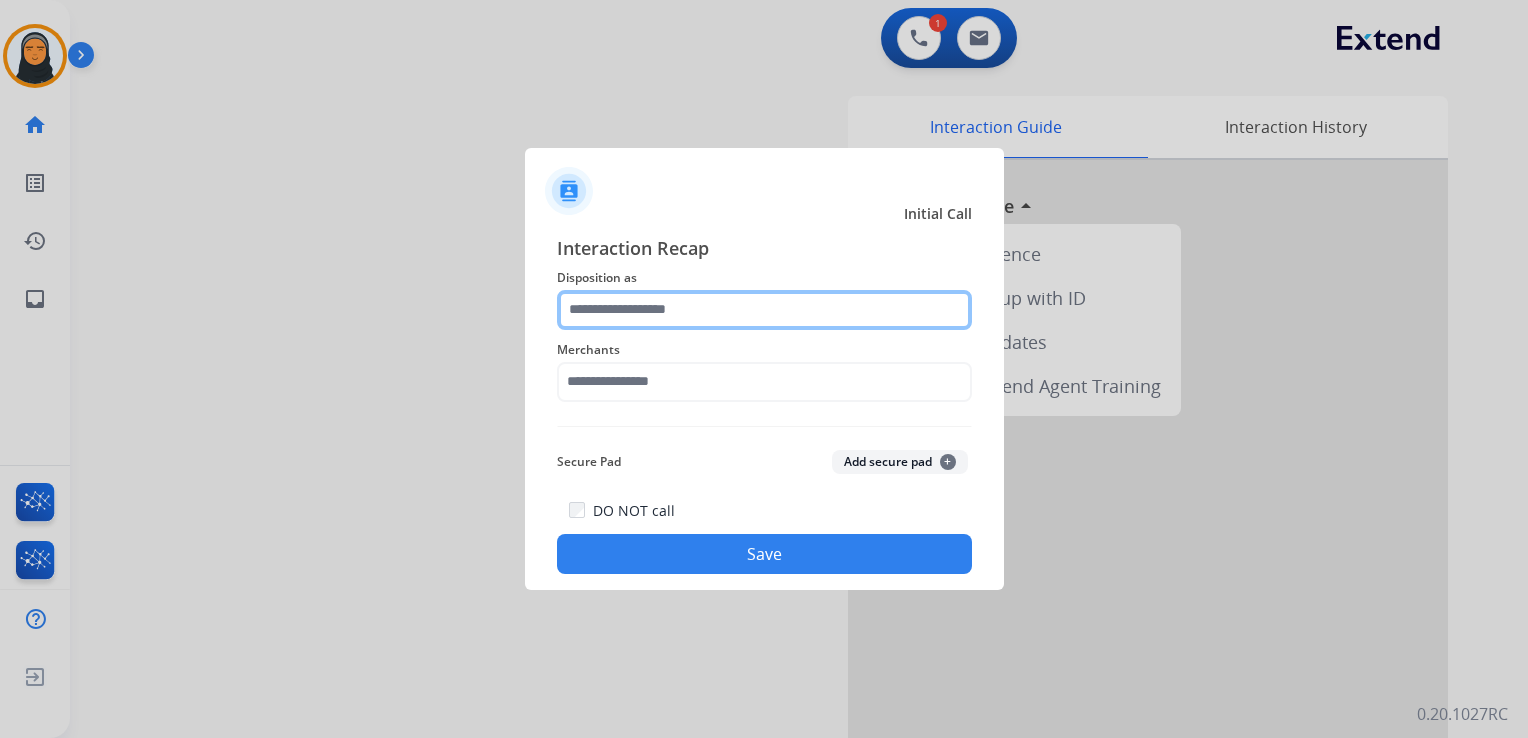 click 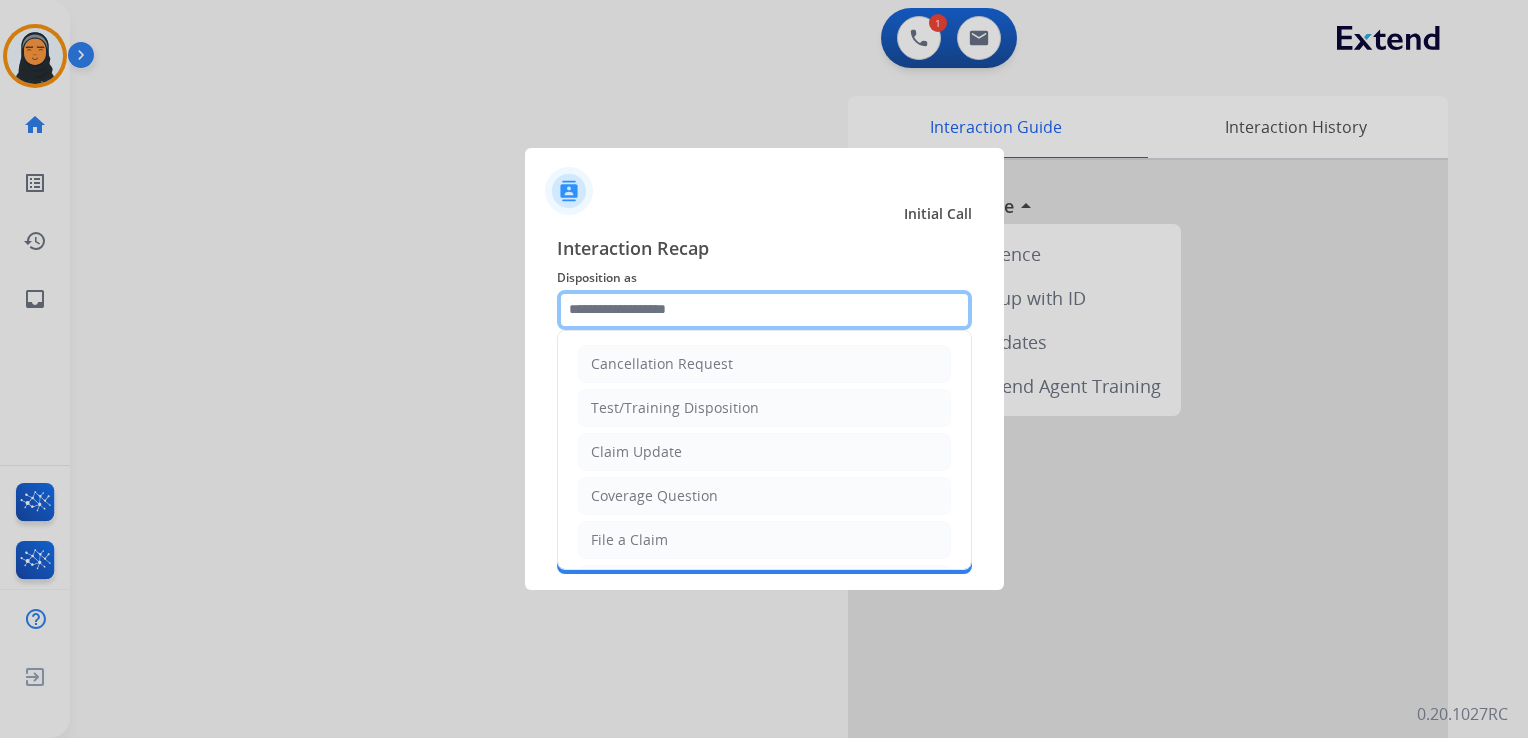 click 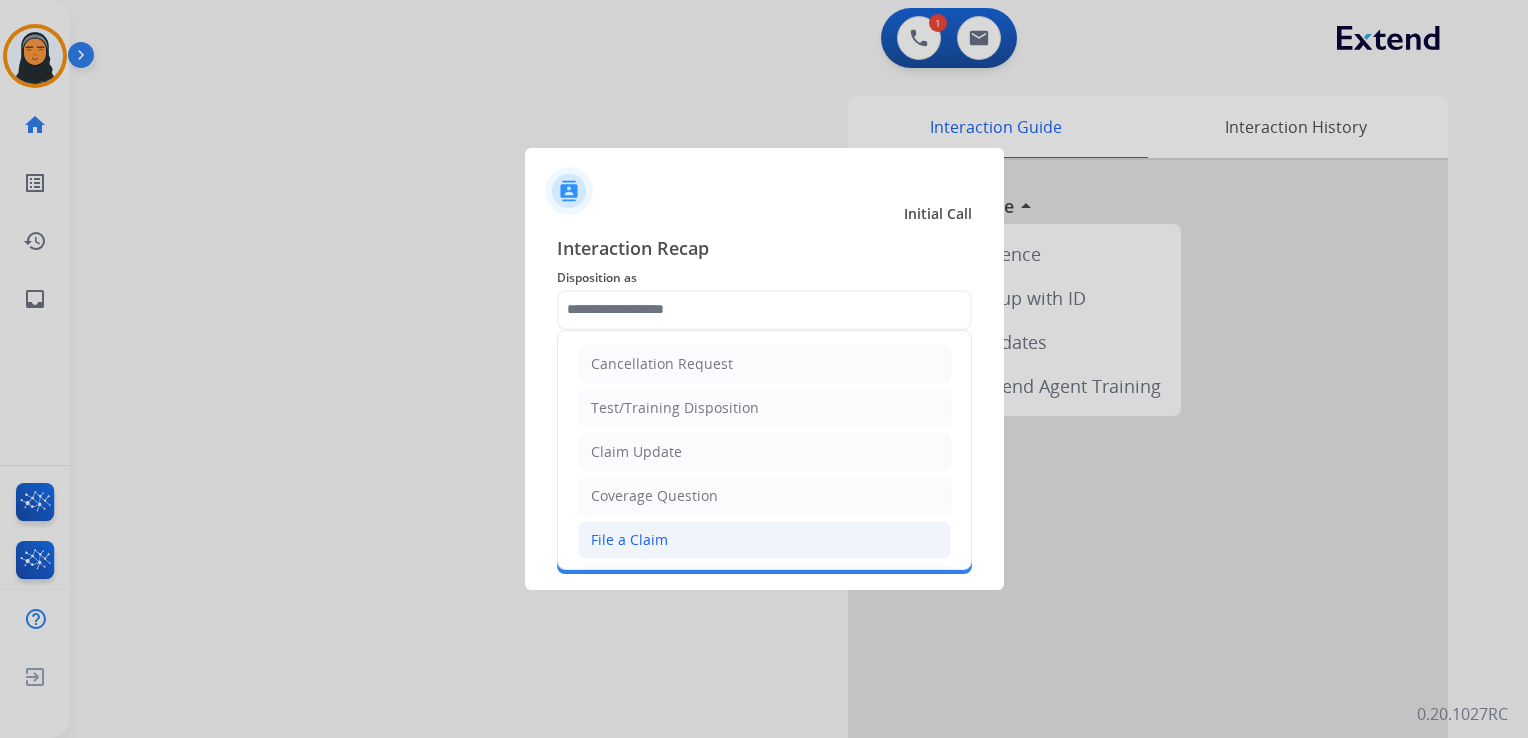 click on "File a Claim" 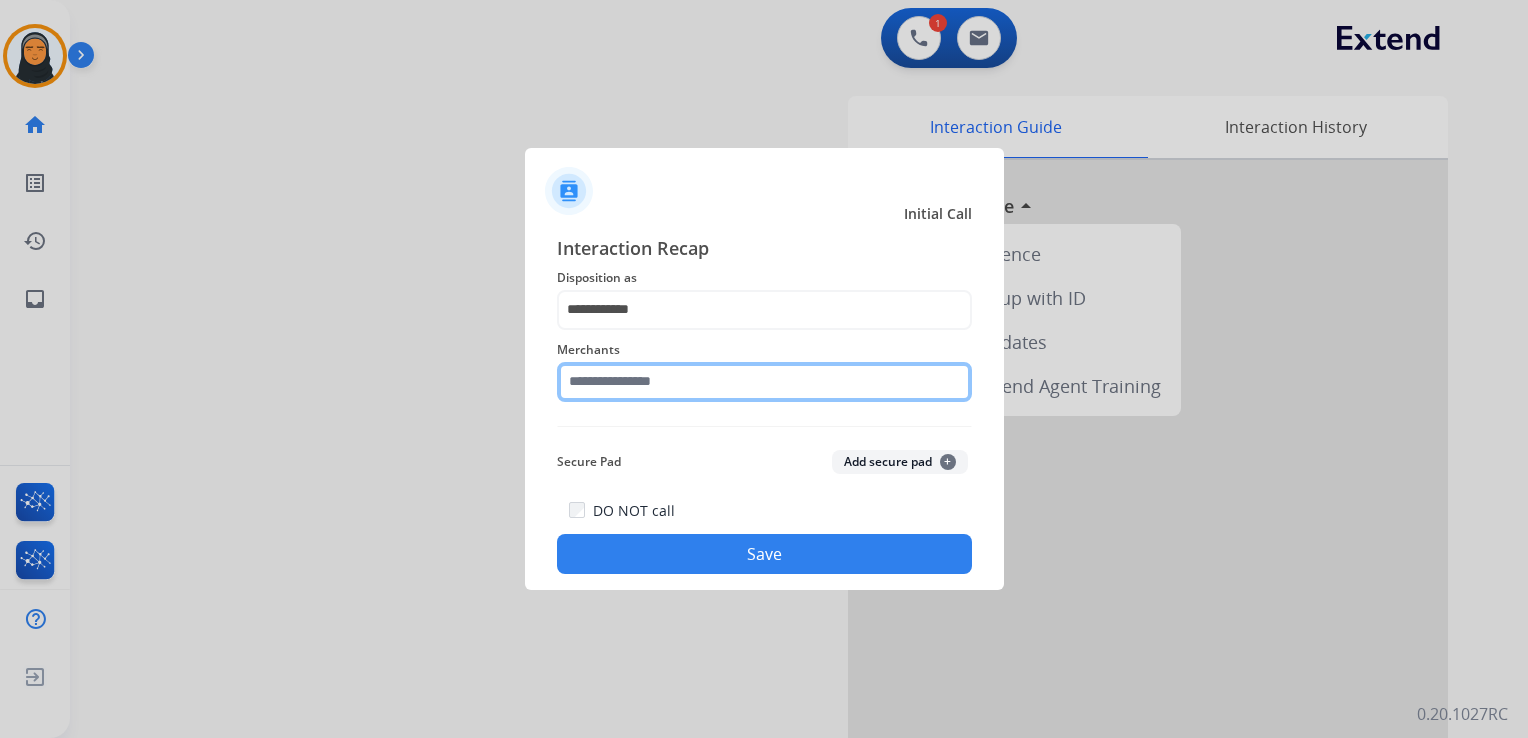 click 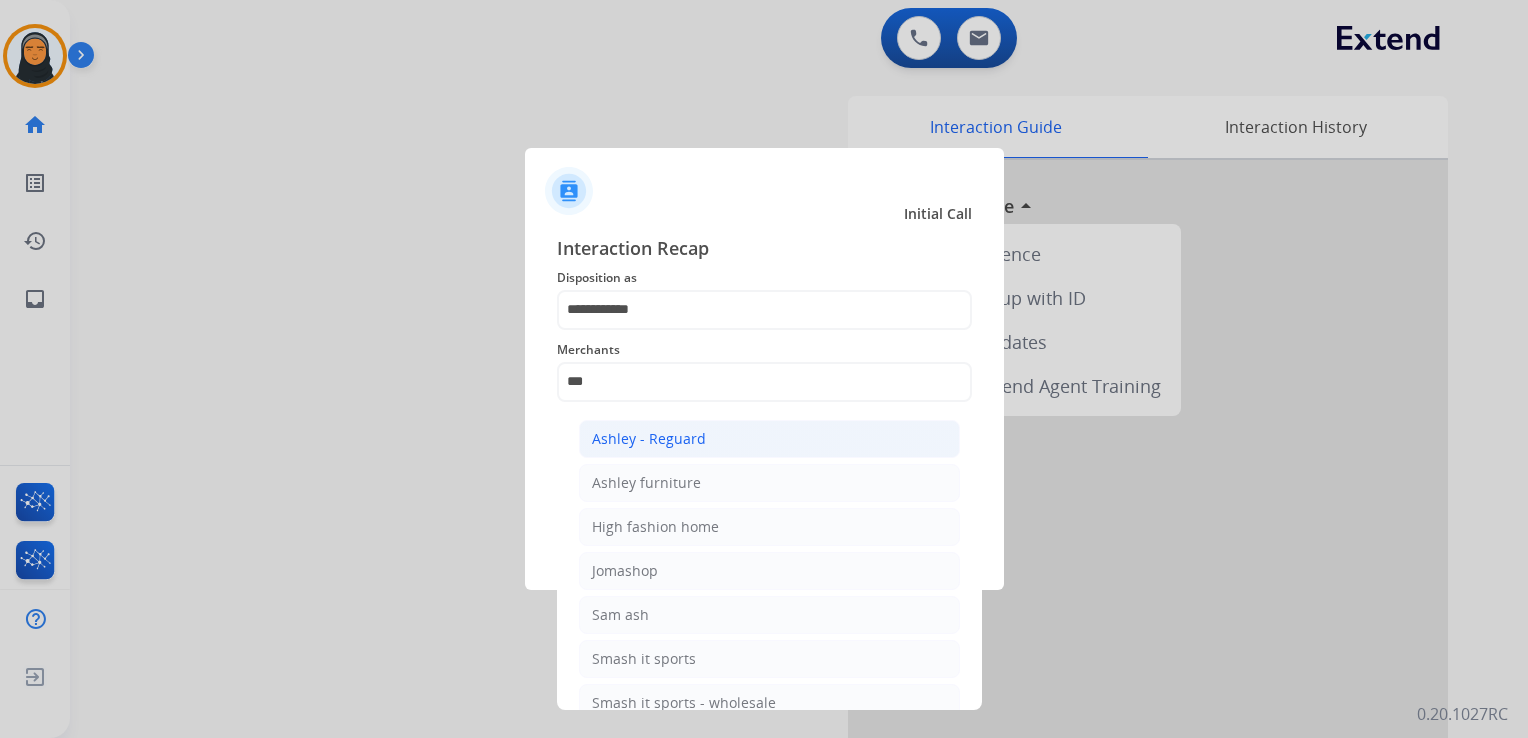 click on "Ashley - Reguard" 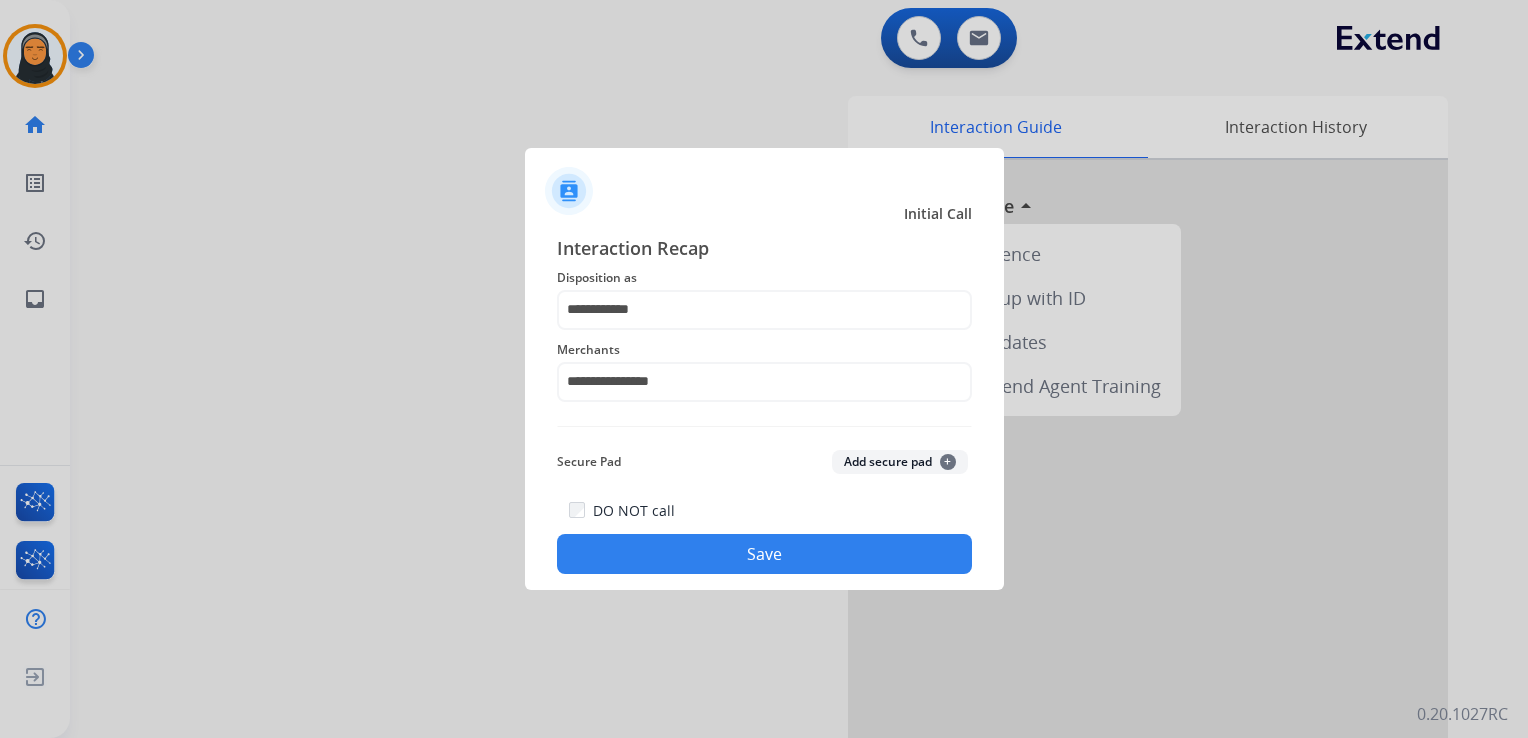click on "Save" 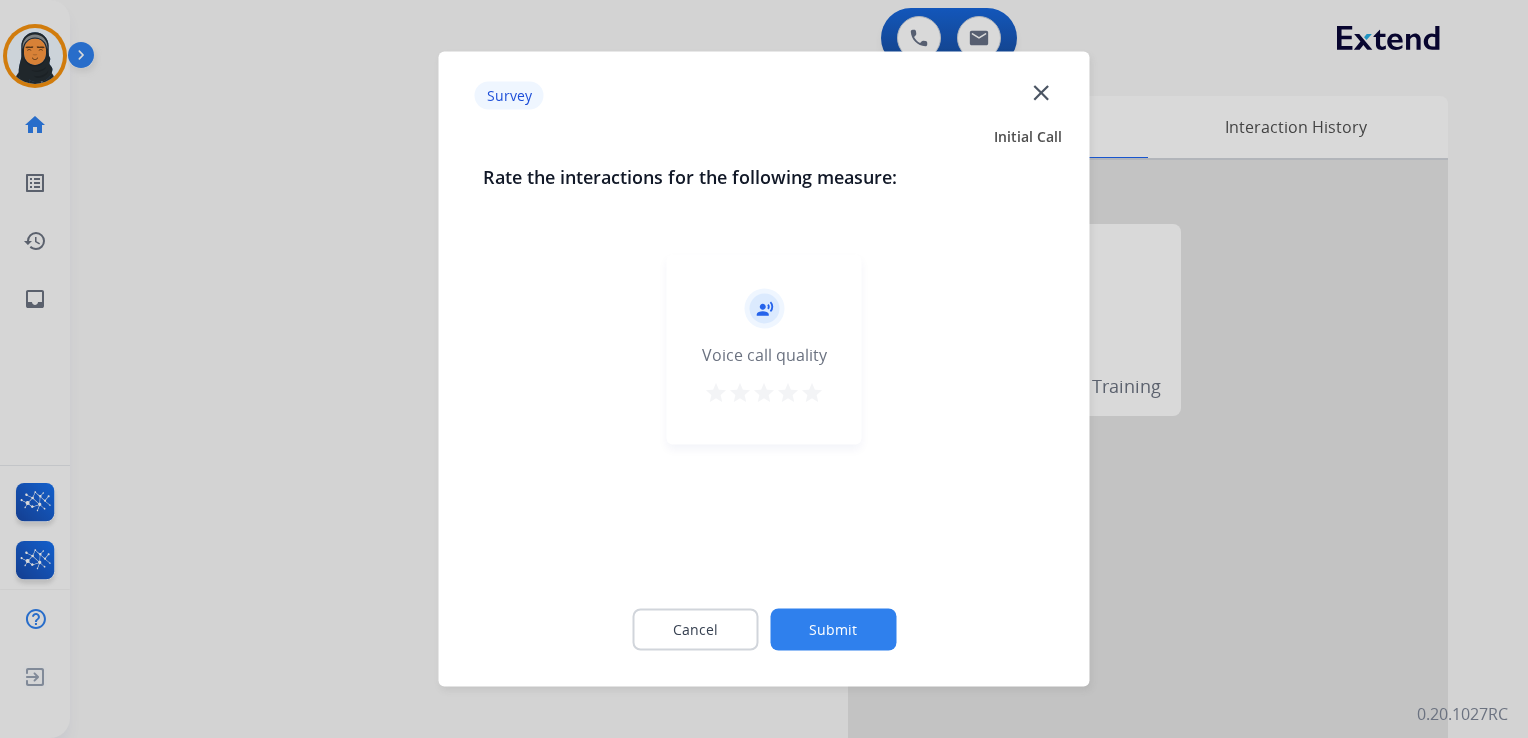 click on "close" 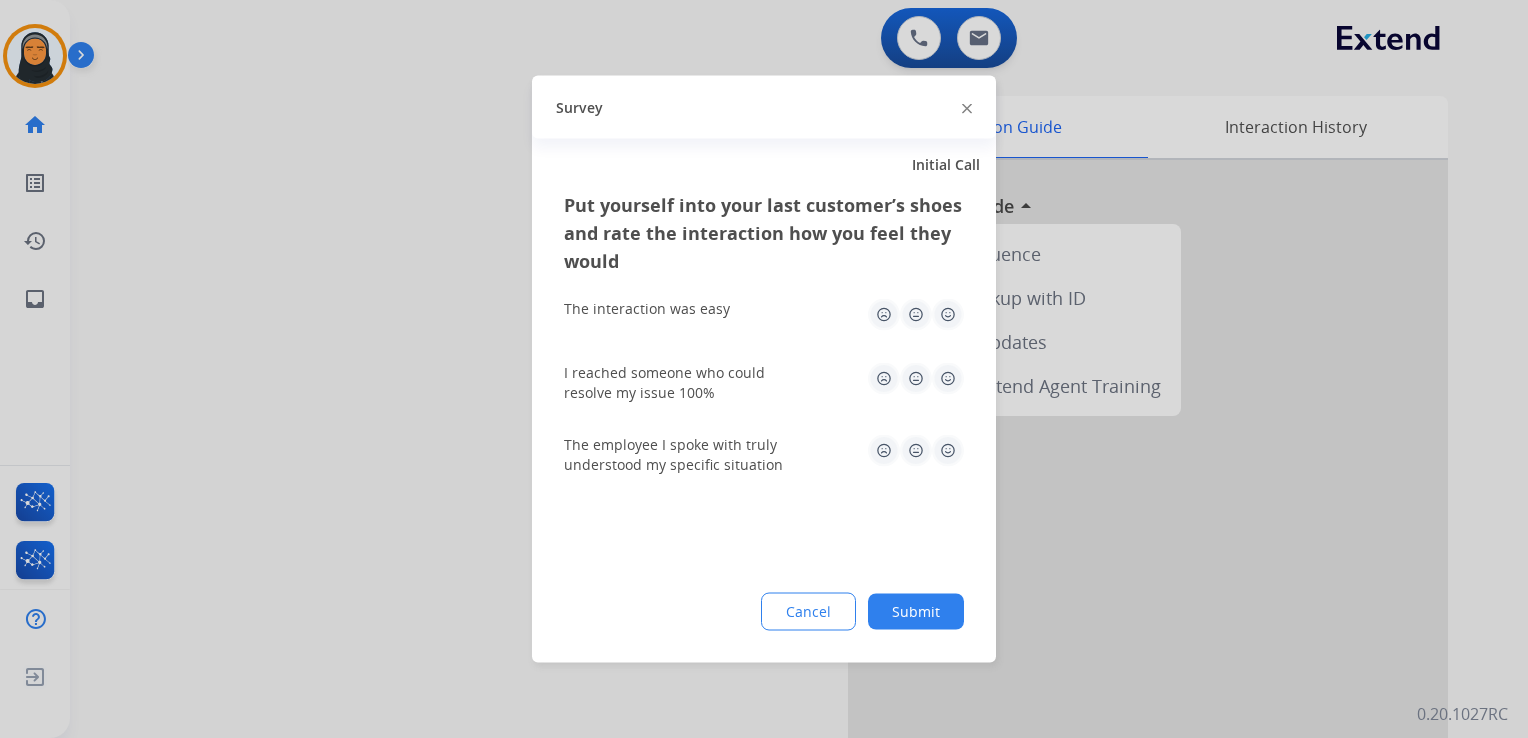 click 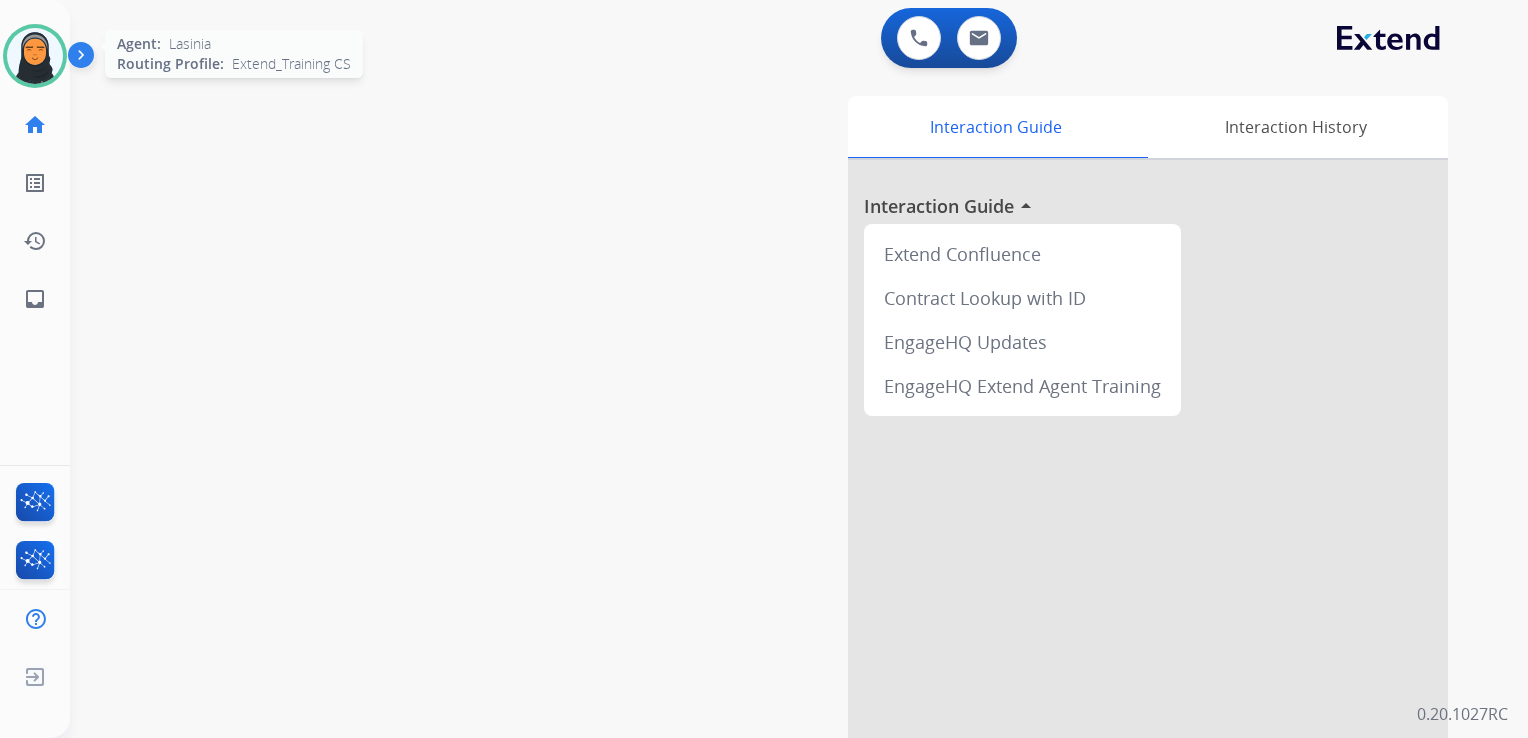 click at bounding box center (35, 56) 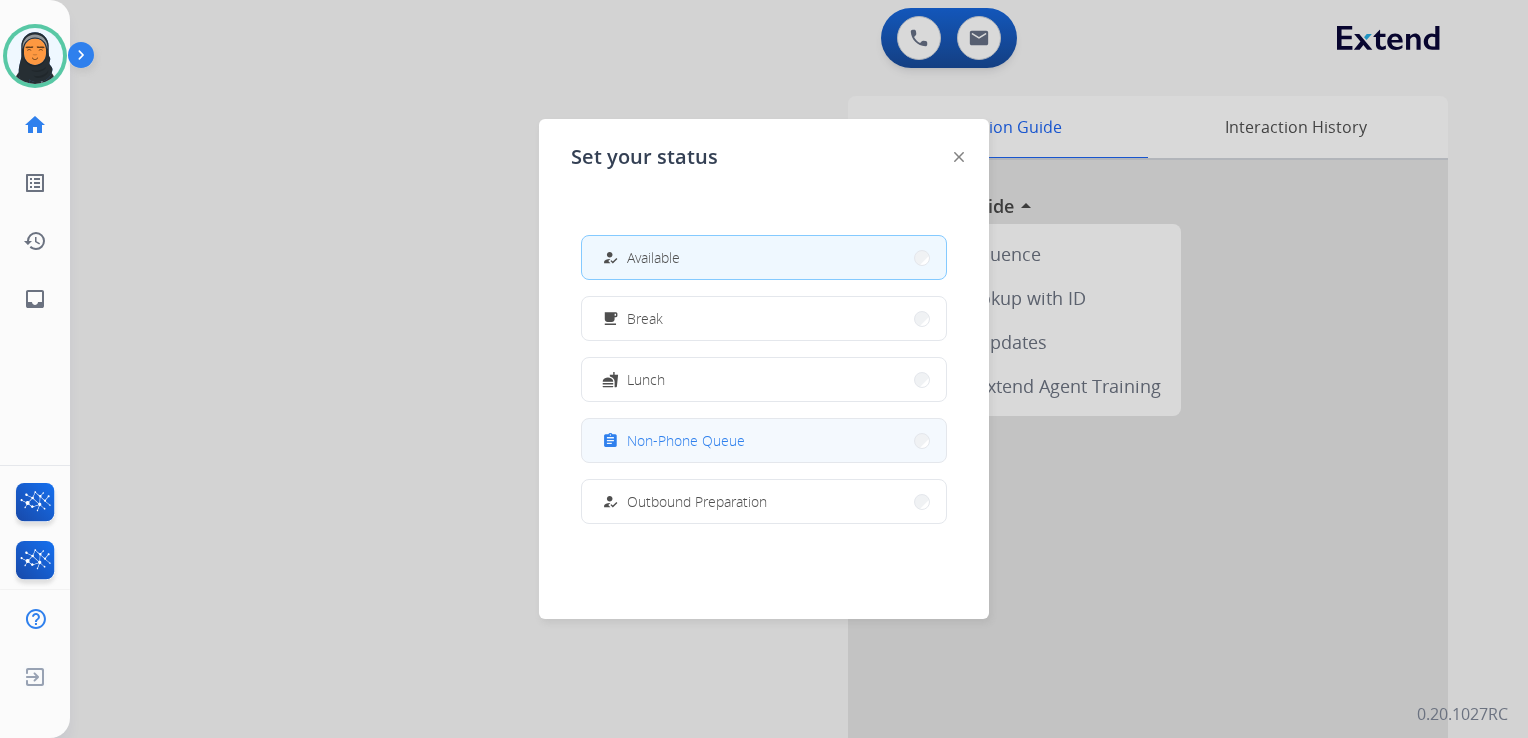click on "assignment Non-Phone Queue" at bounding box center (671, 441) 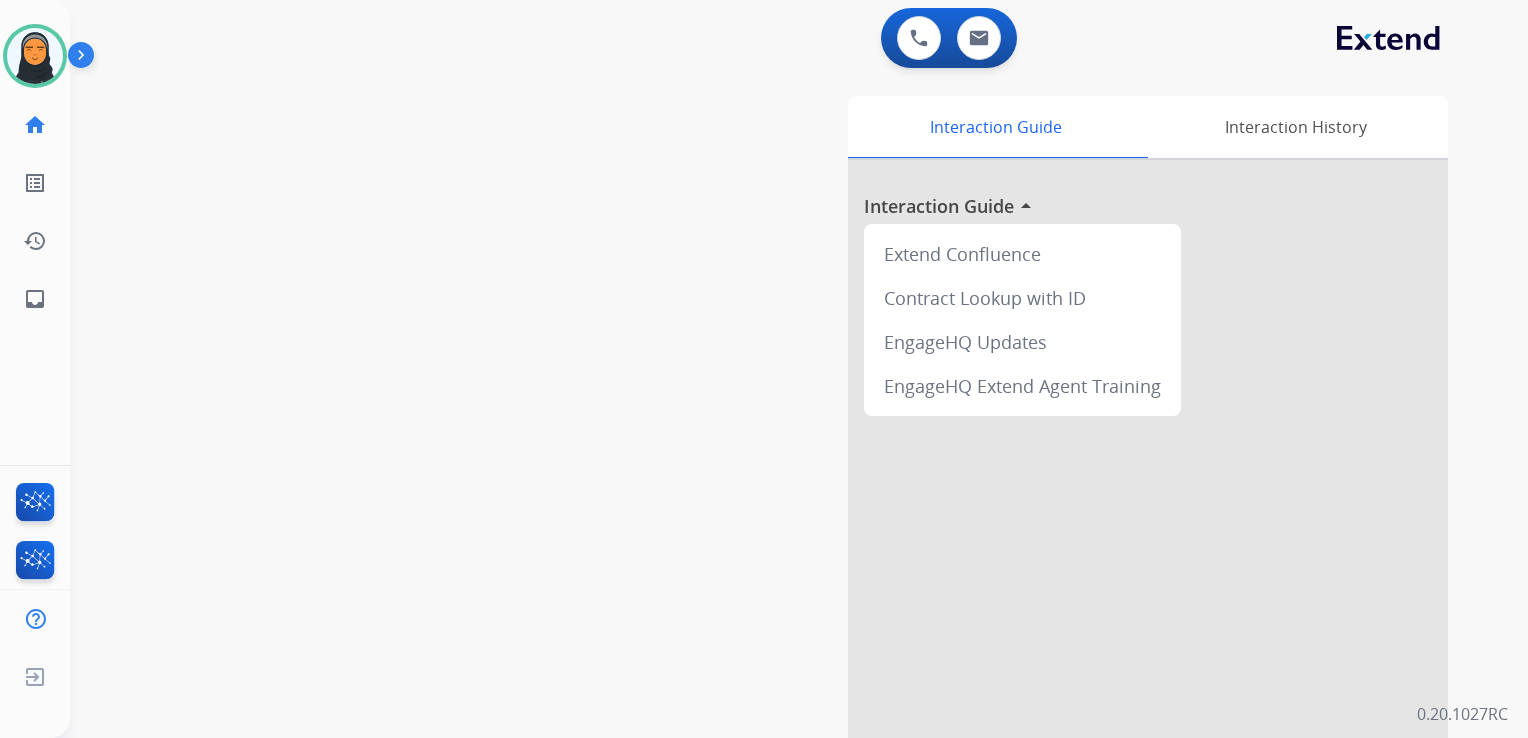 drag, startPoint x: 43, startPoint y: 67, endPoint x: 70, endPoint y: 71, distance: 27.294687 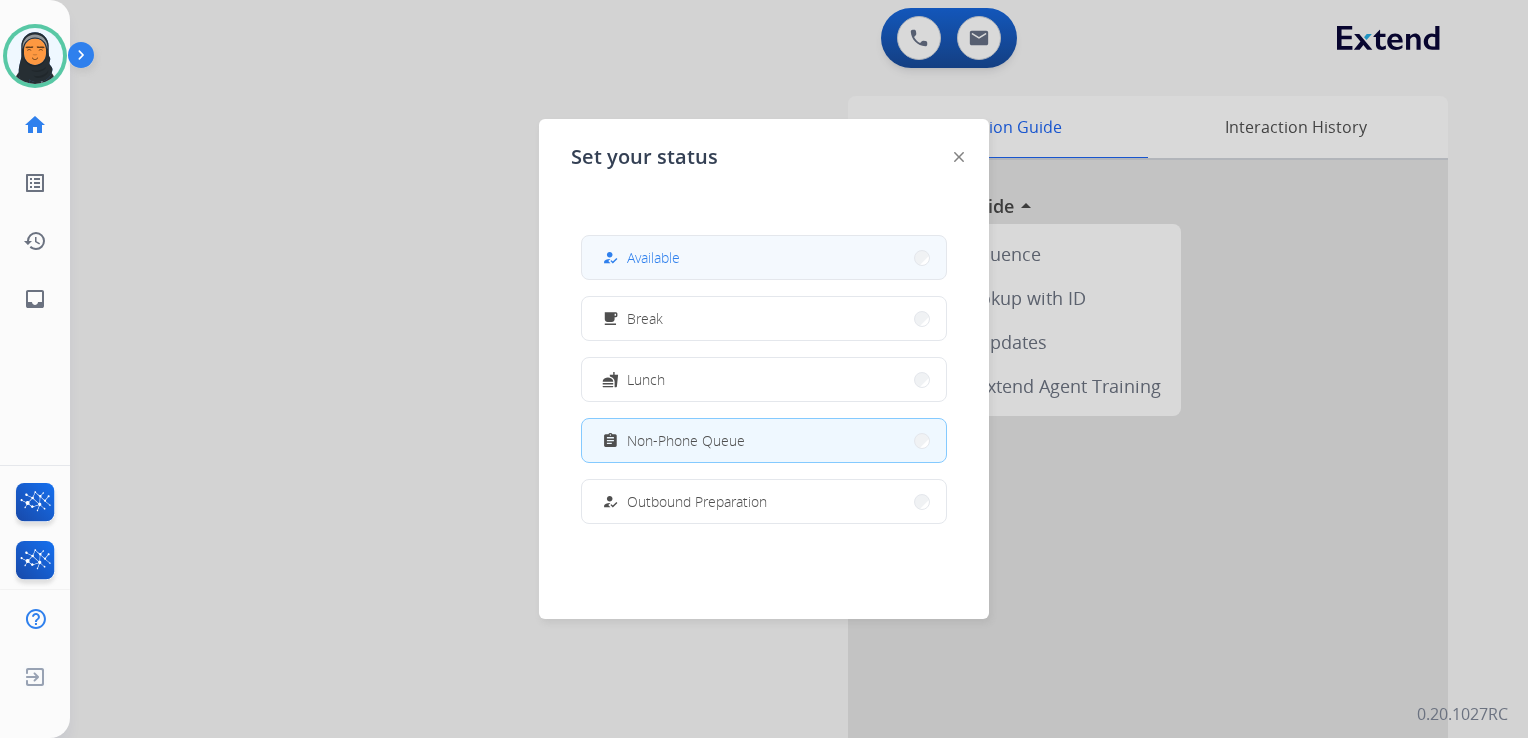 click on "Available" at bounding box center [653, 257] 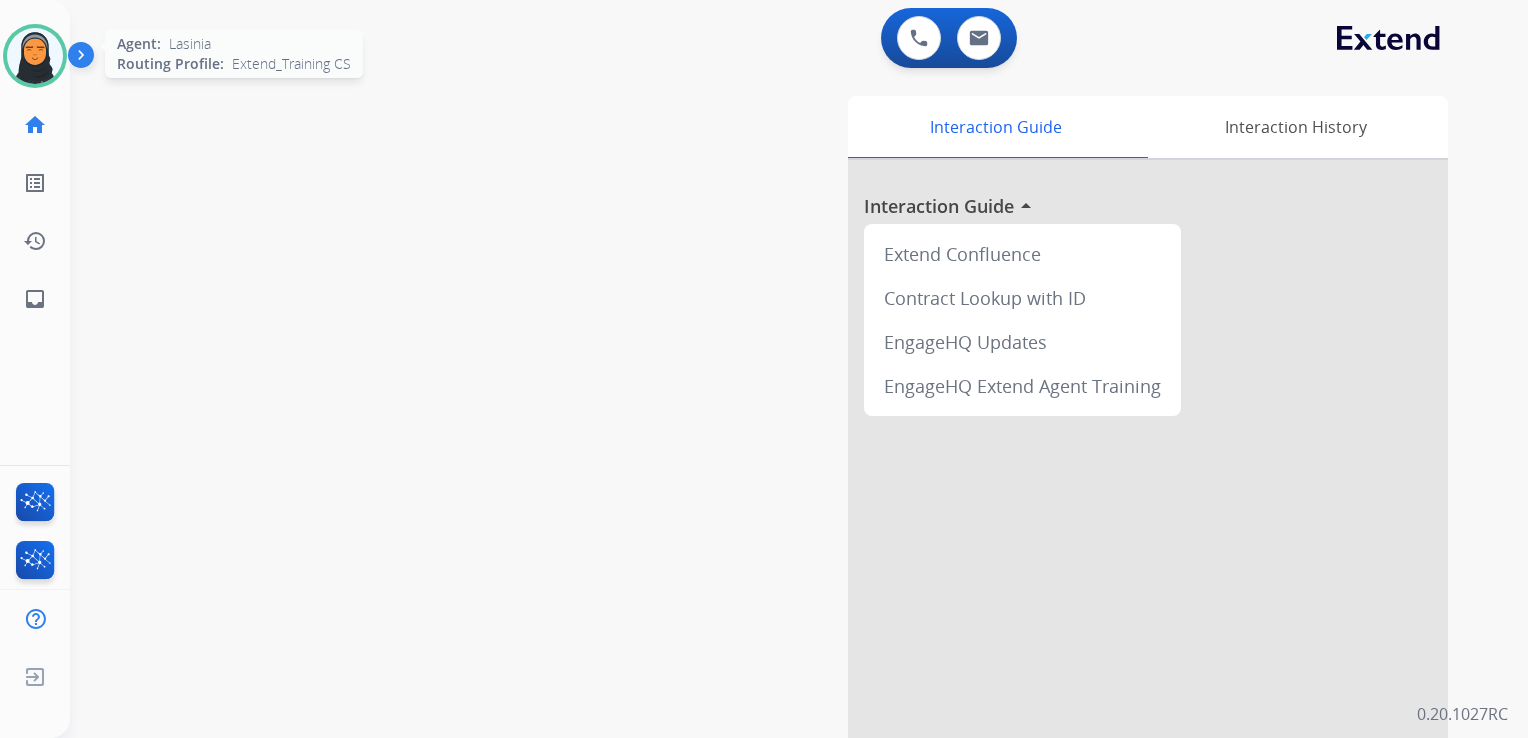 drag, startPoint x: 41, startPoint y: 79, endPoint x: 56, endPoint y: 79, distance: 15 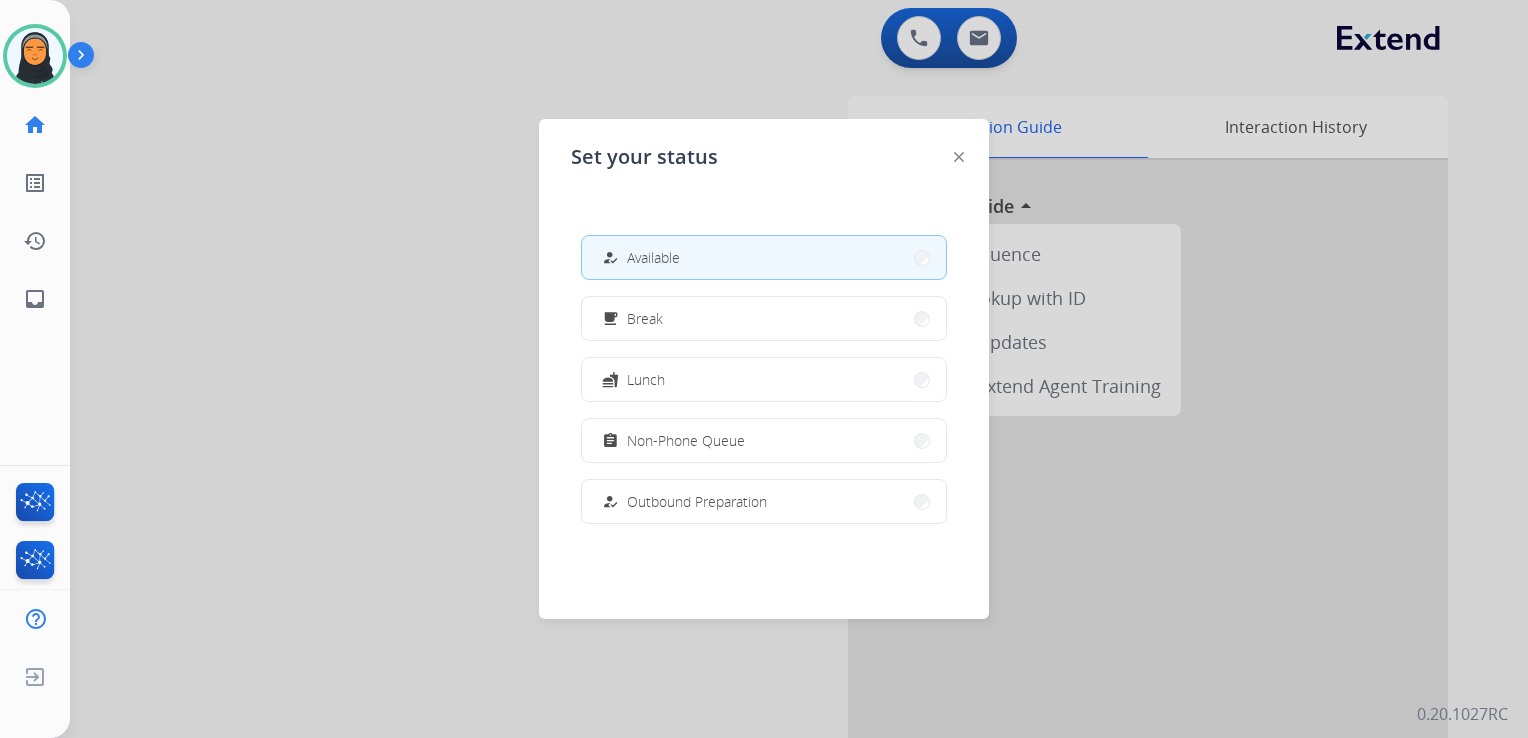 click at bounding box center (764, 369) 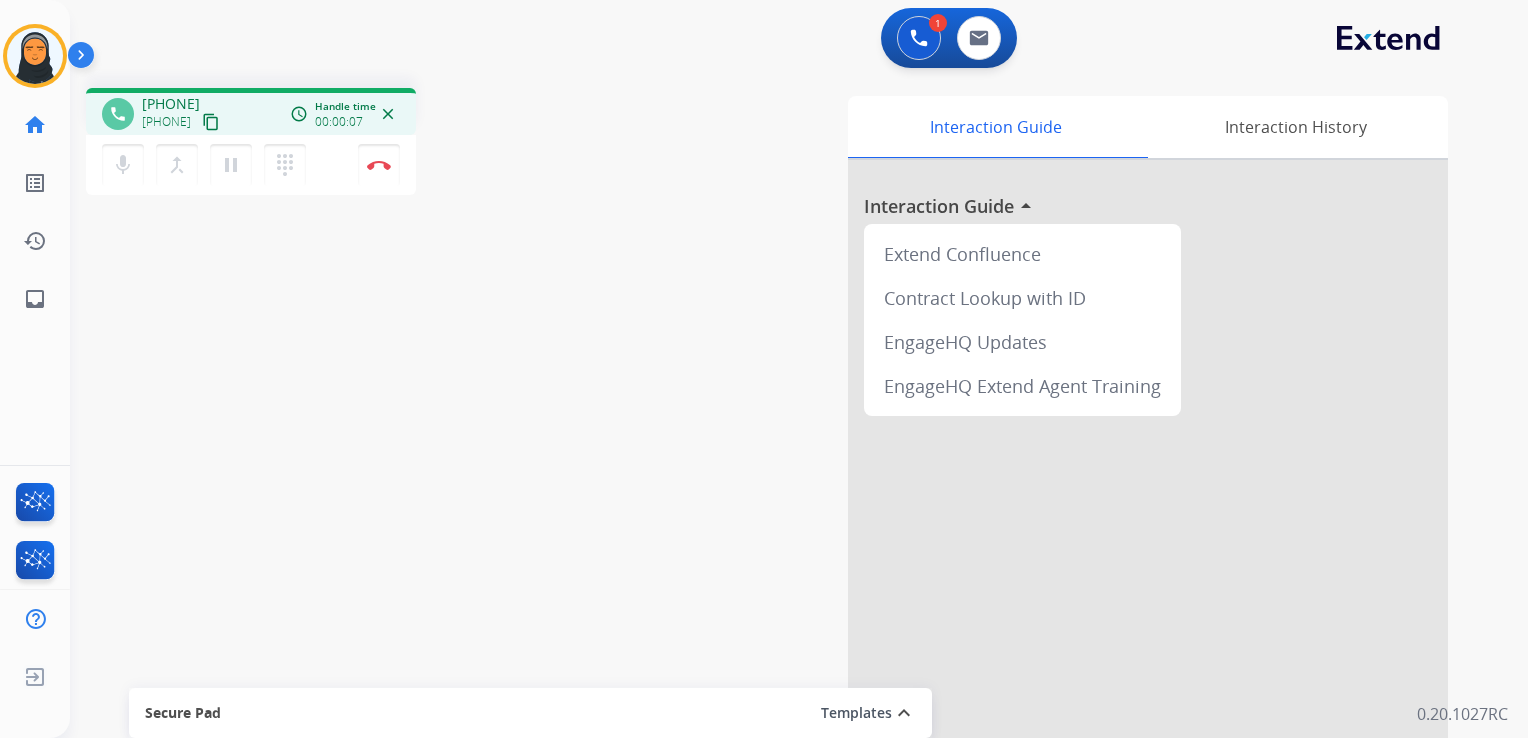 drag, startPoint x: 246, startPoint y: 116, endPoint x: 257, endPoint y: 116, distance: 11 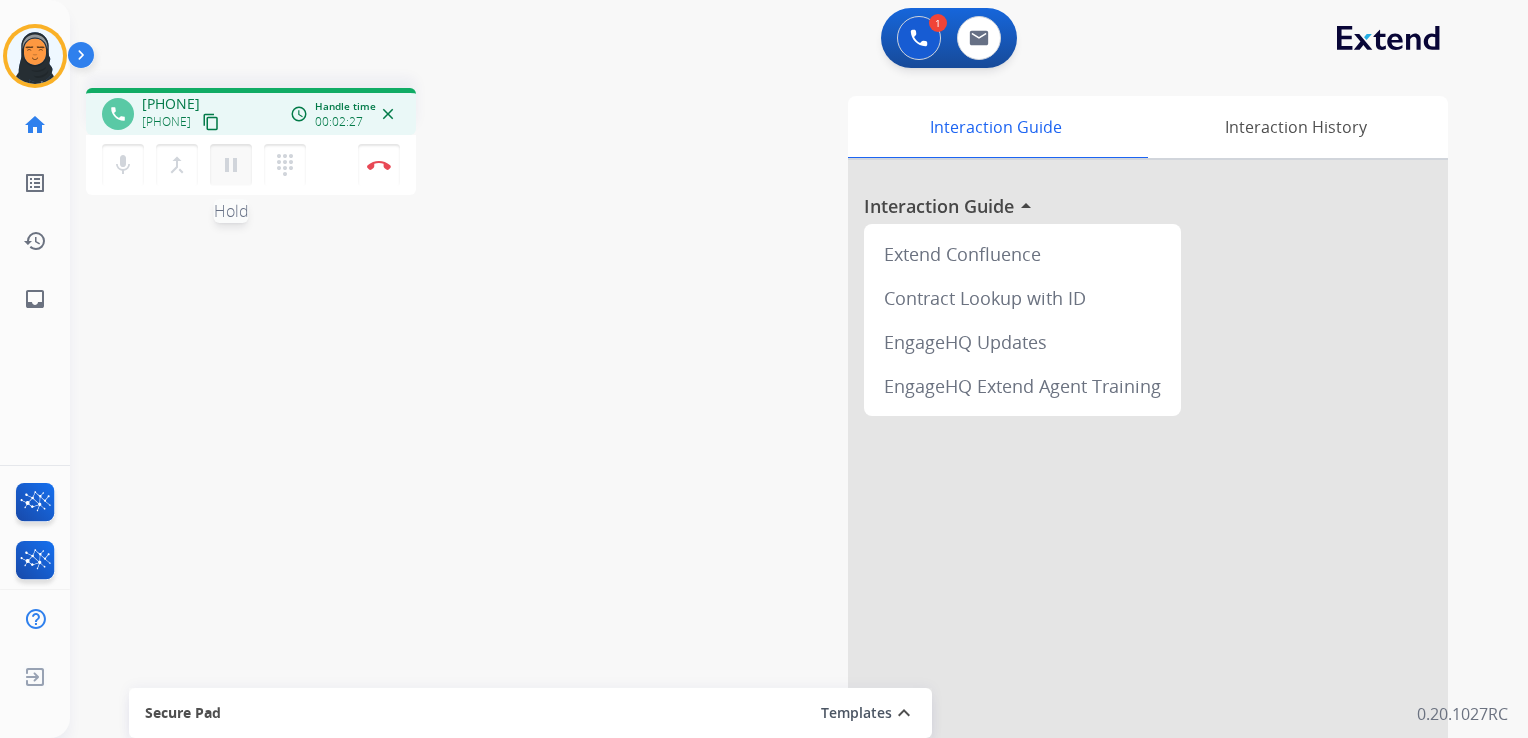 click on "pause" at bounding box center (231, 165) 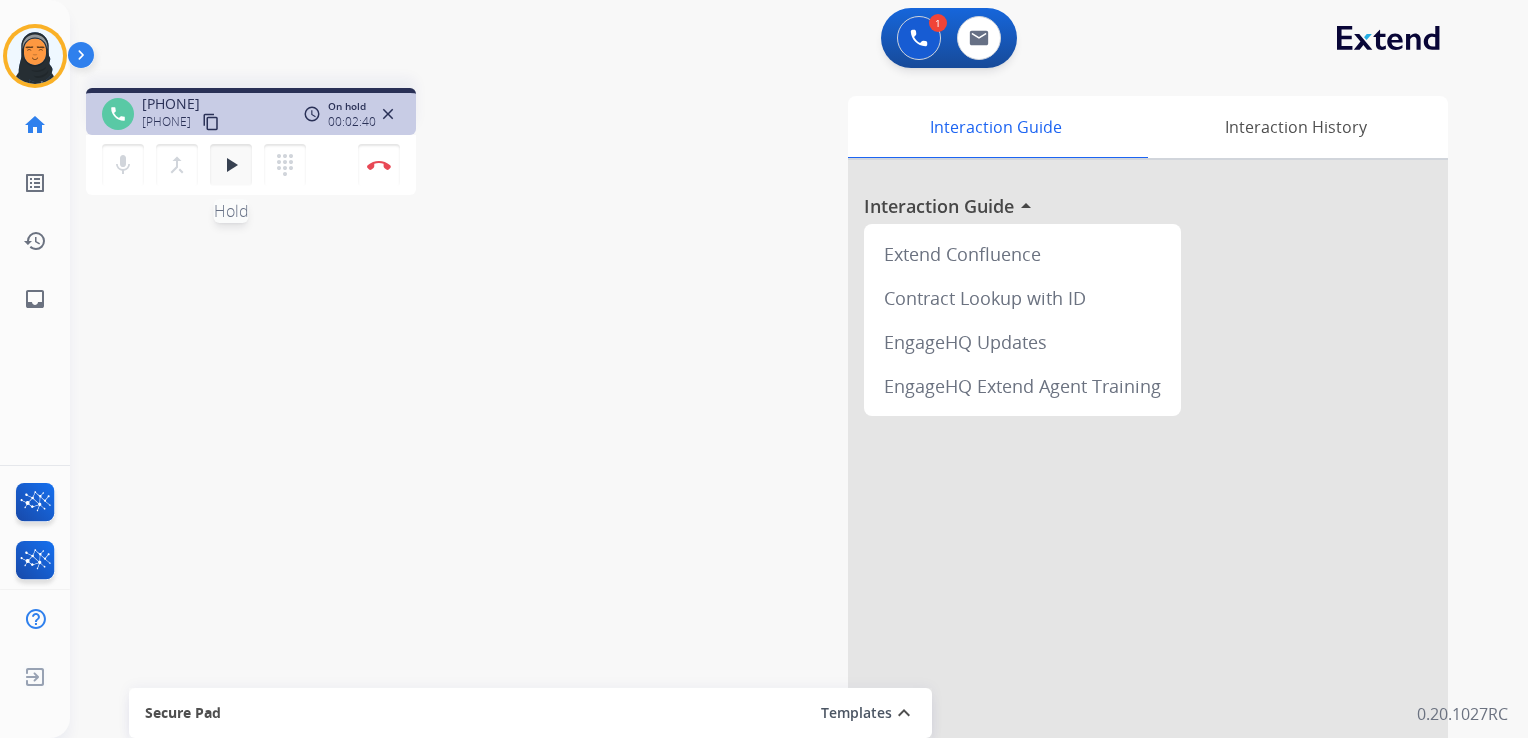 drag, startPoint x: 232, startPoint y: 174, endPoint x: 248, endPoint y: 182, distance: 17.888544 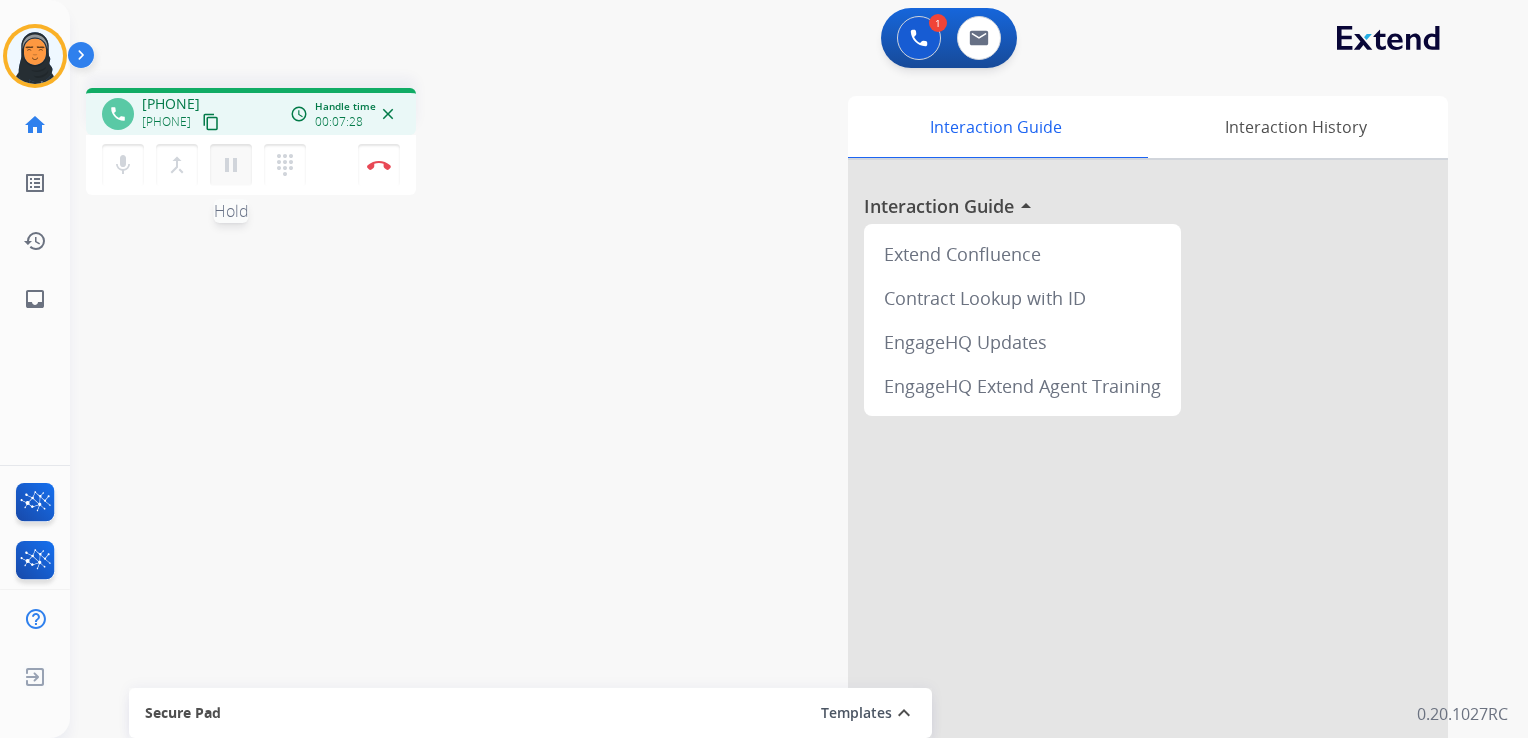 click on "pause" at bounding box center (231, 165) 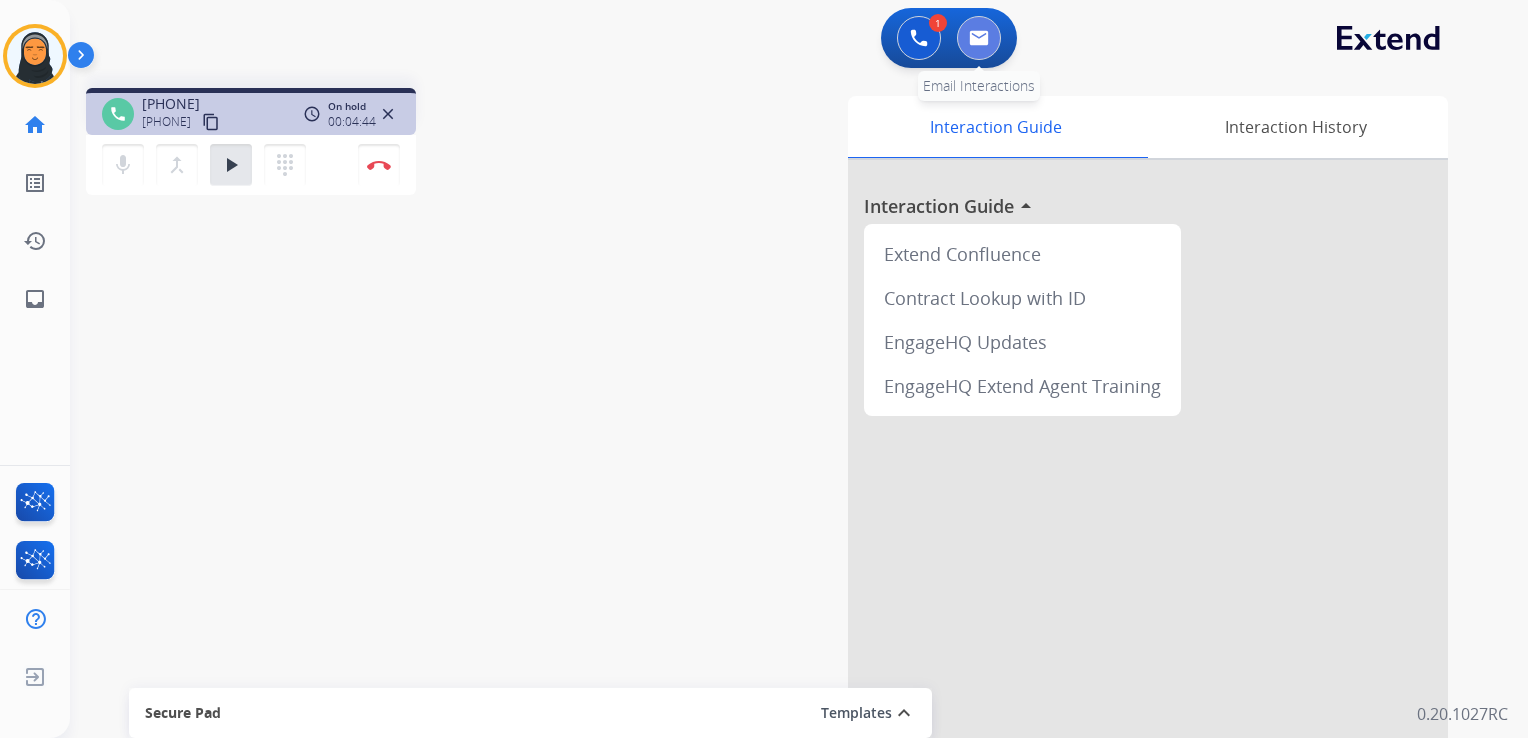 click at bounding box center (979, 38) 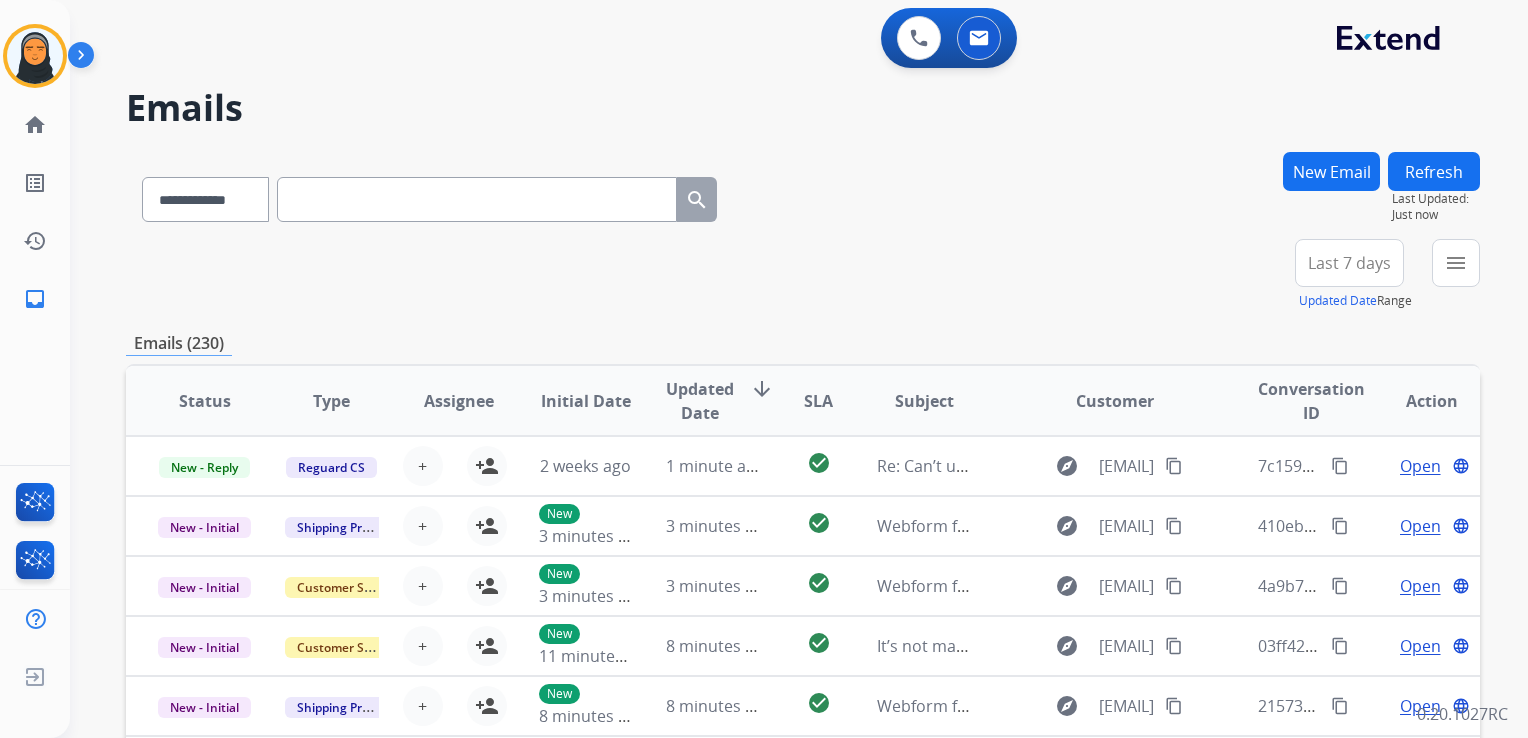 click at bounding box center (477, 199) 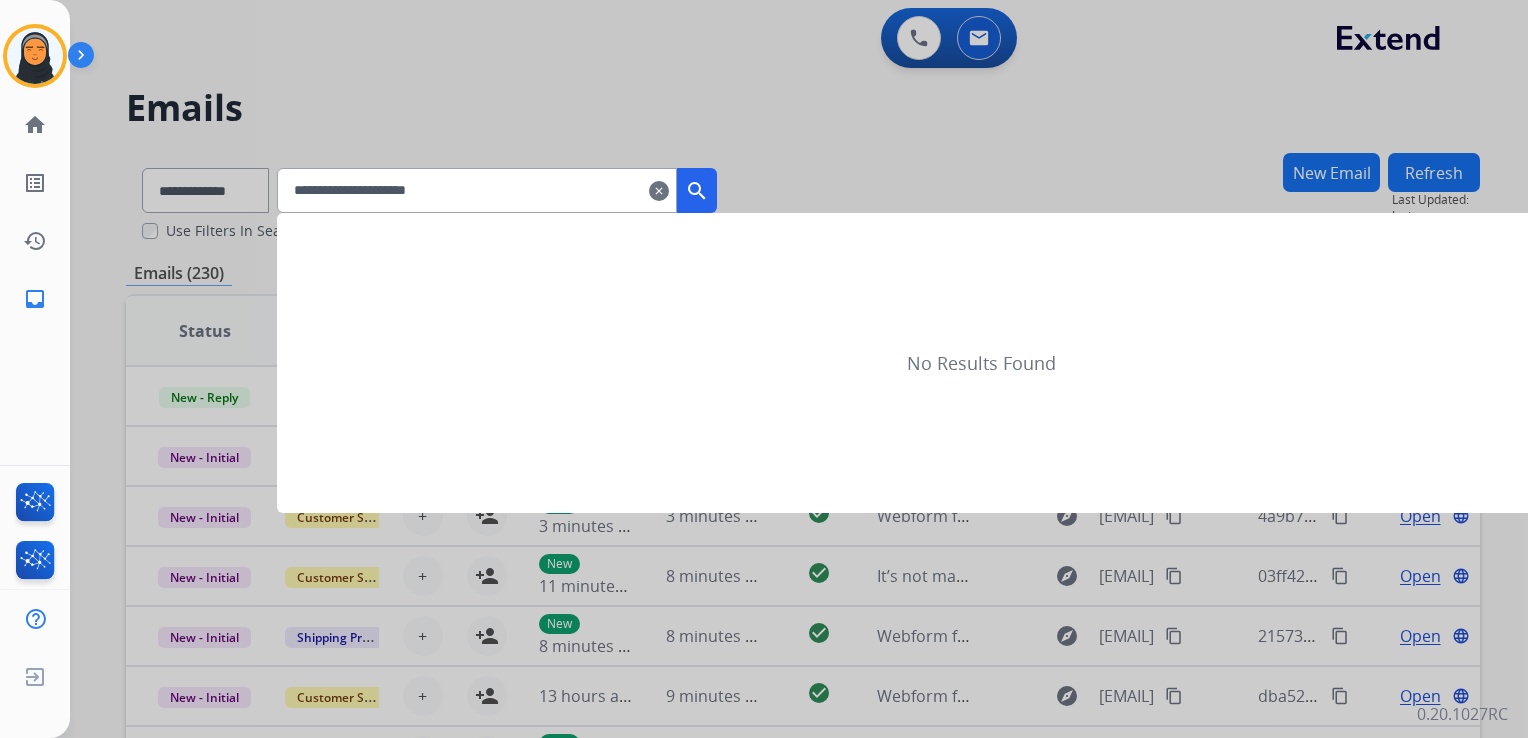 type on "**********" 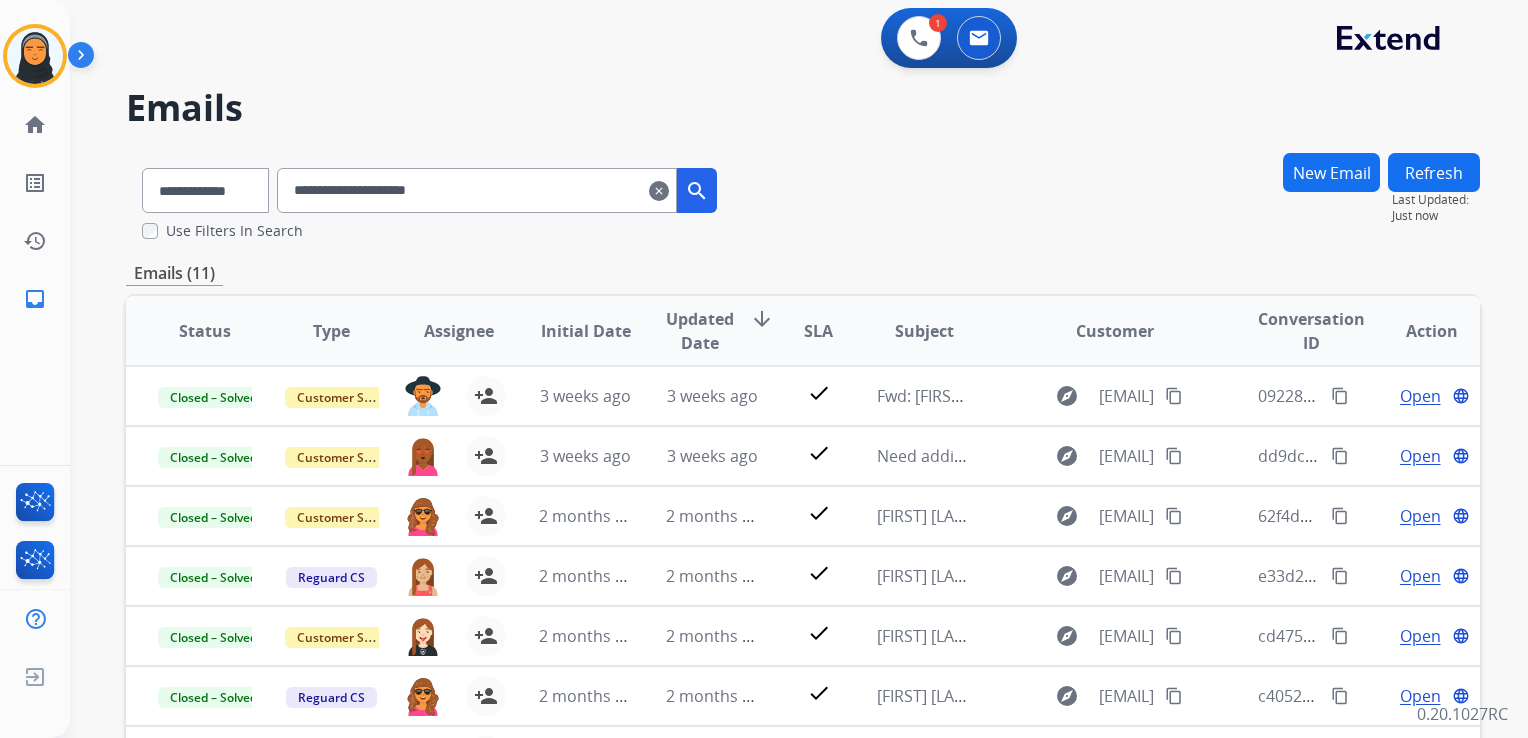 click on "arrow_downward" at bounding box center (762, 319) 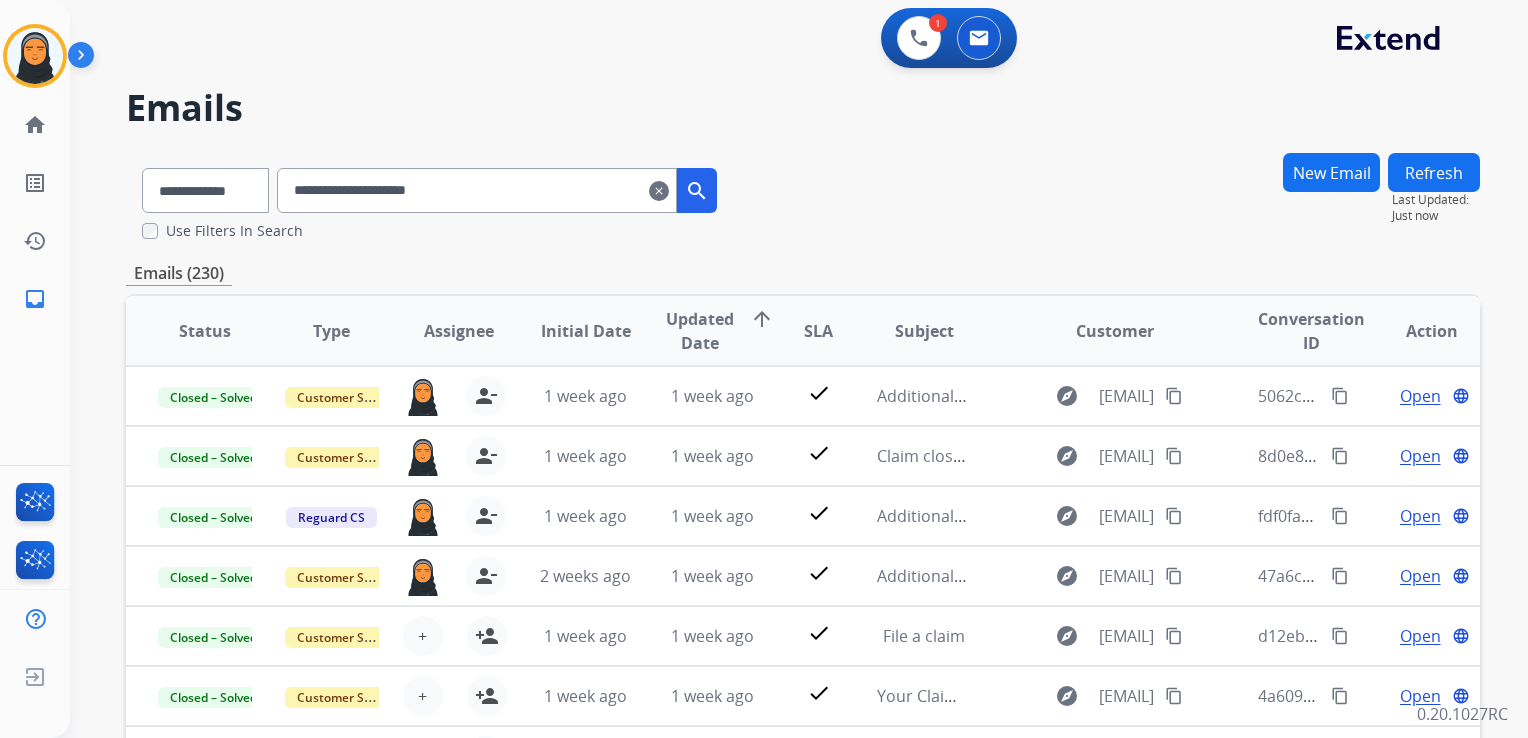 click on "arrow_upward" at bounding box center (762, 319) 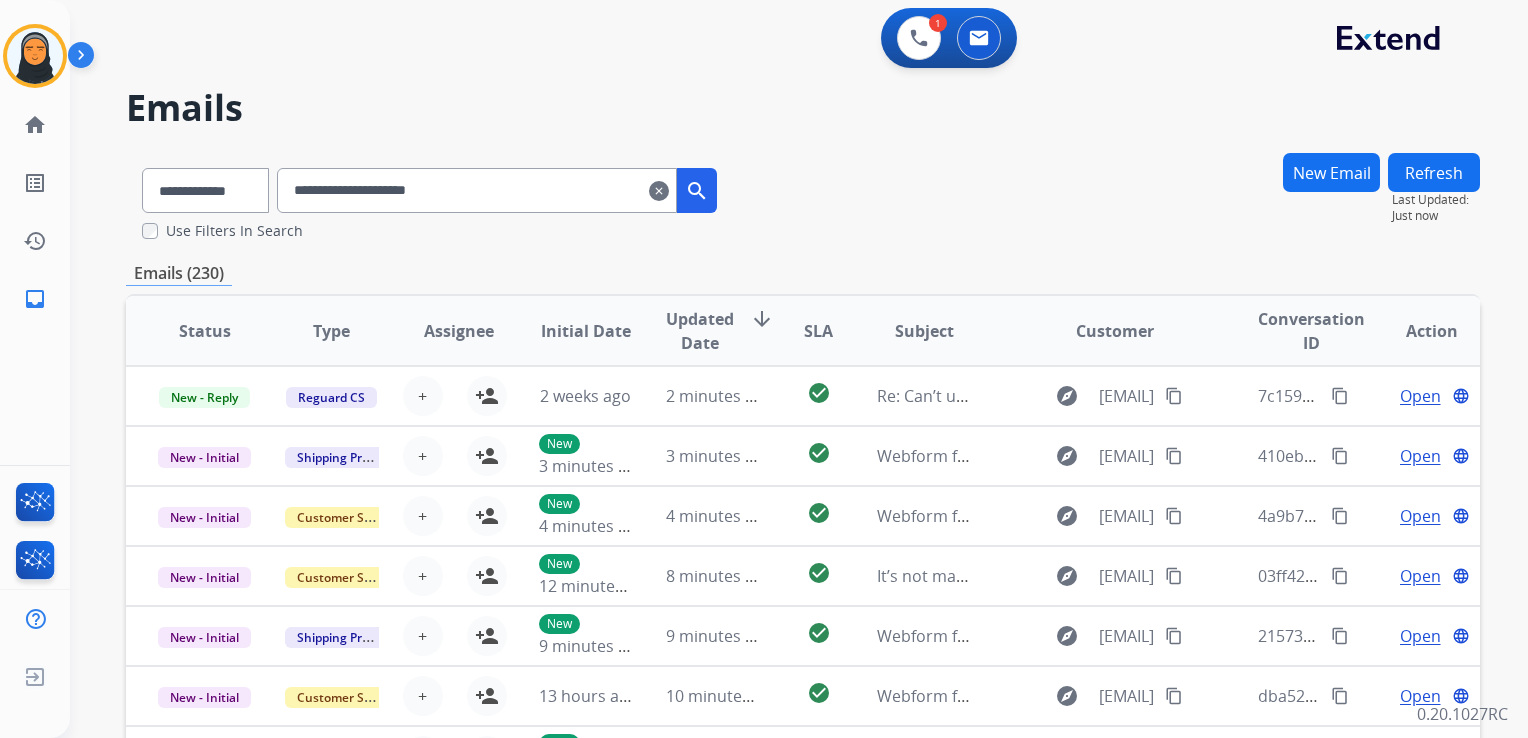 click on "search" at bounding box center [697, 191] 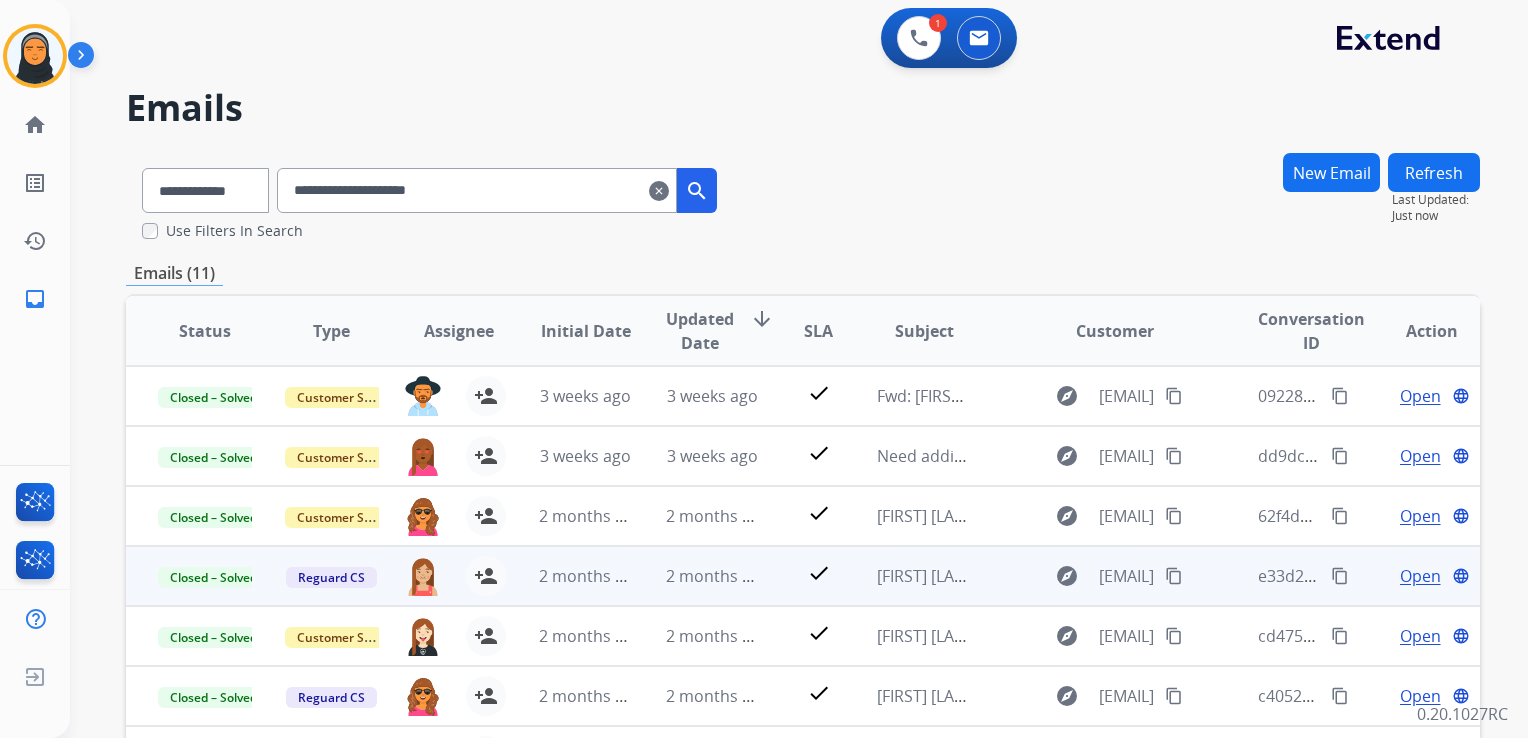 scroll, scrollTop: 1, scrollLeft: 0, axis: vertical 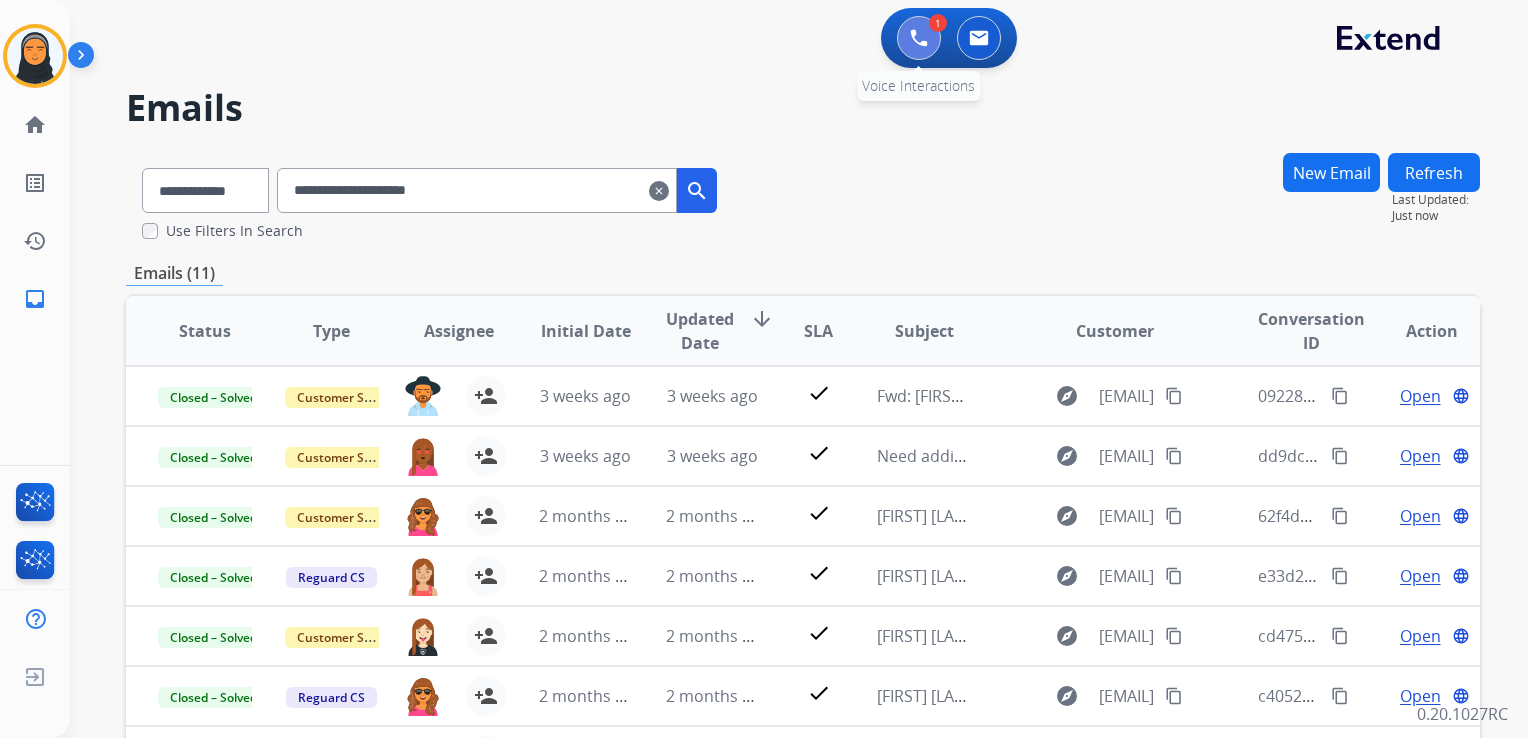 click at bounding box center [919, 38] 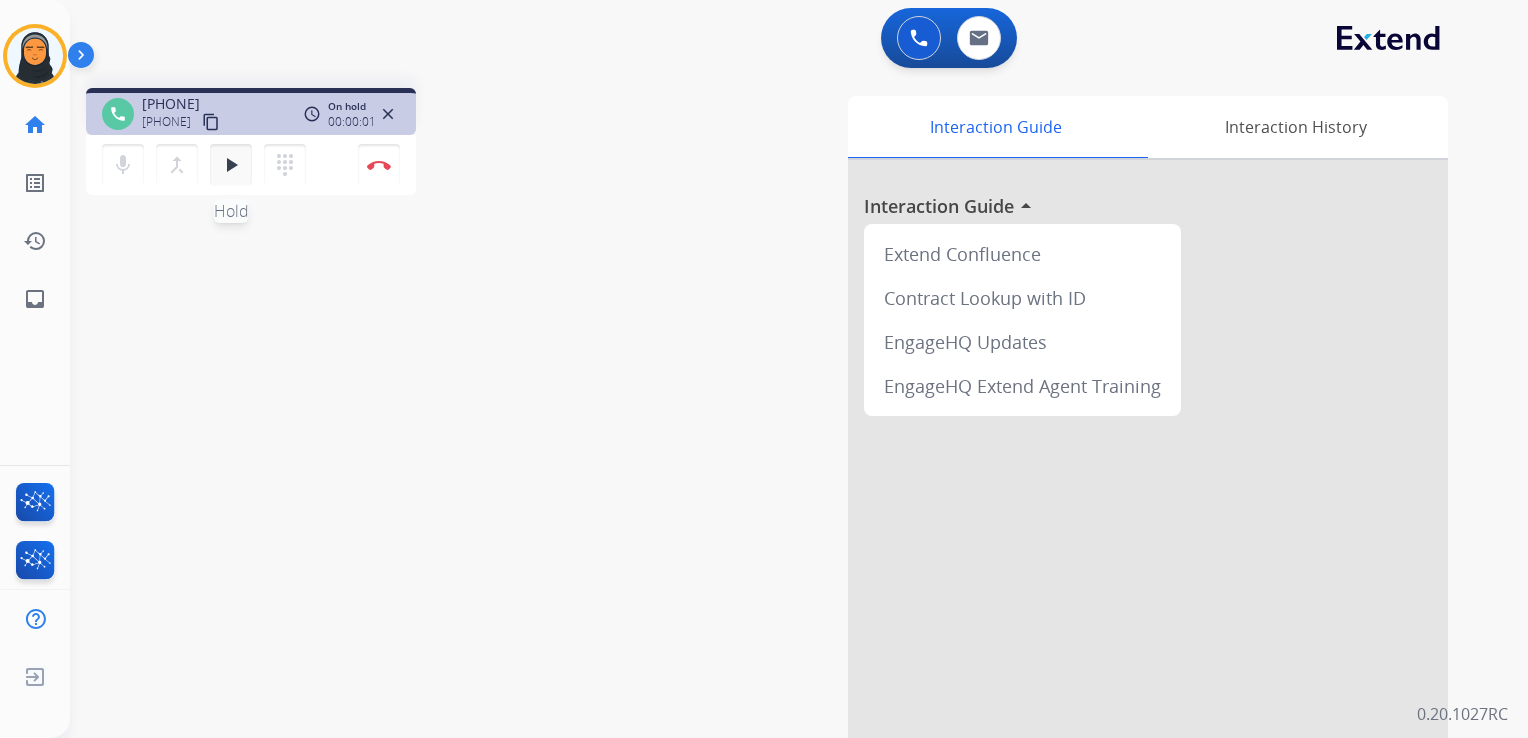 click on "play_arrow" at bounding box center (231, 165) 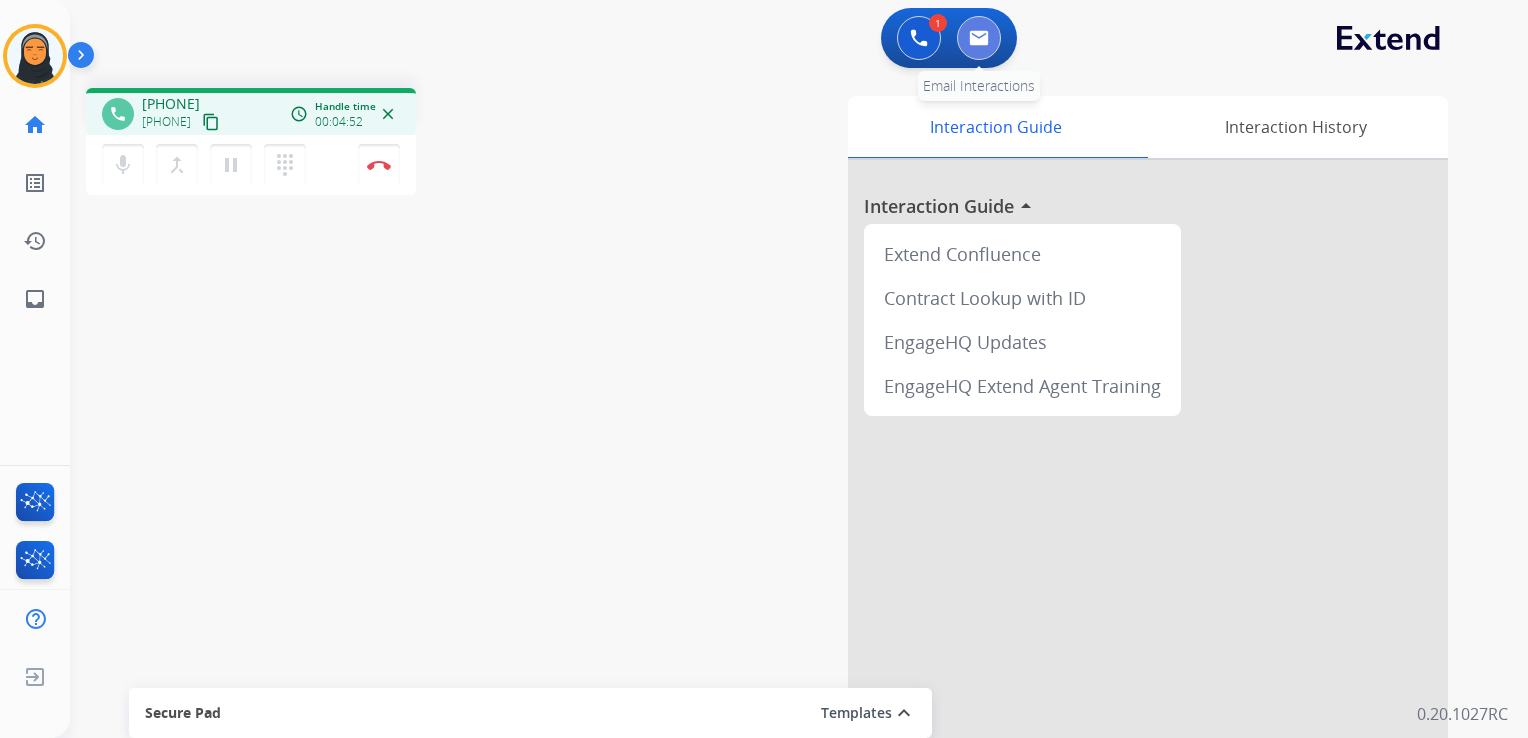 click at bounding box center [979, 38] 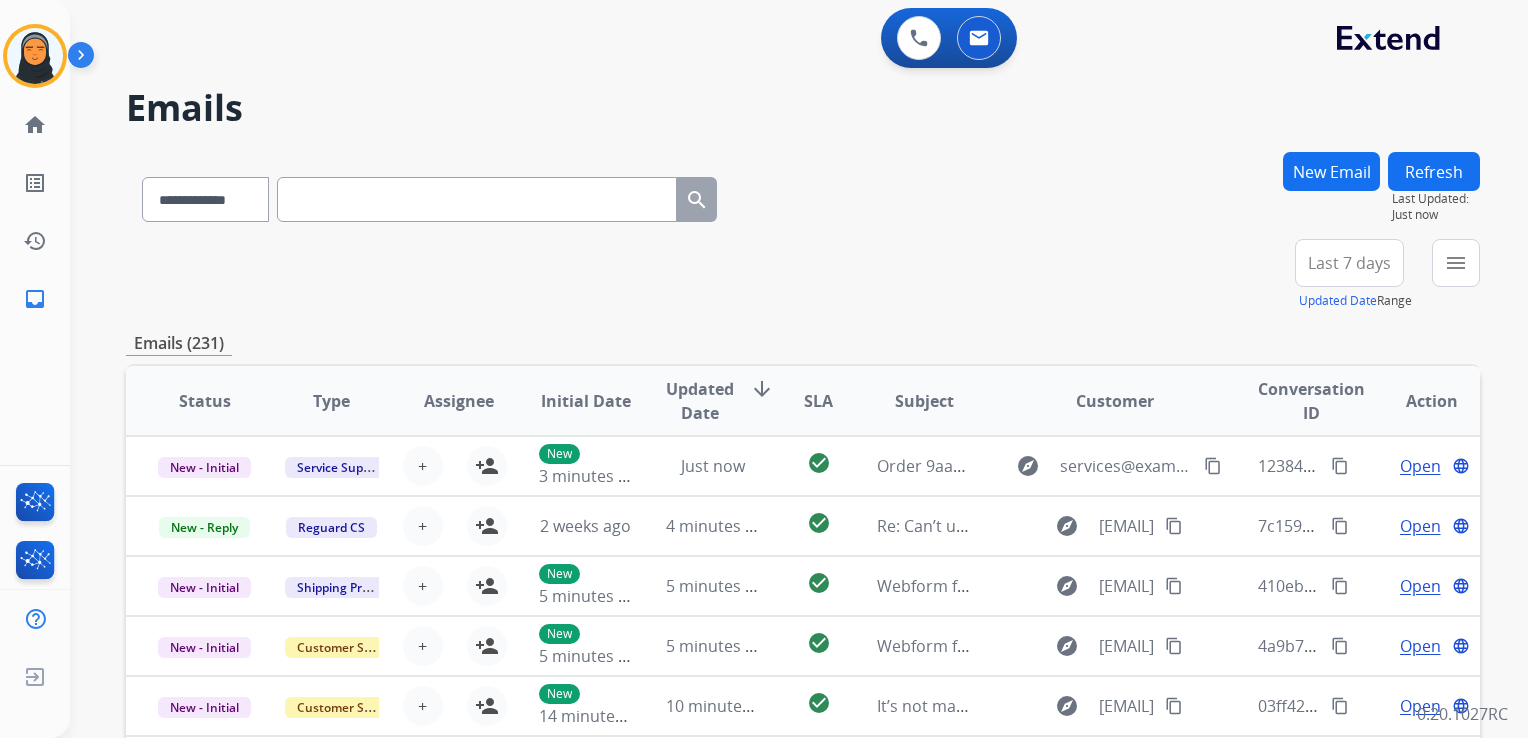 click at bounding box center (477, 199) 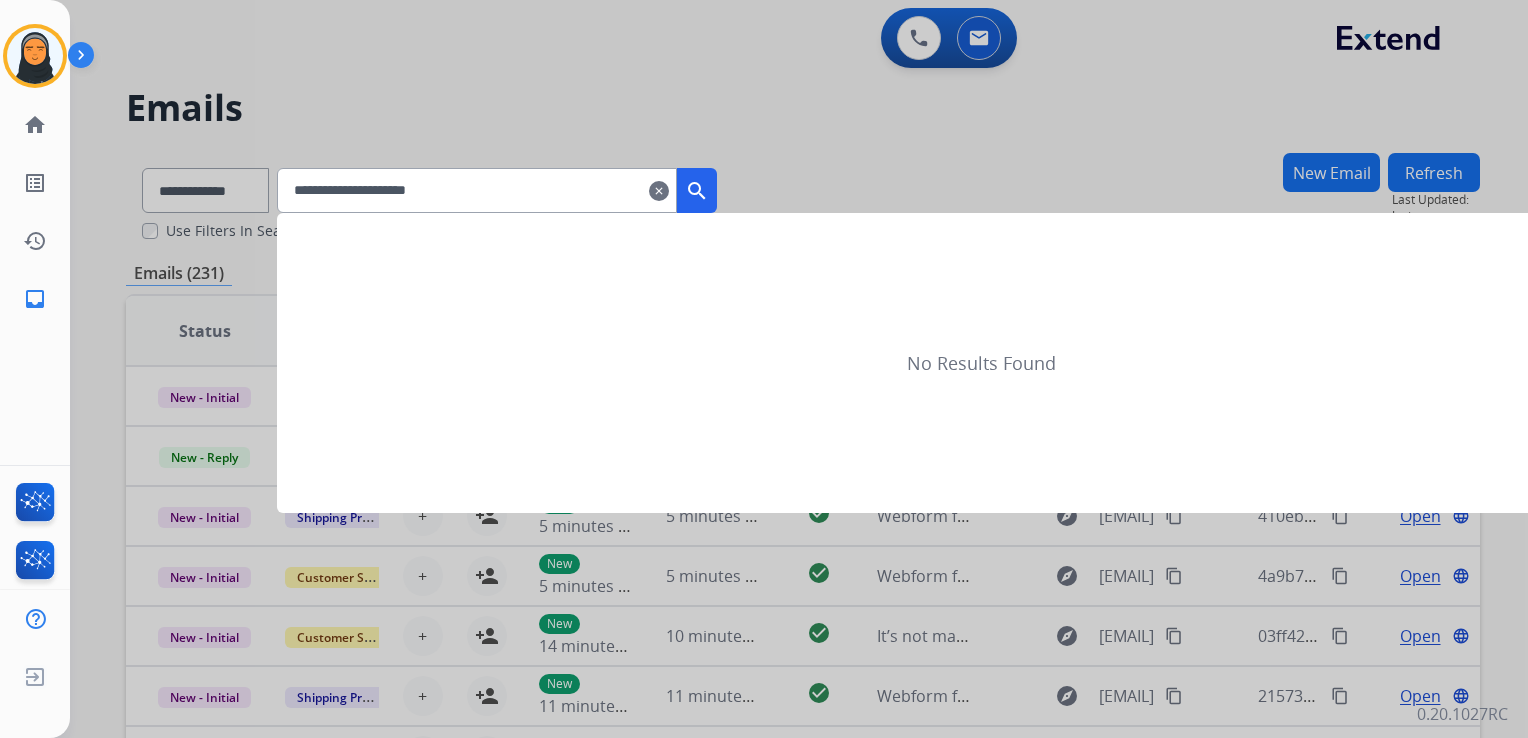 type on "**********" 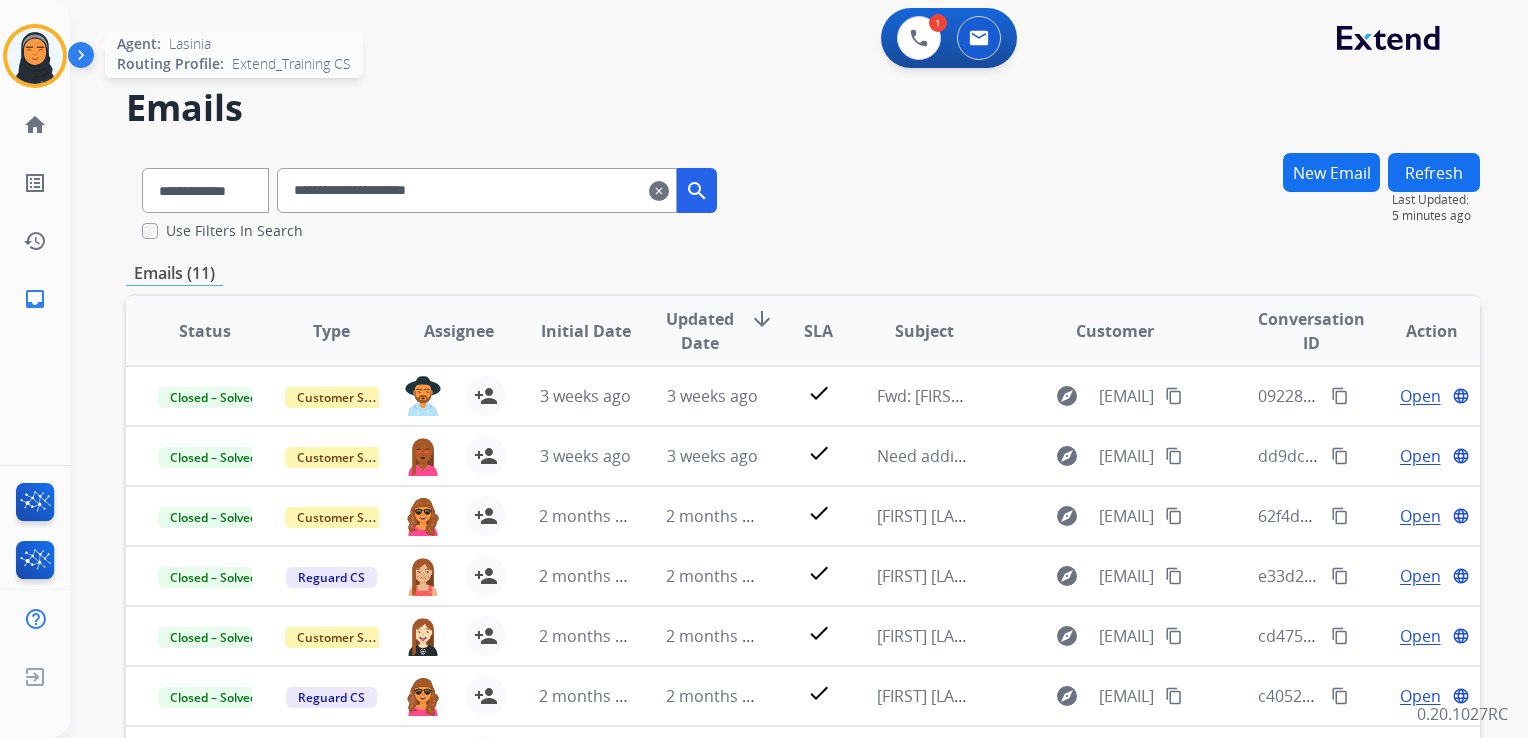 click at bounding box center [35, 56] 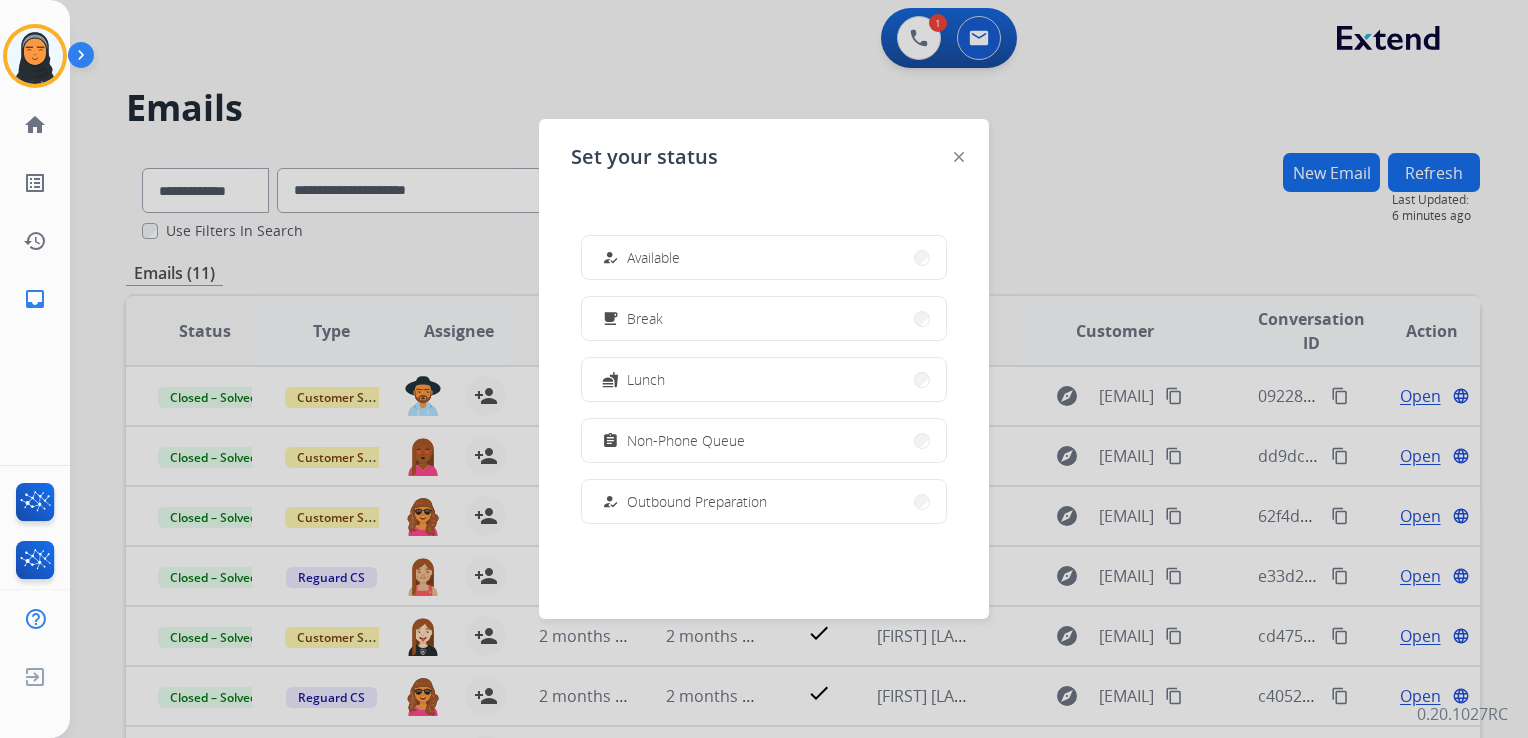 click at bounding box center [764, 369] 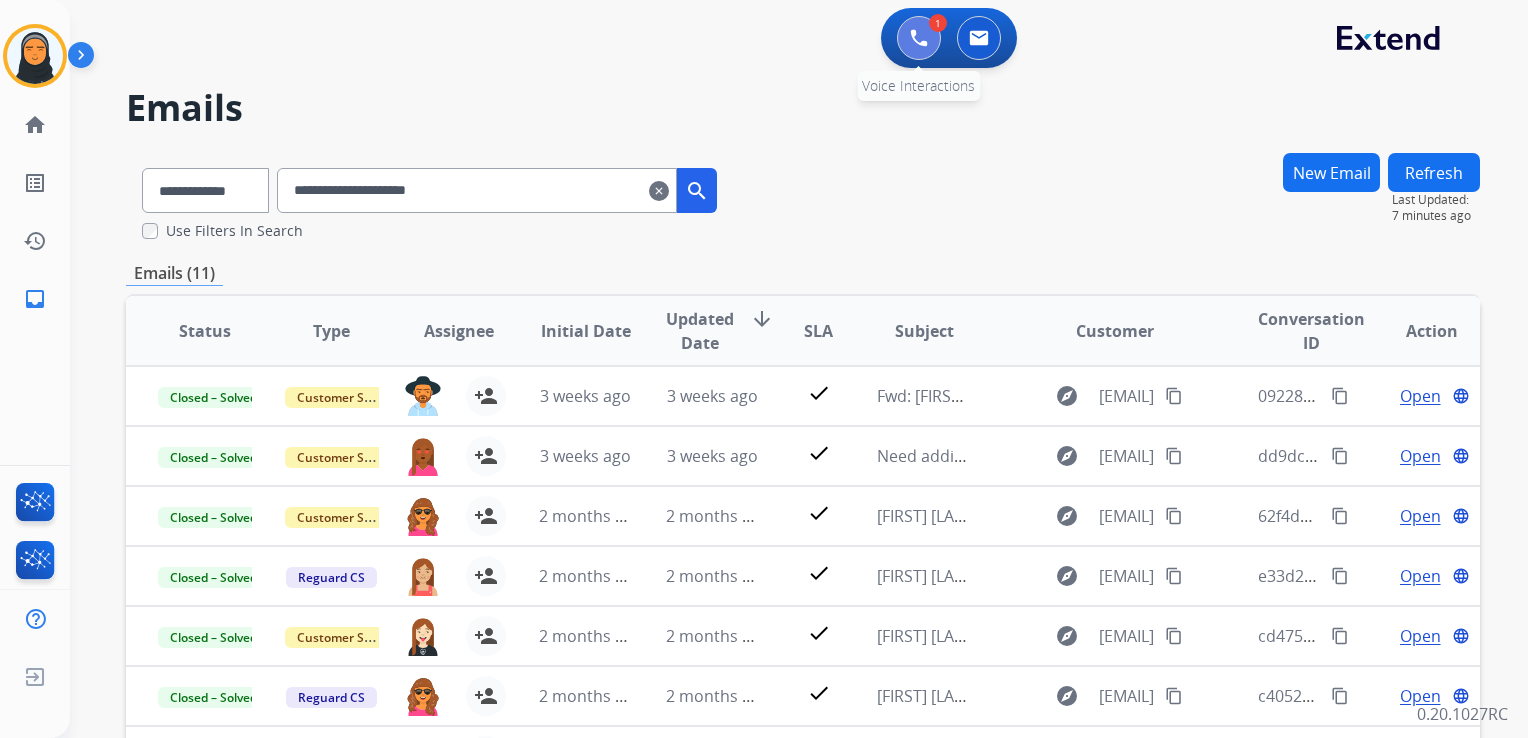 click at bounding box center [919, 38] 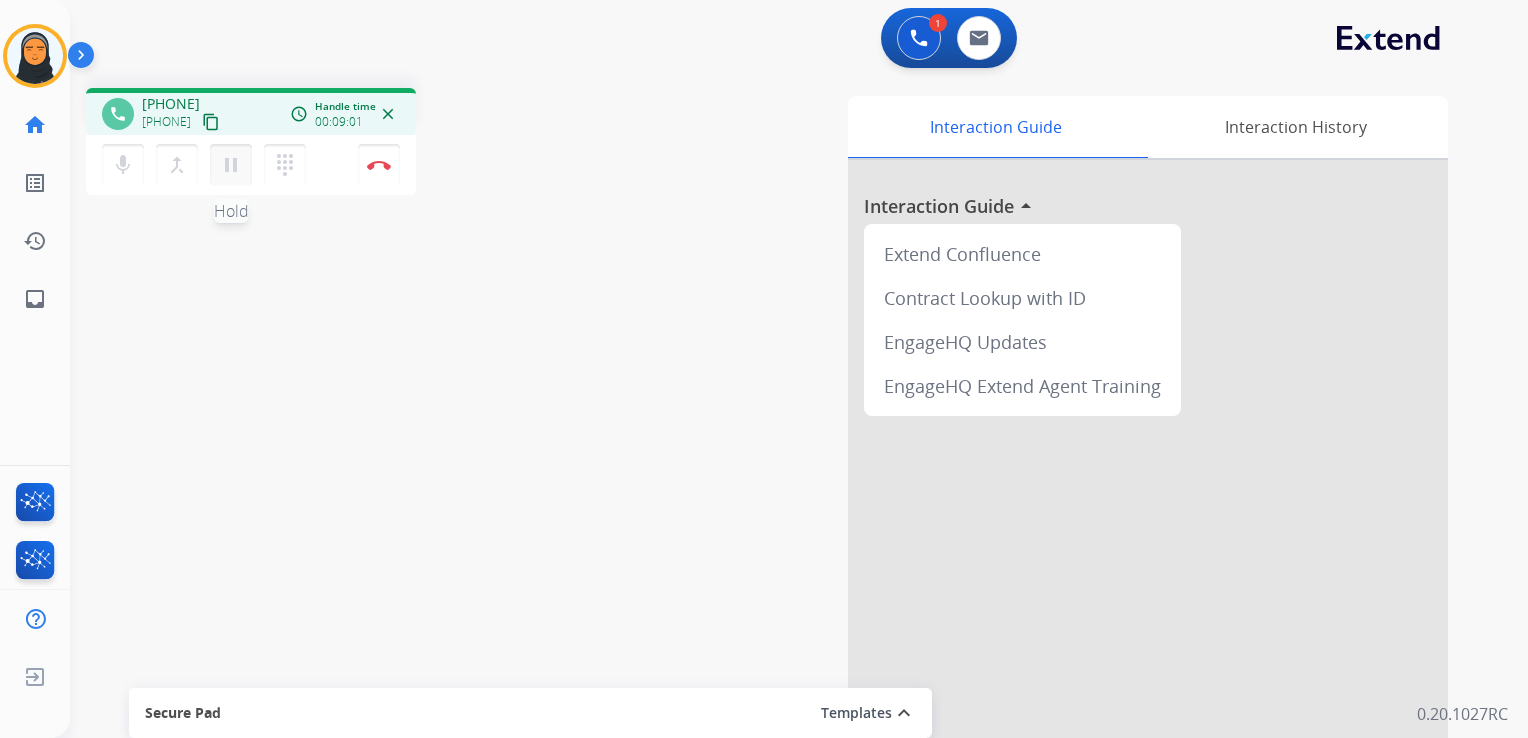 click on "pause" at bounding box center [231, 165] 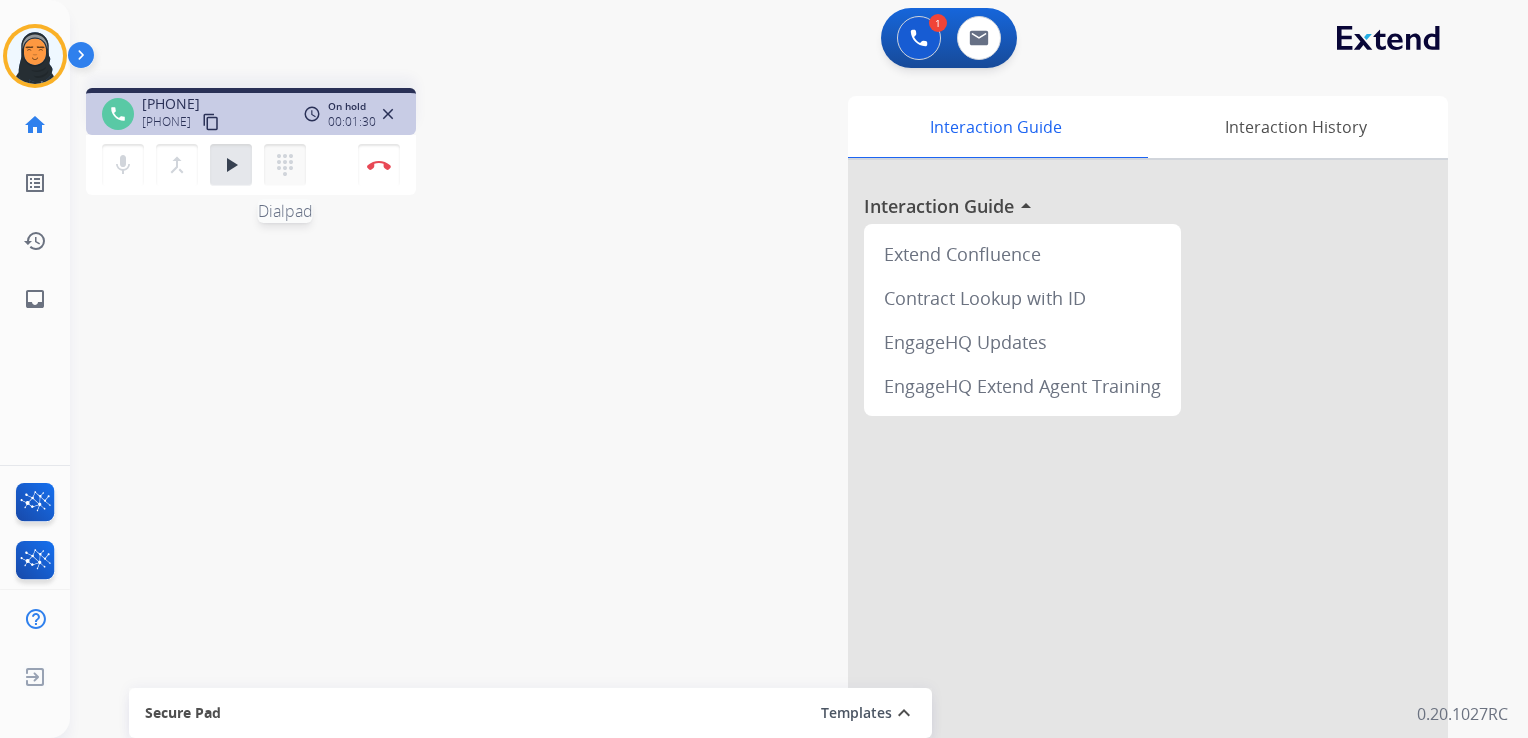click on "dialpad Dialpad" at bounding box center [285, 165] 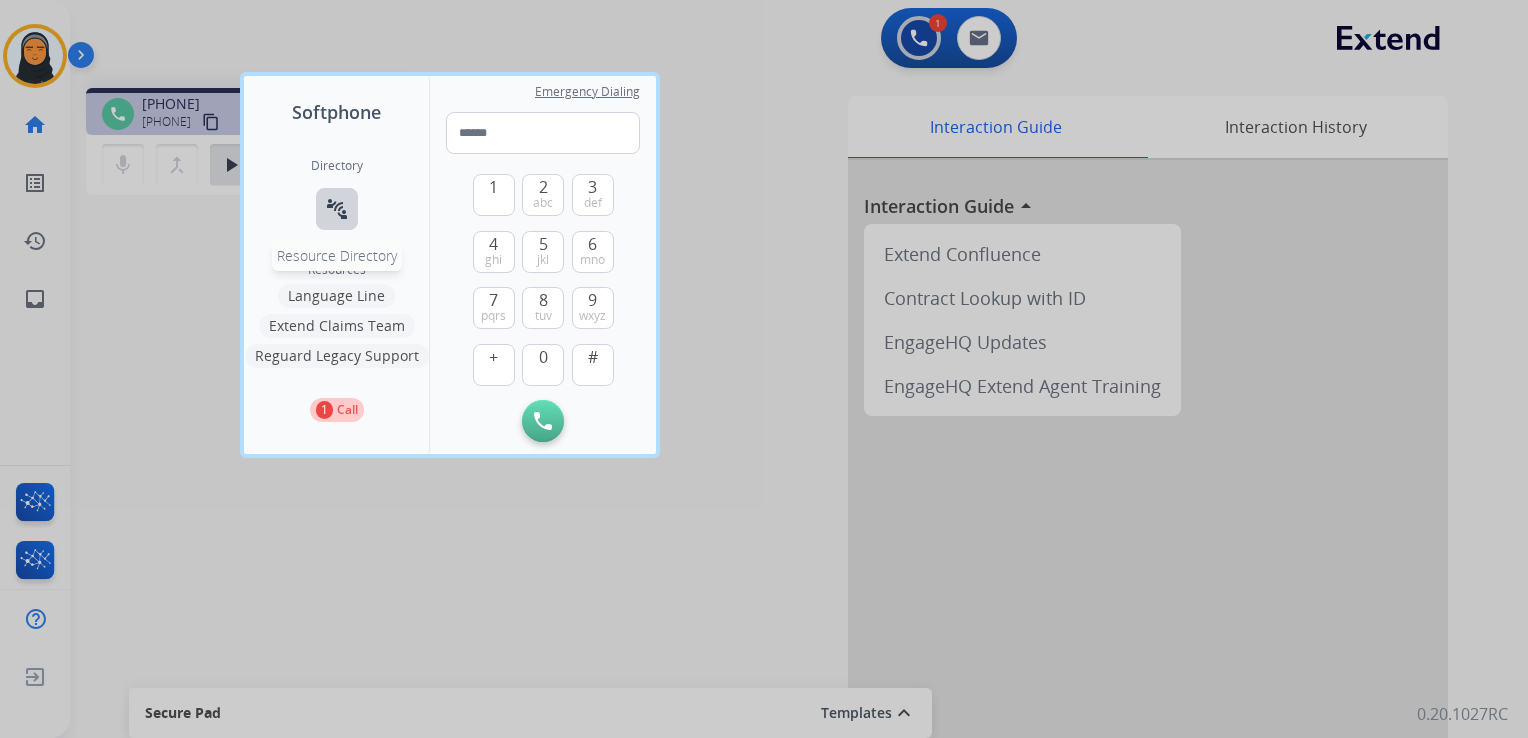 click on "Directory connect_without_contact Resource Directory" at bounding box center [337, 210] 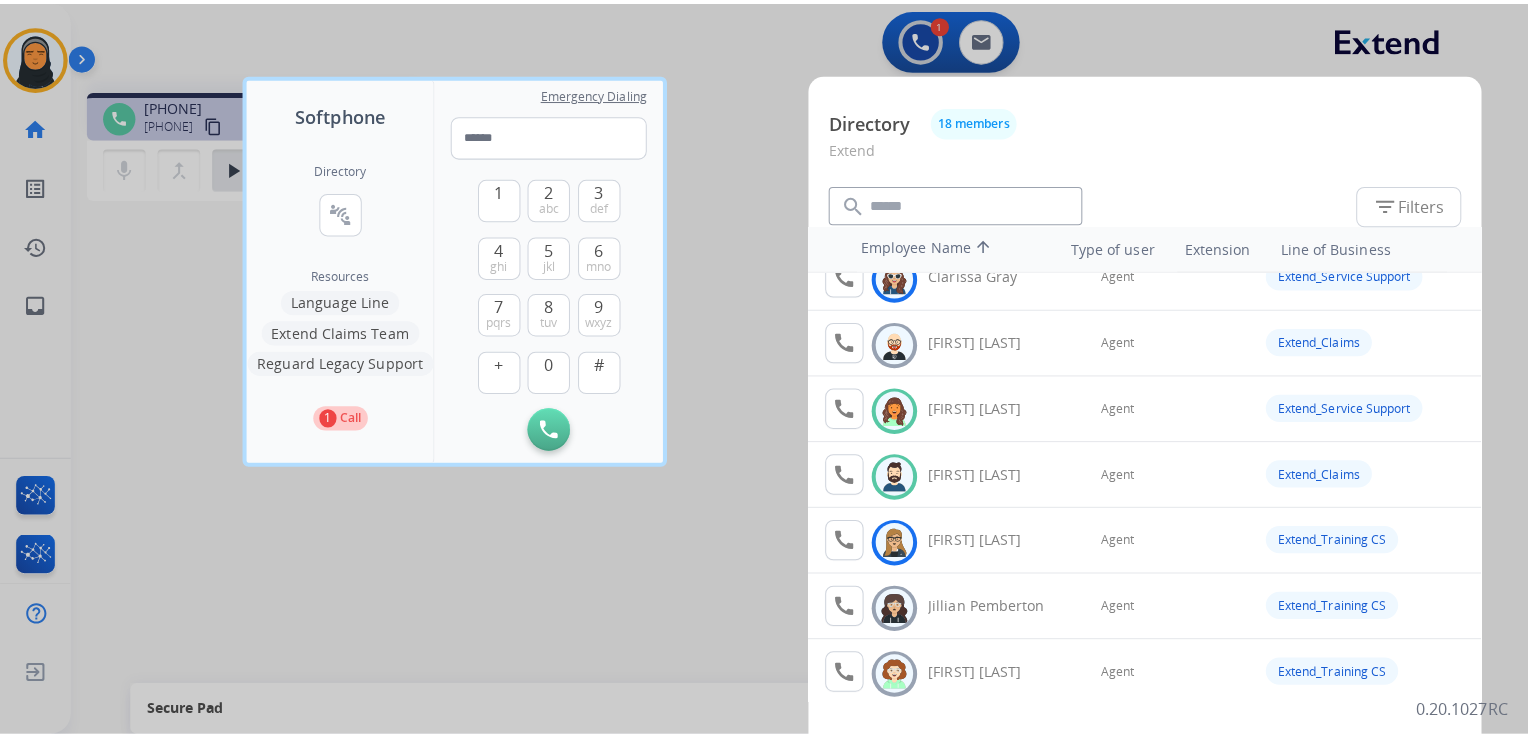 scroll, scrollTop: 200, scrollLeft: 0, axis: vertical 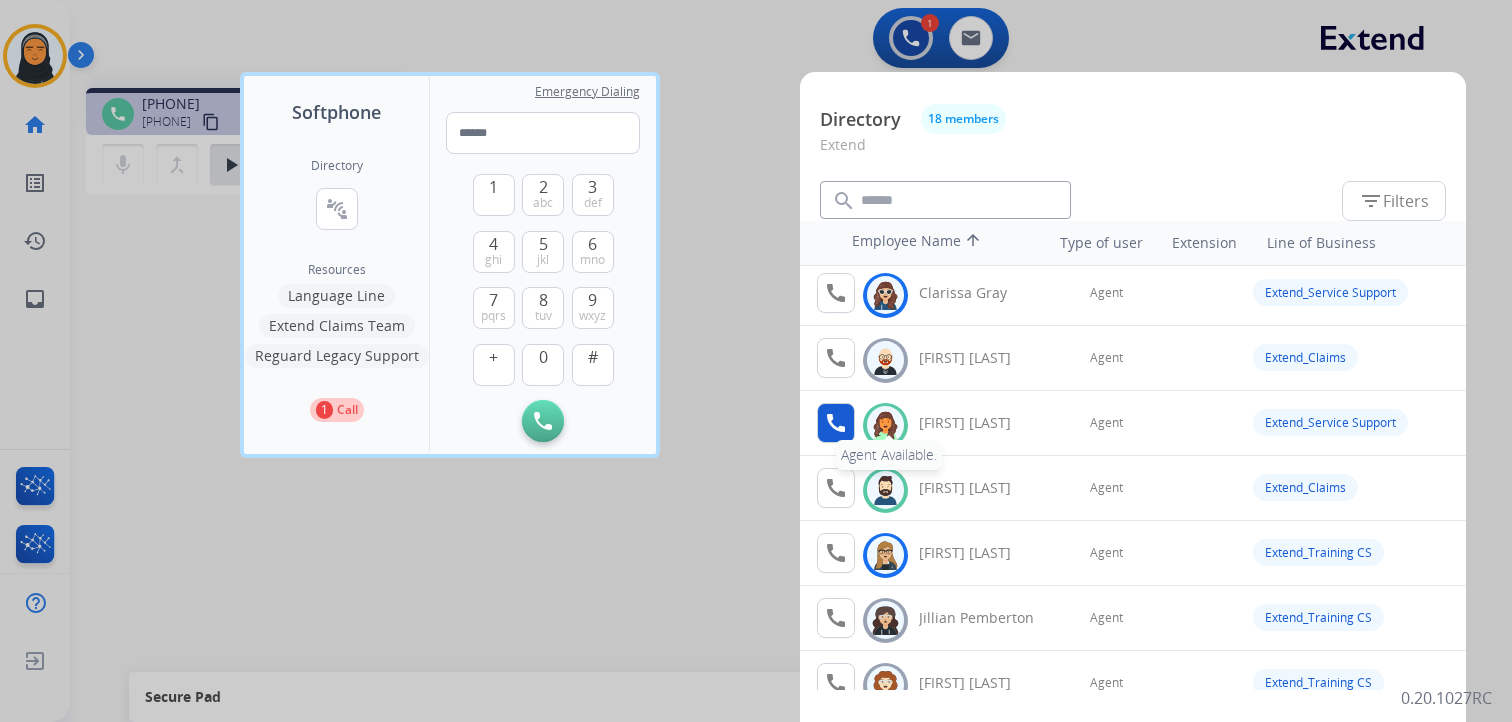 click on "call" at bounding box center (836, 423) 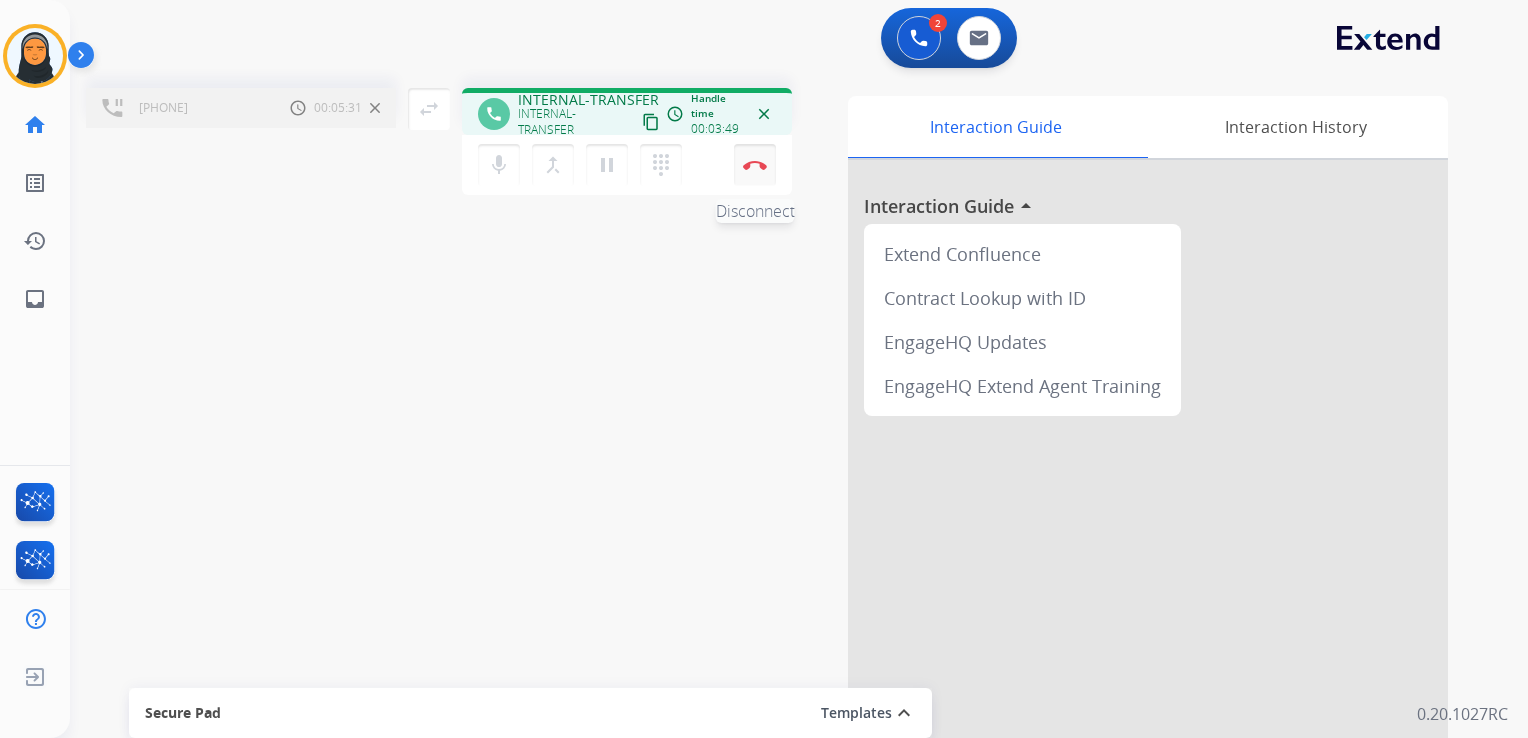 click on "Disconnect" at bounding box center (755, 165) 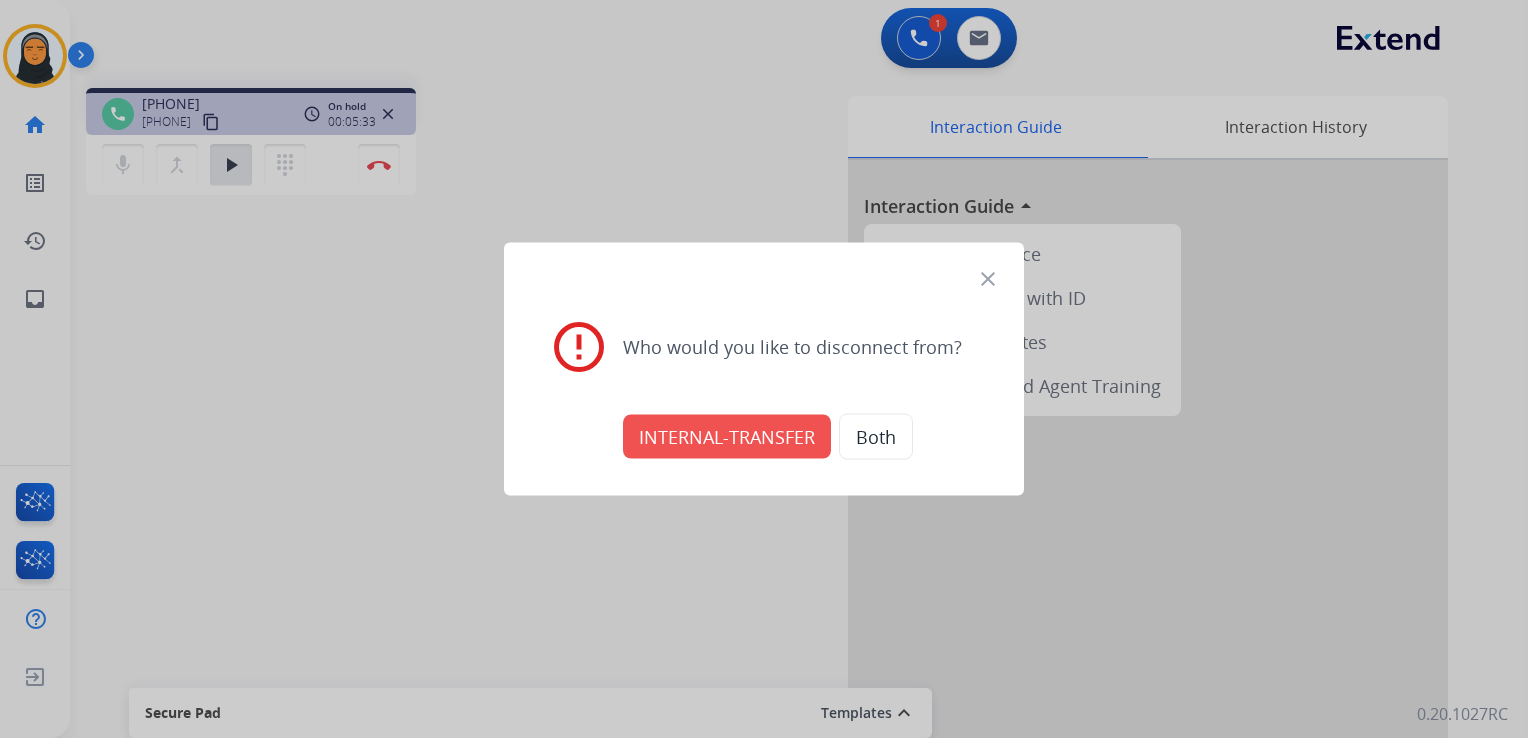 click on "INTERNAL-TRANSFER" at bounding box center (727, 437) 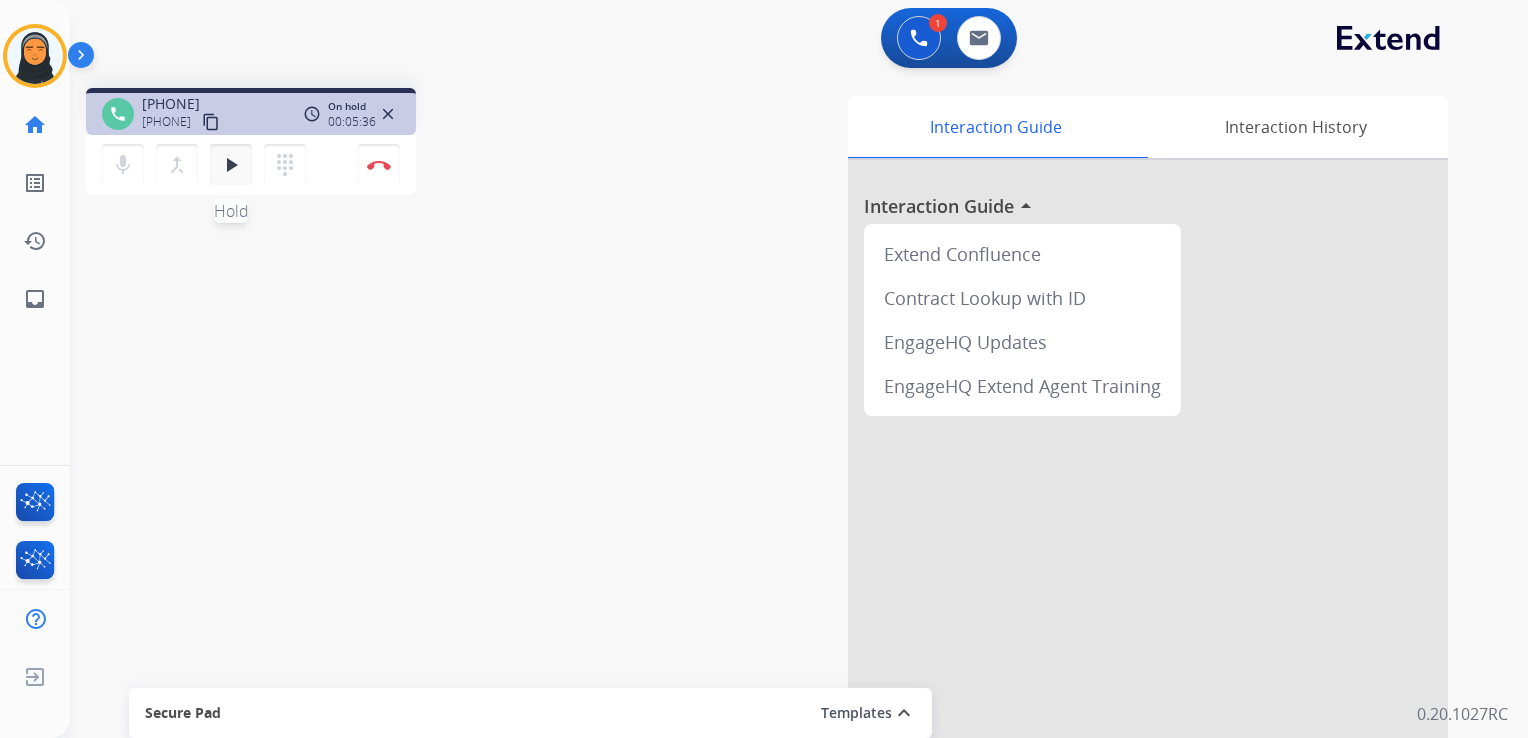 click on "play_arrow Hold" at bounding box center (231, 165) 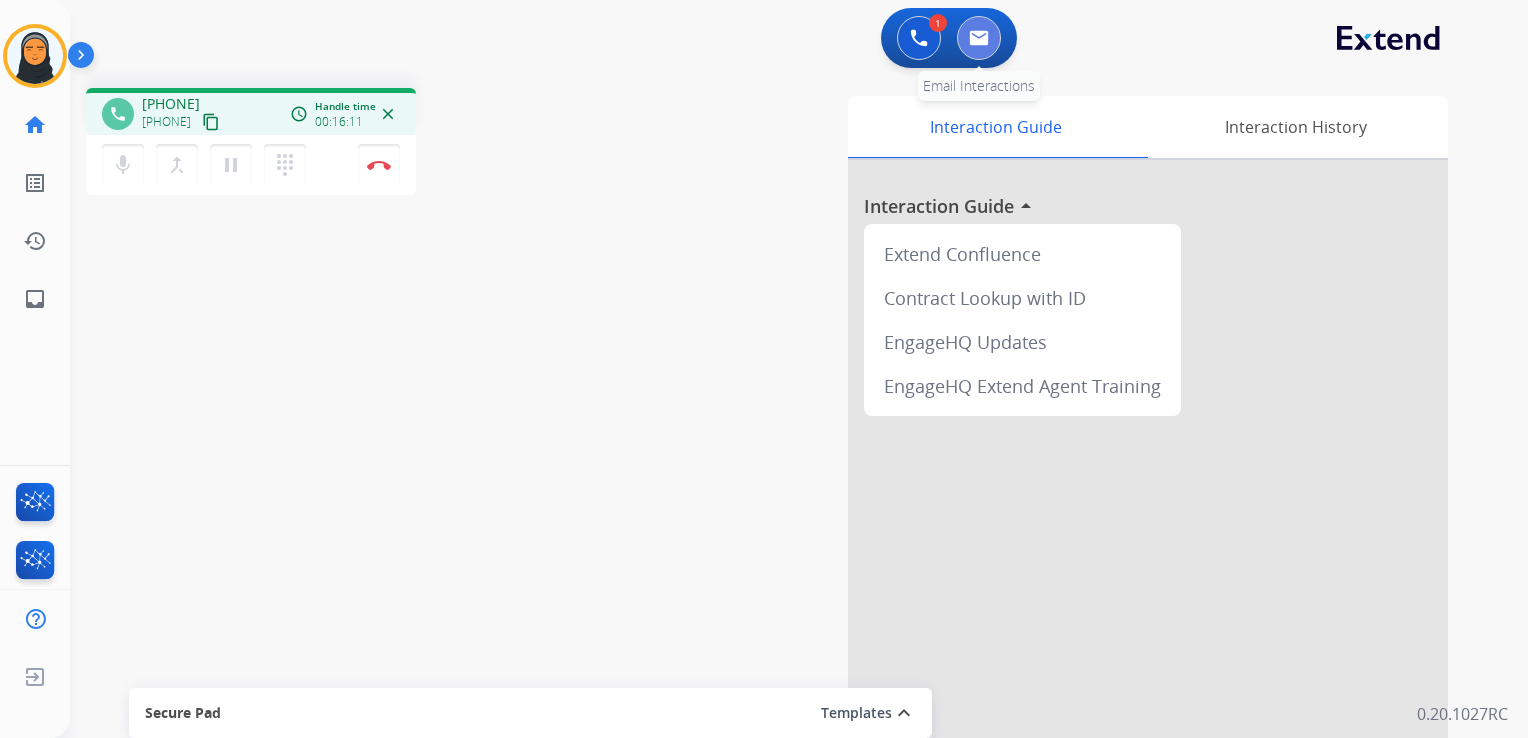 click at bounding box center [979, 38] 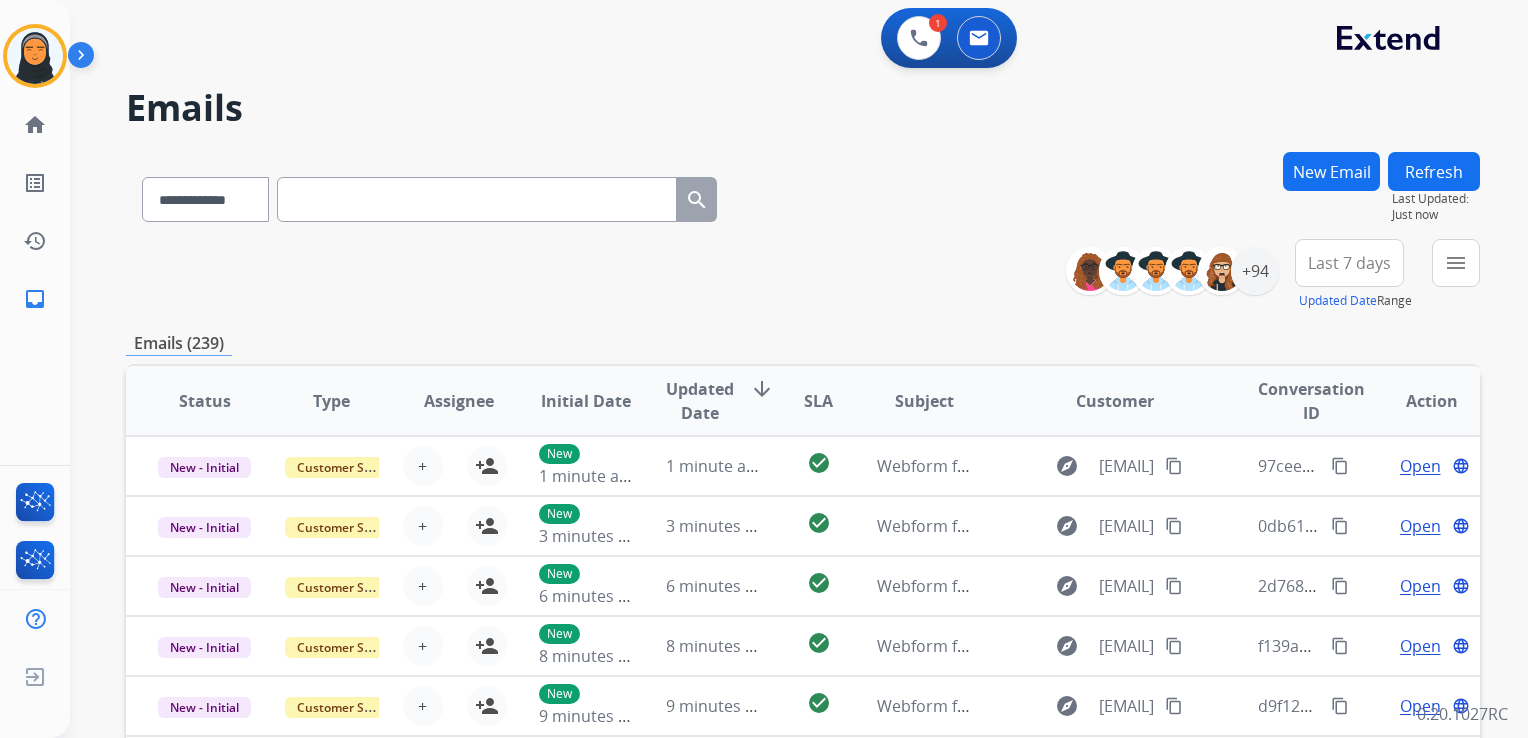 click at bounding box center (477, 199) 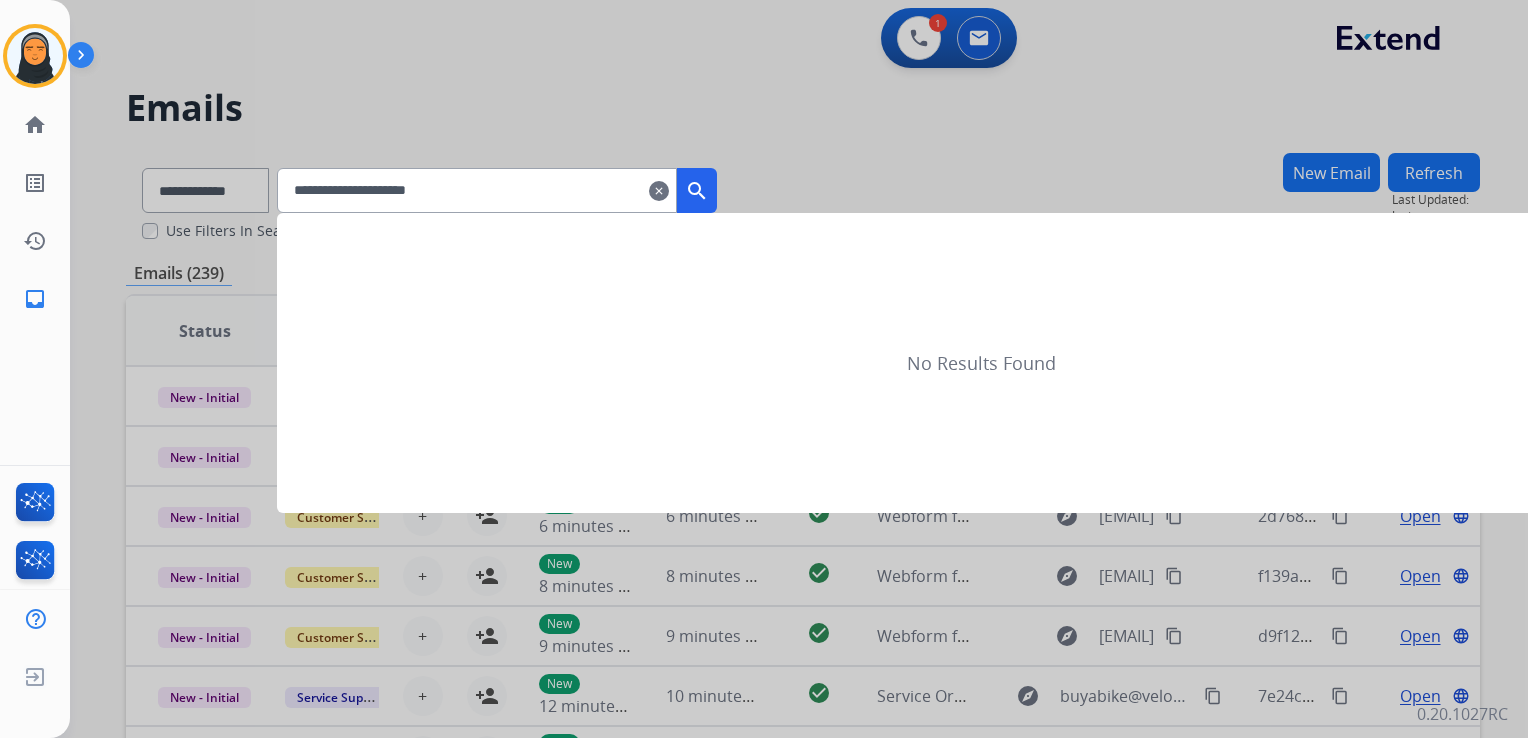 type on "**********" 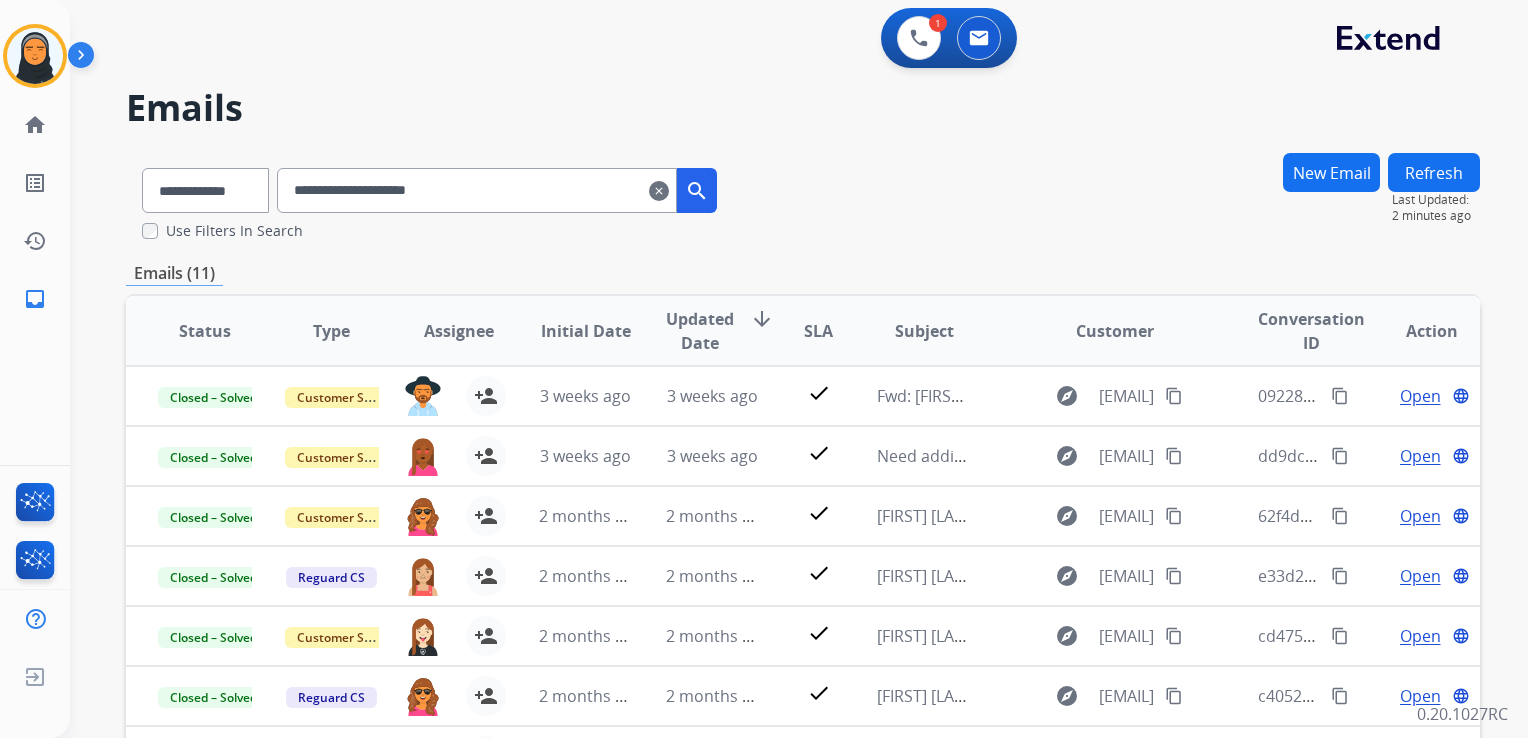 scroll, scrollTop: 0, scrollLeft: 0, axis: both 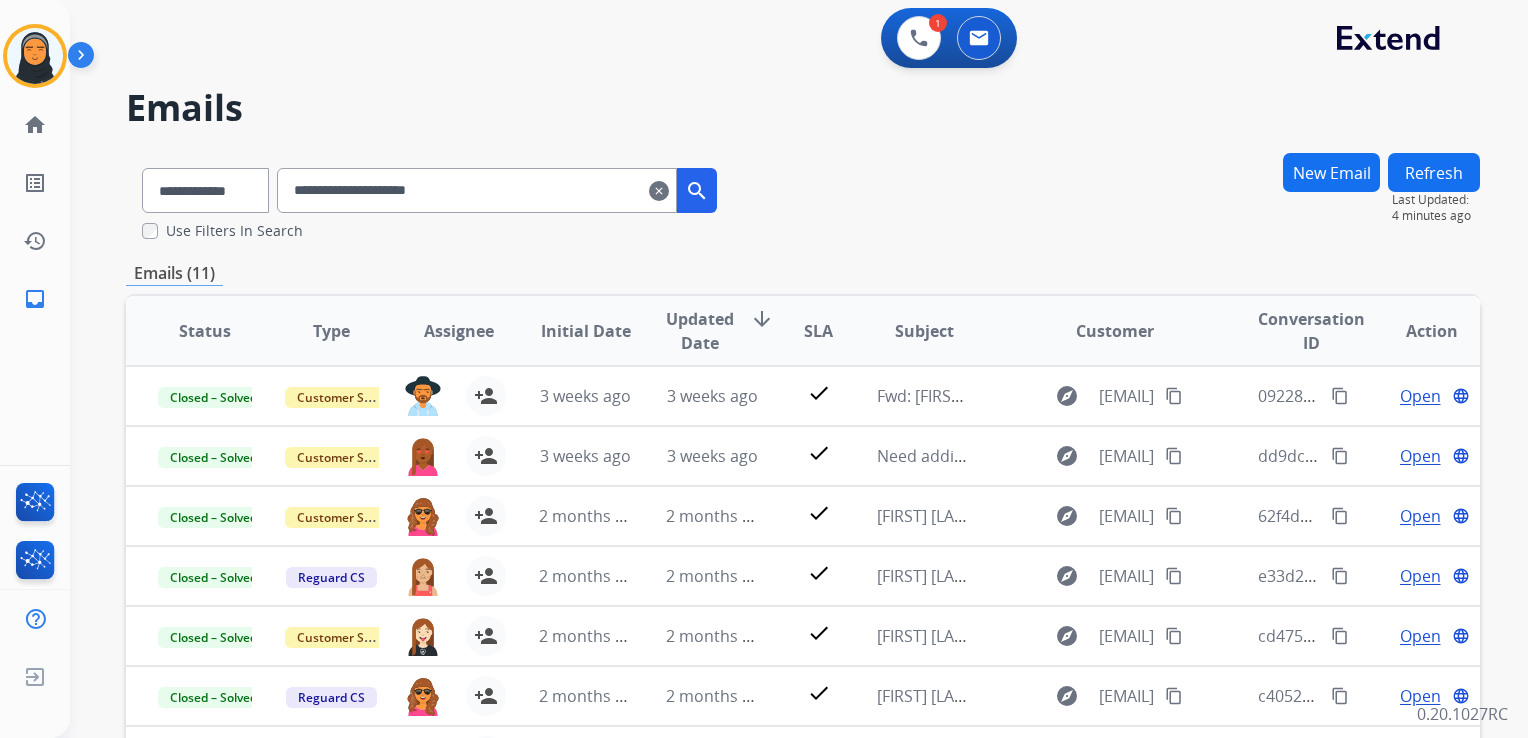 click on "**********" at bounding box center [477, 190] 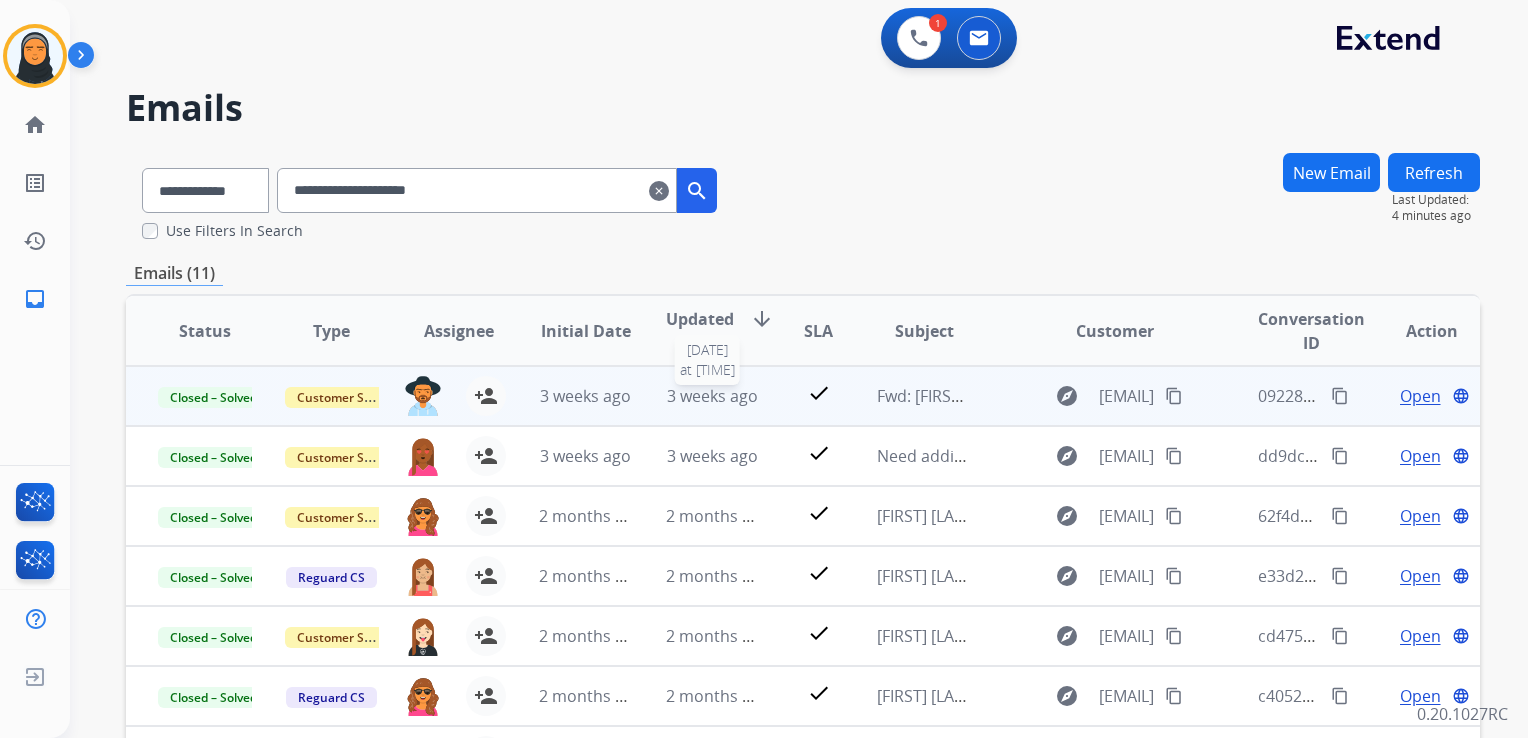 click on "3 weeks ago" at bounding box center [712, 396] 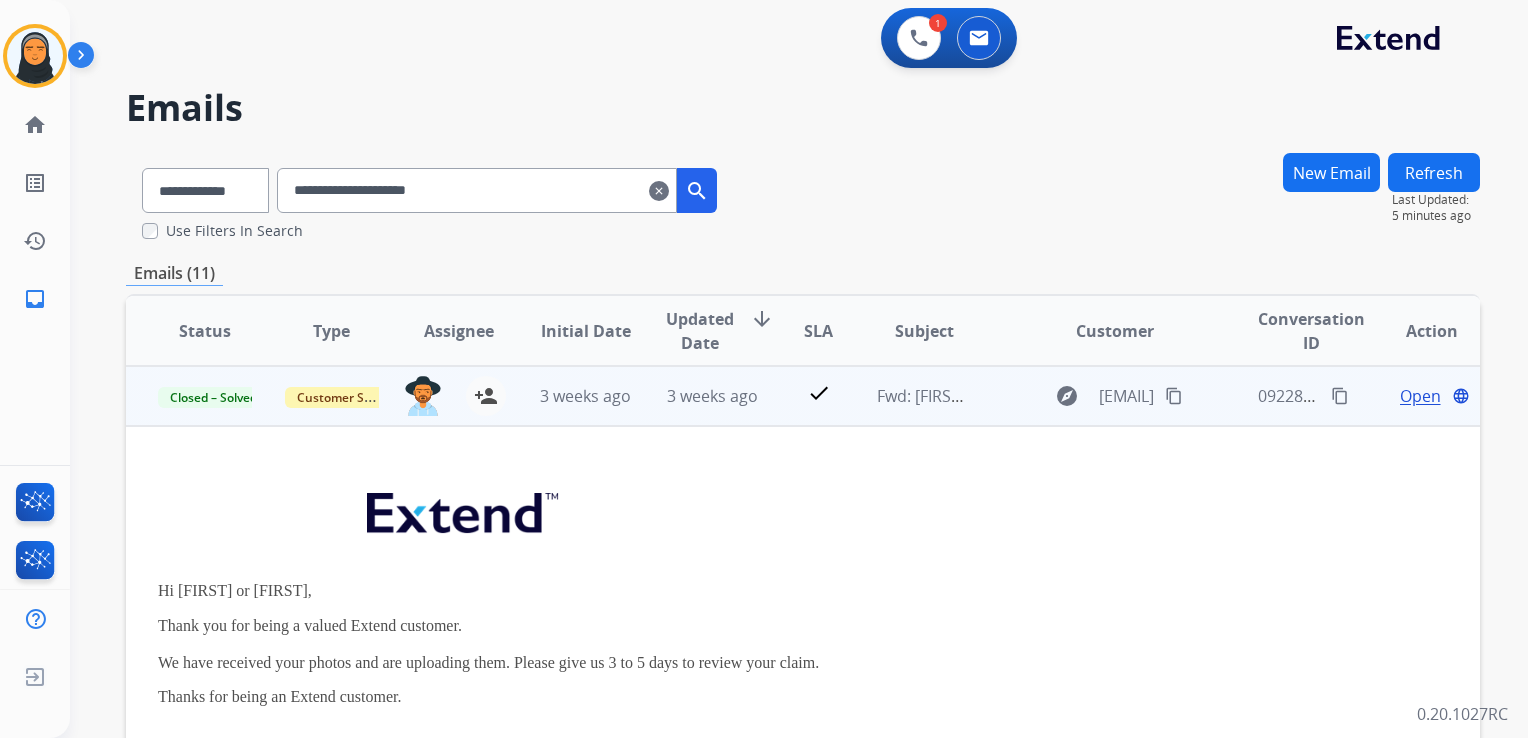 click on "Open" at bounding box center [1420, 396] 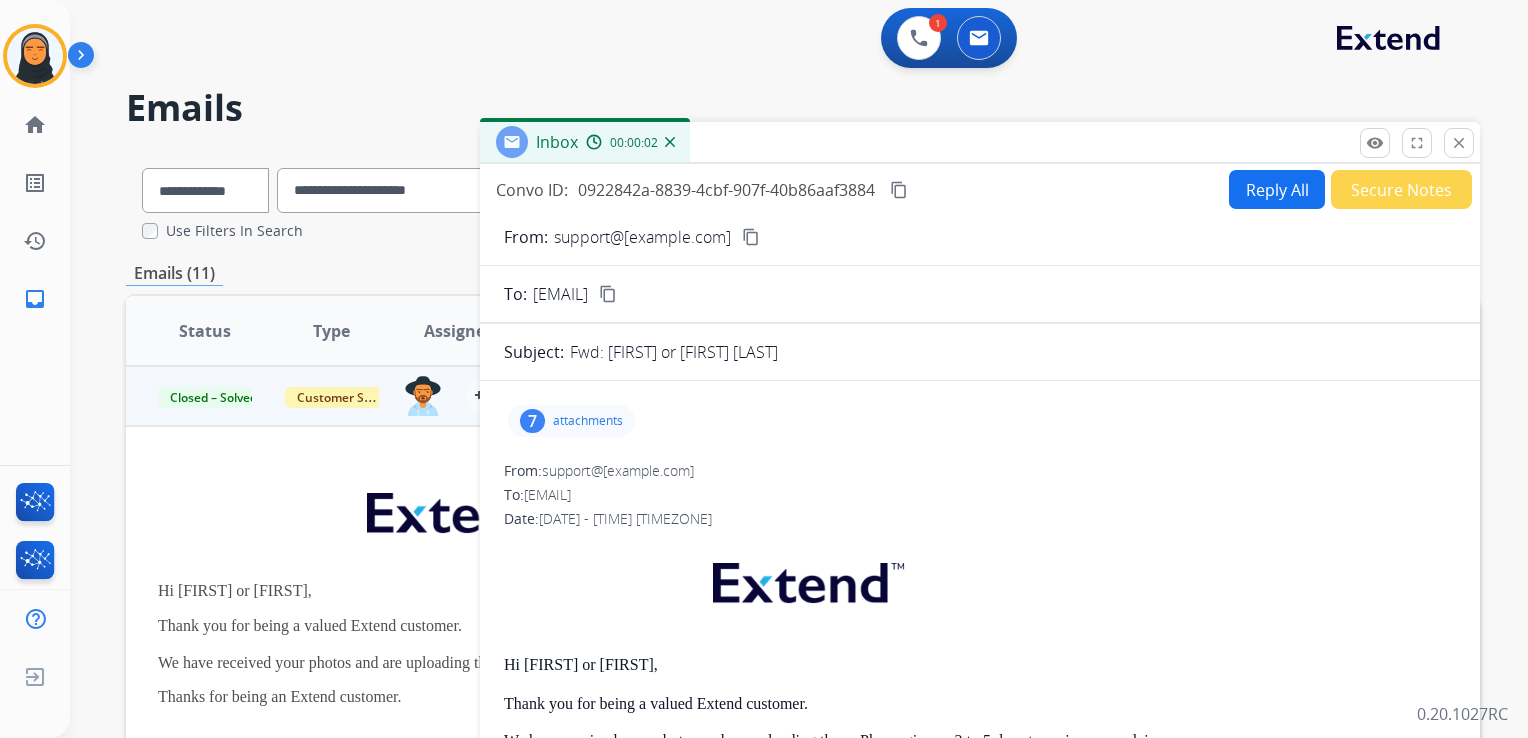 click on "7 attachments" at bounding box center [571, 421] 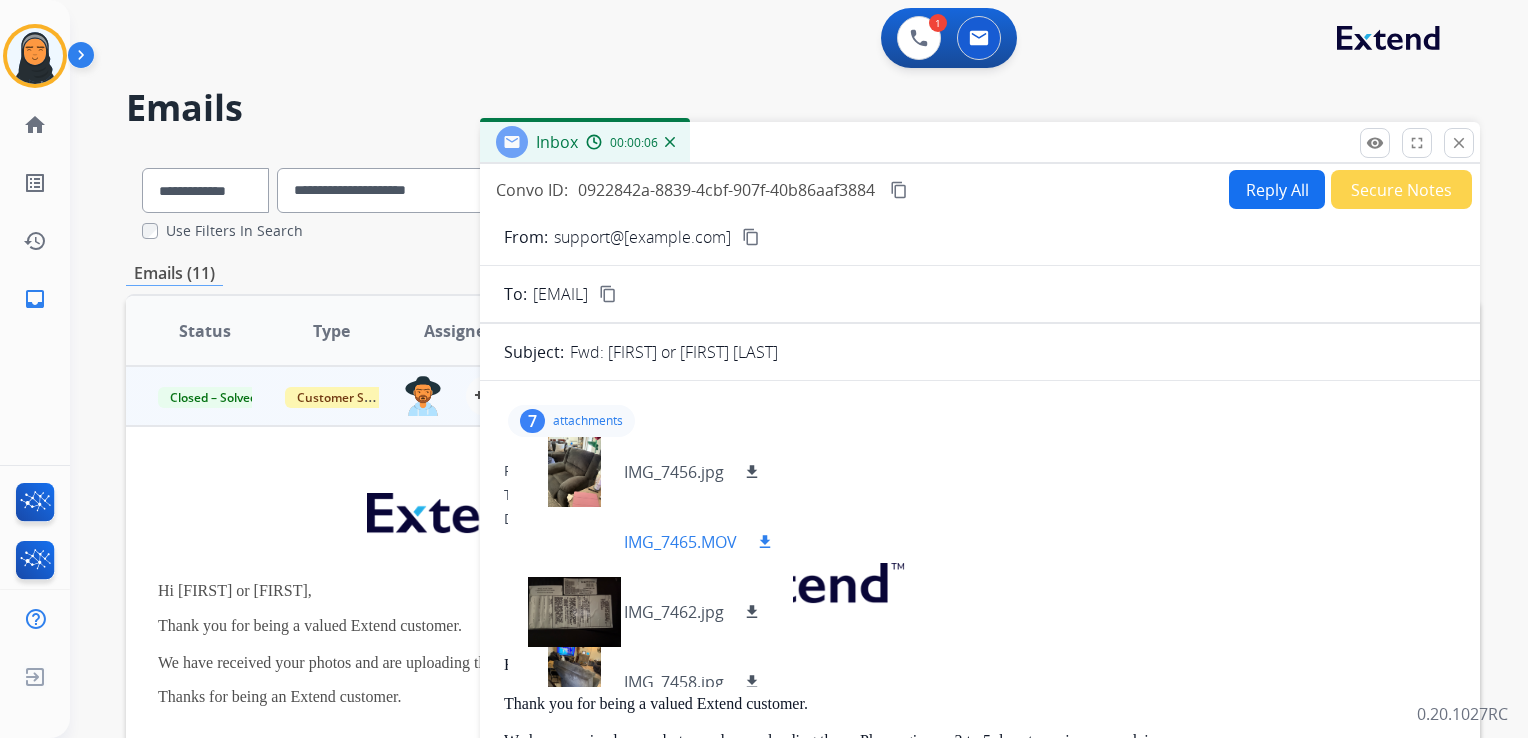 click at bounding box center [574, 542] 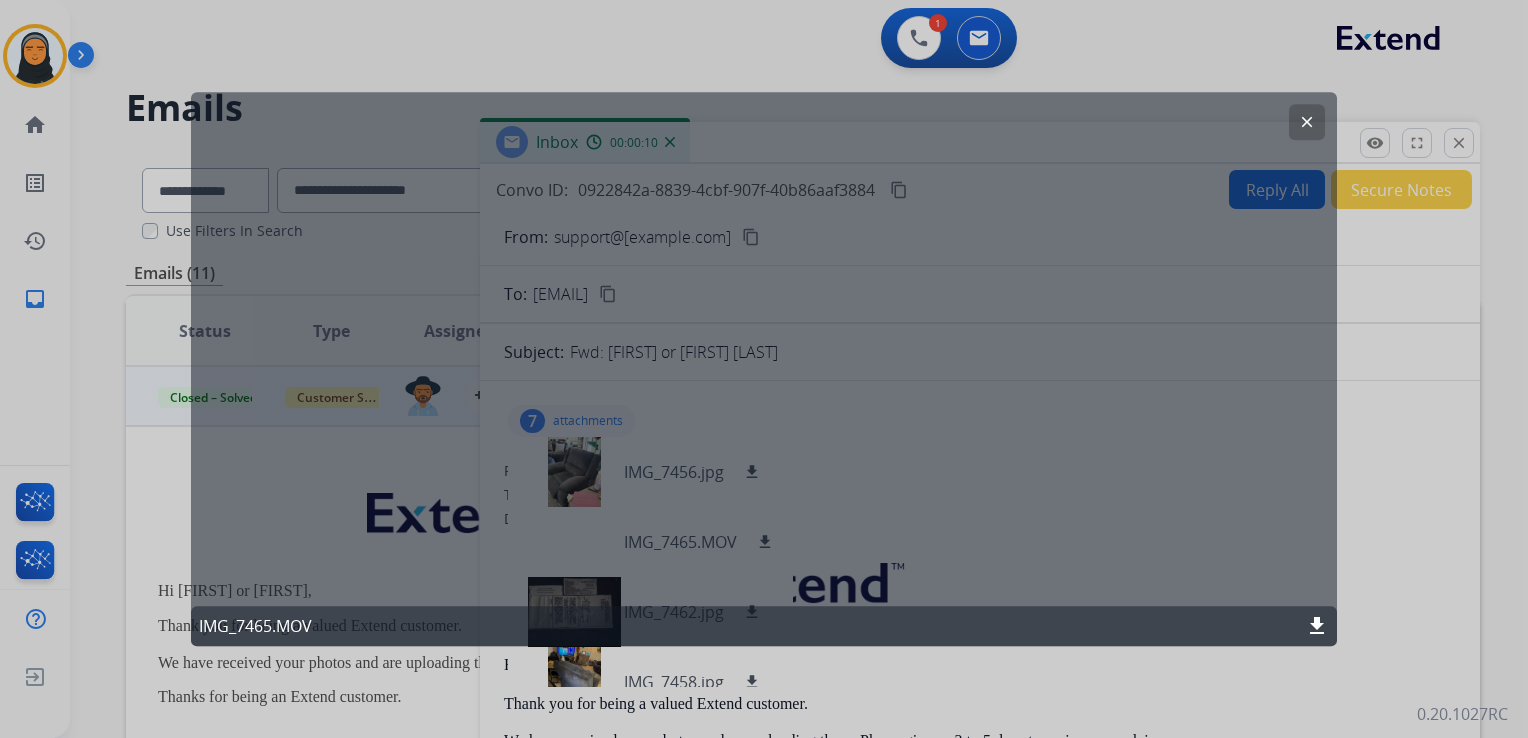click on "clear" 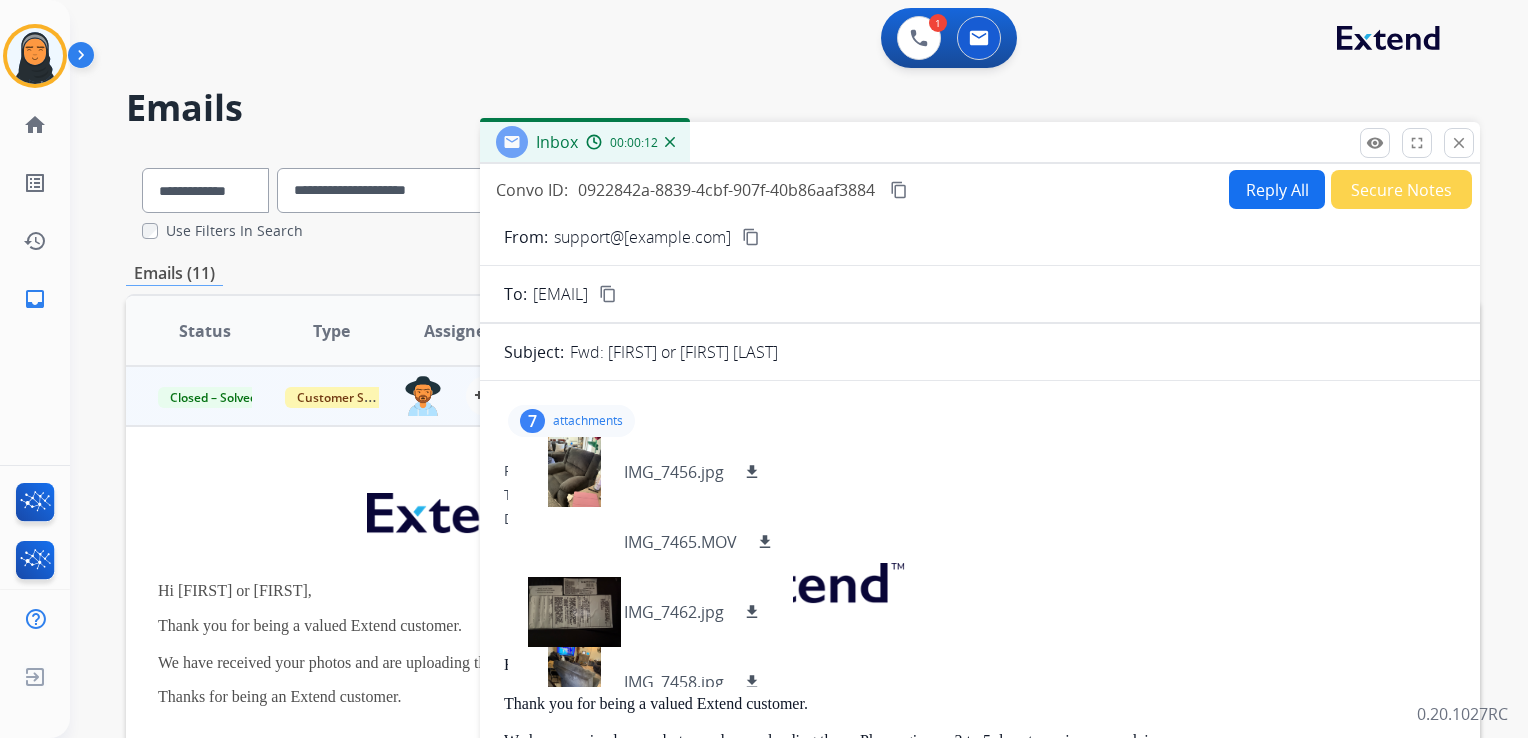 click on "Reply All" at bounding box center [1277, 189] 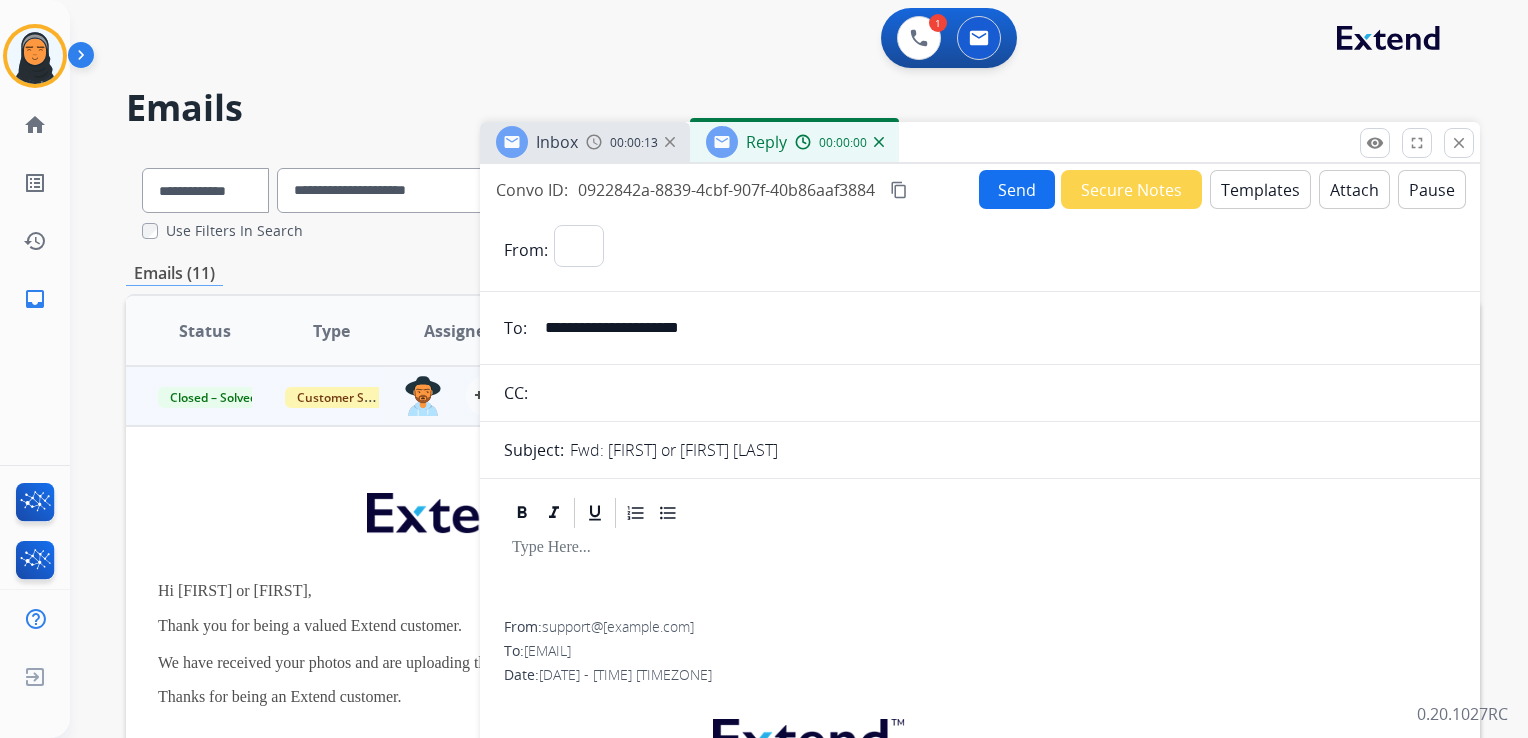 click on "Templates" at bounding box center (1260, 189) 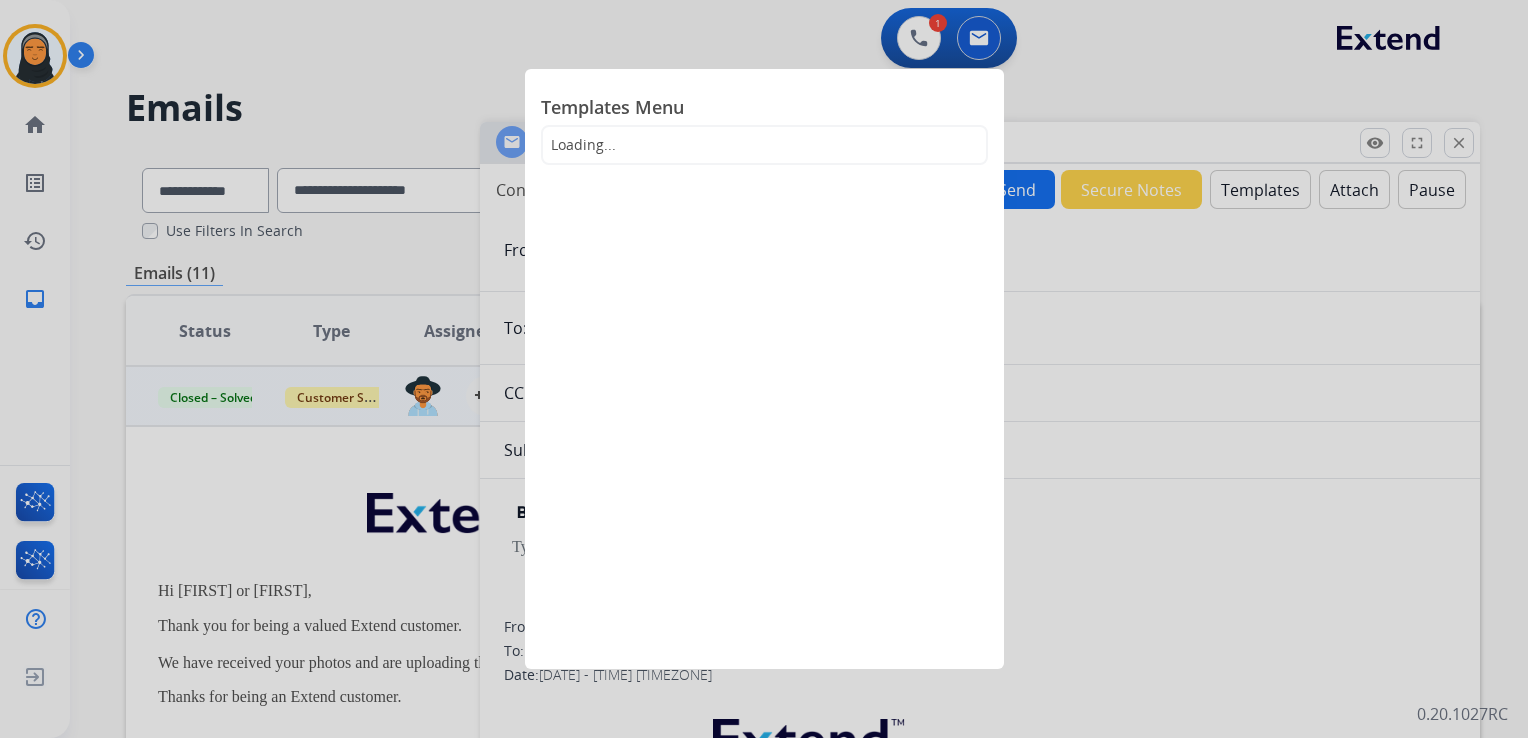 click on "Loading..." 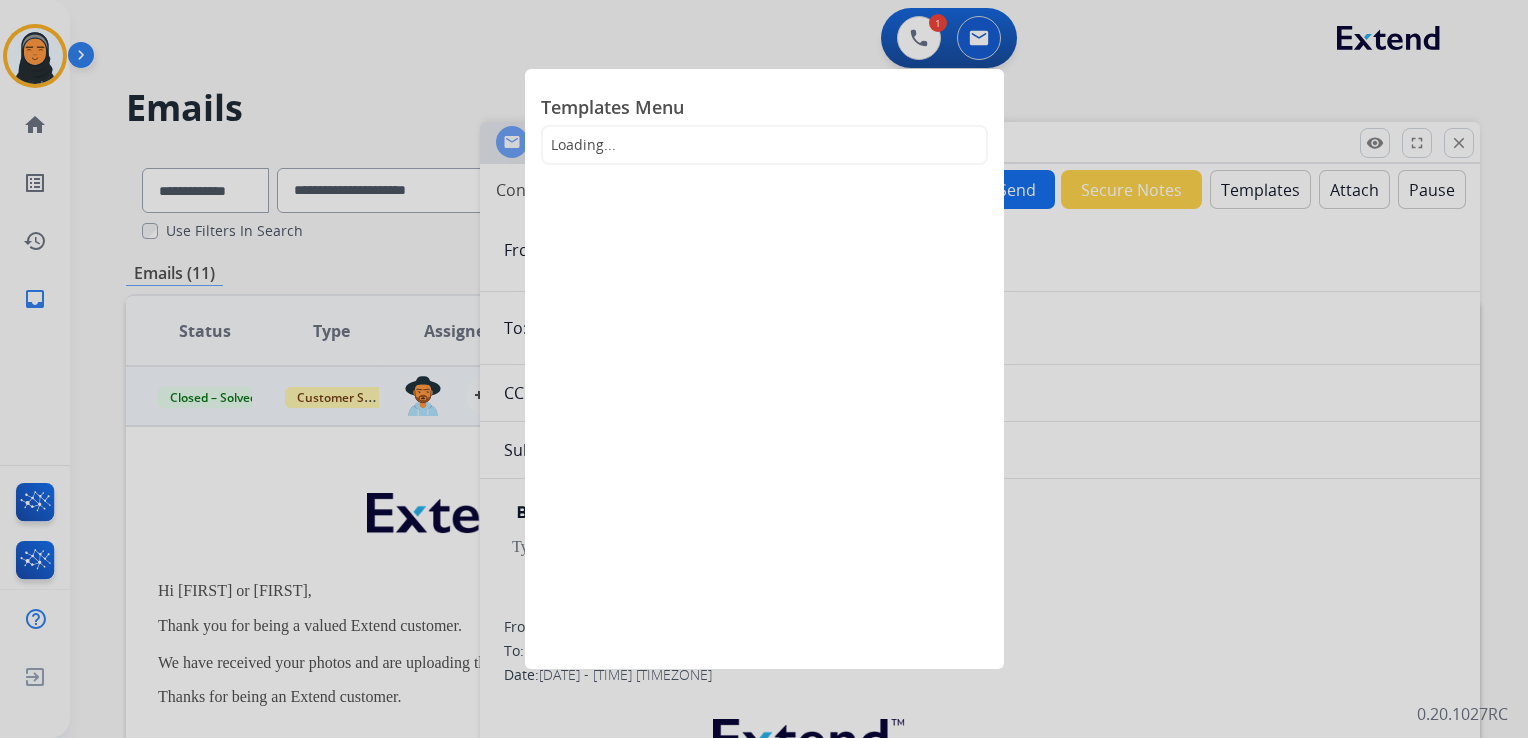 select on "**********" 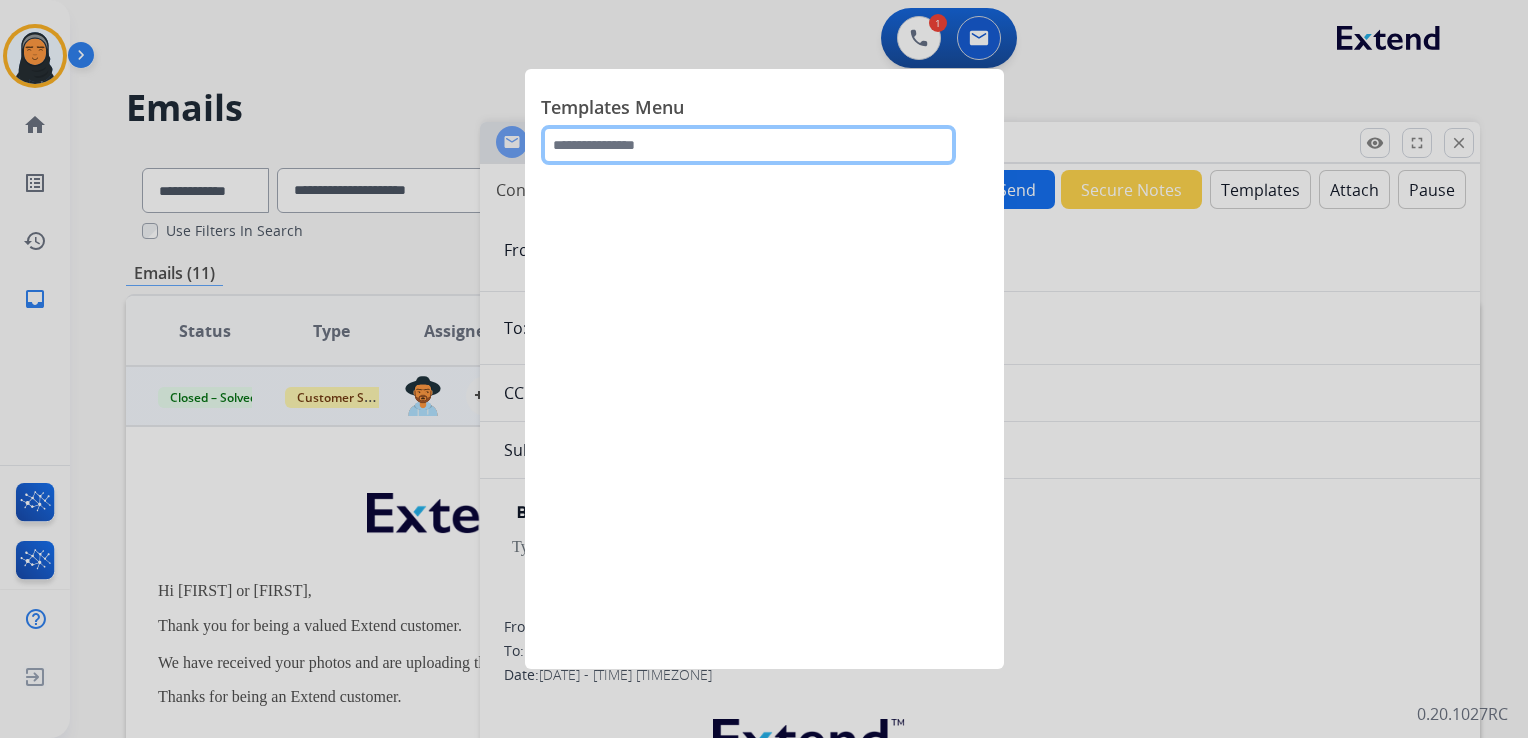click 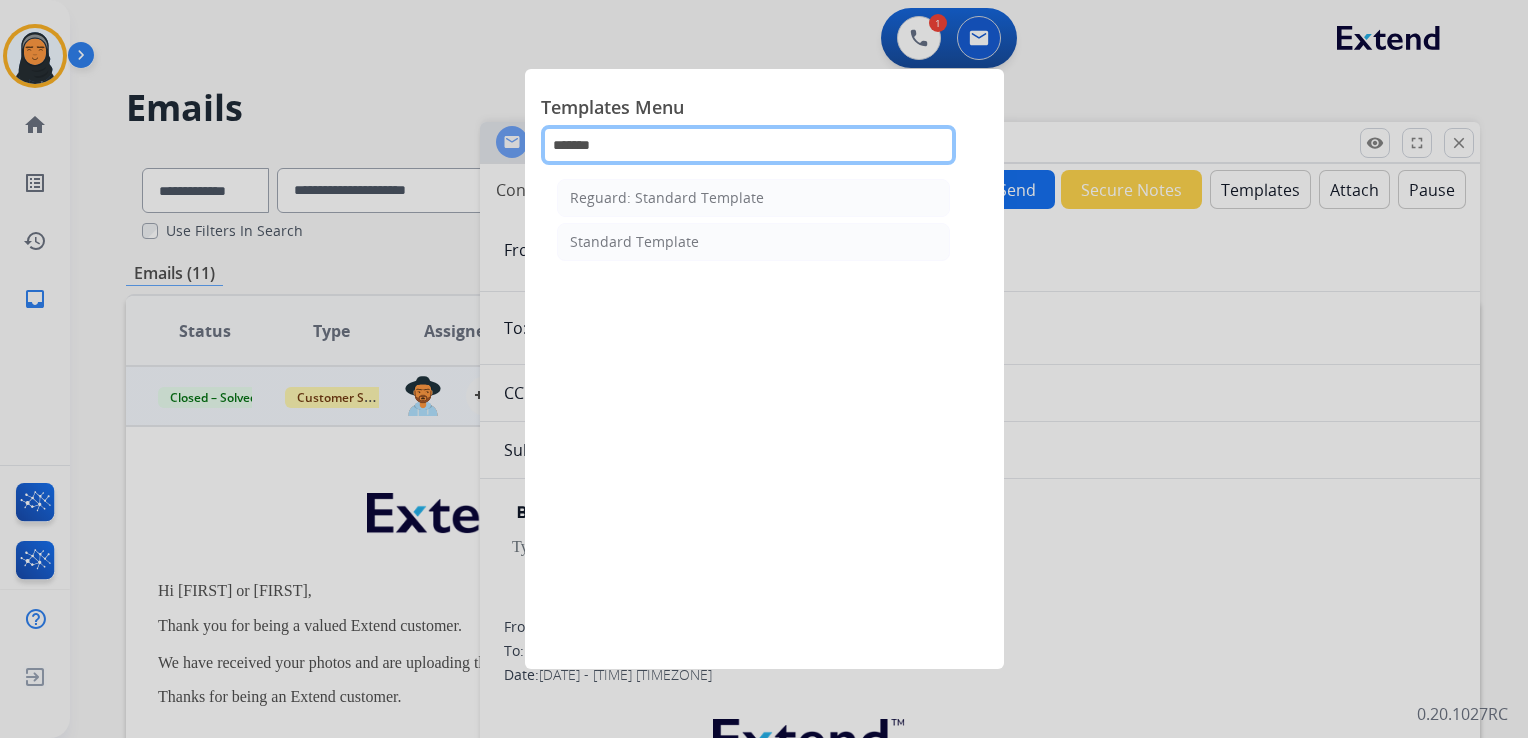 type on "********" 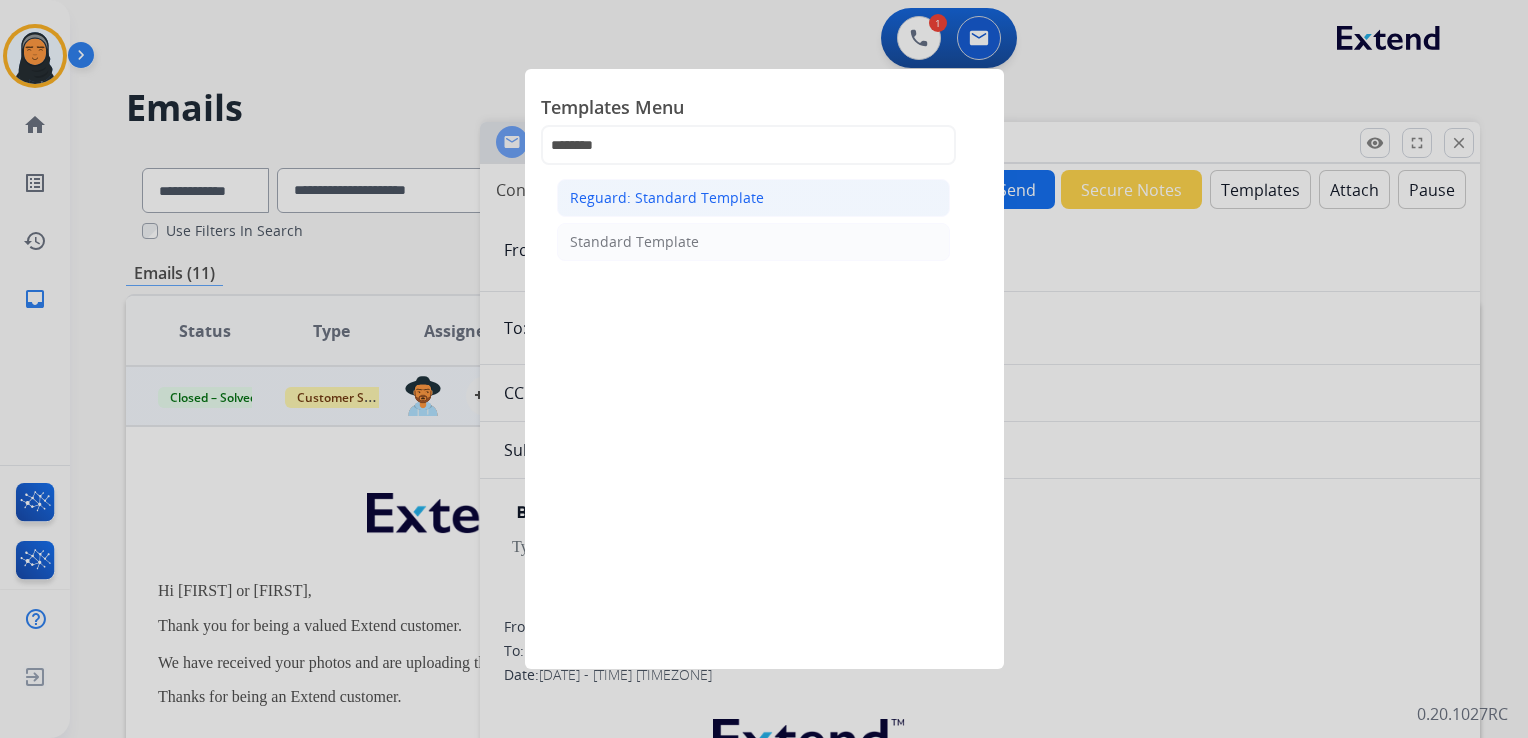 click on "Reguard: Standard Template" 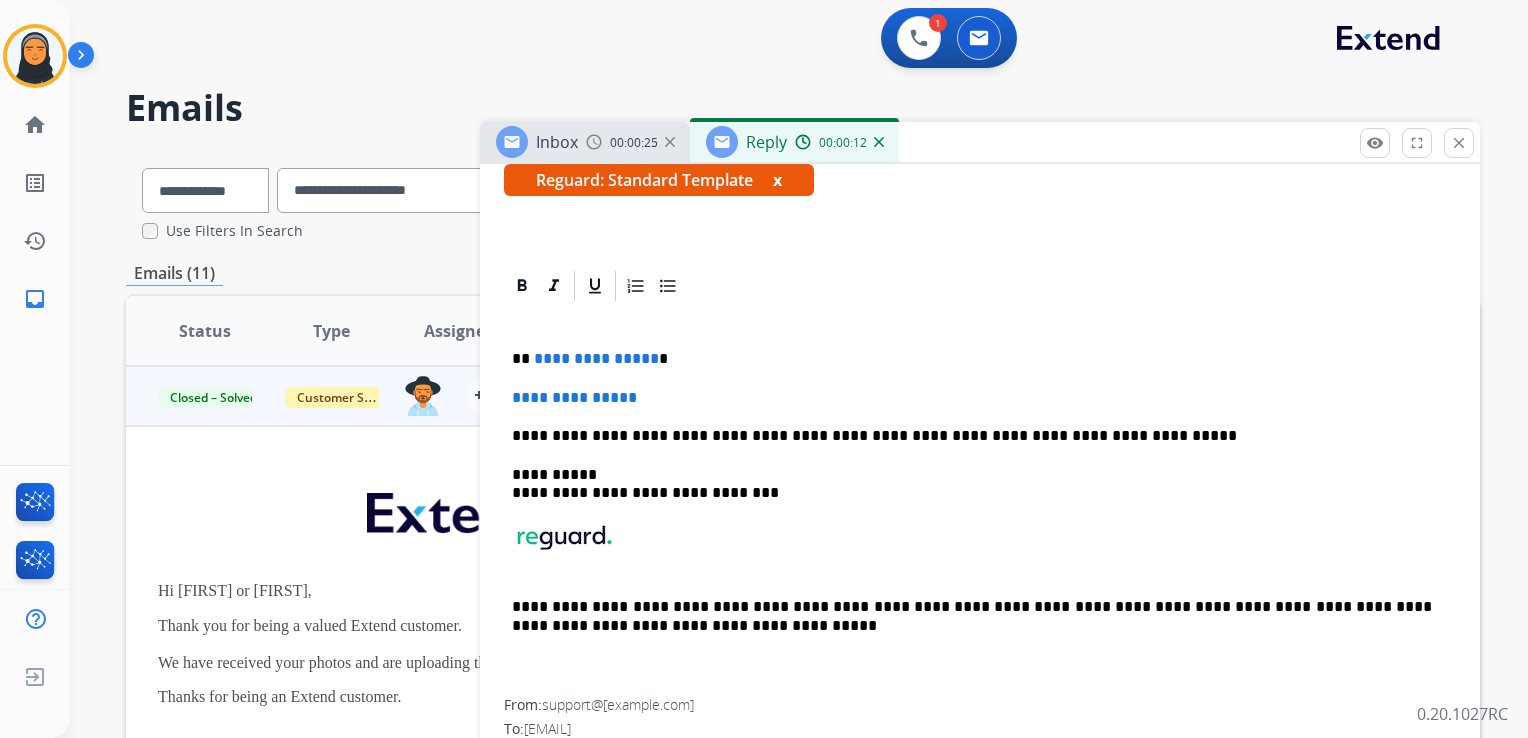 scroll, scrollTop: 400, scrollLeft: 0, axis: vertical 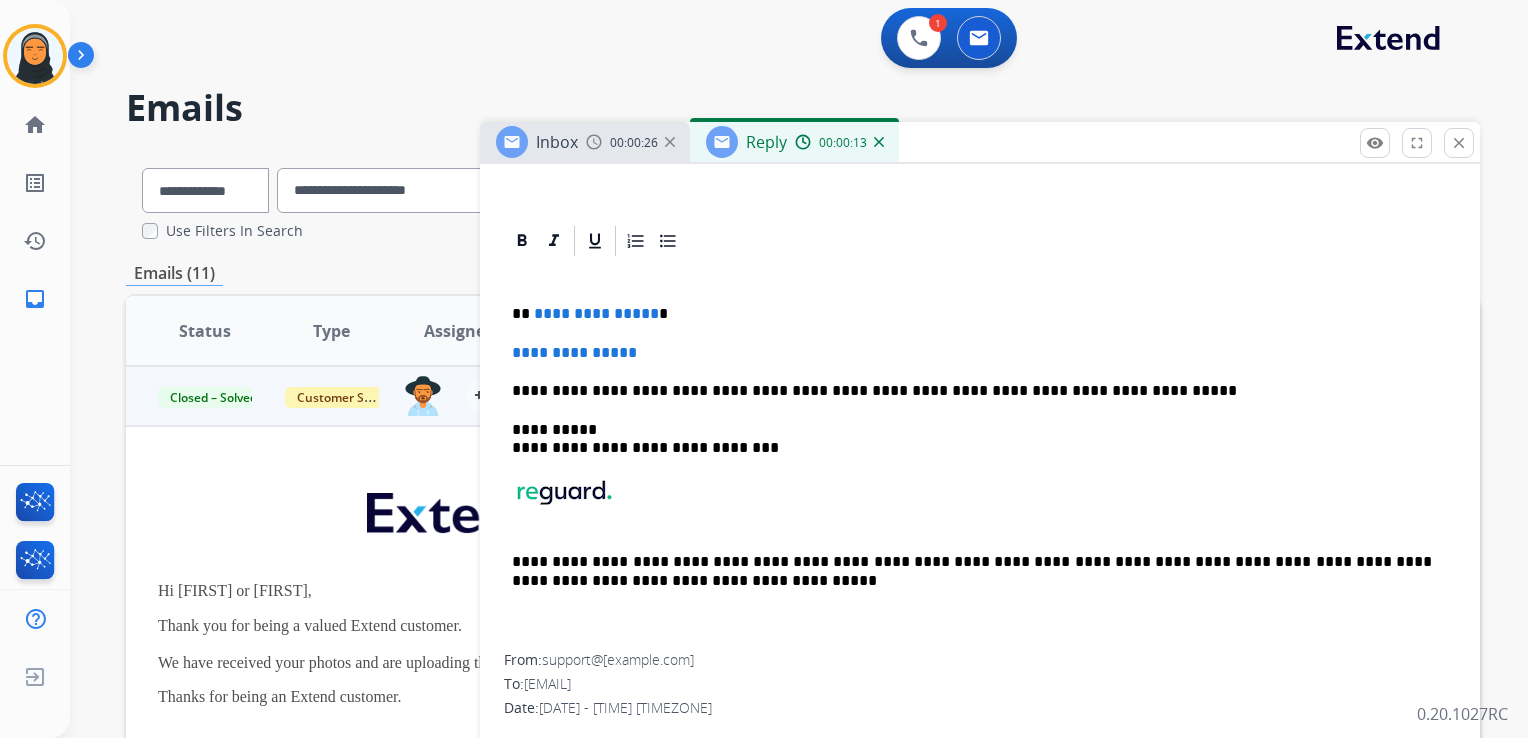 click on "Inbox  00:00:26" at bounding box center (585, 142) 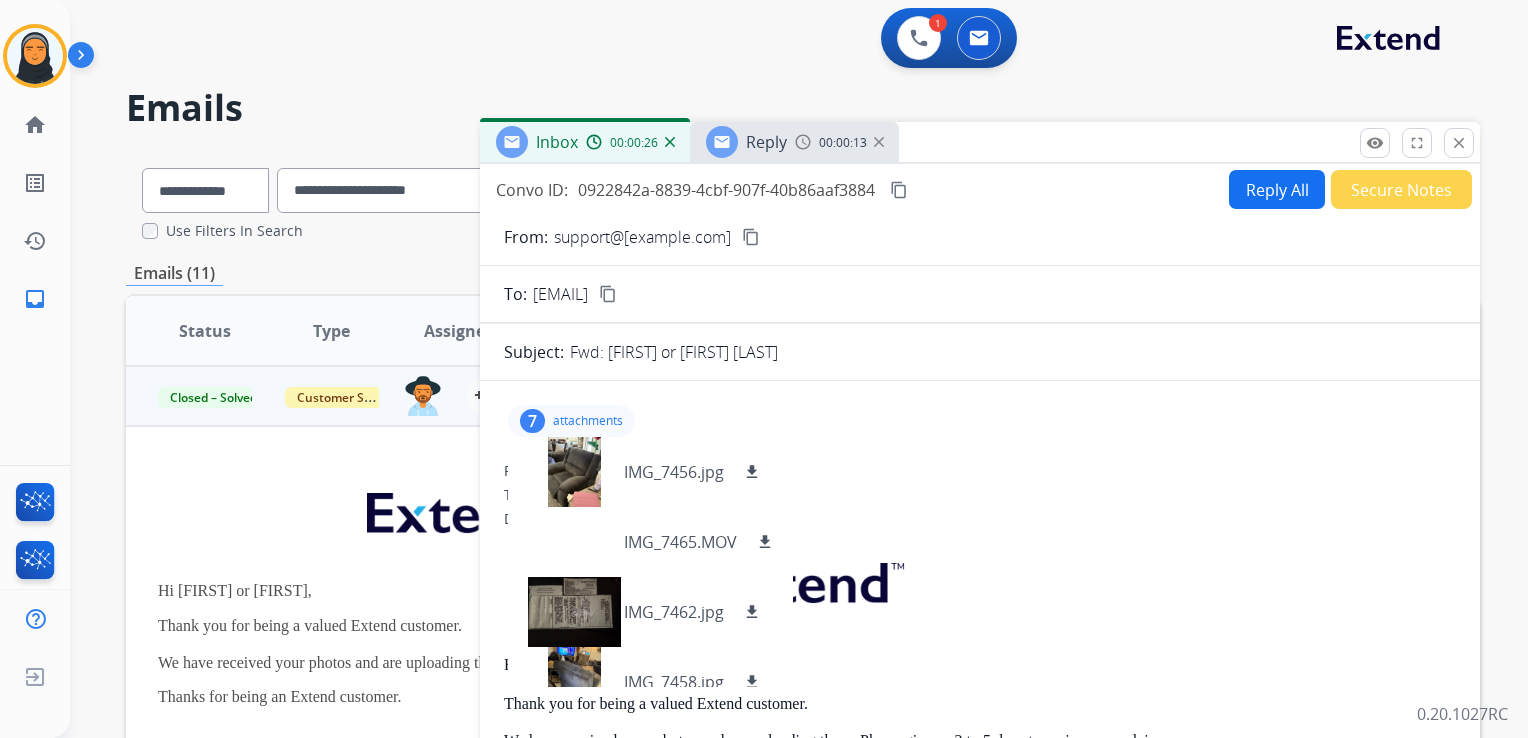 click on "Inbox  00:00:26" at bounding box center (585, 142) 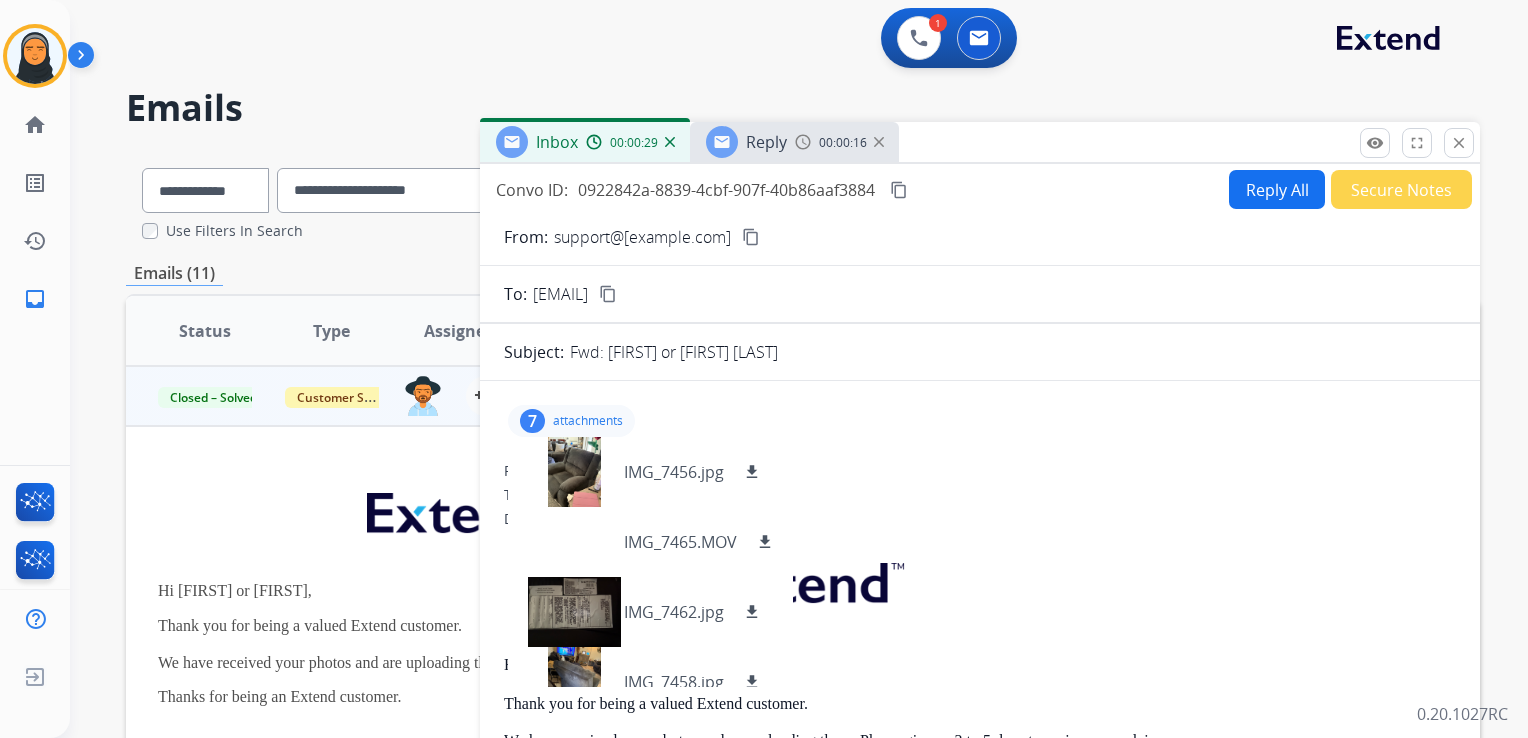click on "attachments" at bounding box center [588, 421] 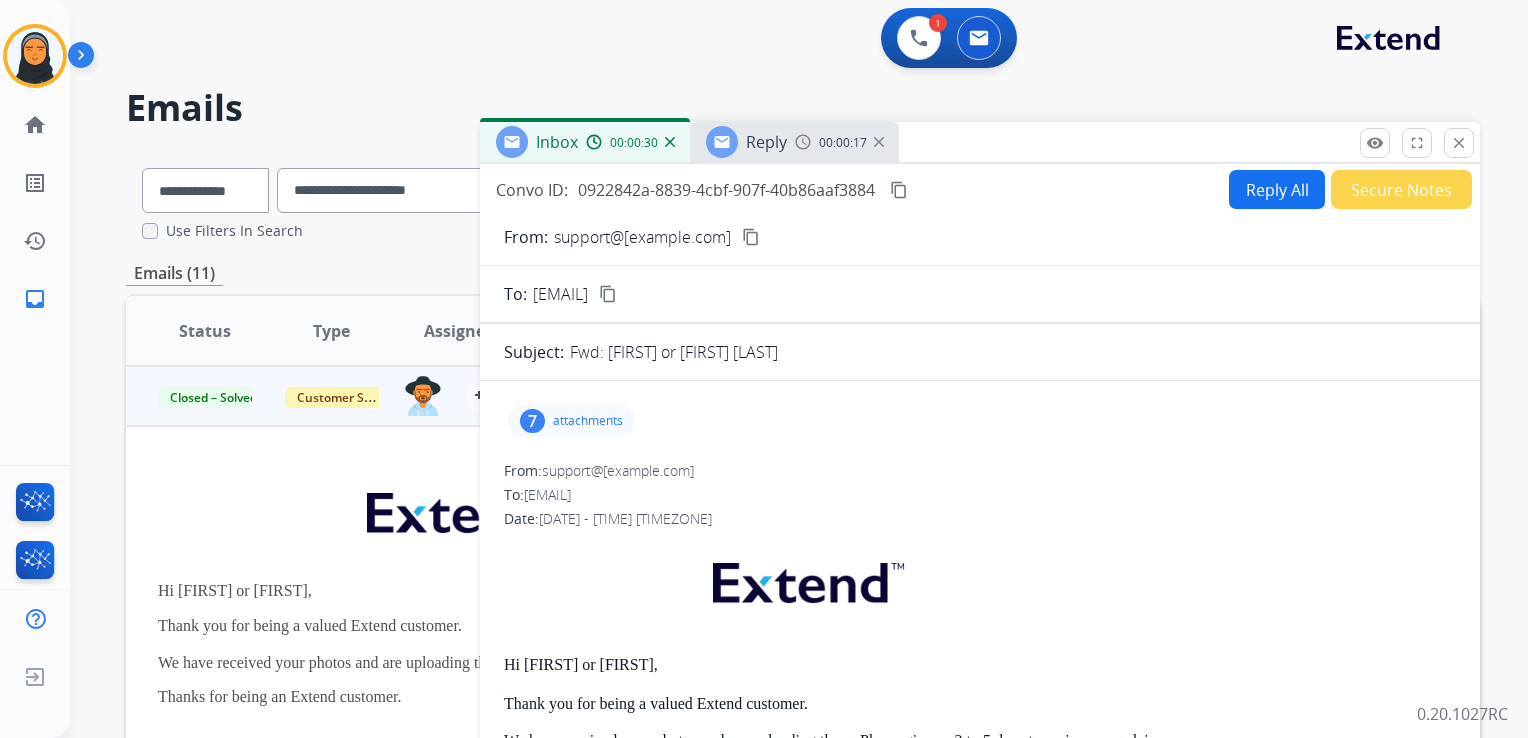 click at bounding box center [803, 142] 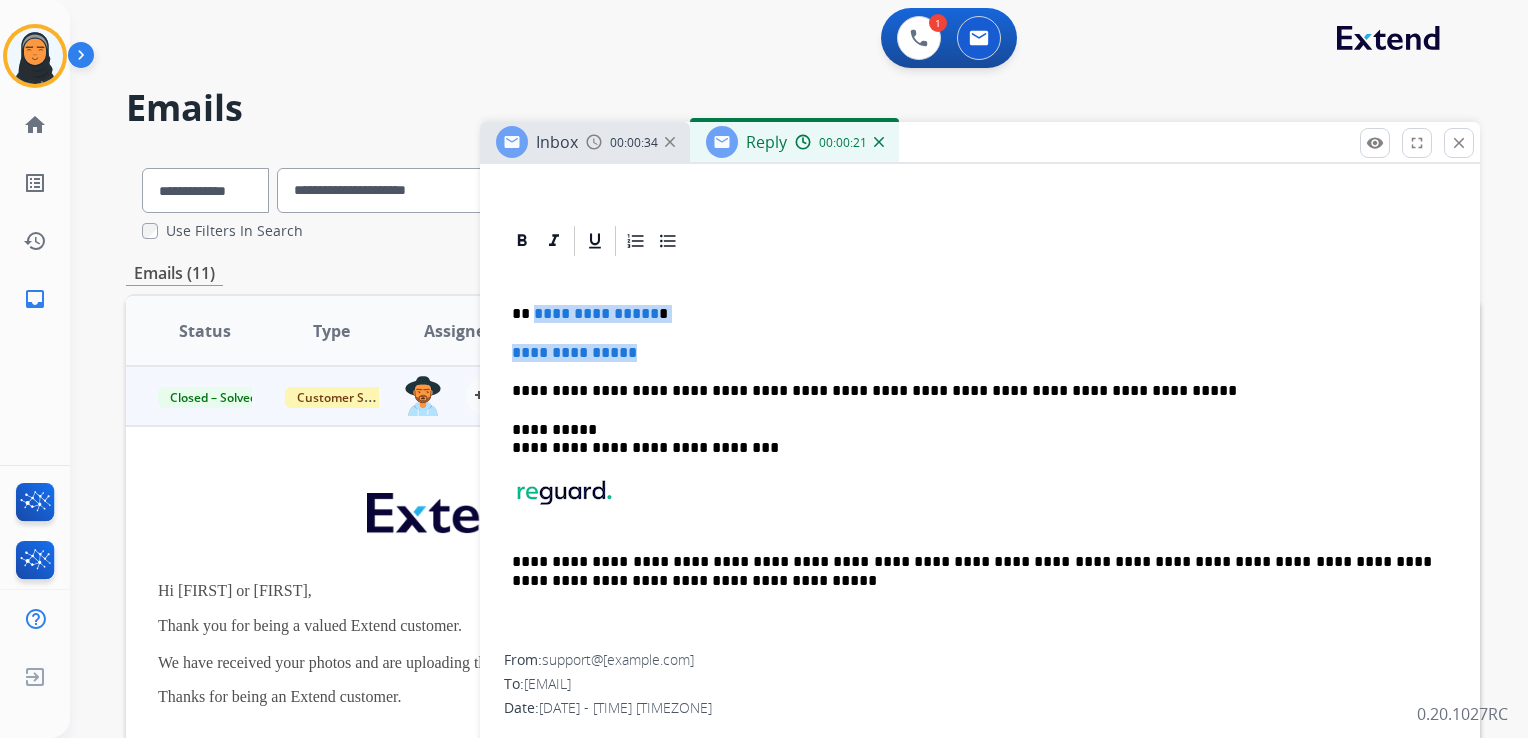 drag, startPoint x: 652, startPoint y: 352, endPoint x: 533, endPoint y: 319, distance: 123.49089 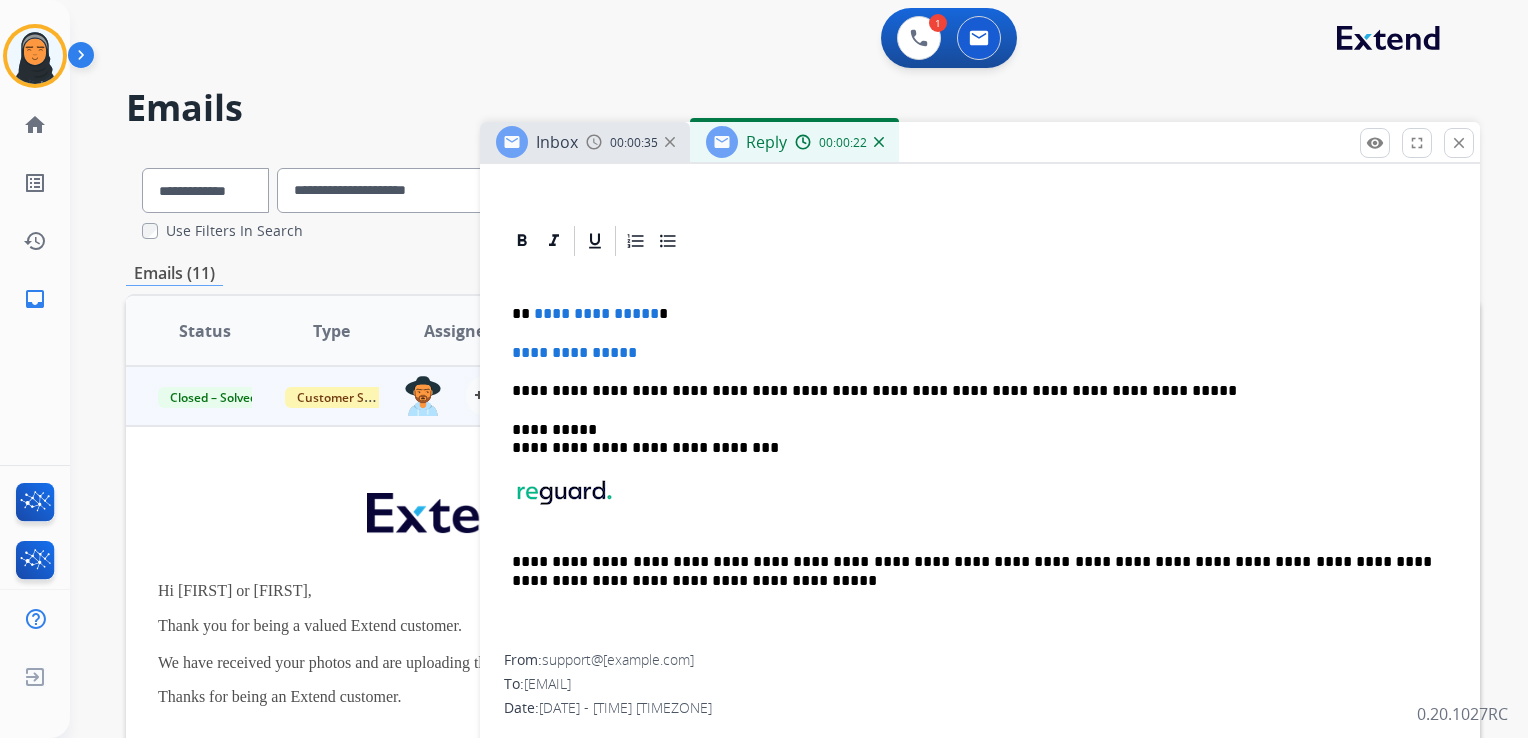 type 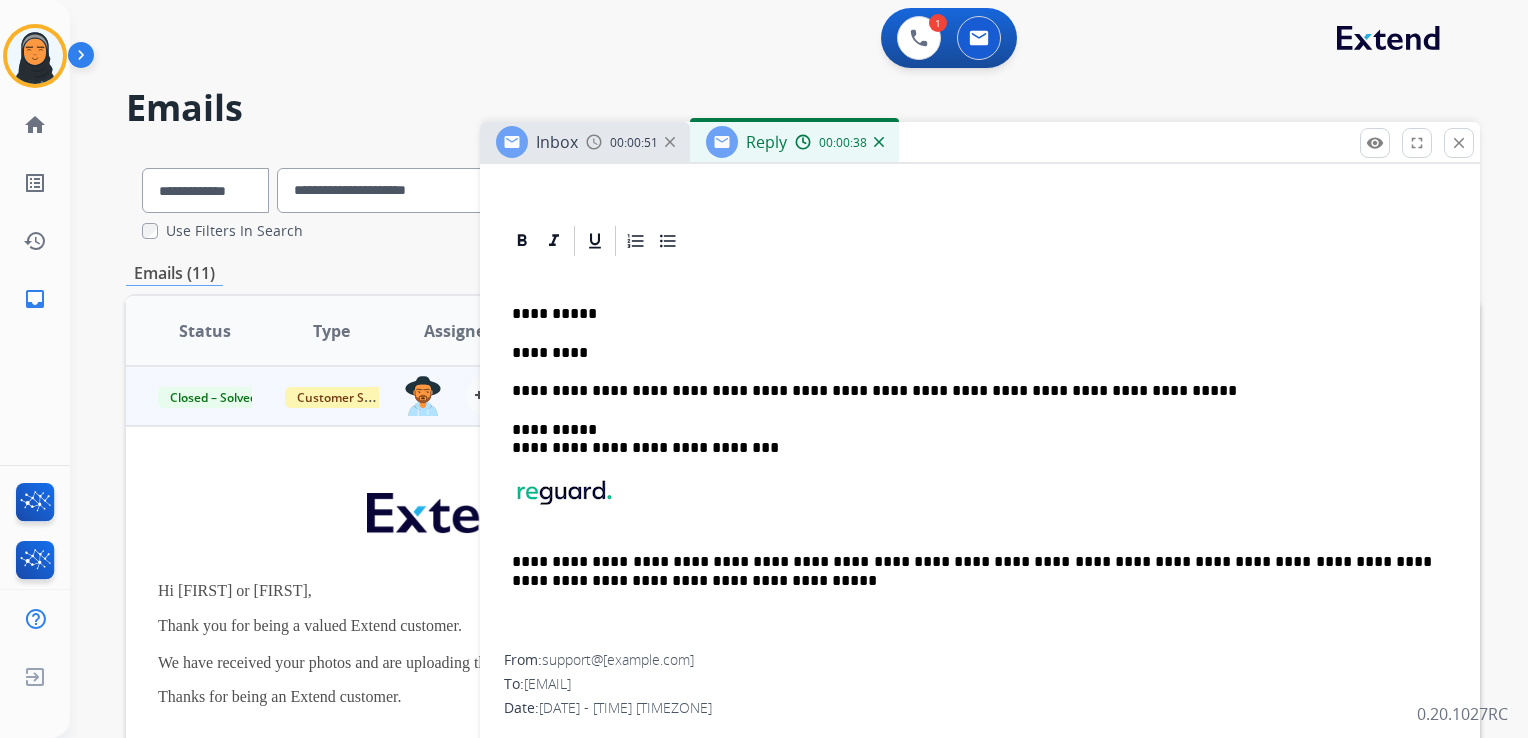 click on "*********" at bounding box center (972, 353) 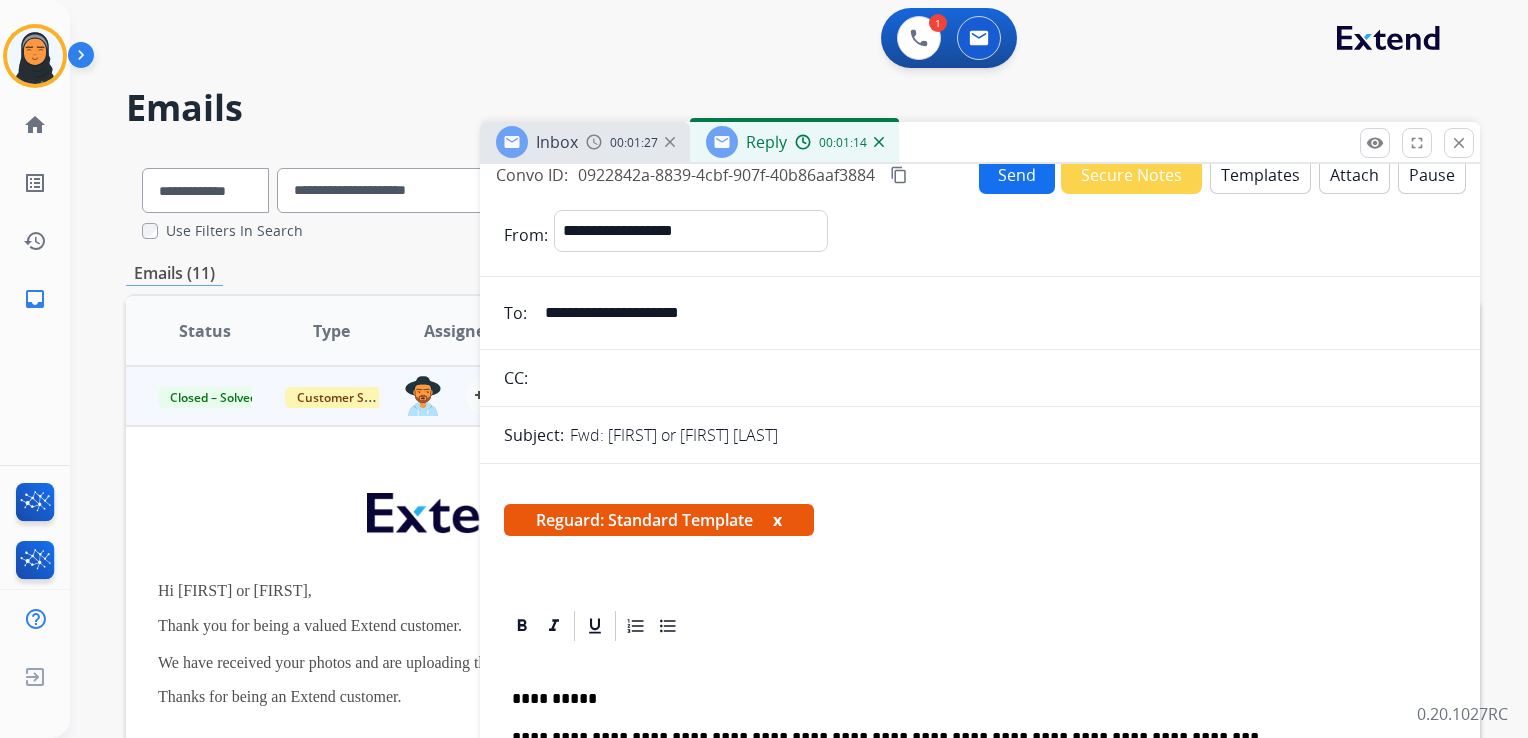 scroll, scrollTop: 0, scrollLeft: 0, axis: both 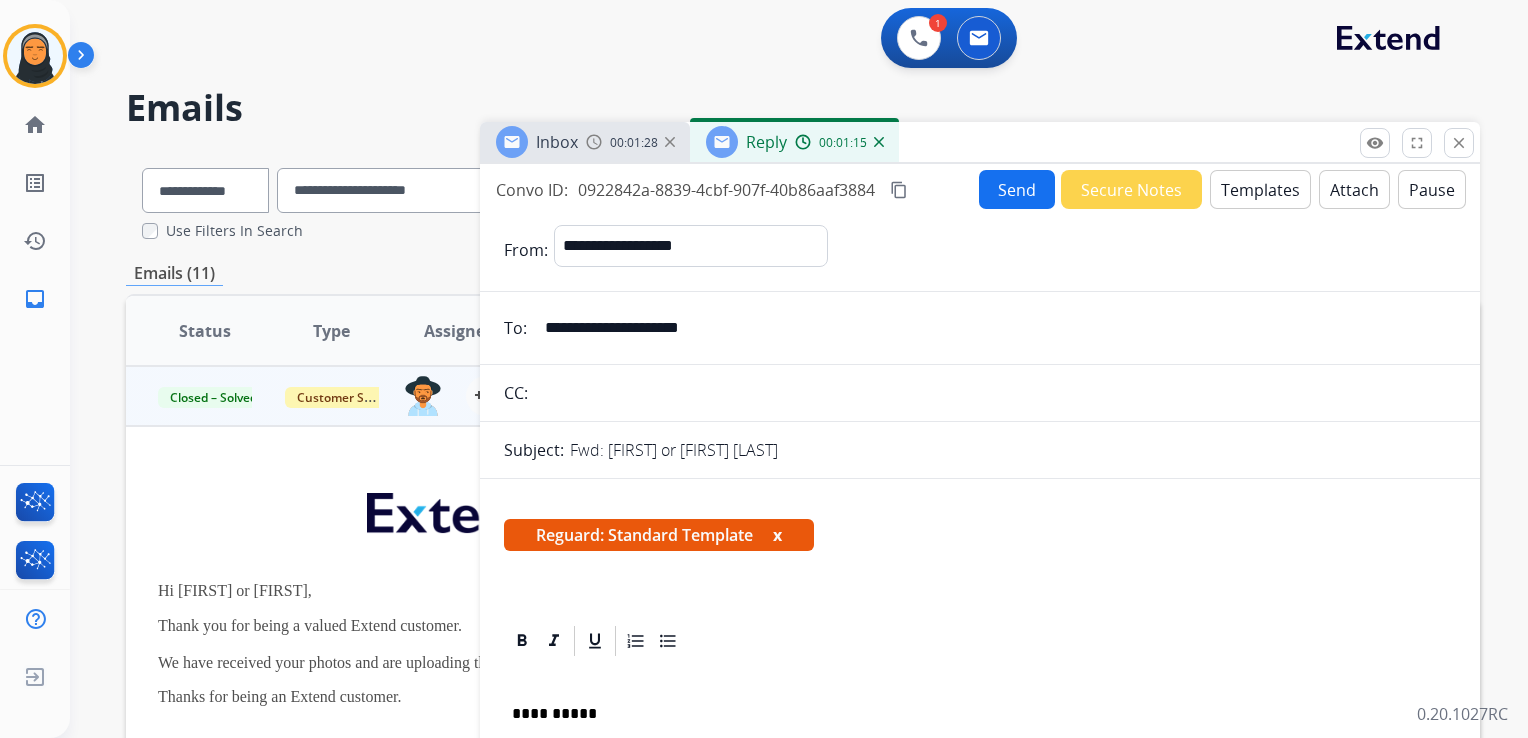 click on "content_copy" at bounding box center [899, 190] 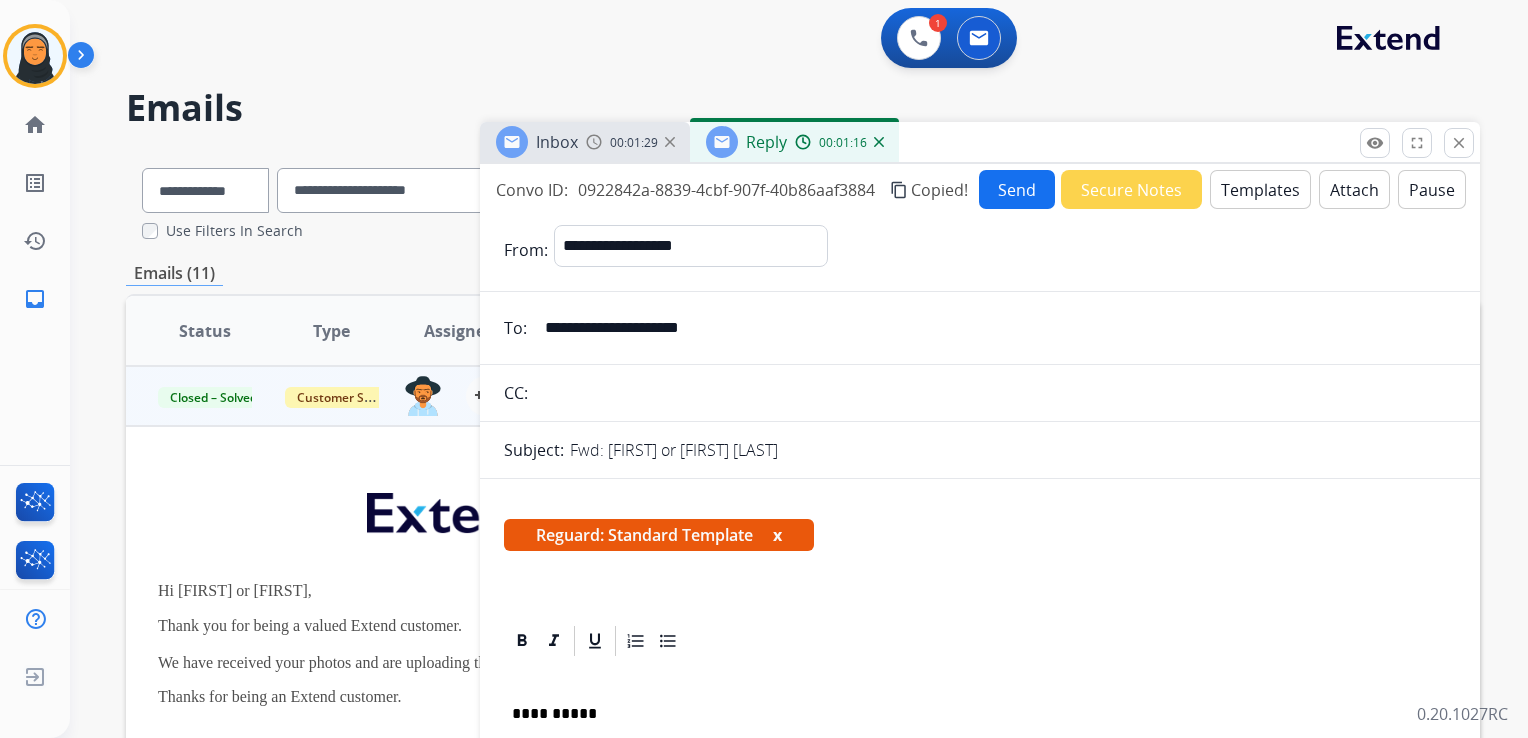 click on "Send" at bounding box center [1017, 189] 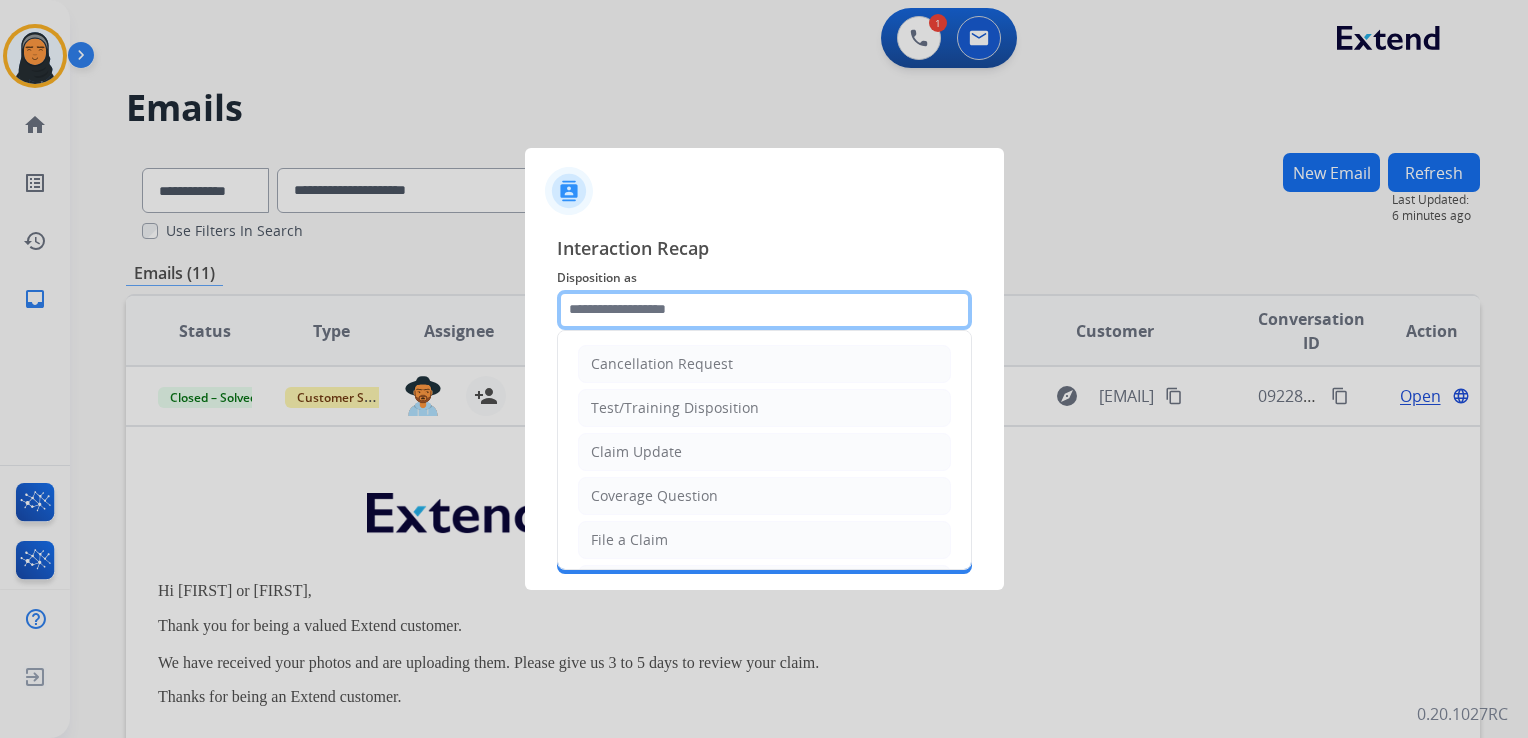 click 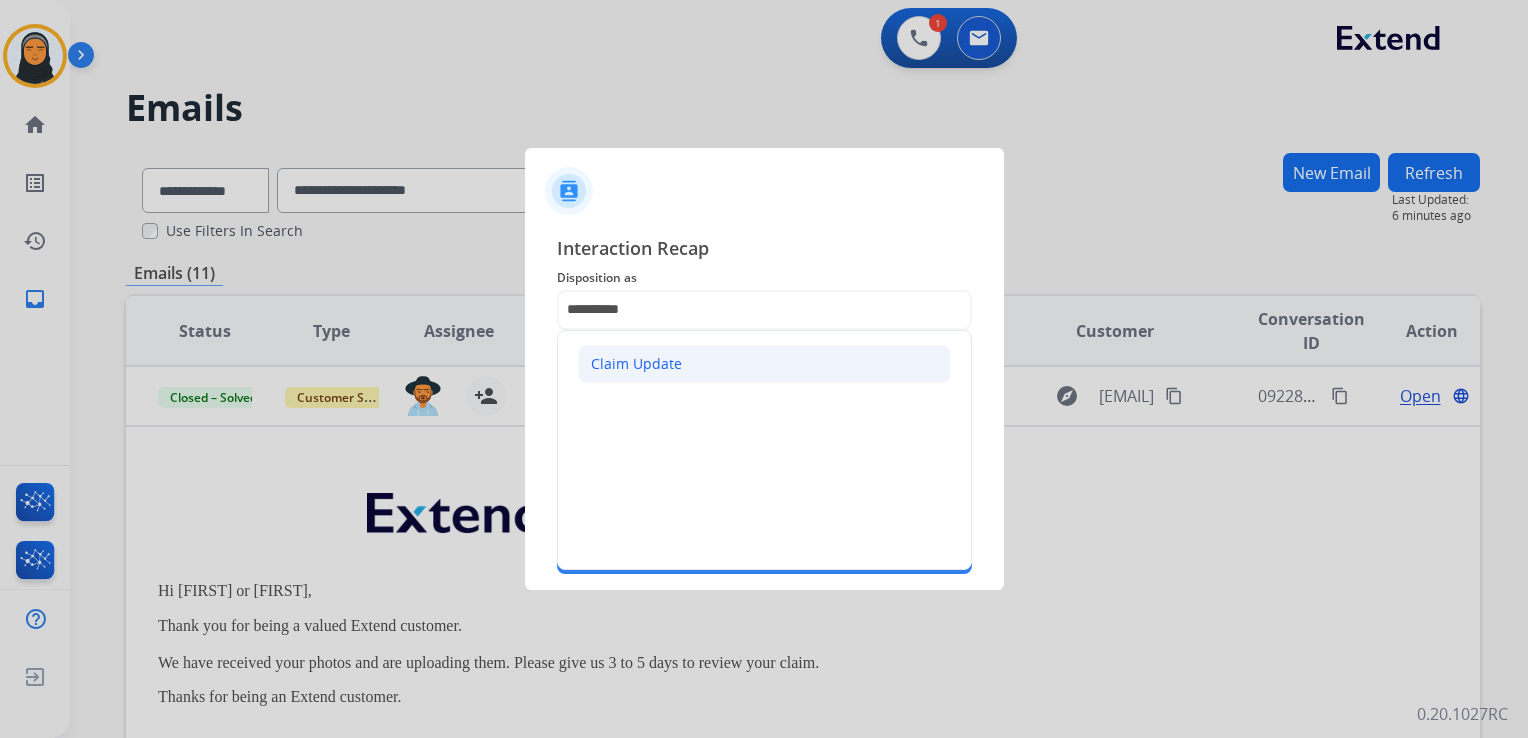 click on "Claim Update" 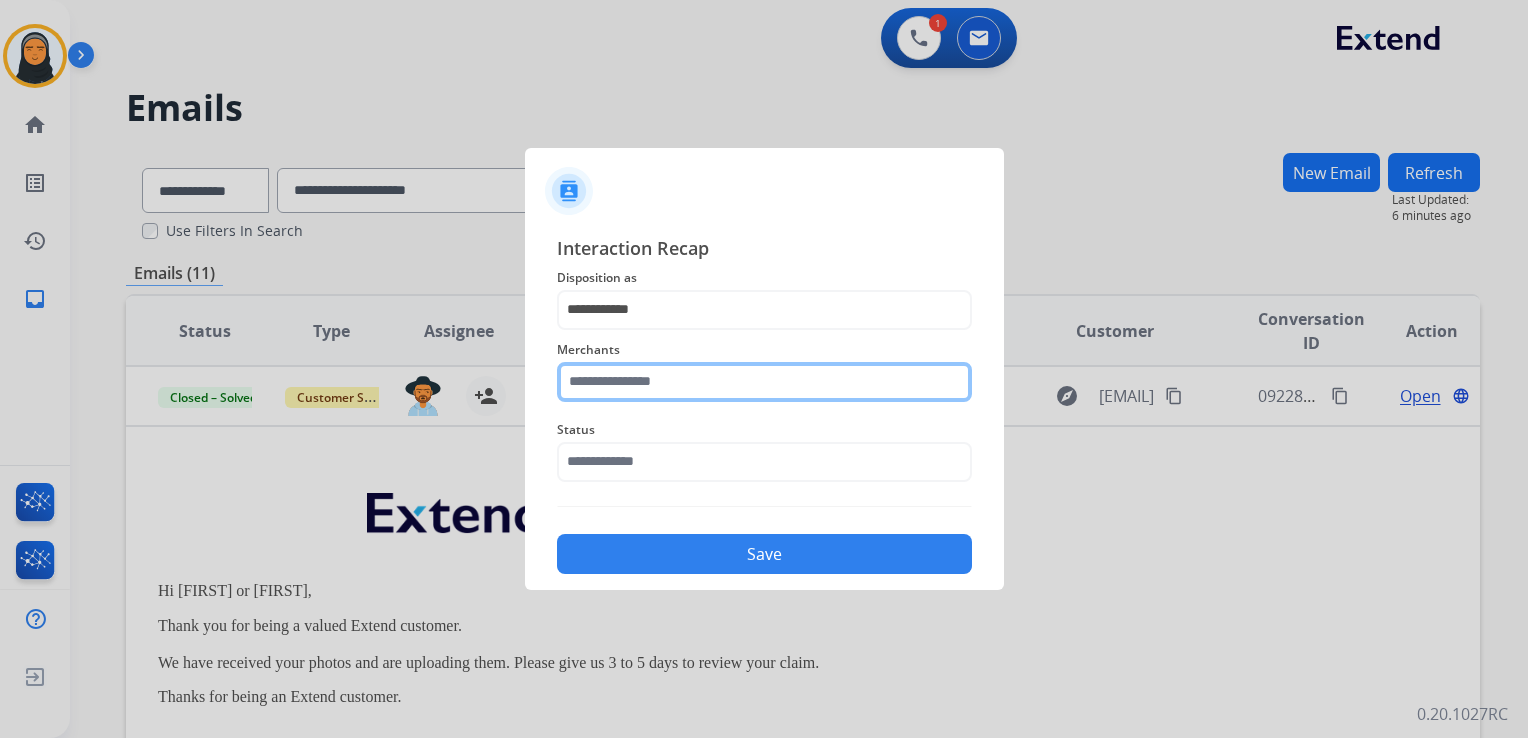 click 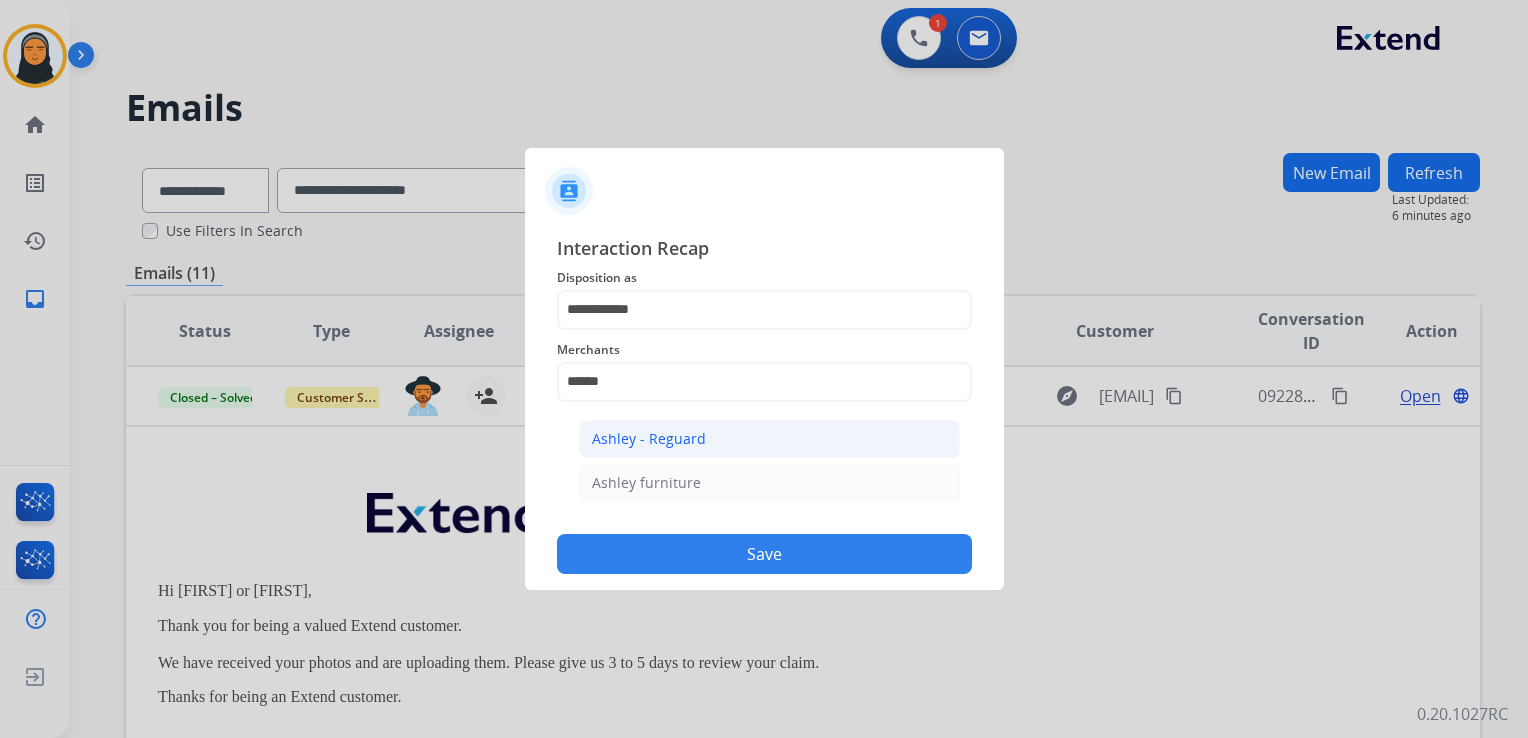 click on "Ashley - Reguard" 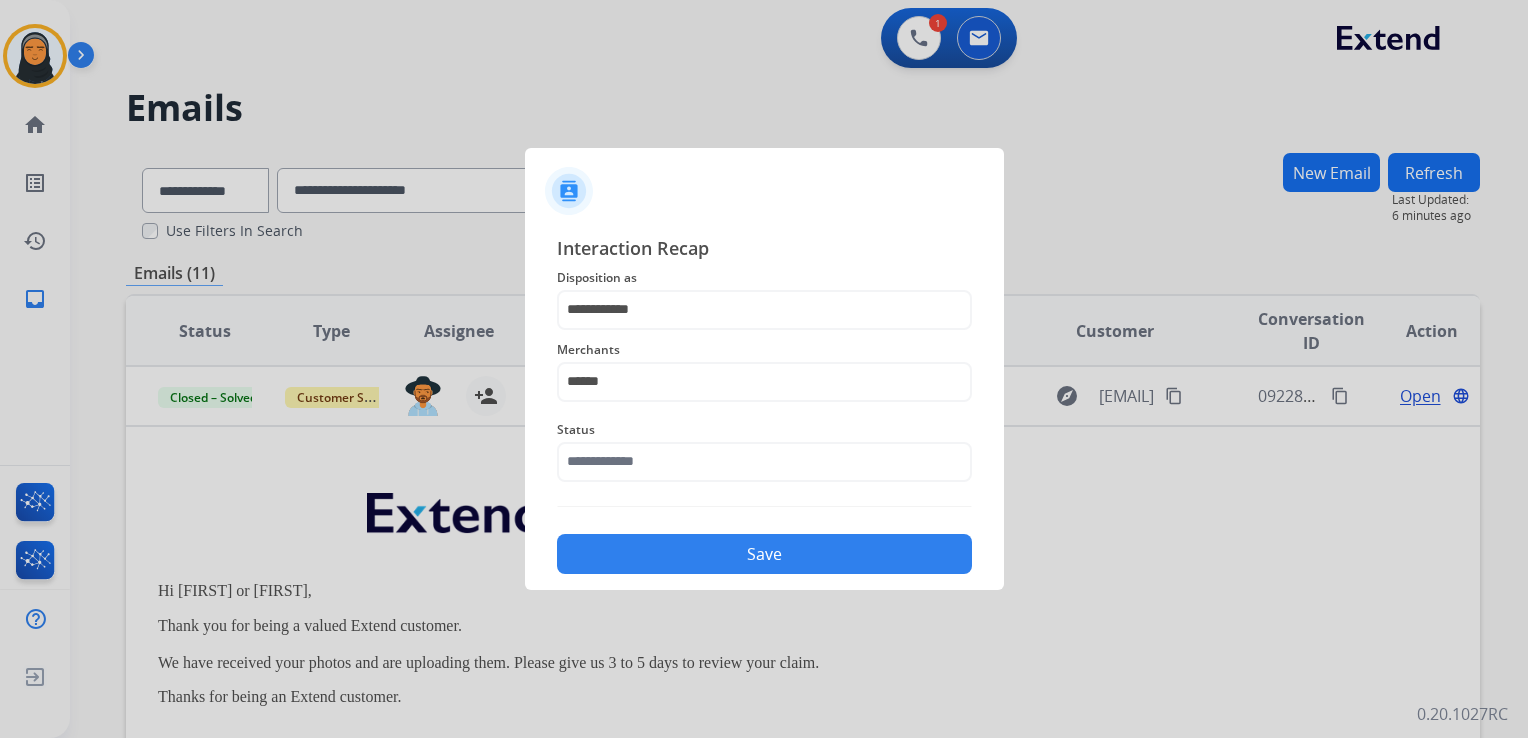 type on "**********" 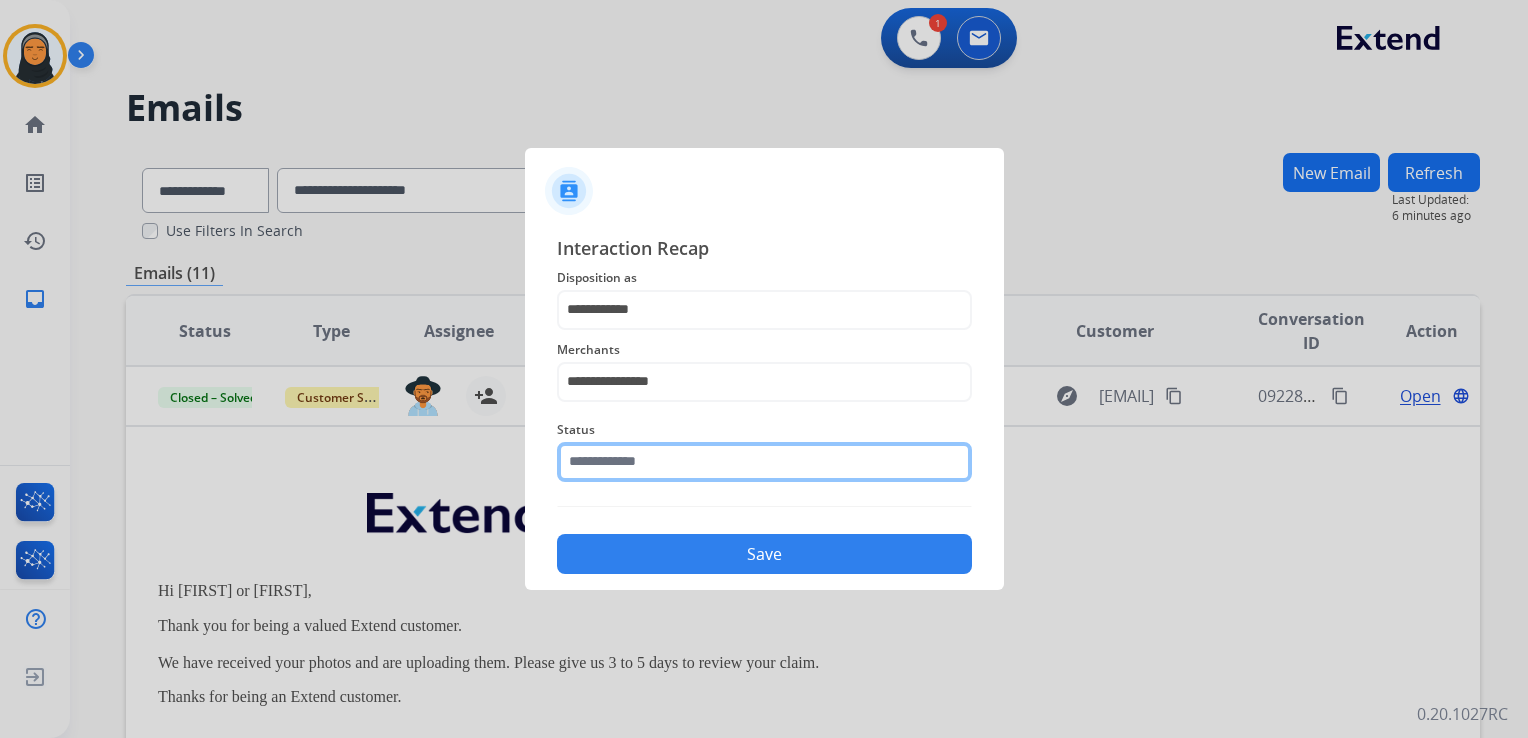 click 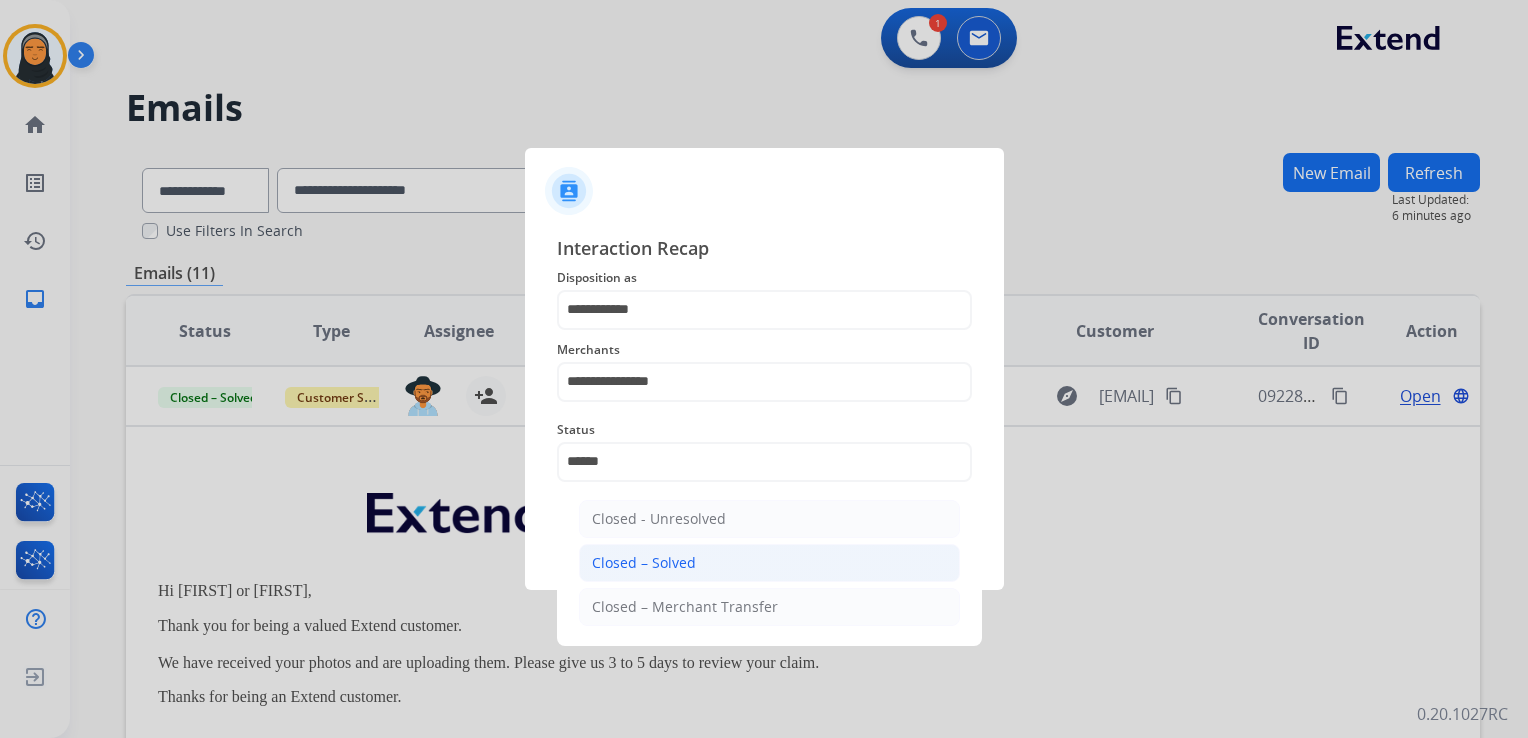 click on "Closed – Solved" 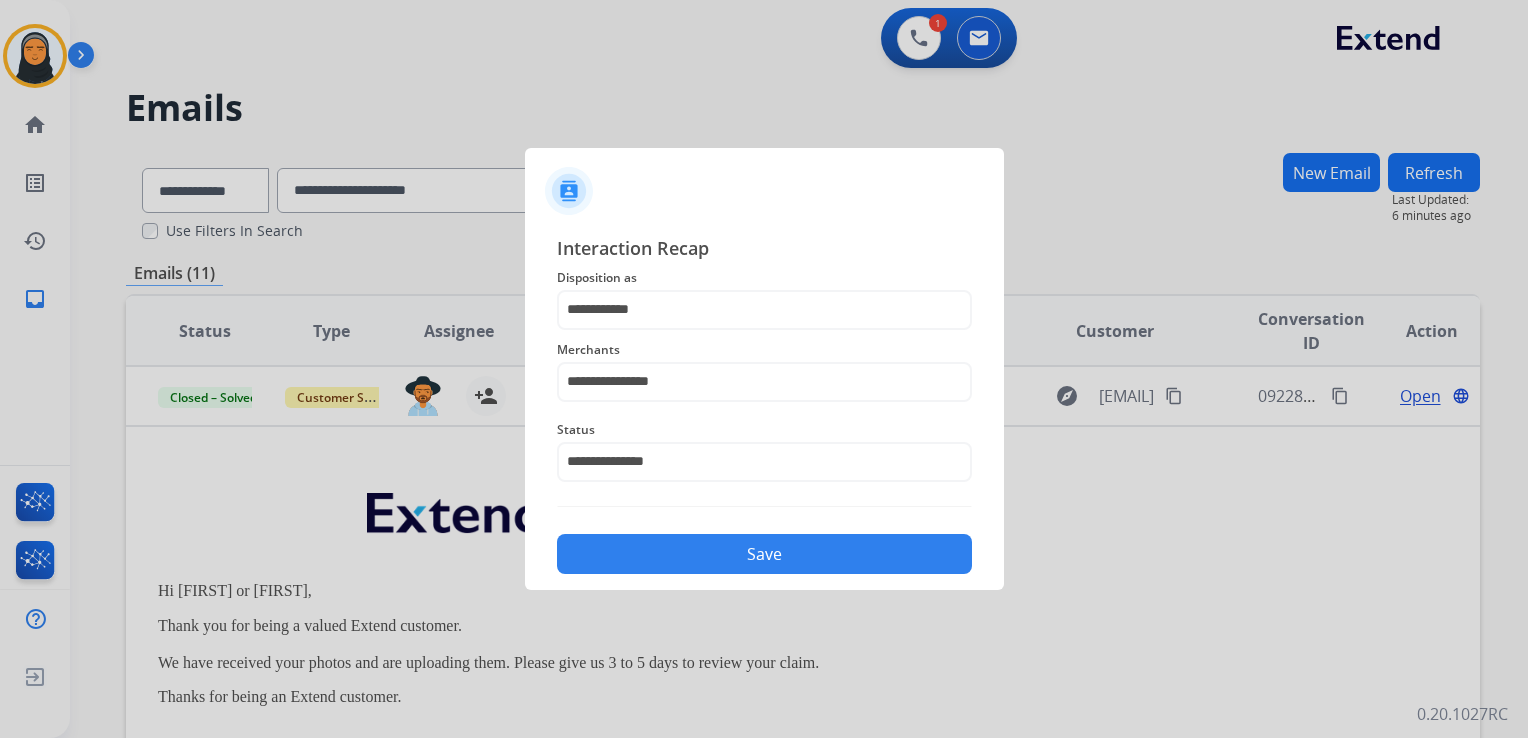 click on "Save" 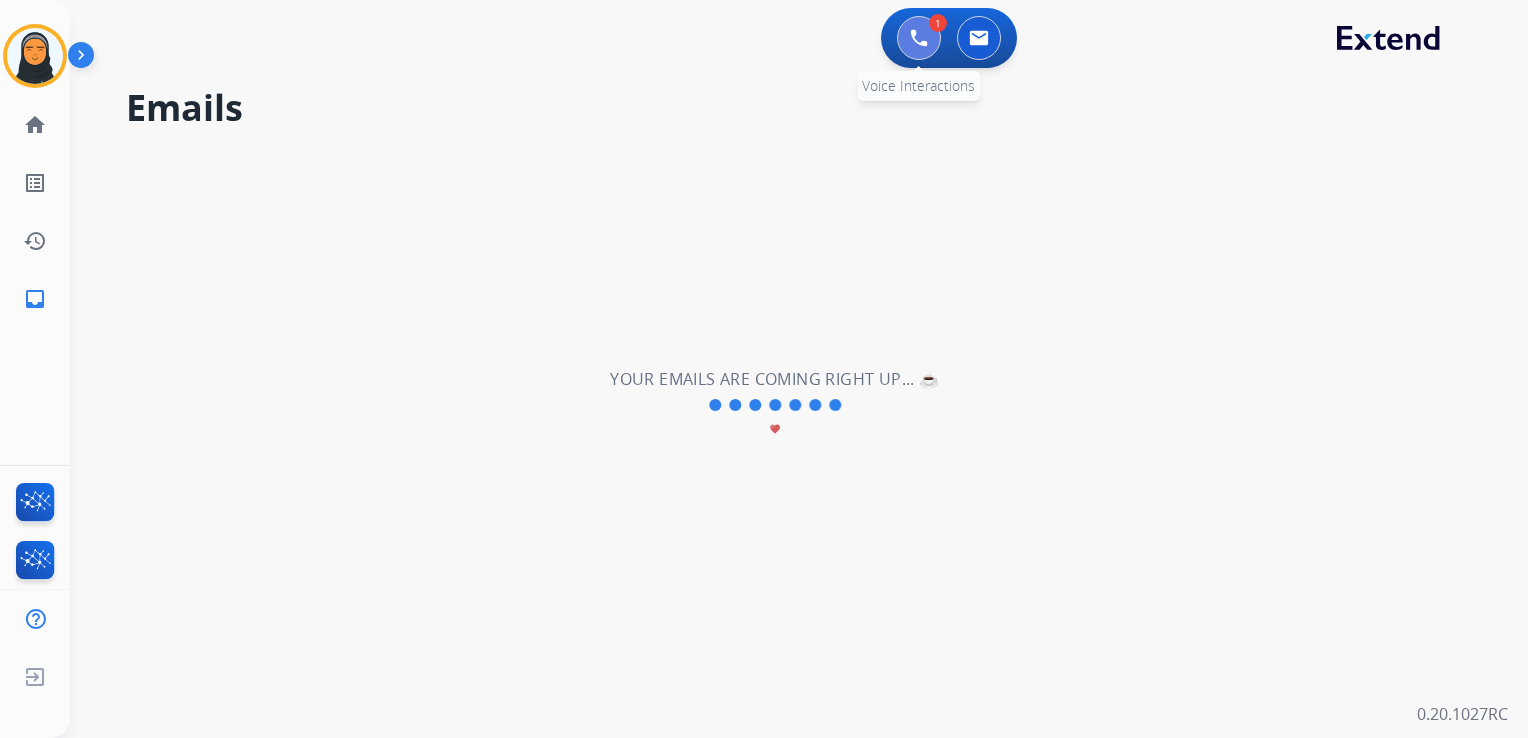 click at bounding box center (919, 38) 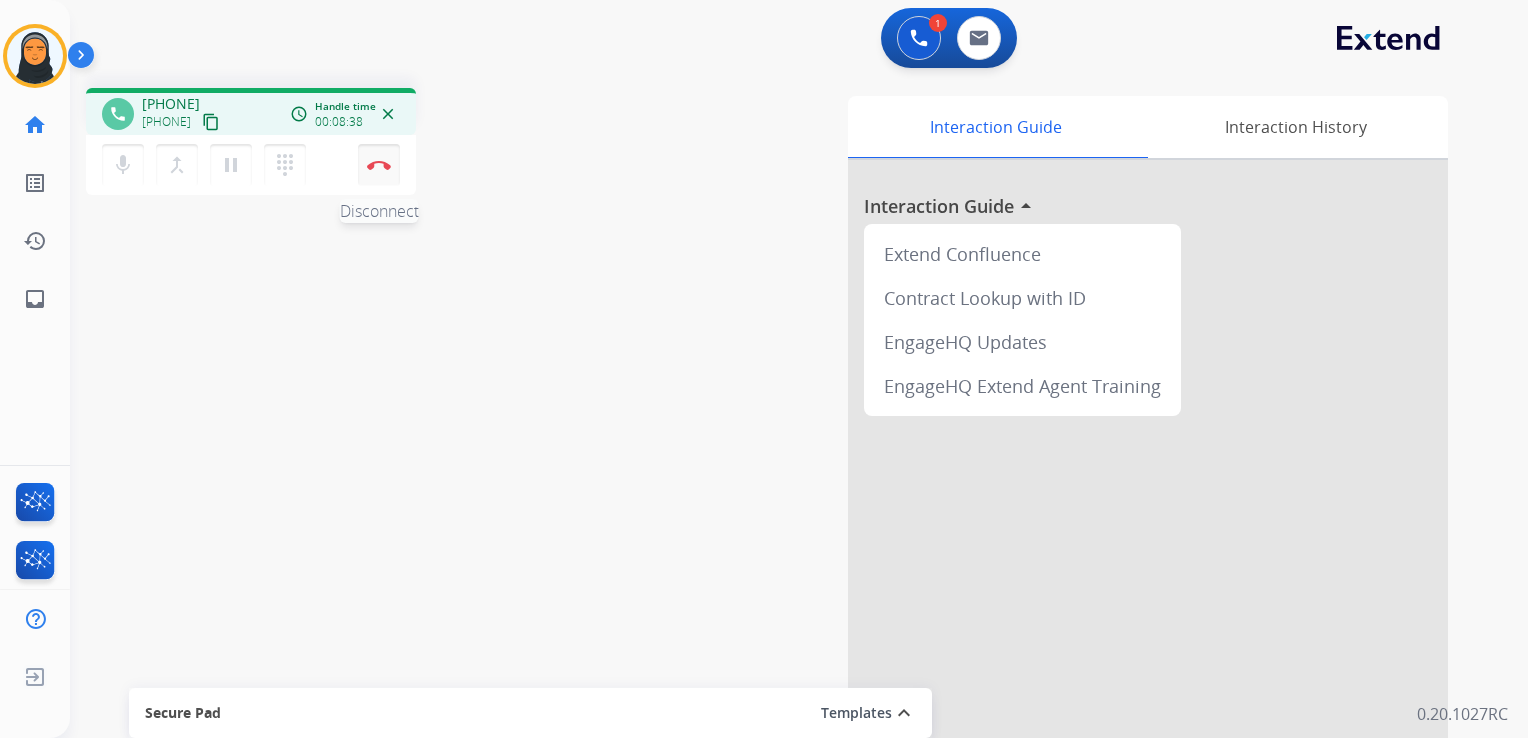 click on "Disconnect" at bounding box center (379, 165) 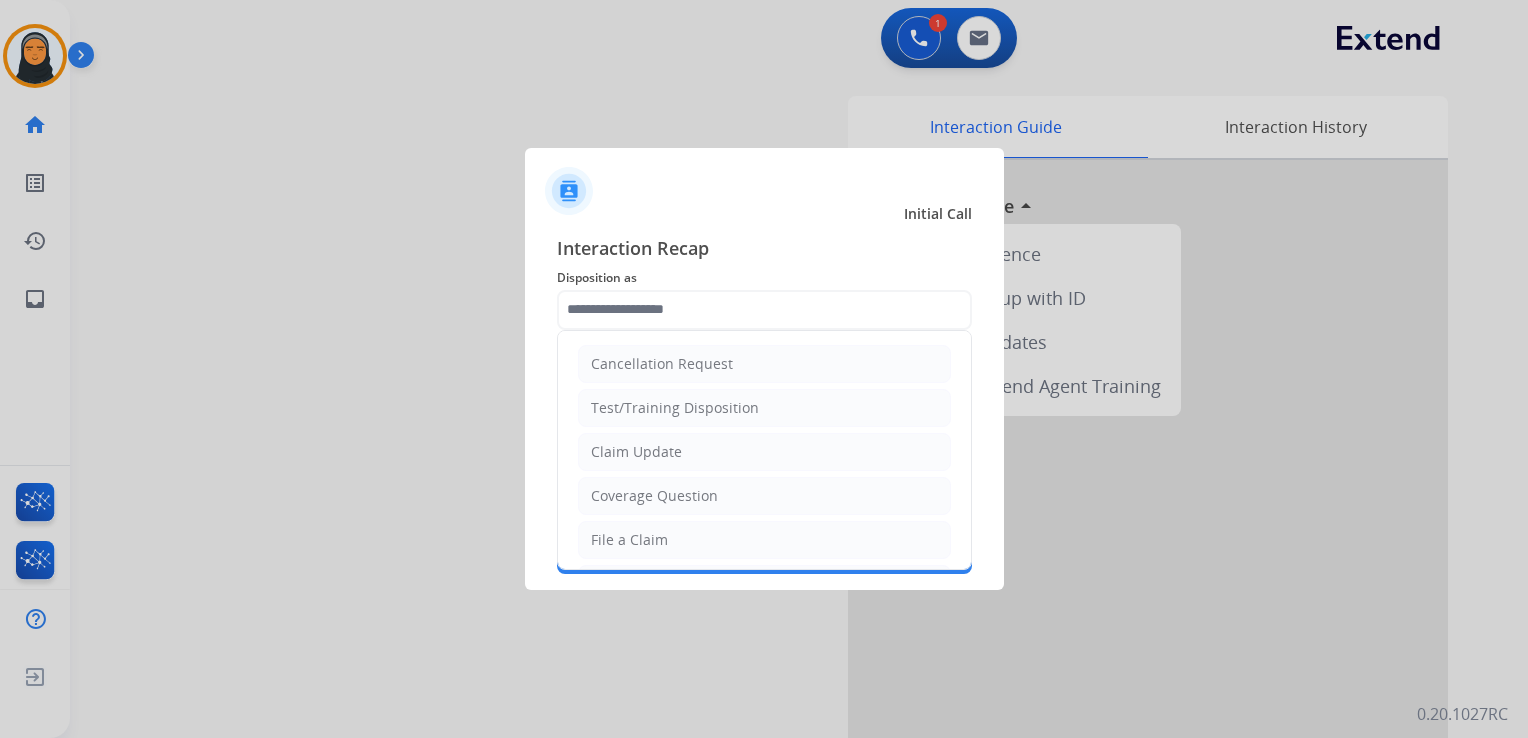 click 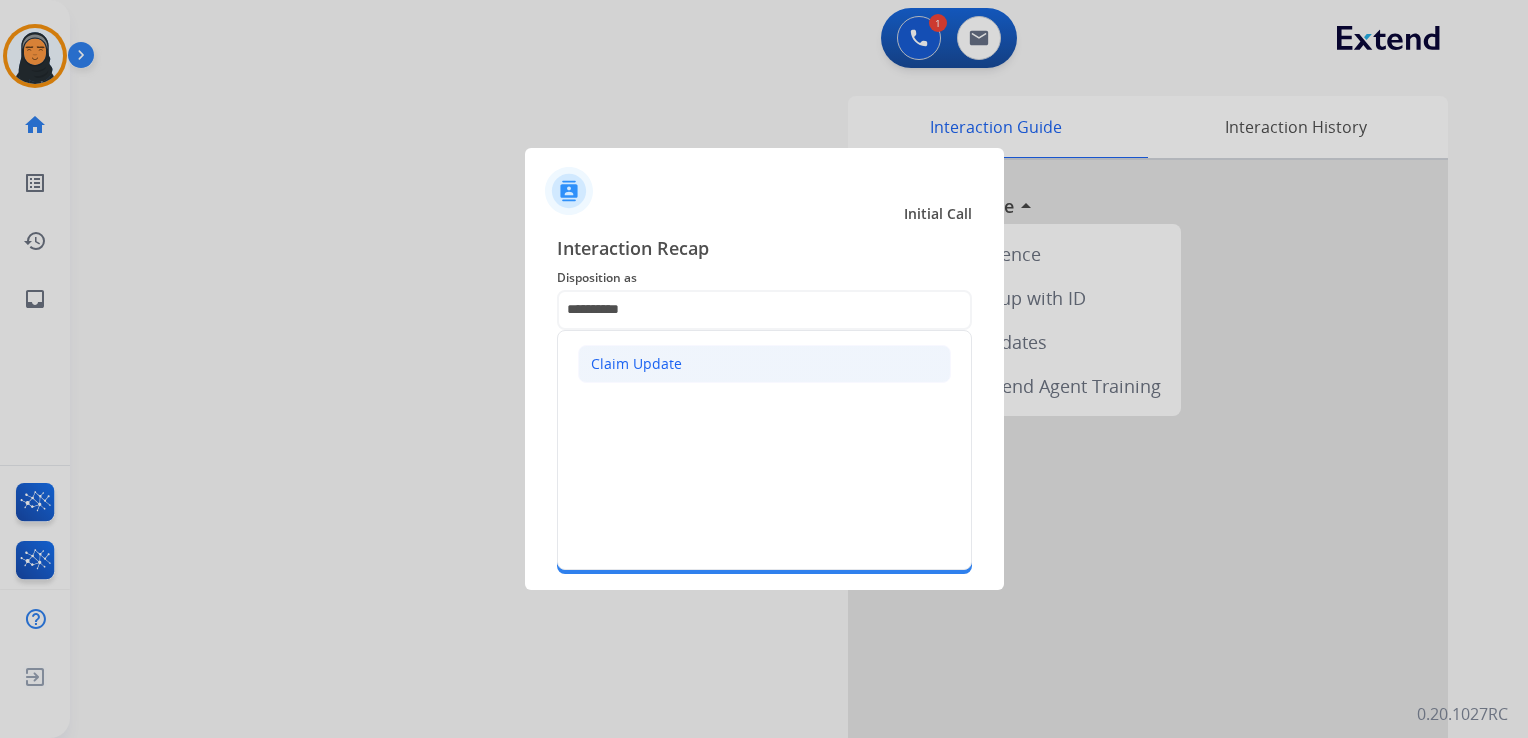 click on "Claim Update" 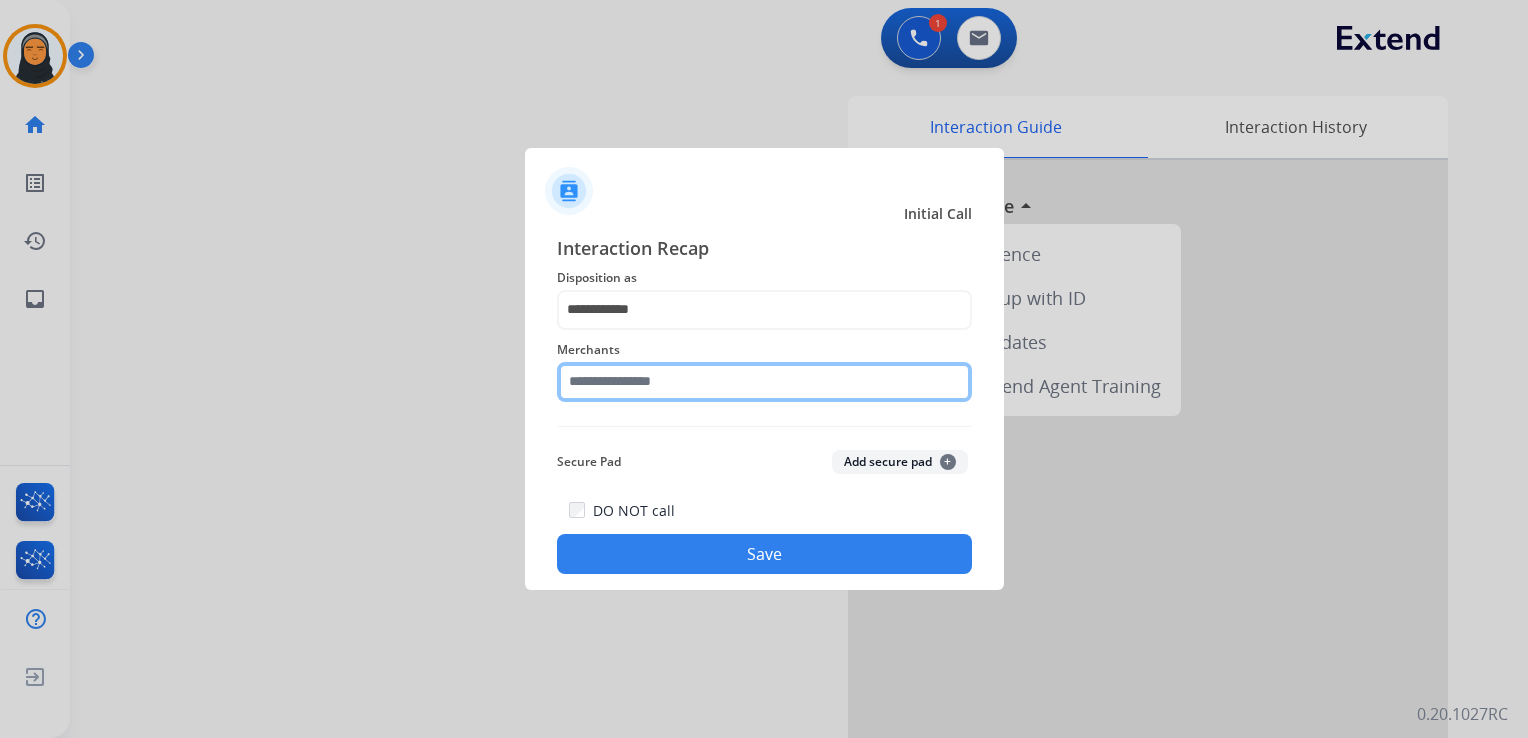 click 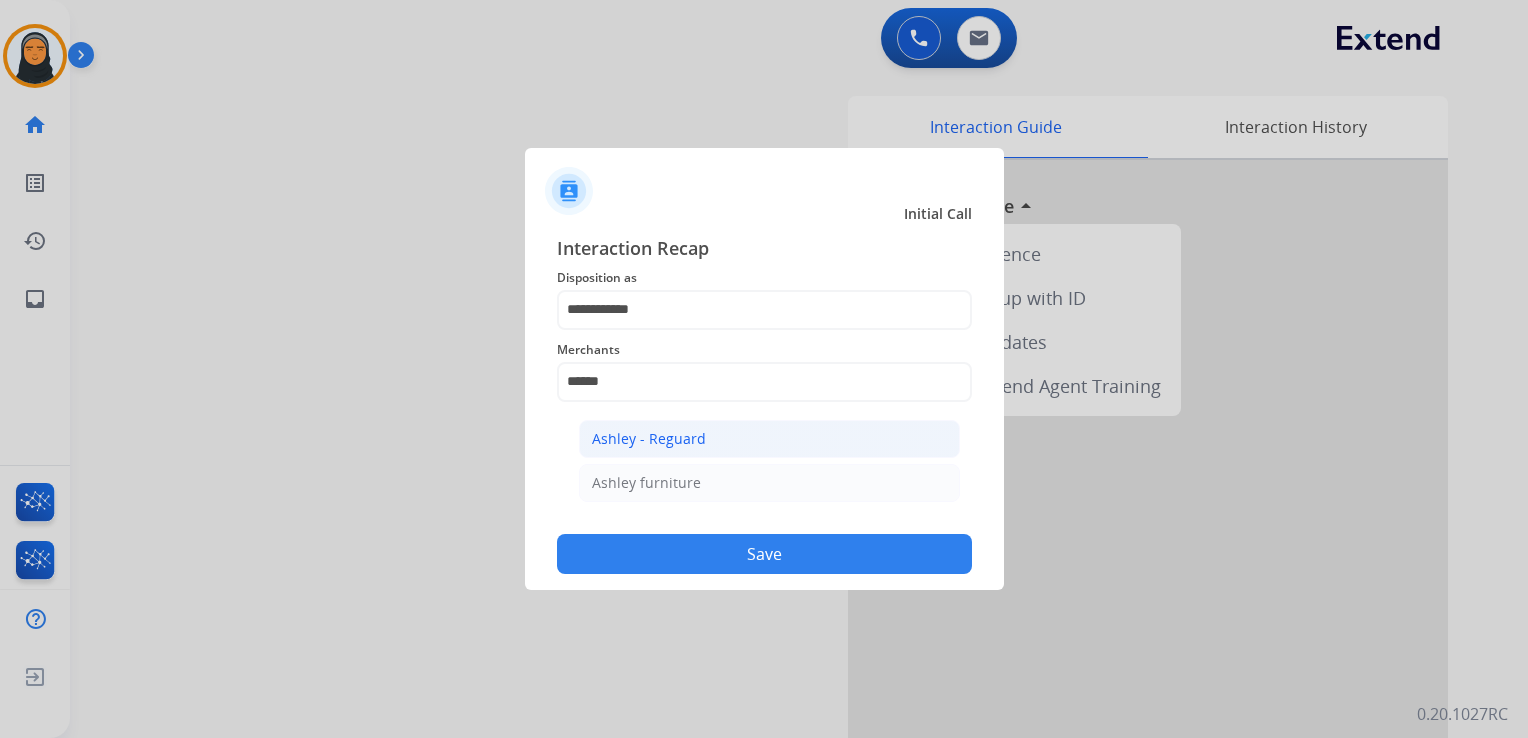 click on "Ashley - Reguard" 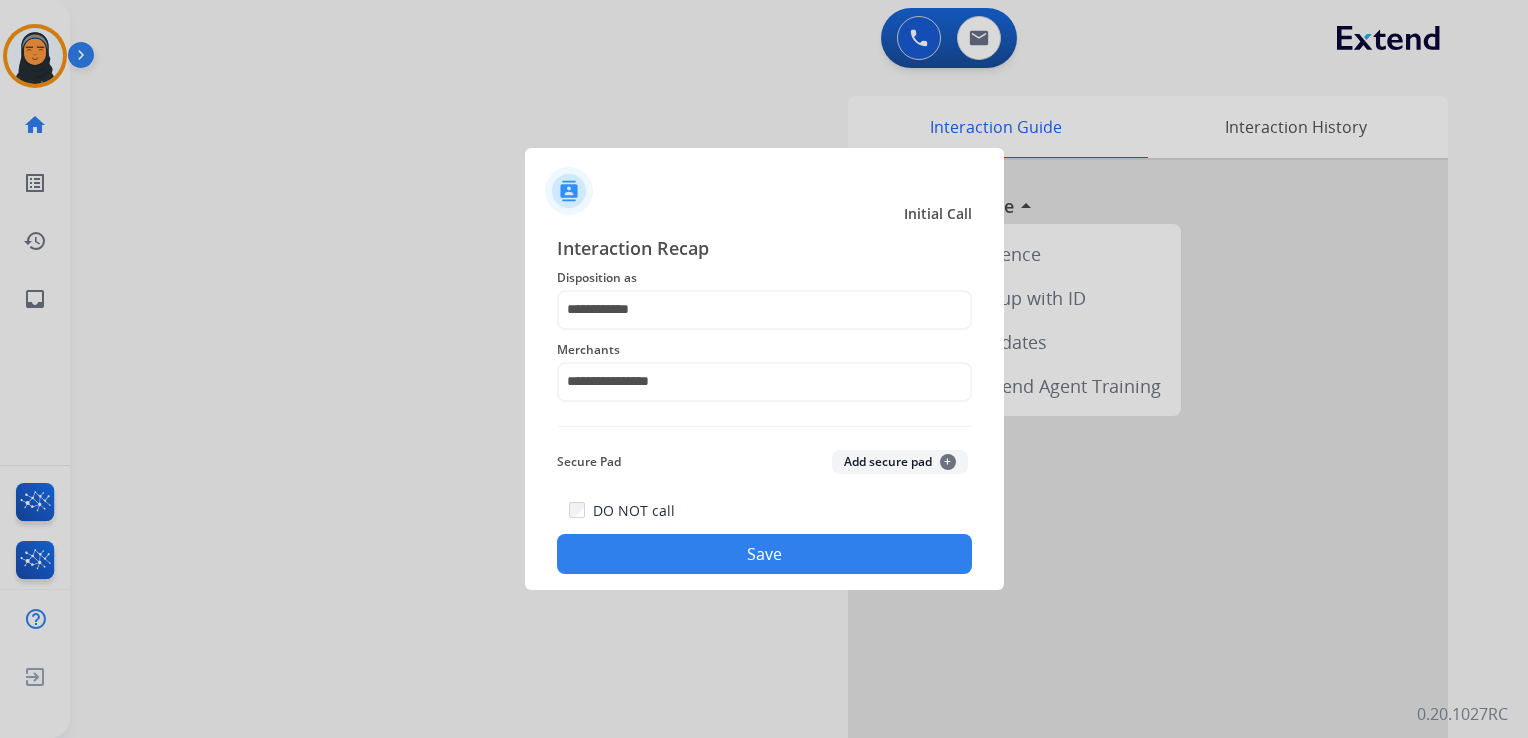 click on "Save" 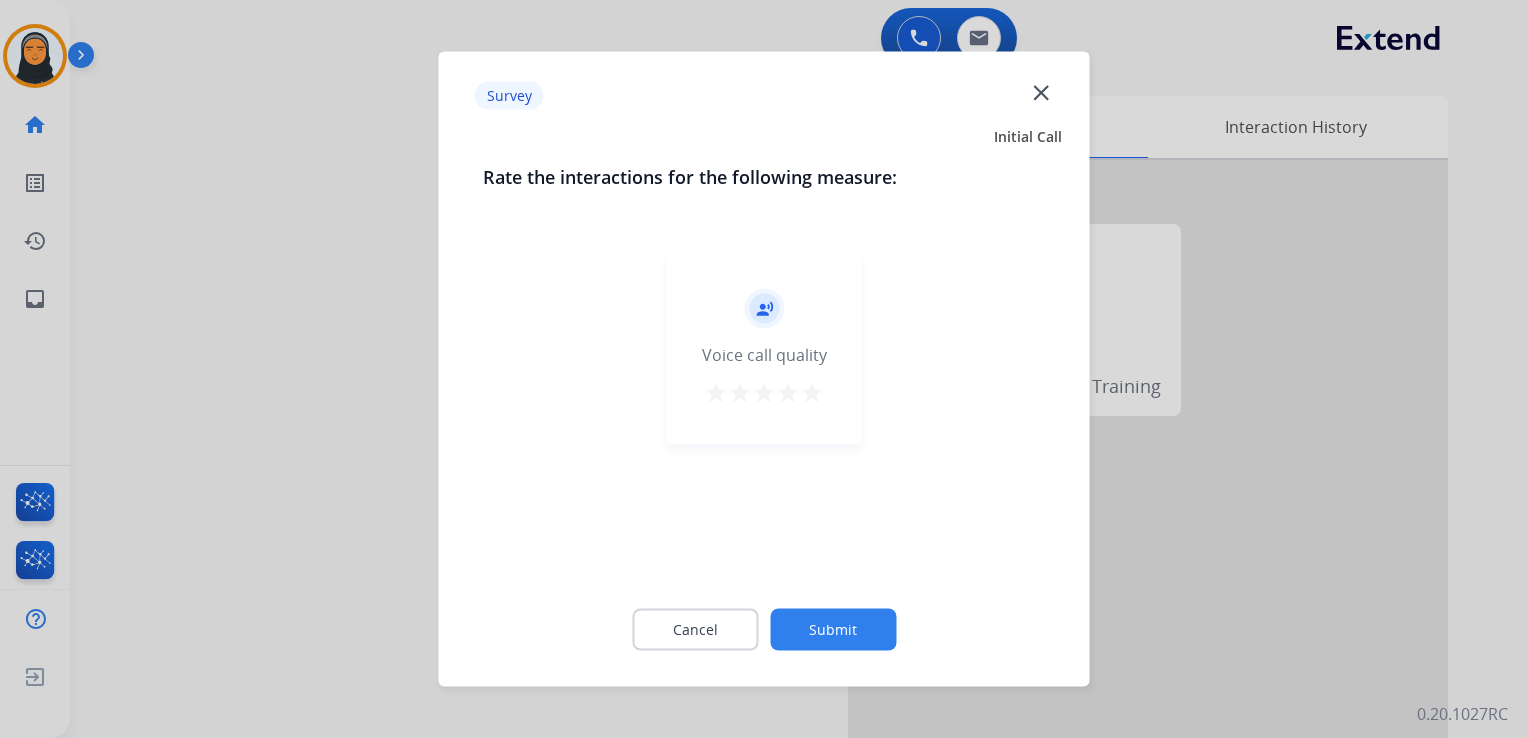 click on "star" at bounding box center [812, 393] 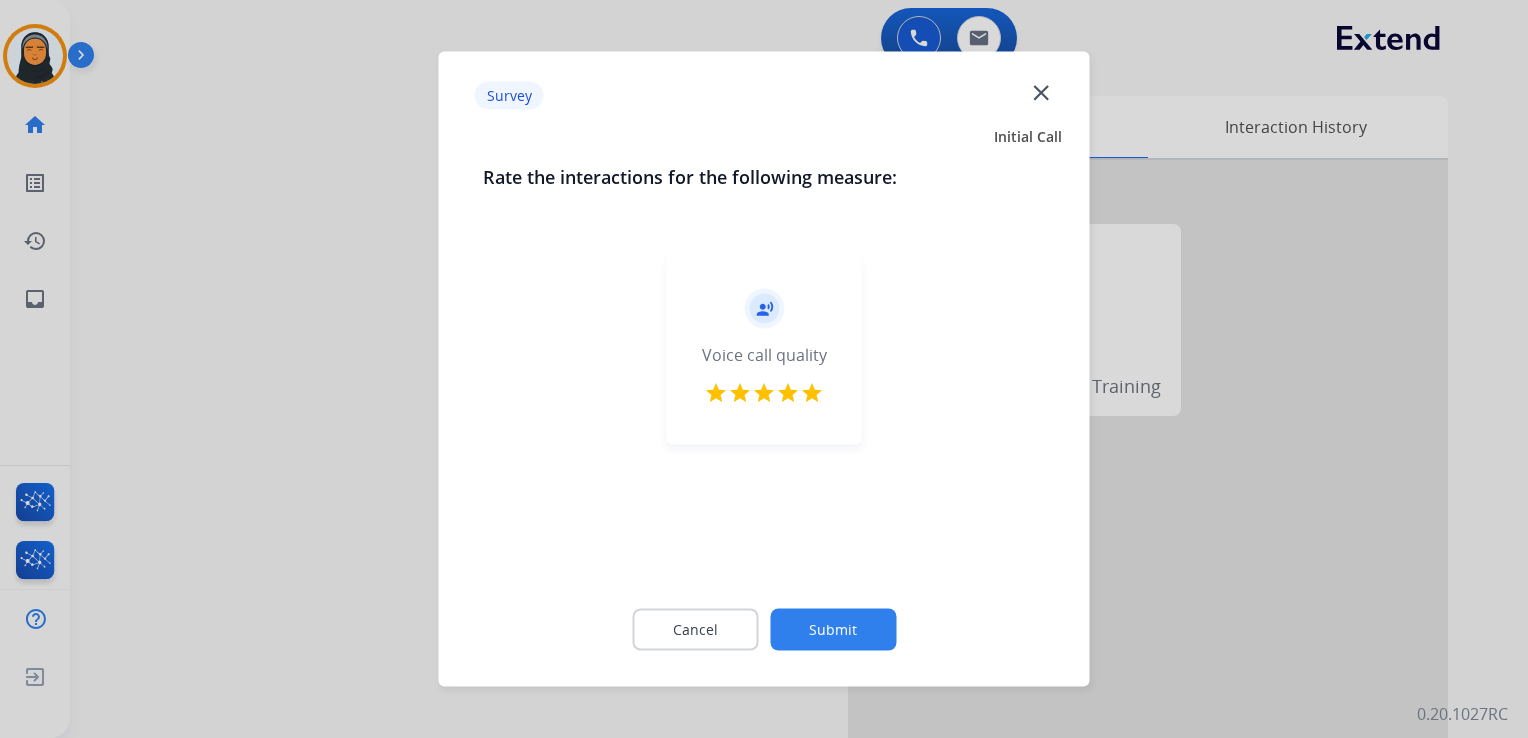 click on "Submit" 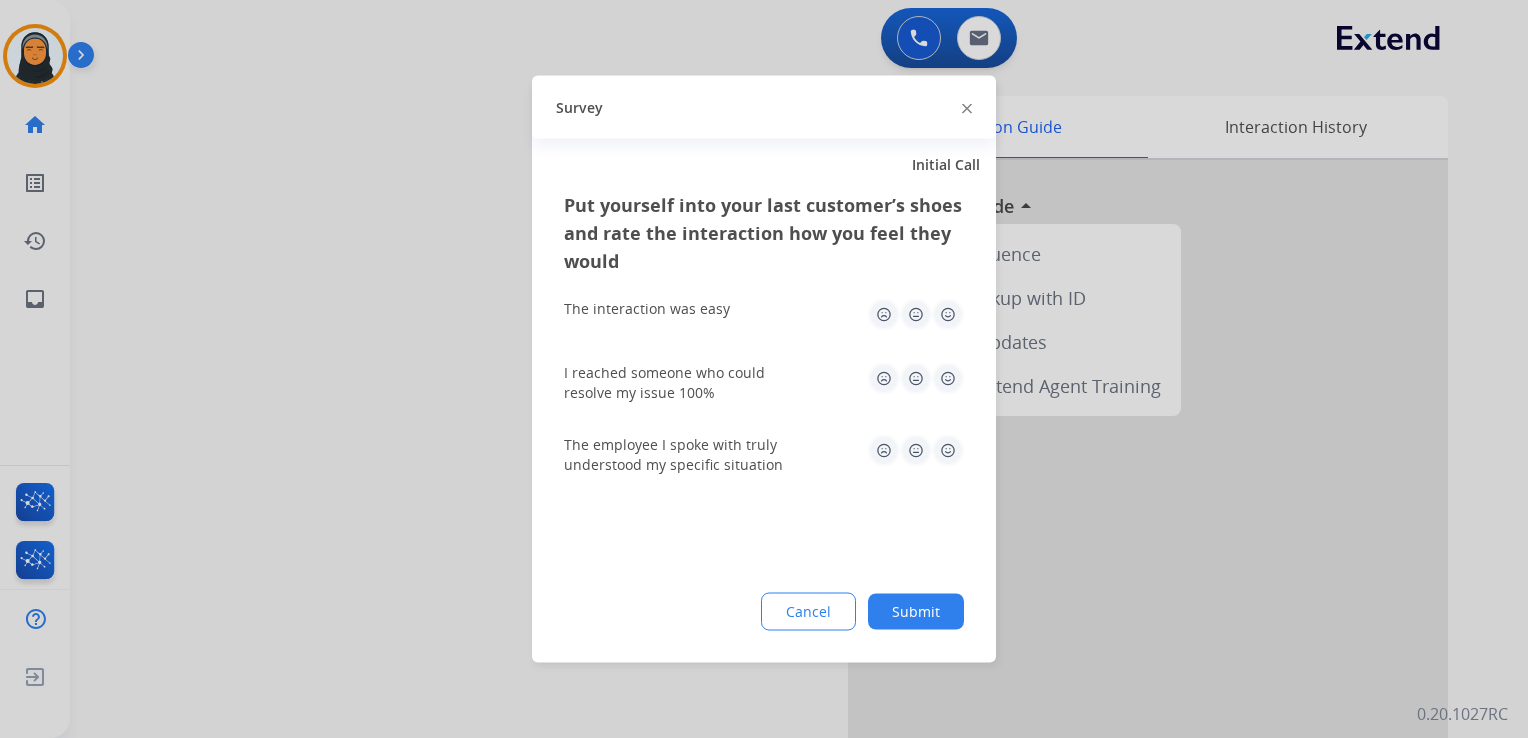 click 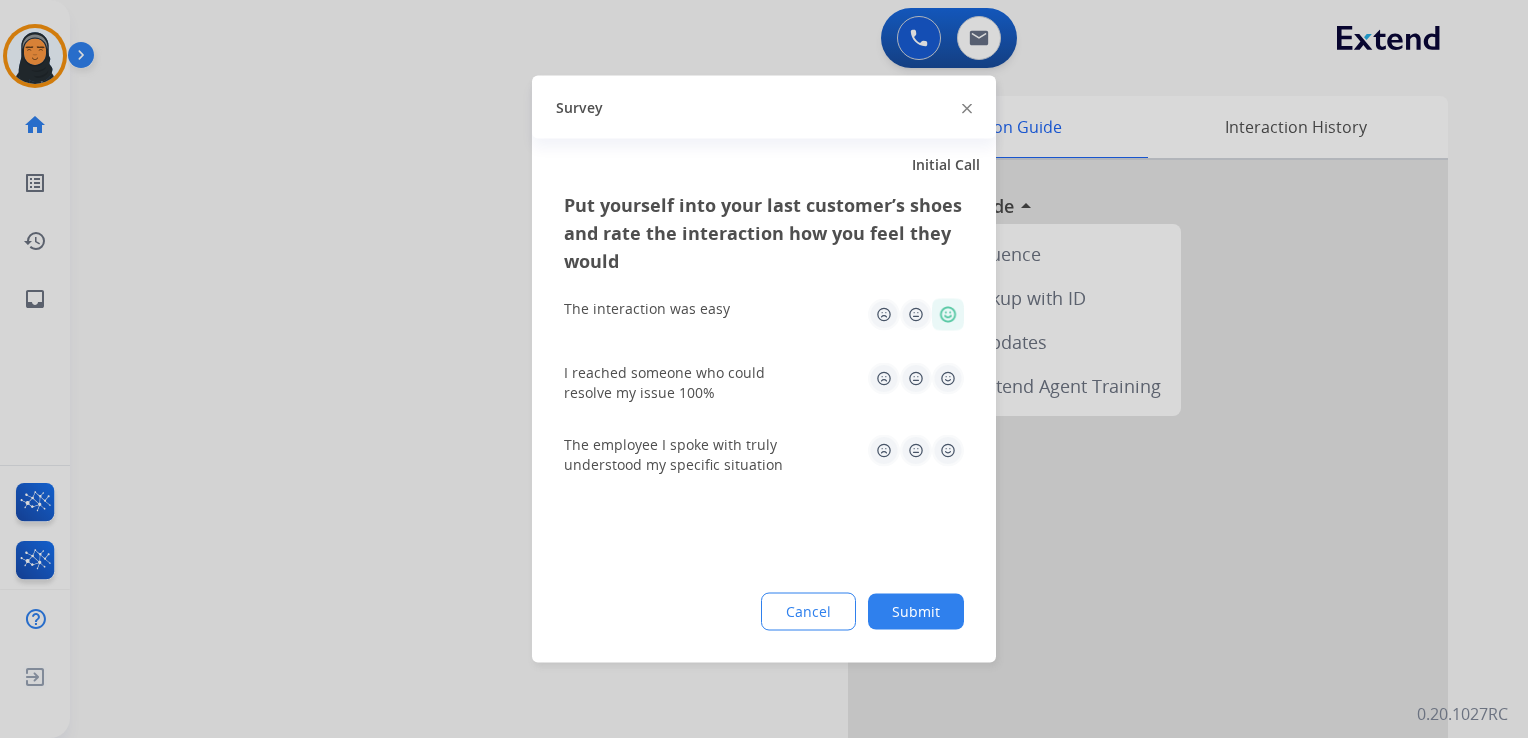 click on "I reached someone who could resolve my issue 100%" 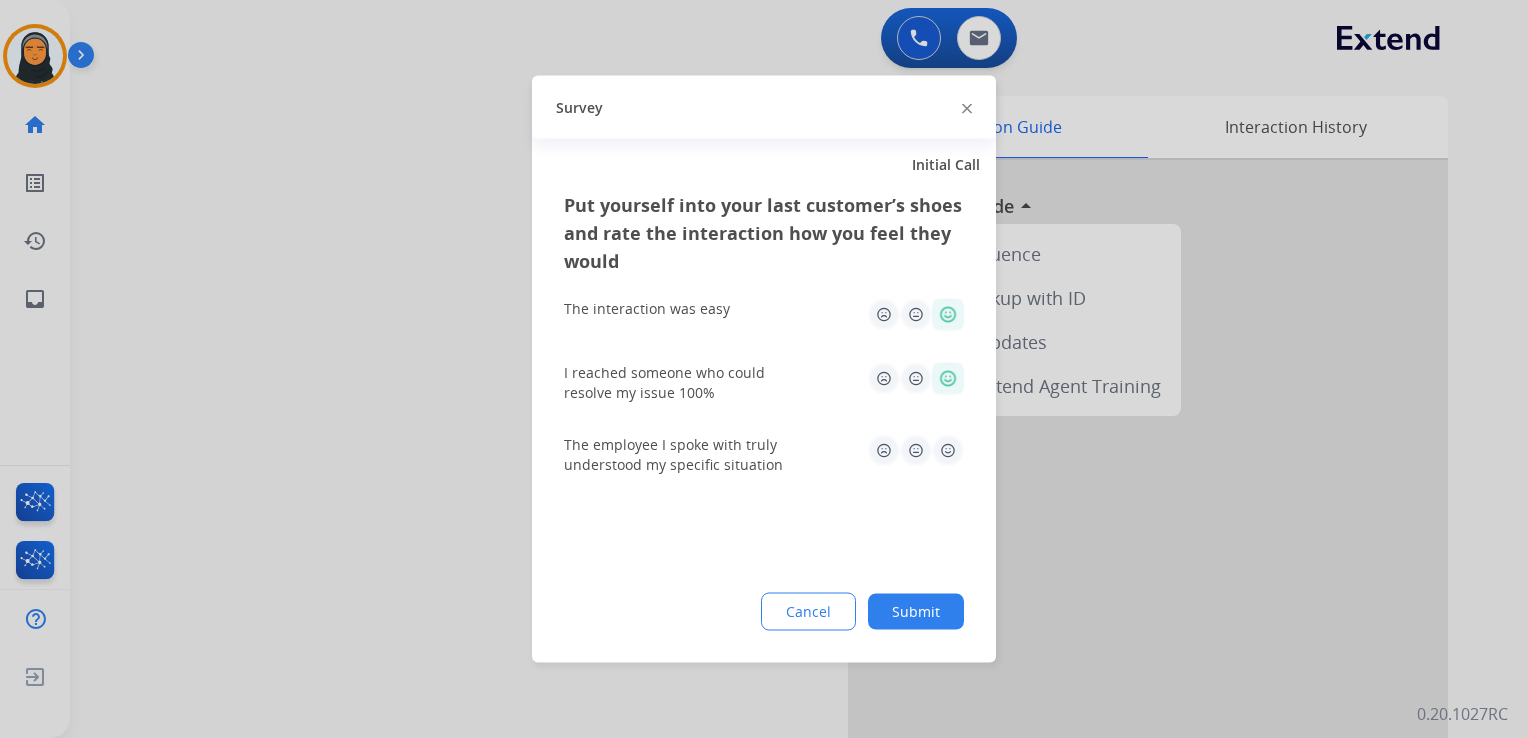 click 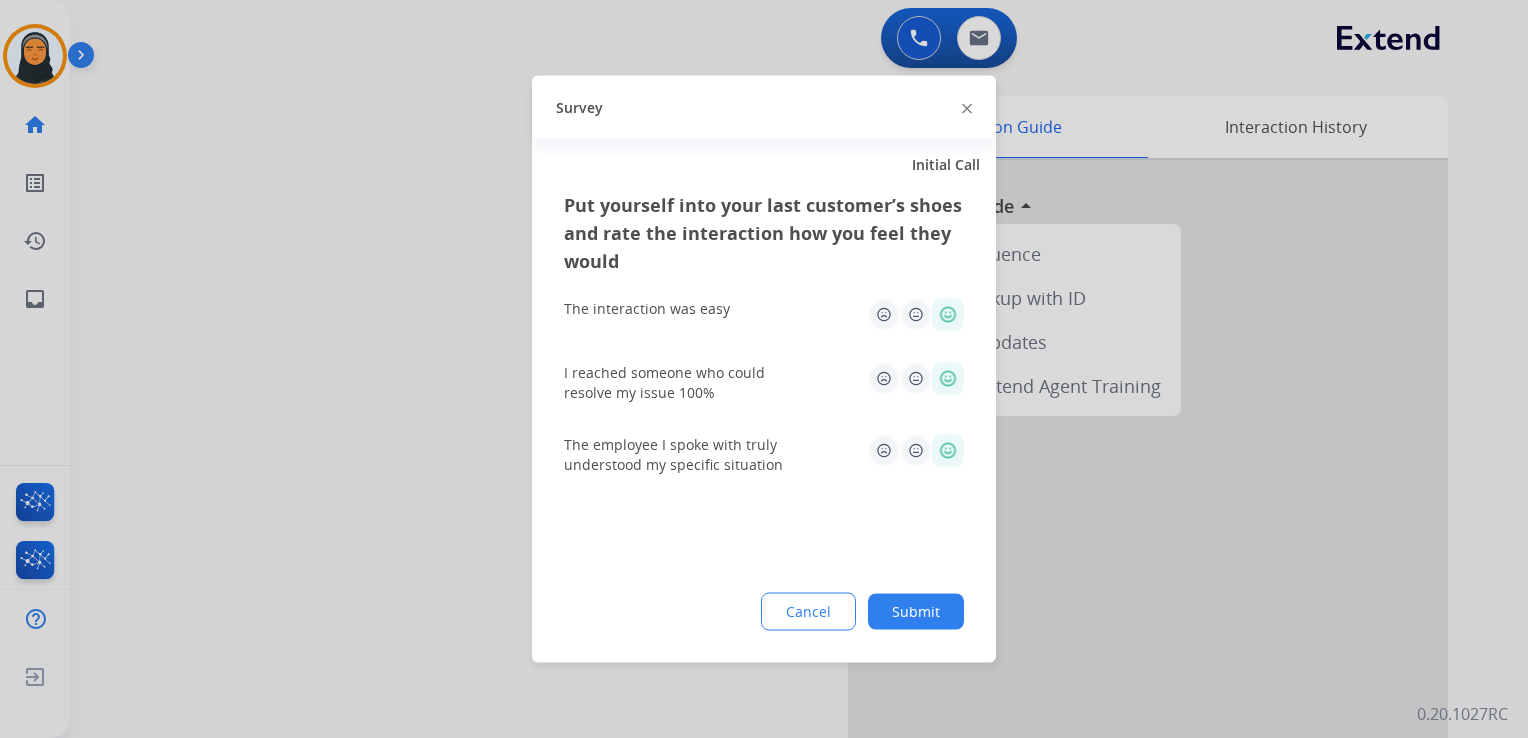 click on "Put yourself into your last customer’s shoes and rate the interaction how you feel they would  The interaction was easy   I reached someone who could resolve my issue 100%   The employee I spoke with truly understood my specific situation  Cancel Submit" 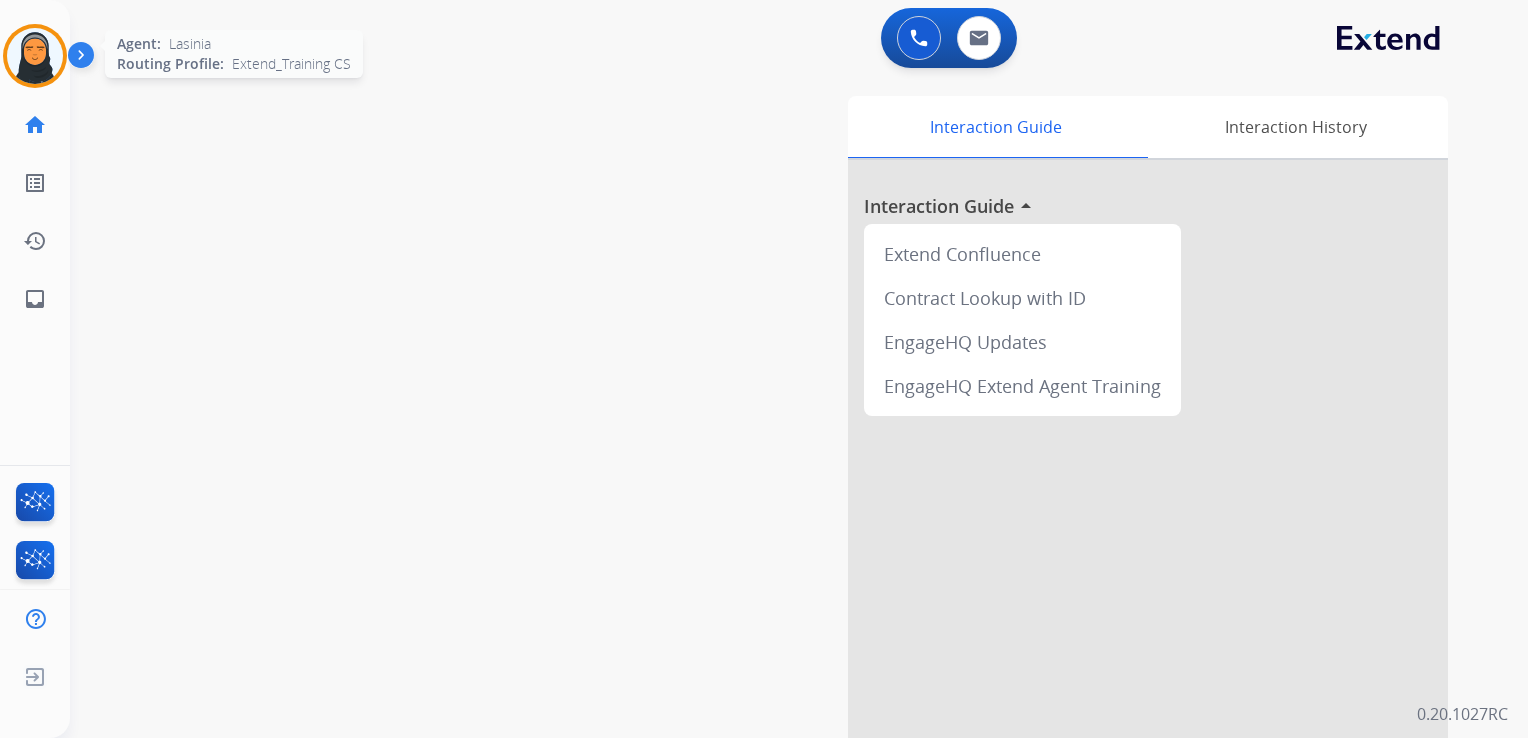 click at bounding box center [35, 56] 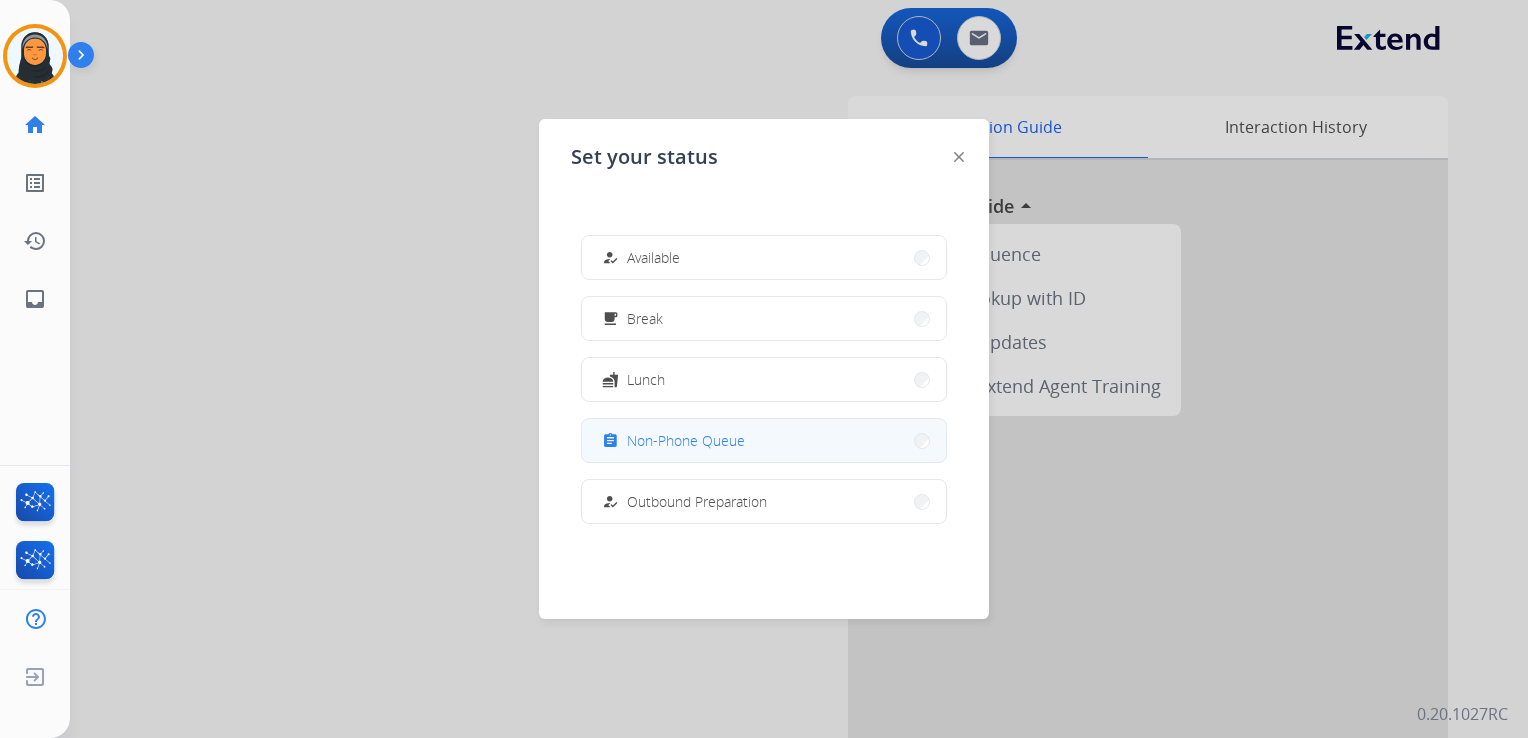 click on "Non-Phone Queue" at bounding box center (686, 440) 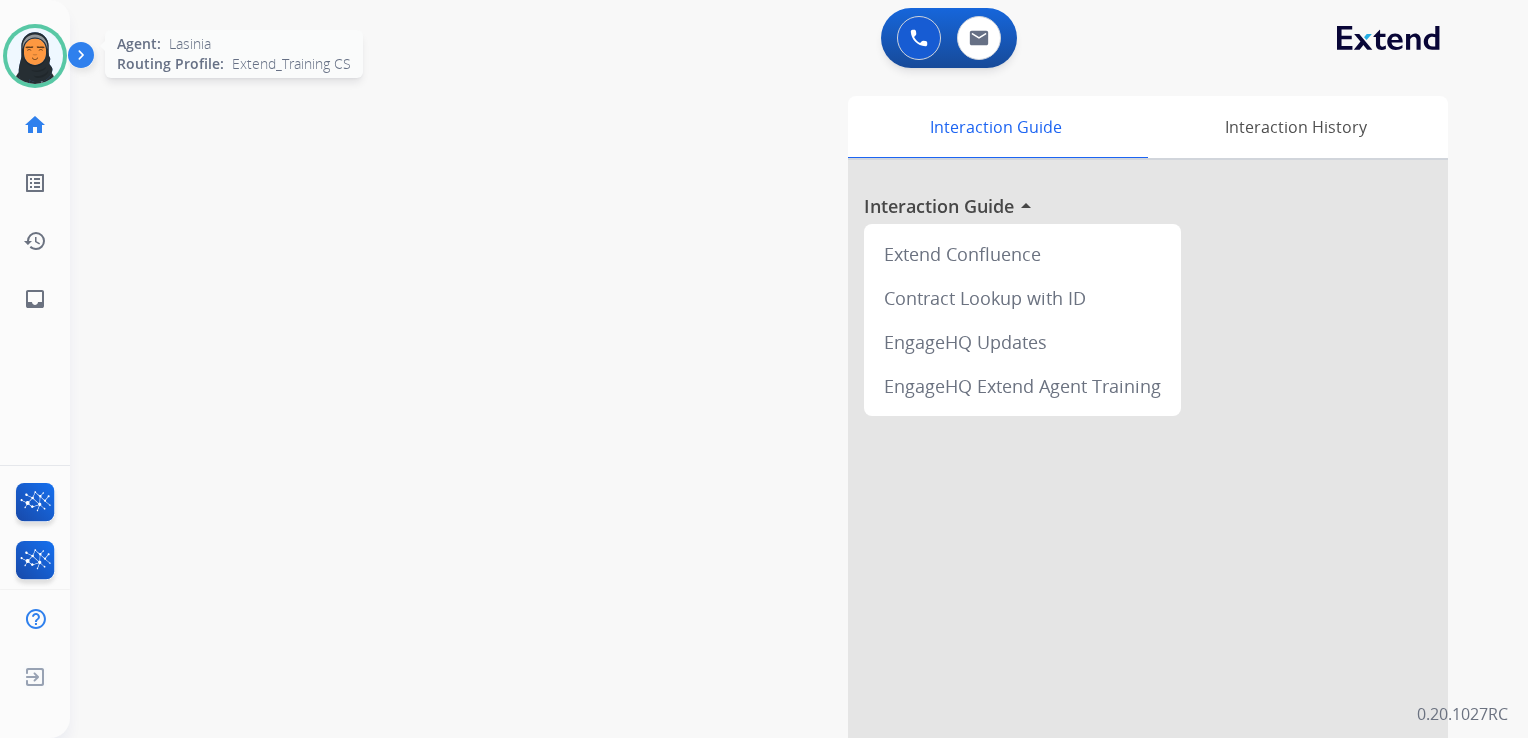 click at bounding box center [35, 56] 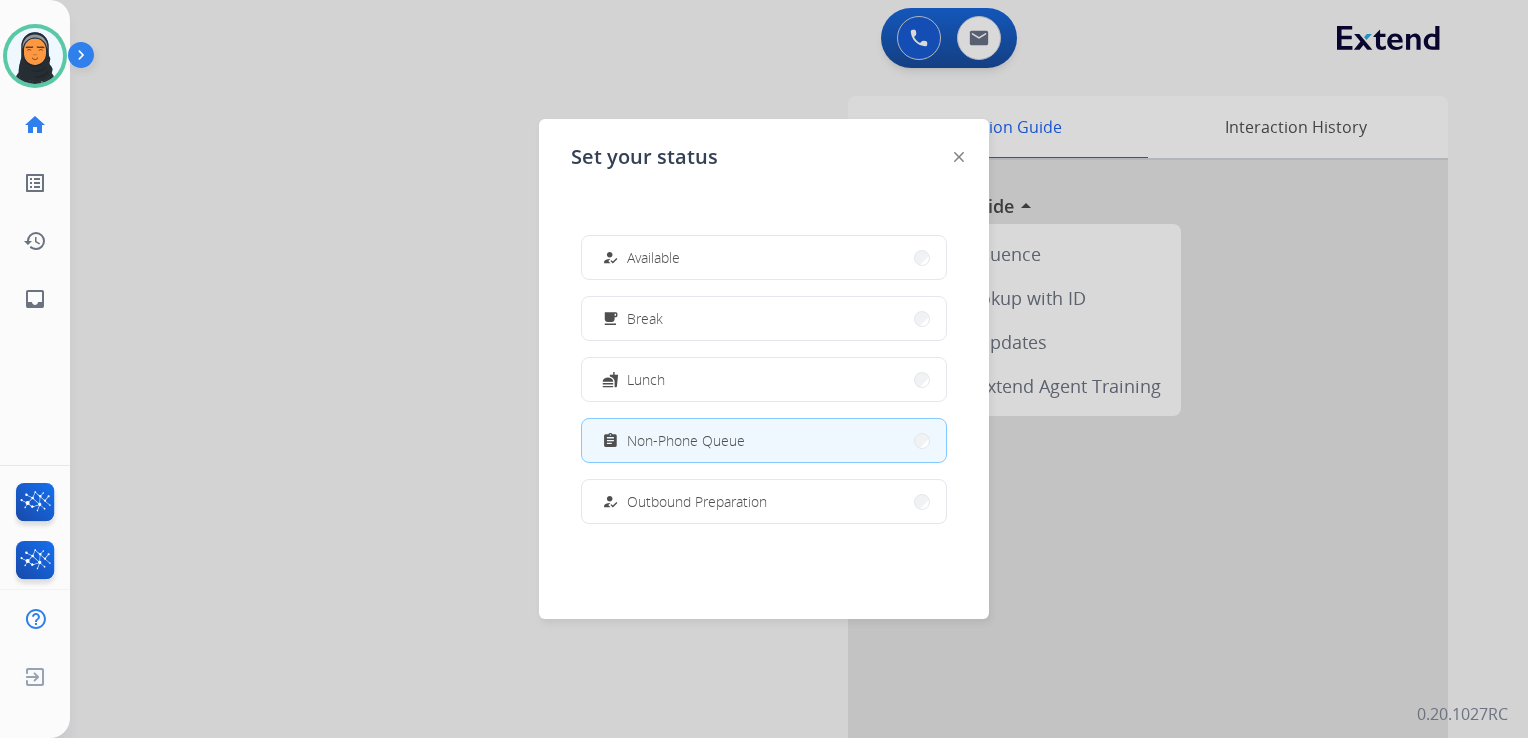 click on "how_to_reg Available" at bounding box center [764, 257] 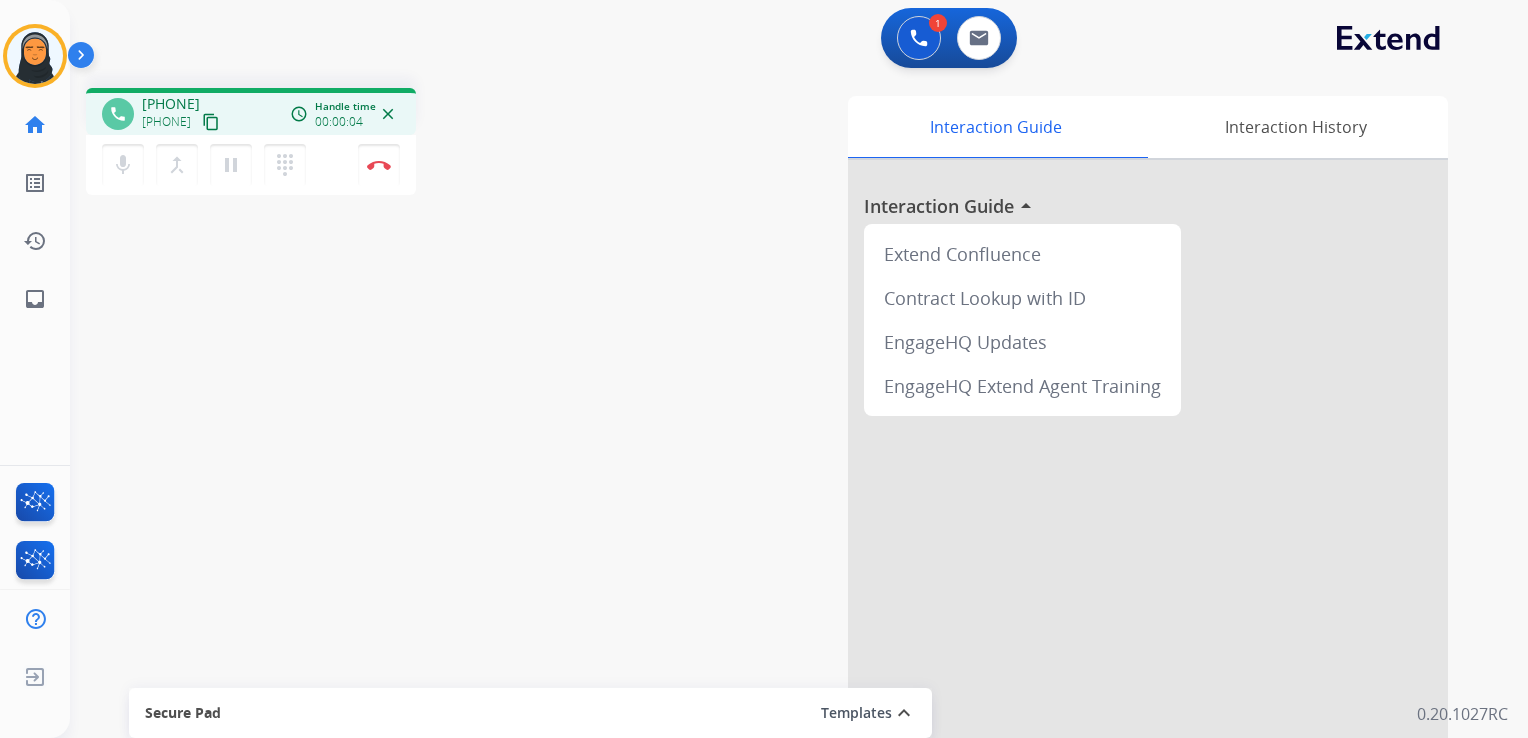 click on "content_copy" at bounding box center [211, 122] 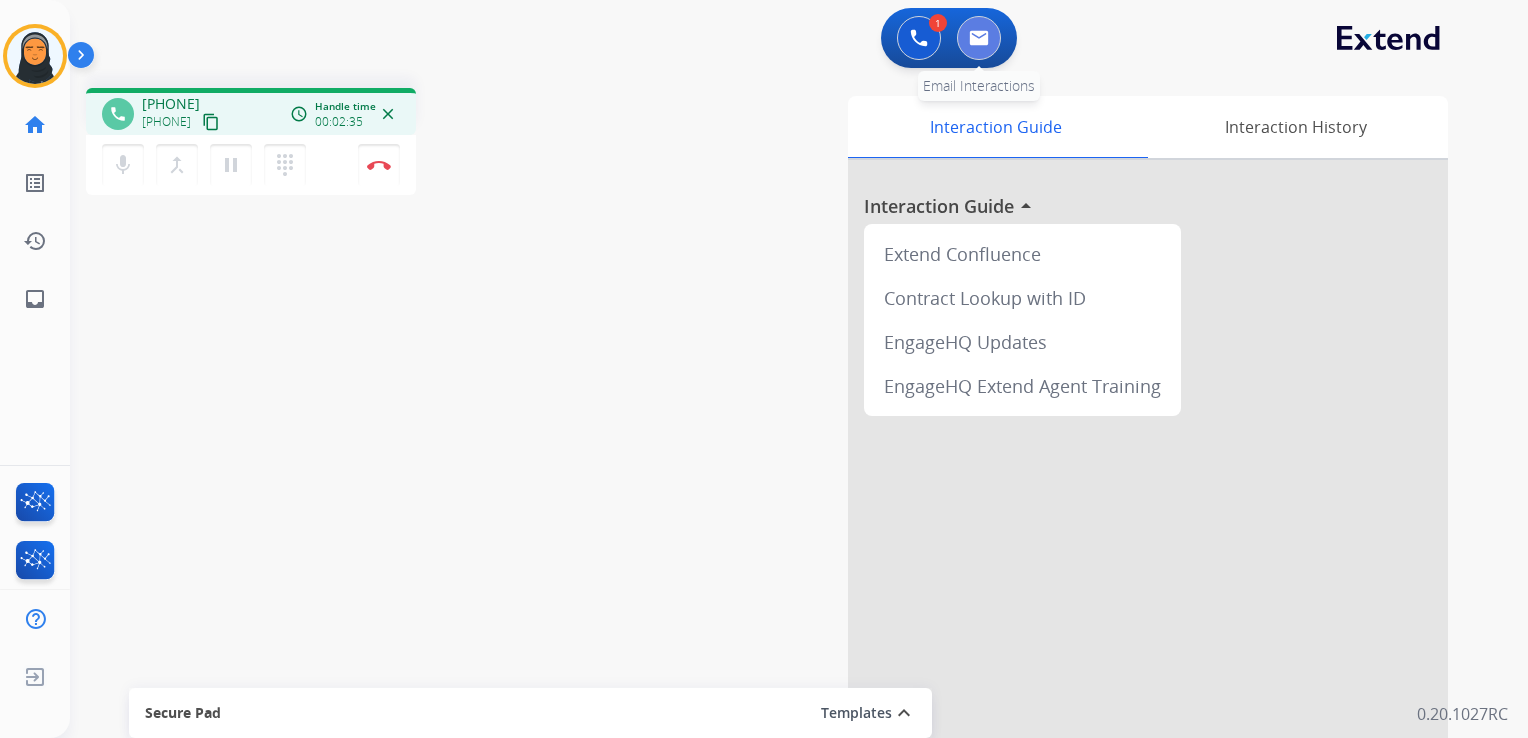 click at bounding box center (979, 38) 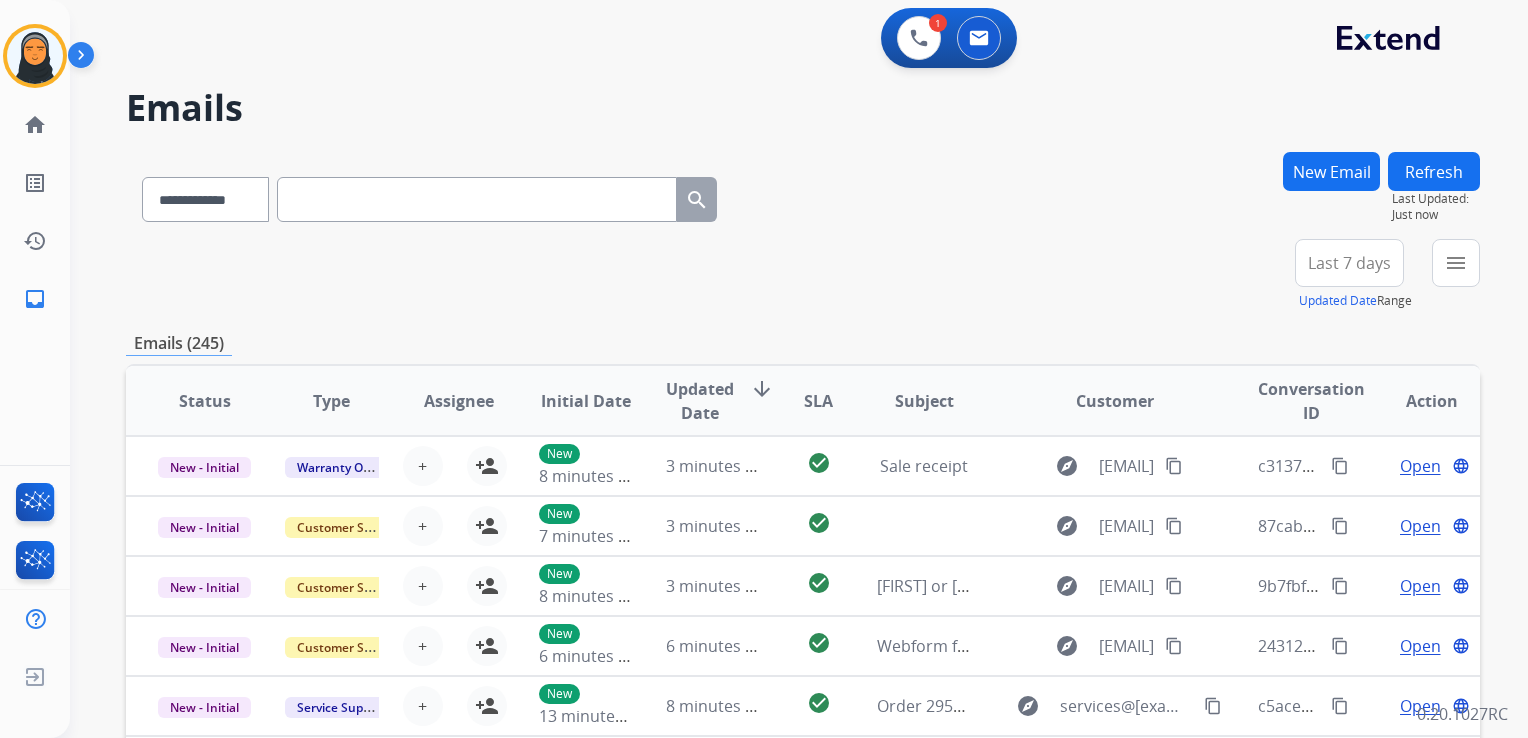 click at bounding box center (477, 199) 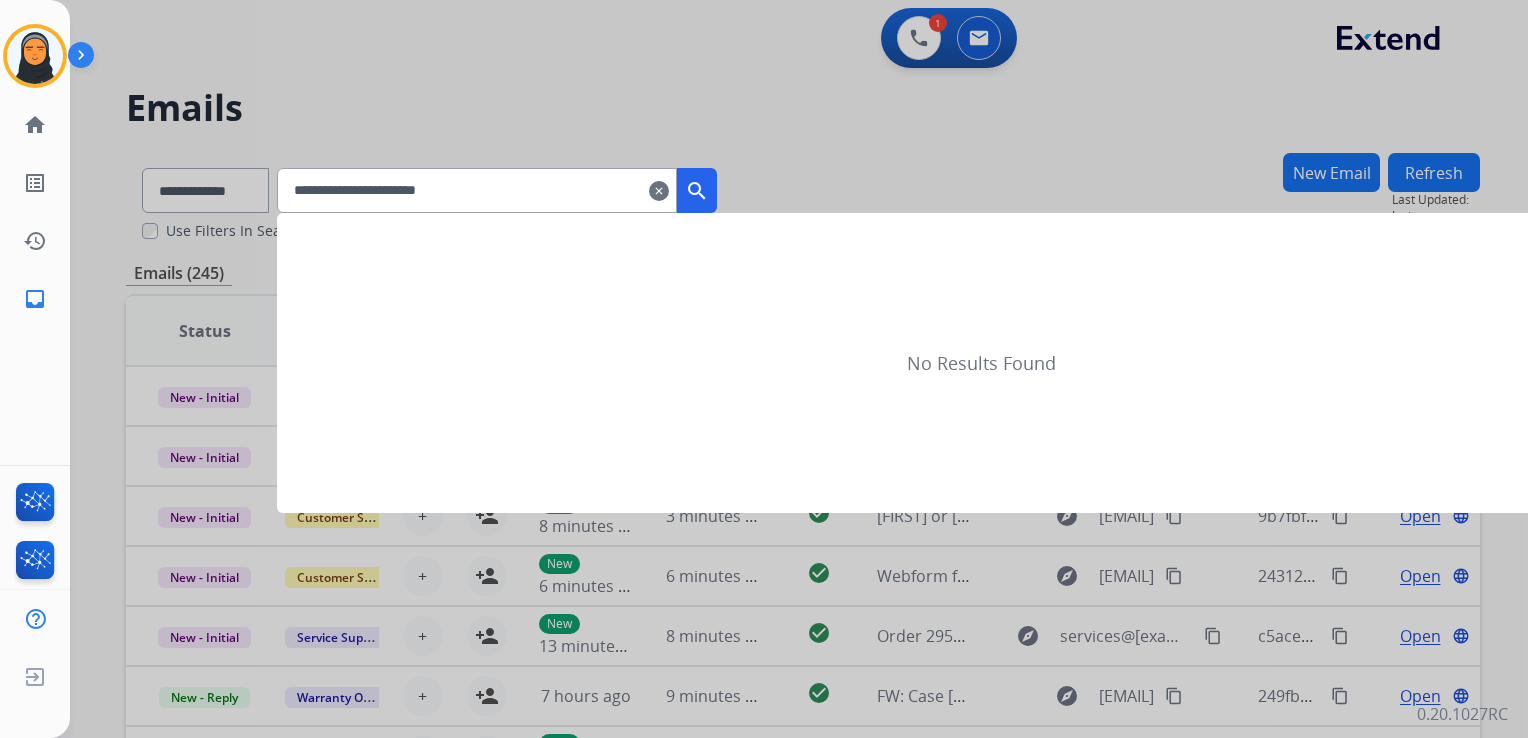 type on "**********" 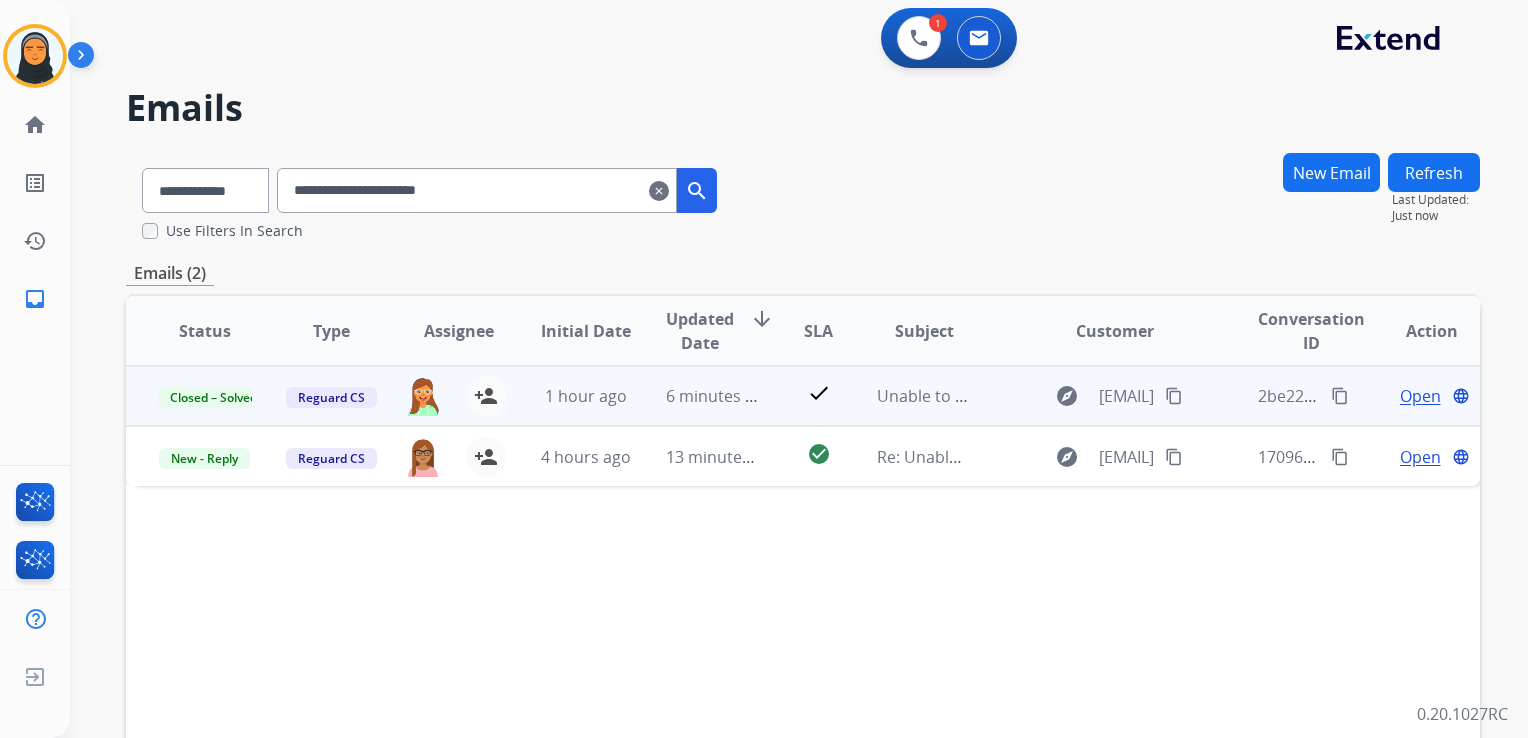 click on "Open" at bounding box center [1420, 396] 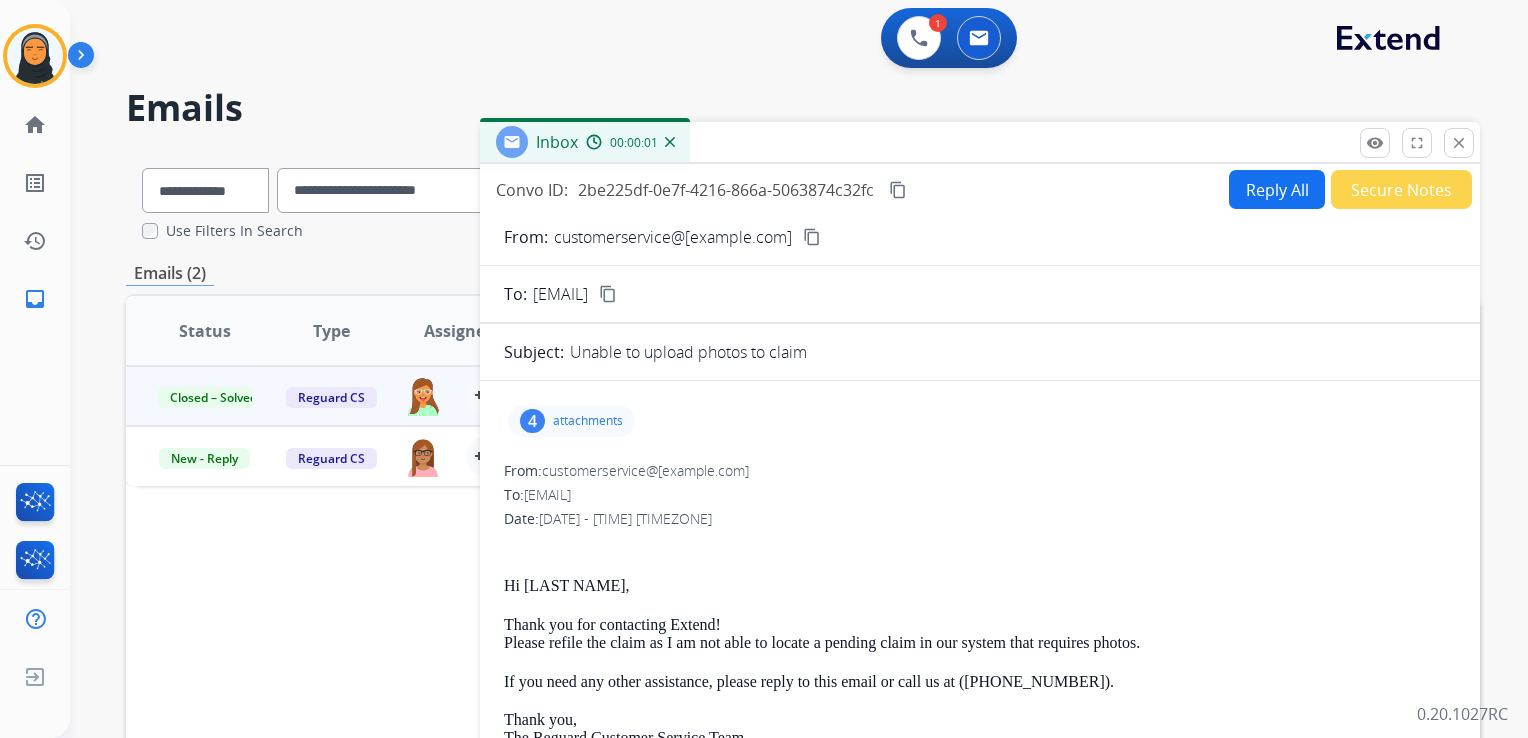 click on "attachments" at bounding box center (588, 421) 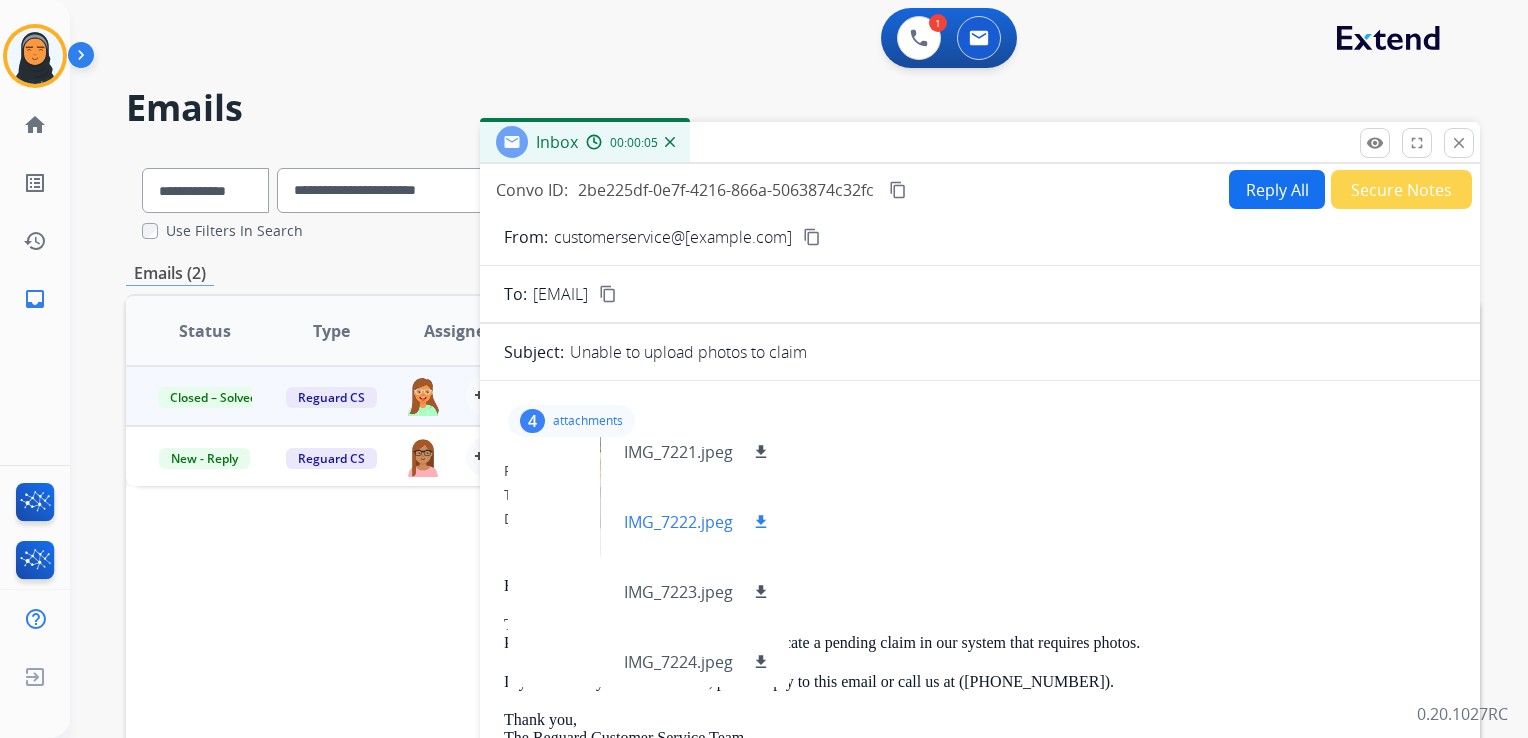 scroll, scrollTop: 29, scrollLeft: 0, axis: vertical 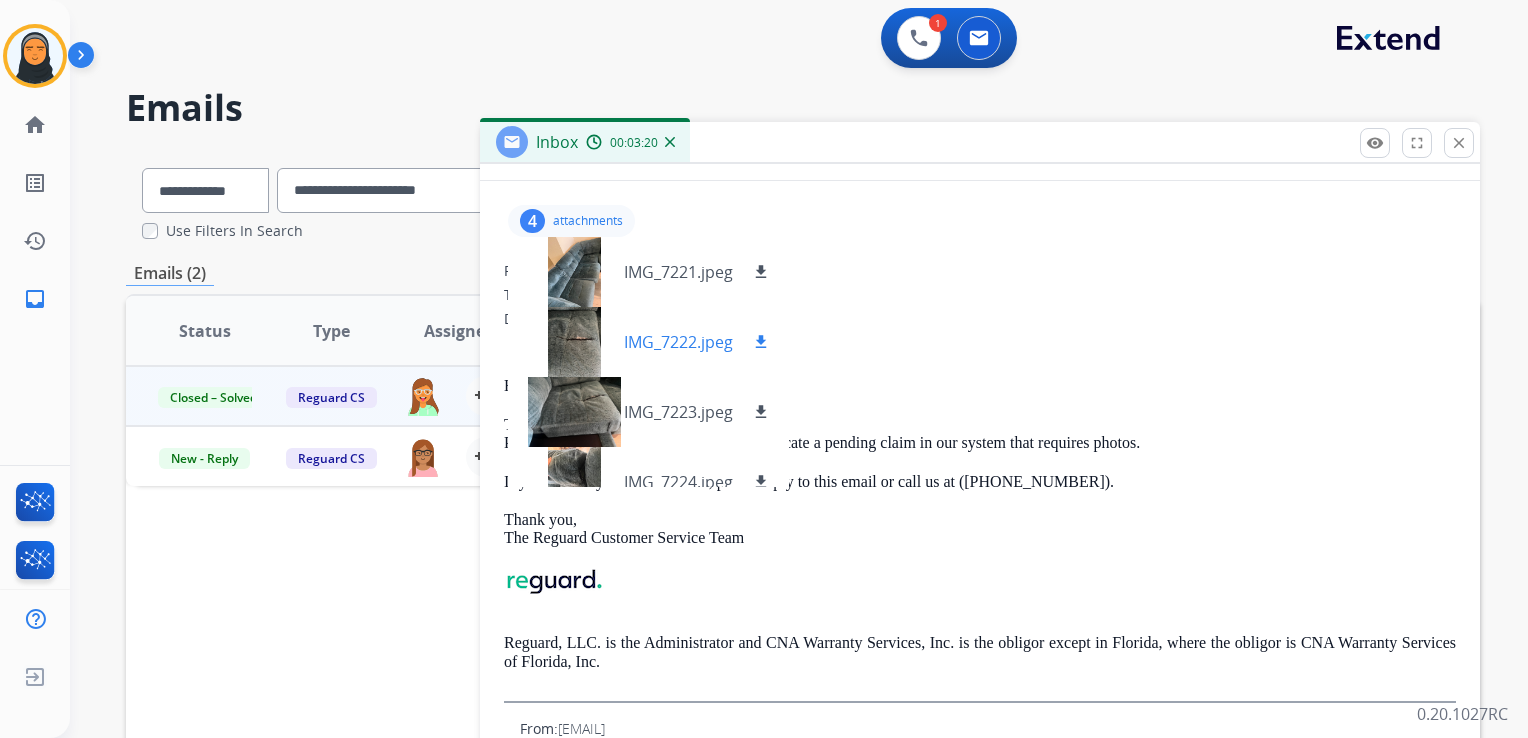 click at bounding box center [574, 342] 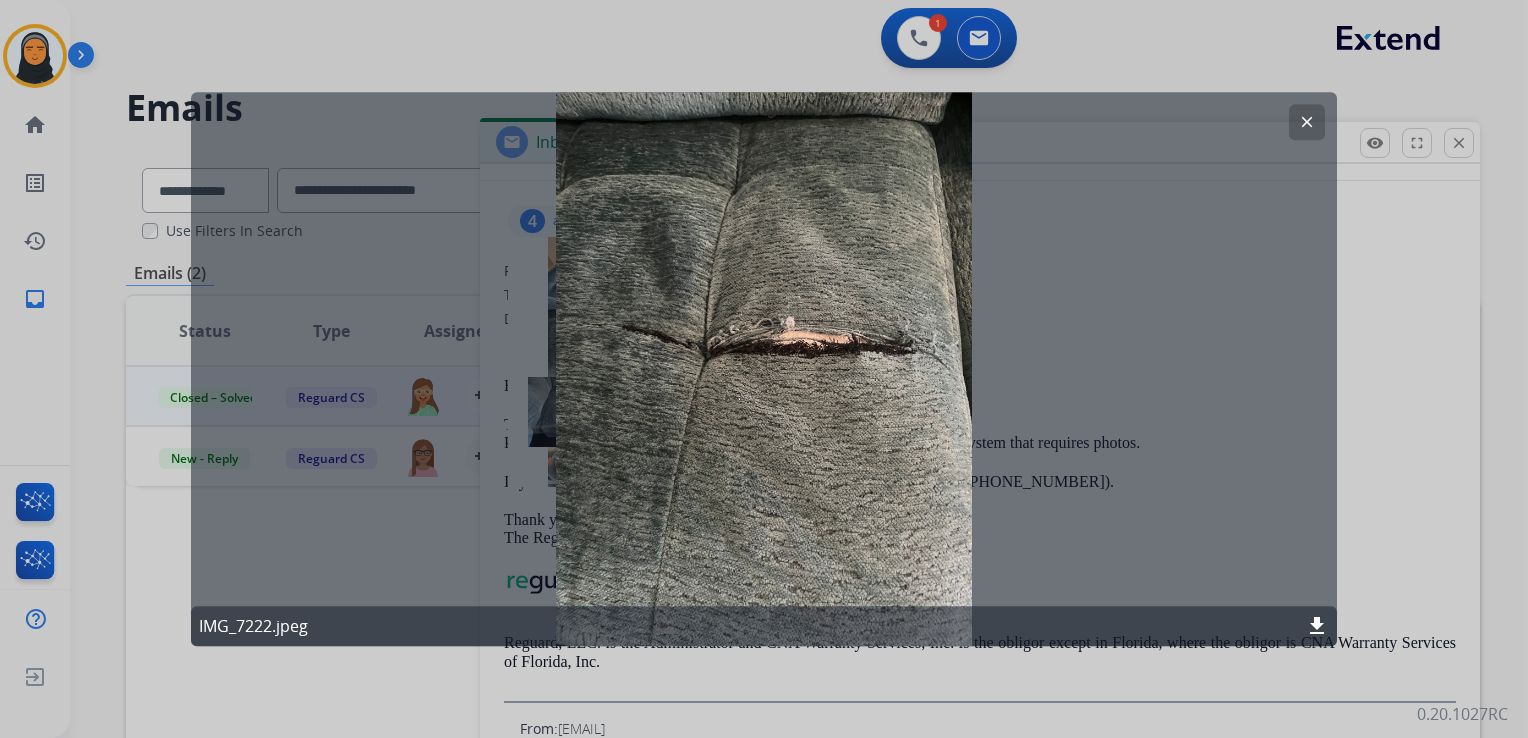 click on "download" 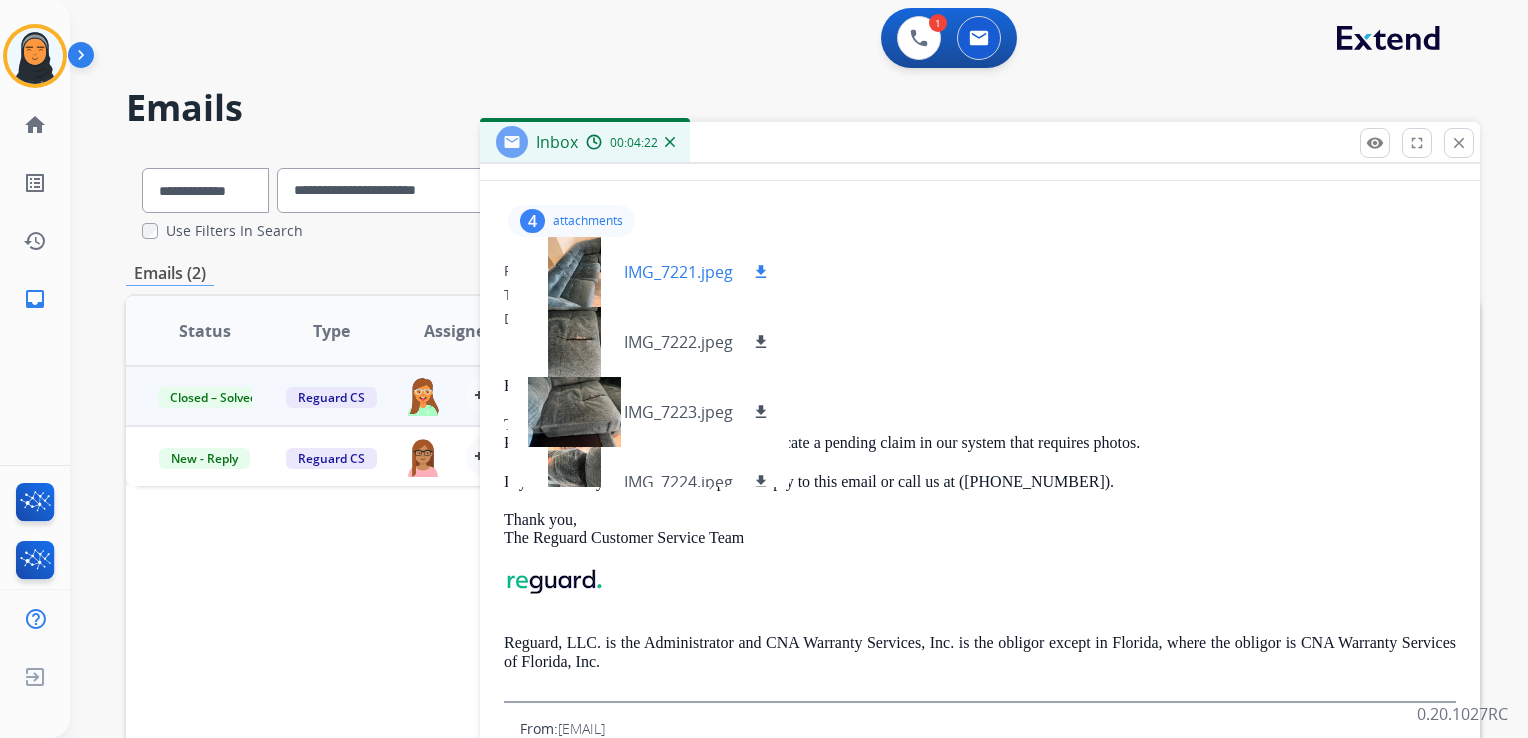 click on "download" at bounding box center [761, 272] 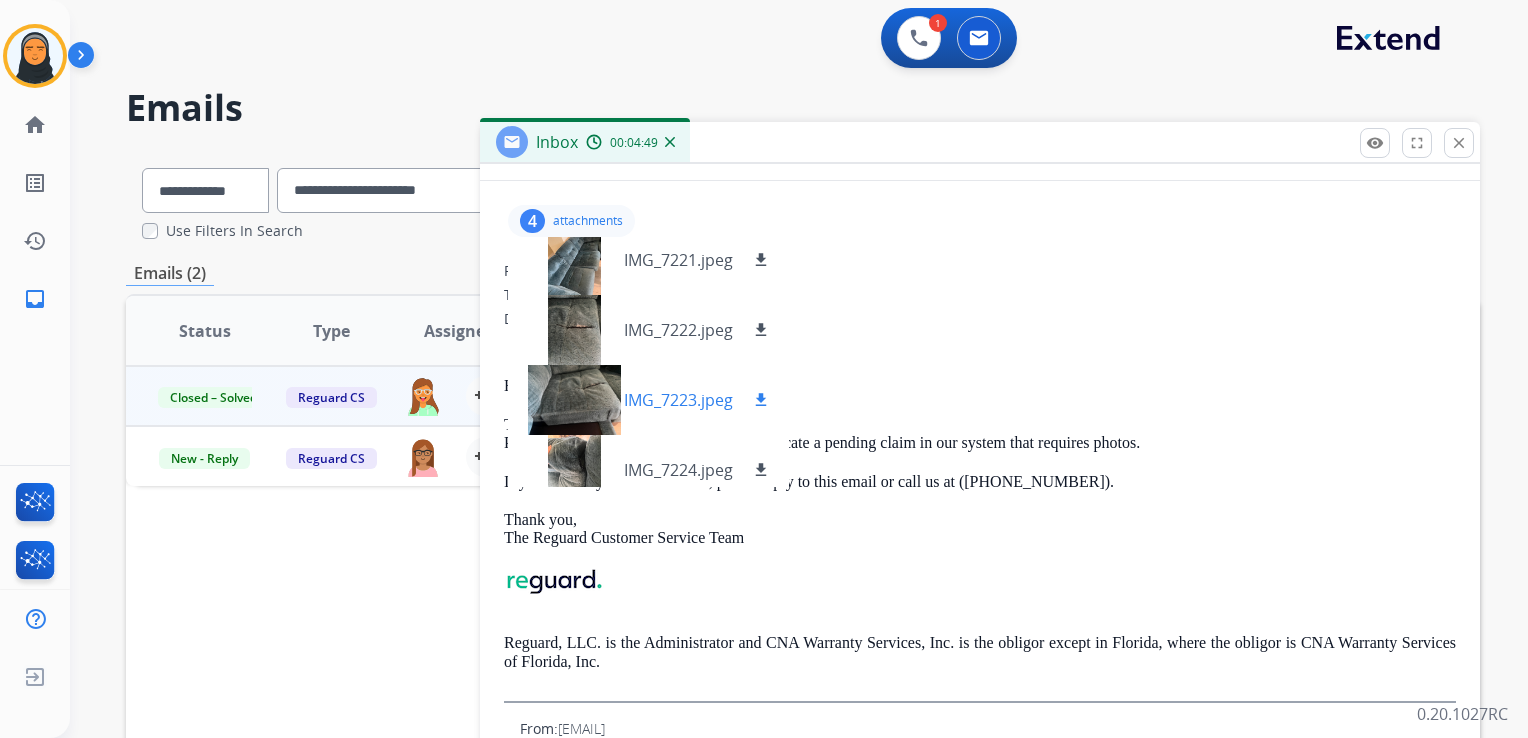 scroll, scrollTop: 29, scrollLeft: 0, axis: vertical 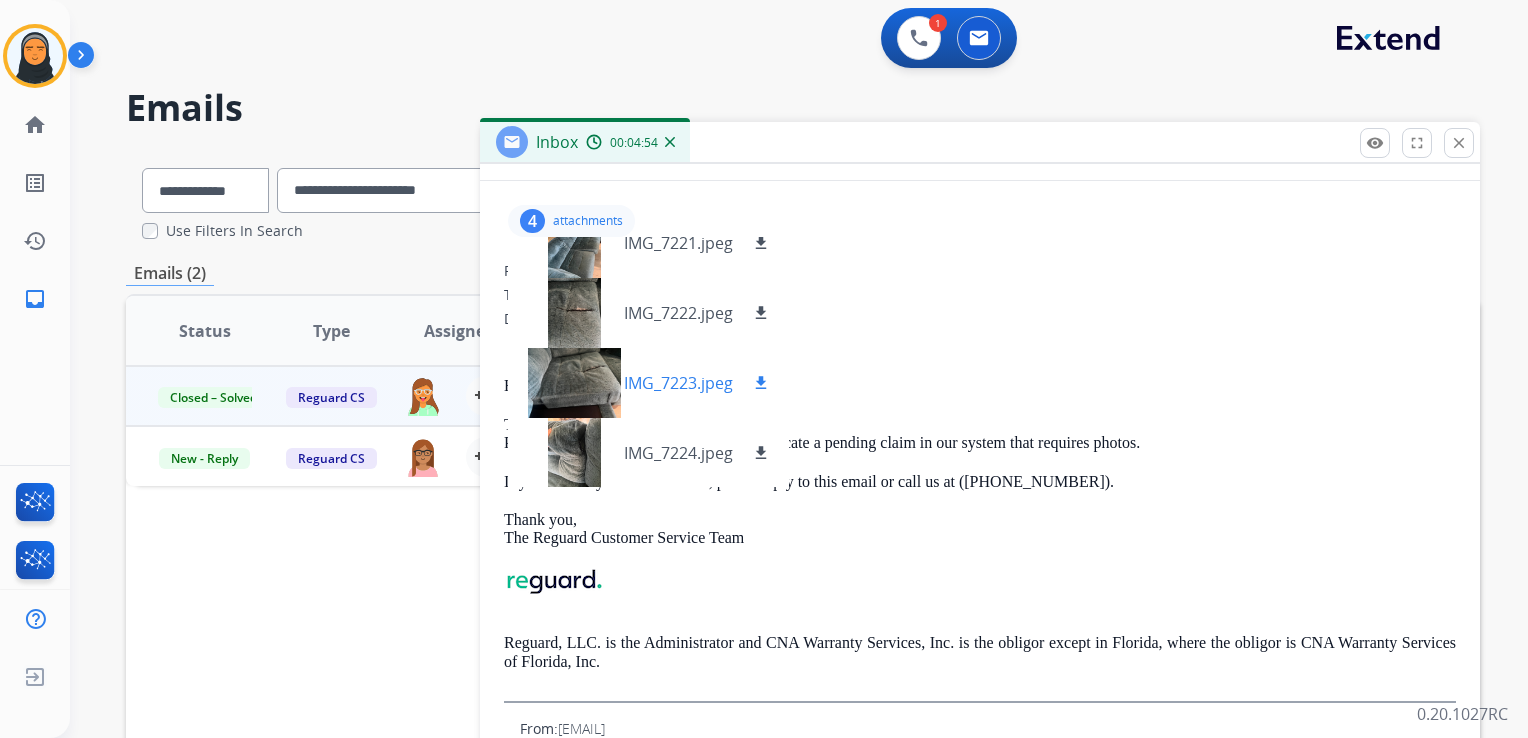 click on "download" at bounding box center [761, 383] 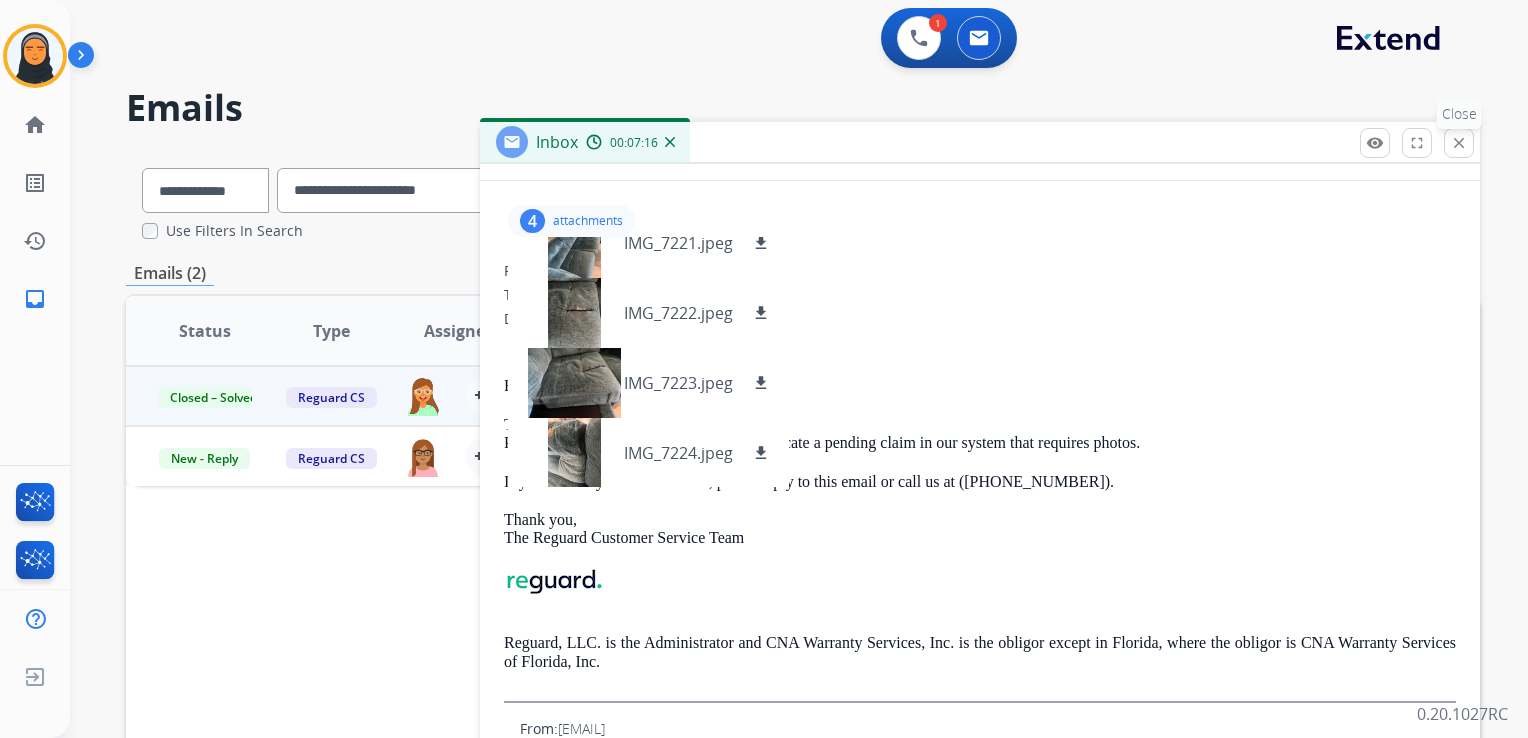click on "close" at bounding box center (1459, 143) 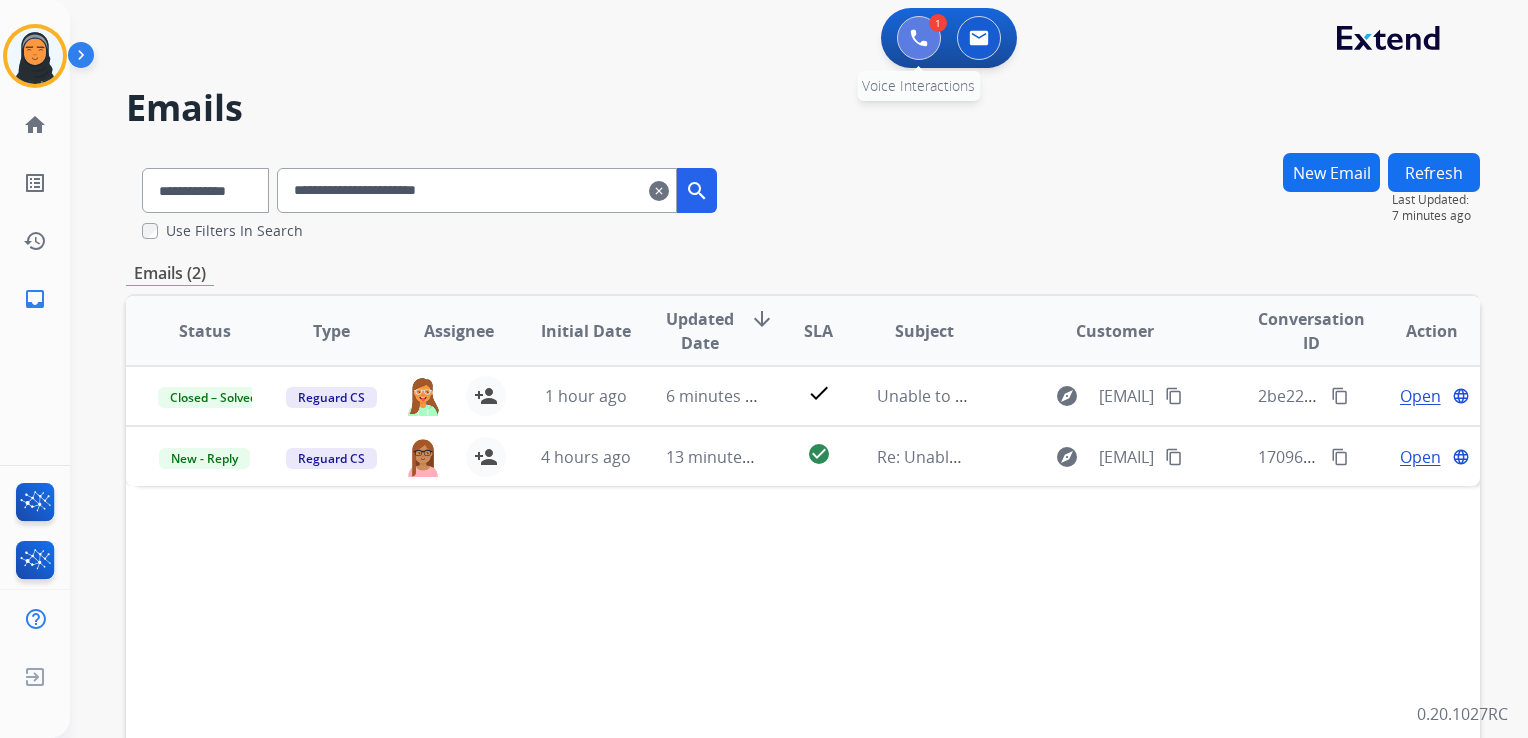 click at bounding box center [919, 38] 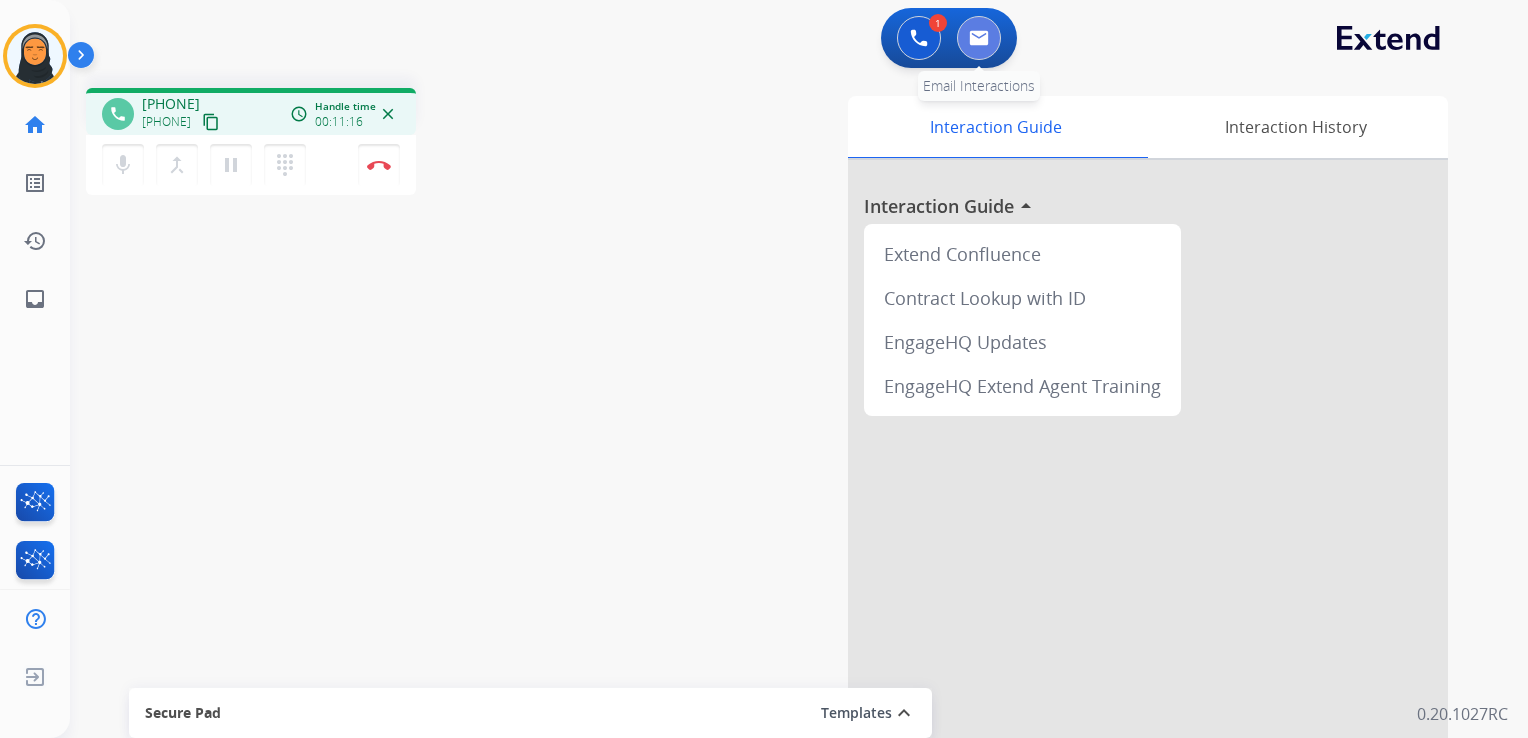 click at bounding box center (979, 38) 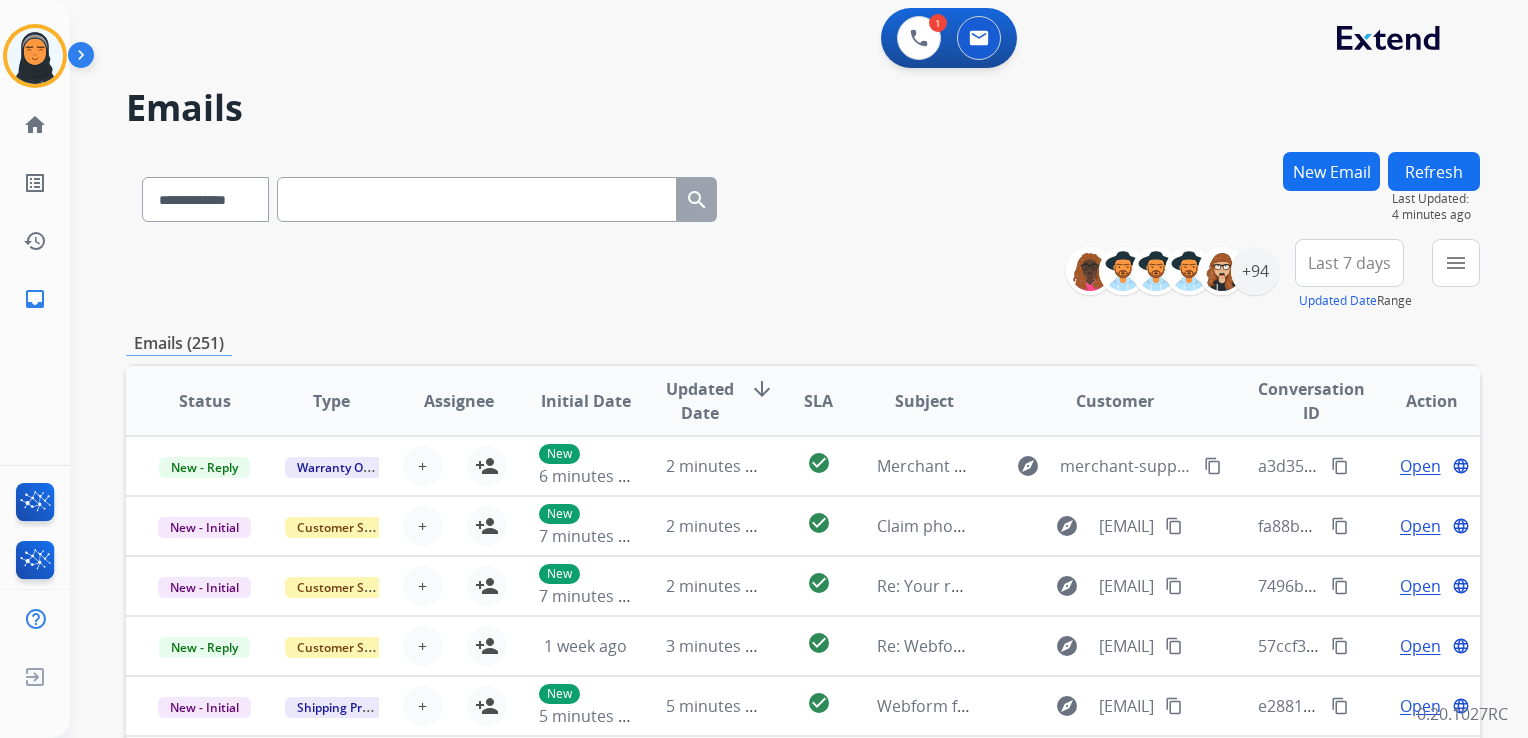 click at bounding box center (477, 199) 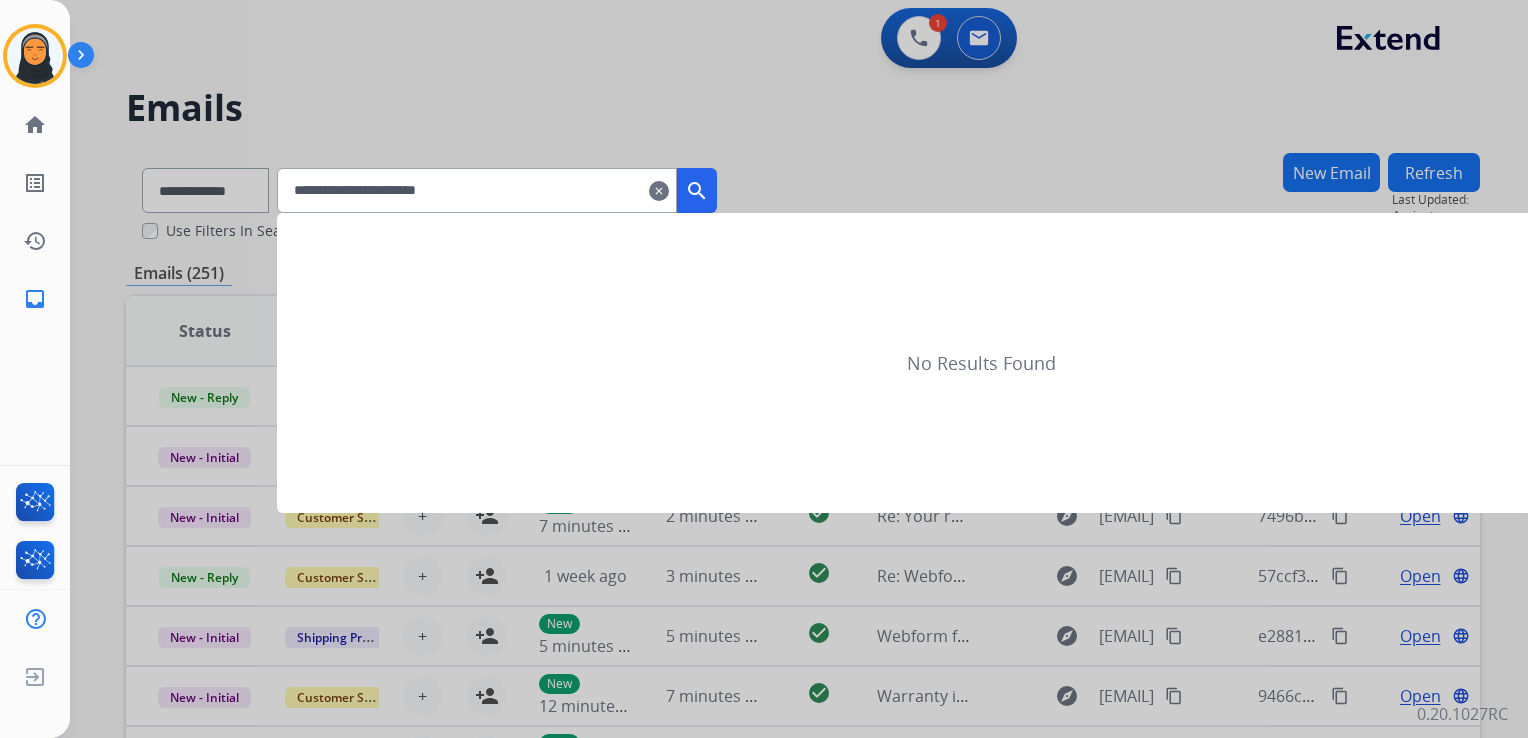 type on "**********" 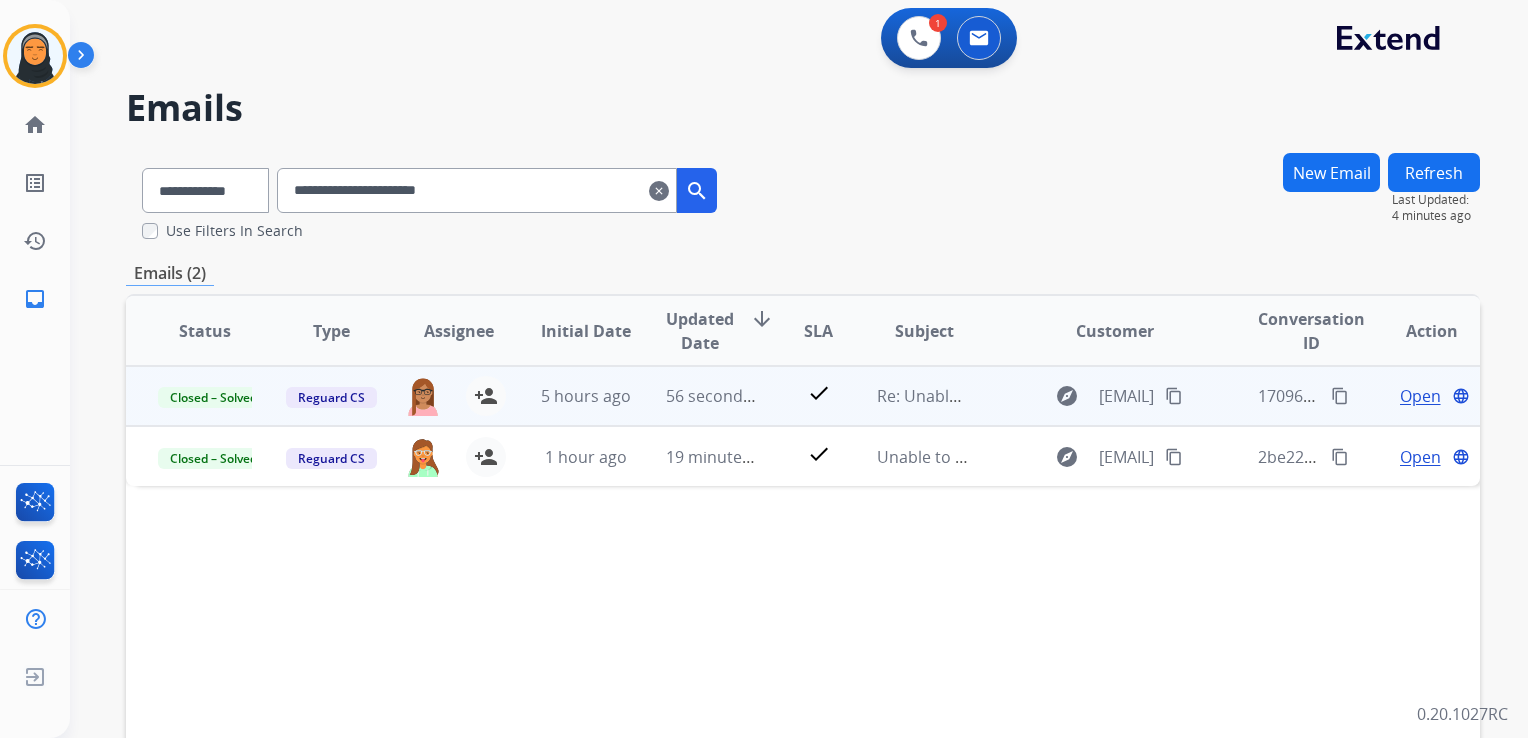 click on "Open" at bounding box center [1420, 396] 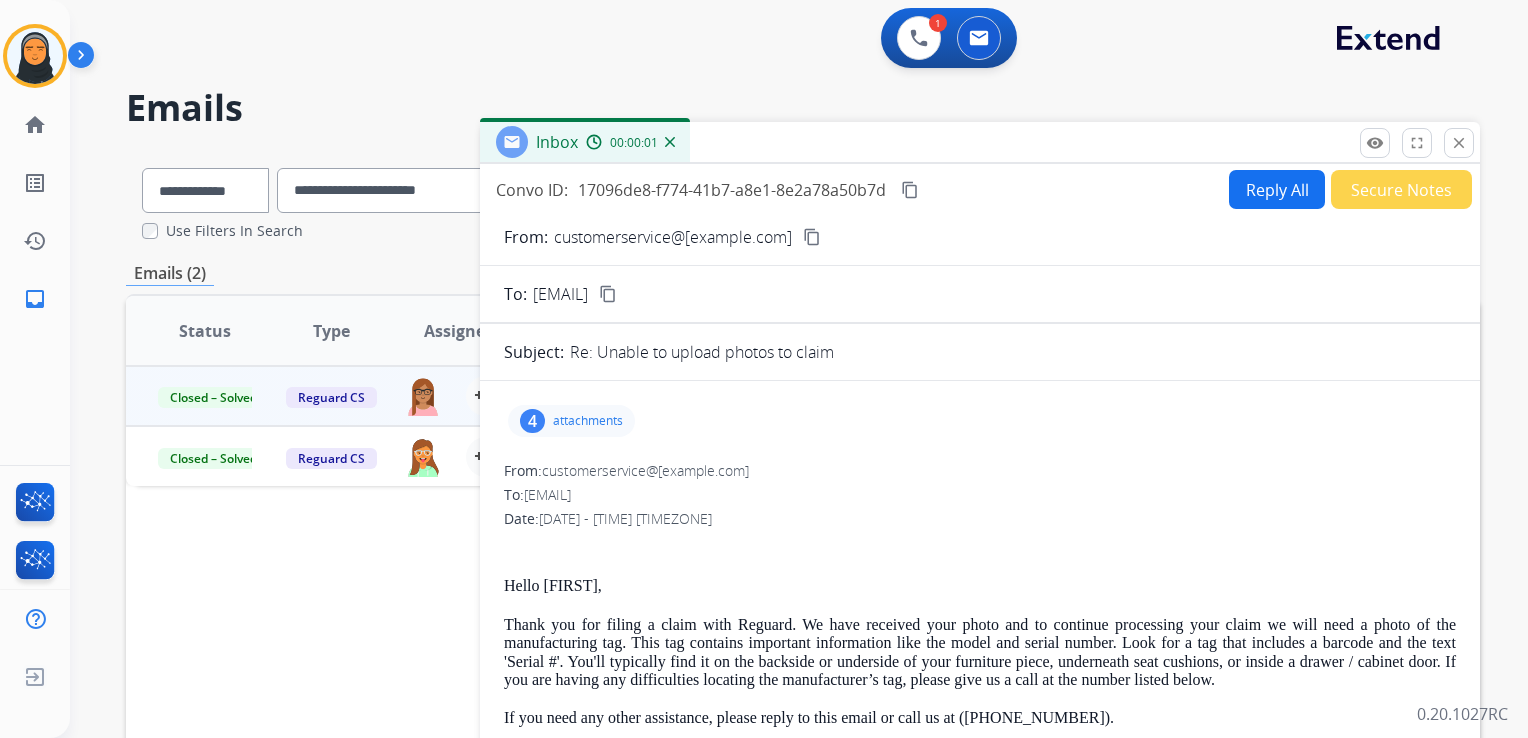 click on "attachments" at bounding box center (588, 421) 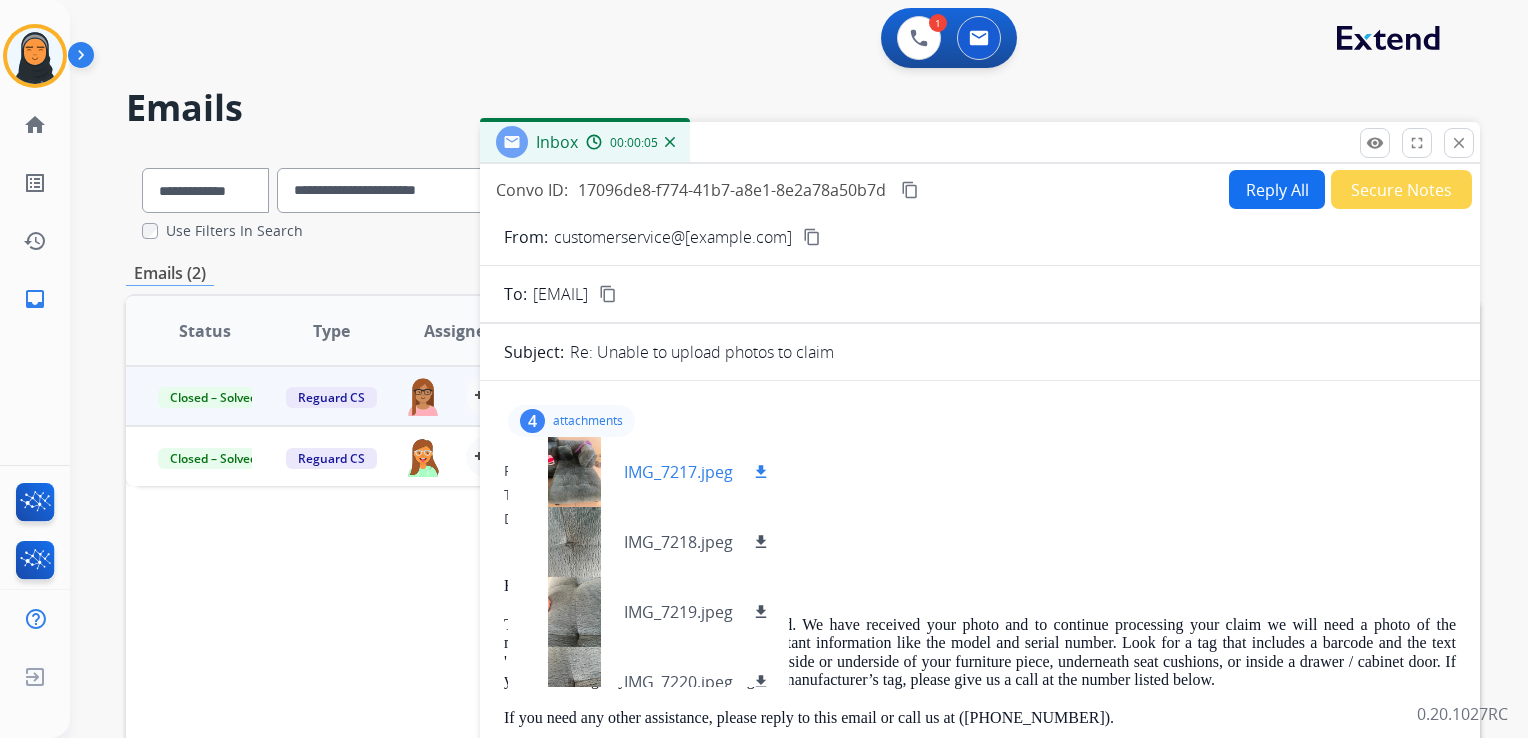 click at bounding box center [574, 472] 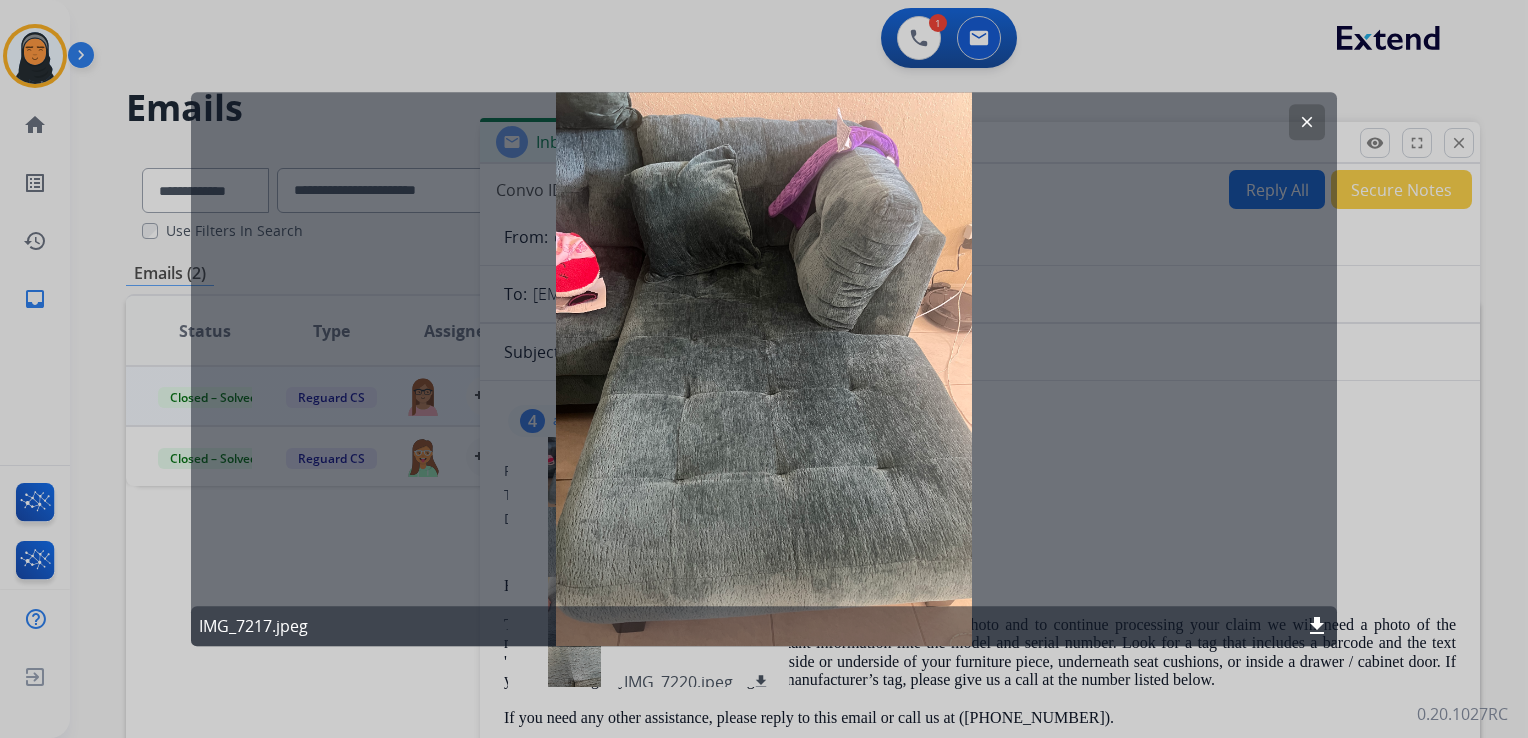 drag, startPoint x: 1321, startPoint y: 623, endPoint x: 1339, endPoint y: 578, distance: 48.466484 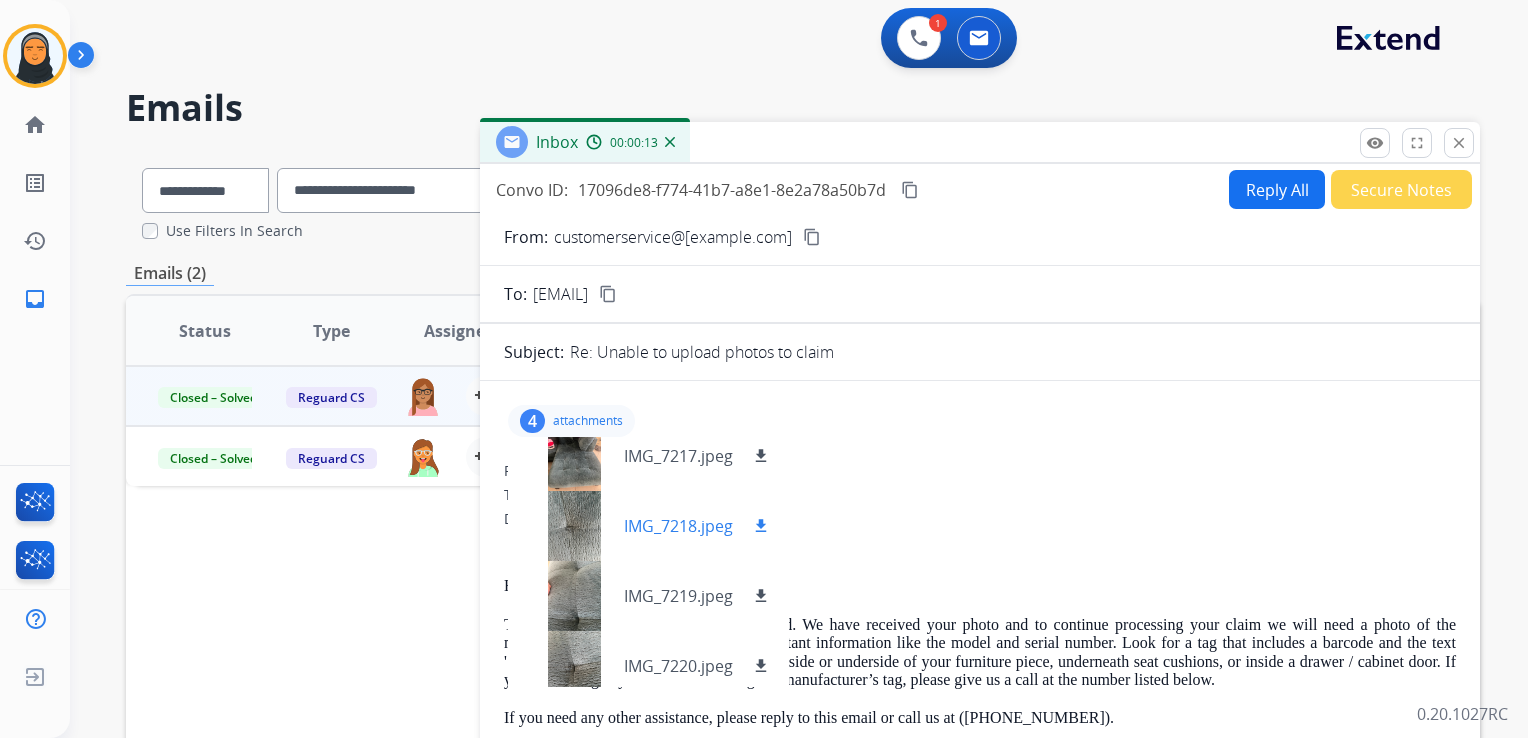 scroll, scrollTop: 29, scrollLeft: 0, axis: vertical 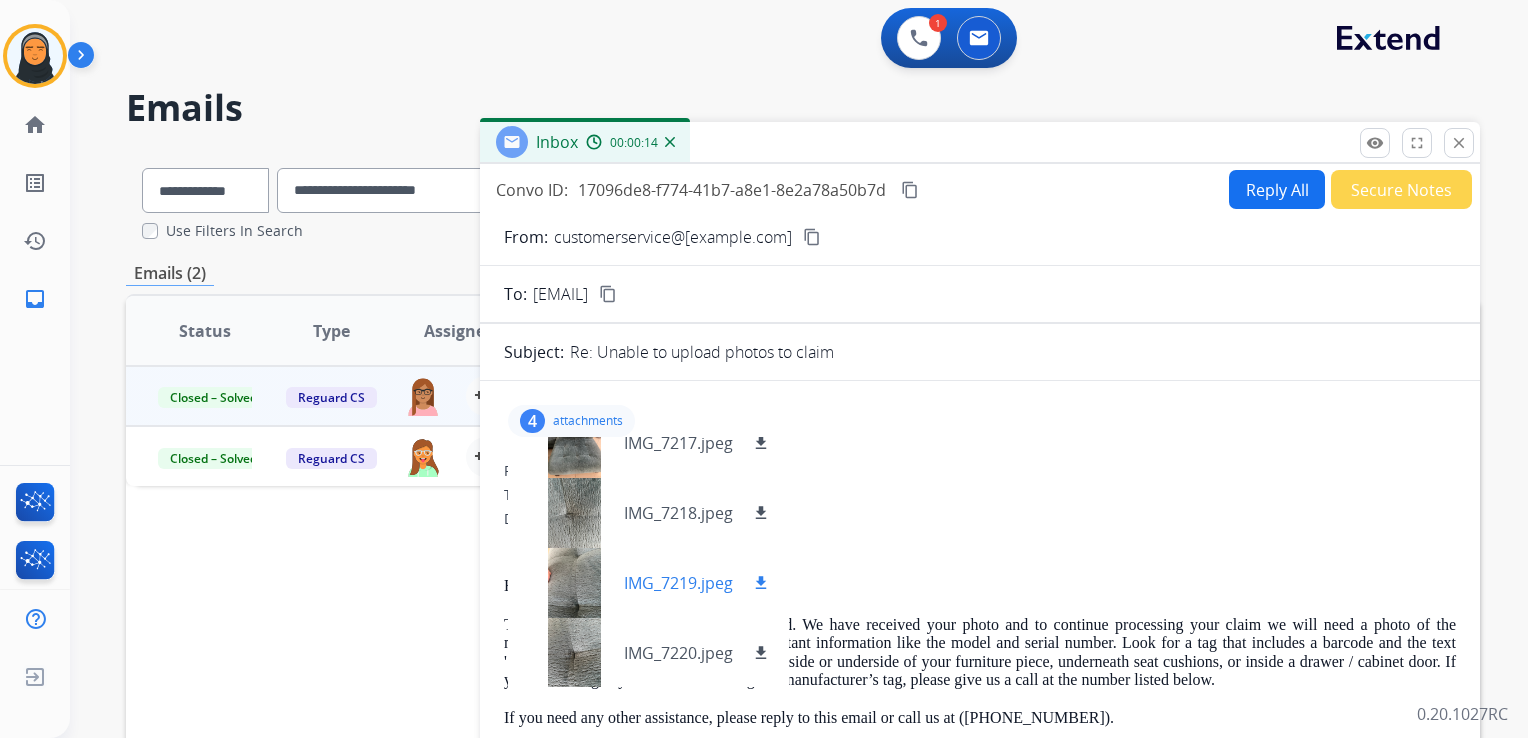 click at bounding box center (574, 583) 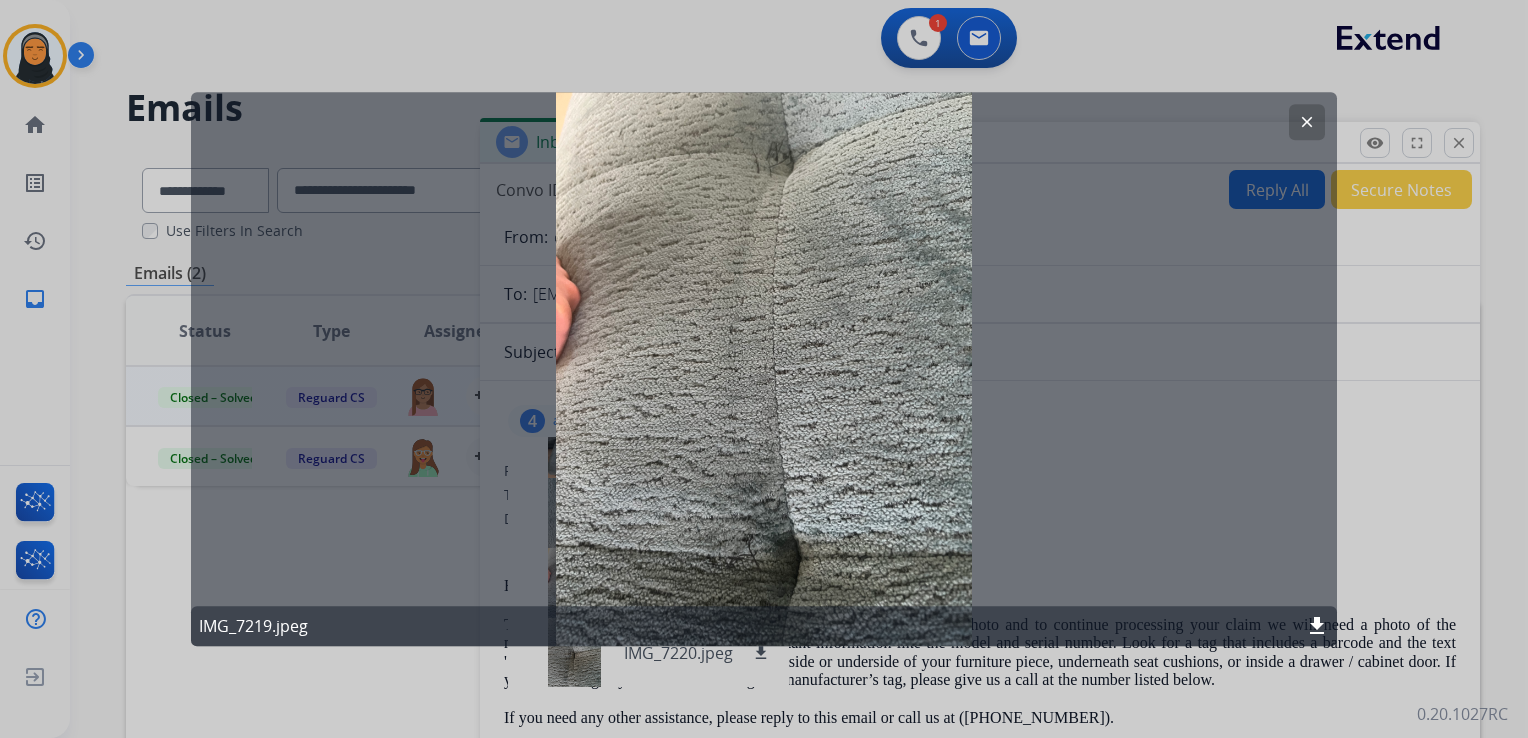 drag, startPoint x: 1321, startPoint y: 624, endPoint x: 1327, endPoint y: 600, distance: 24.738634 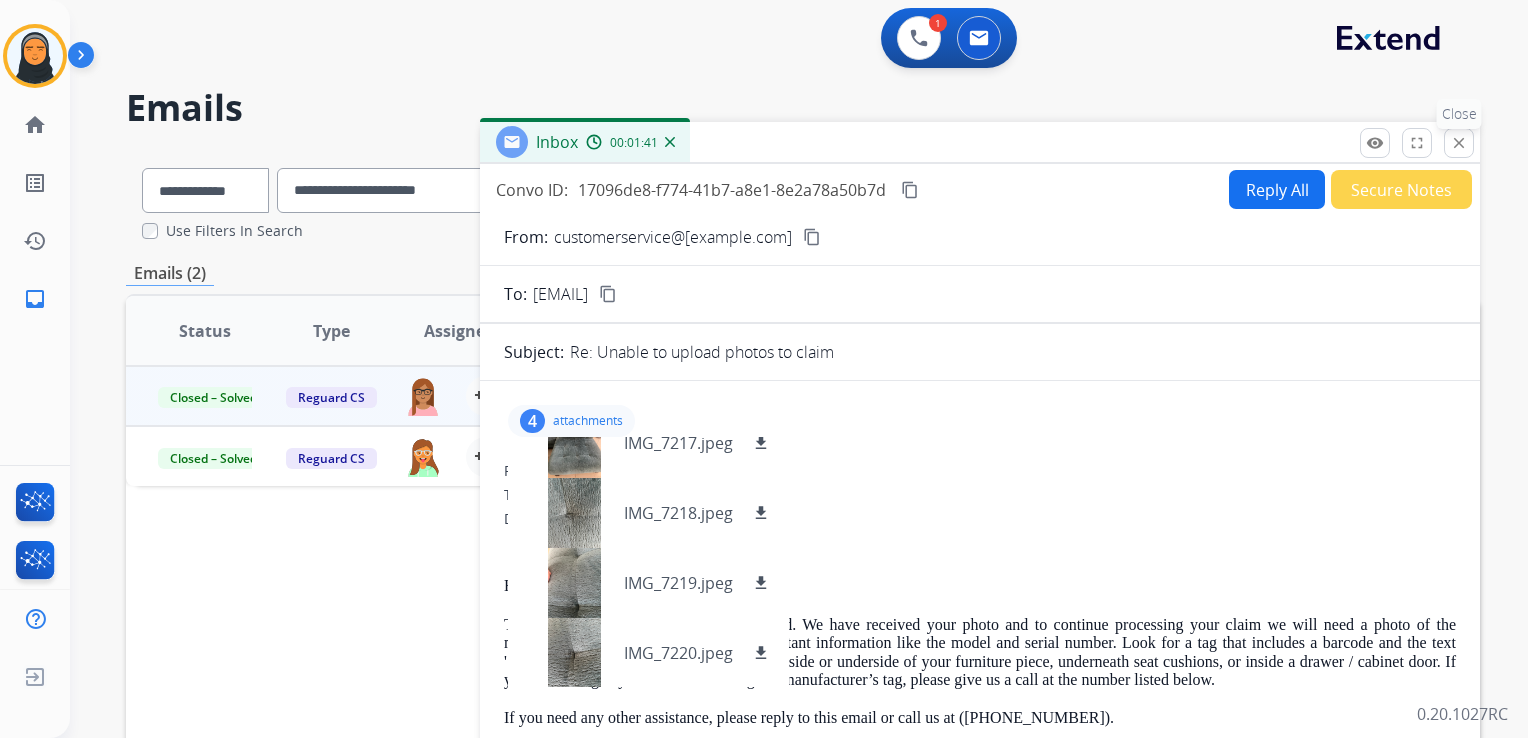 click on "close Close" at bounding box center (1459, 143) 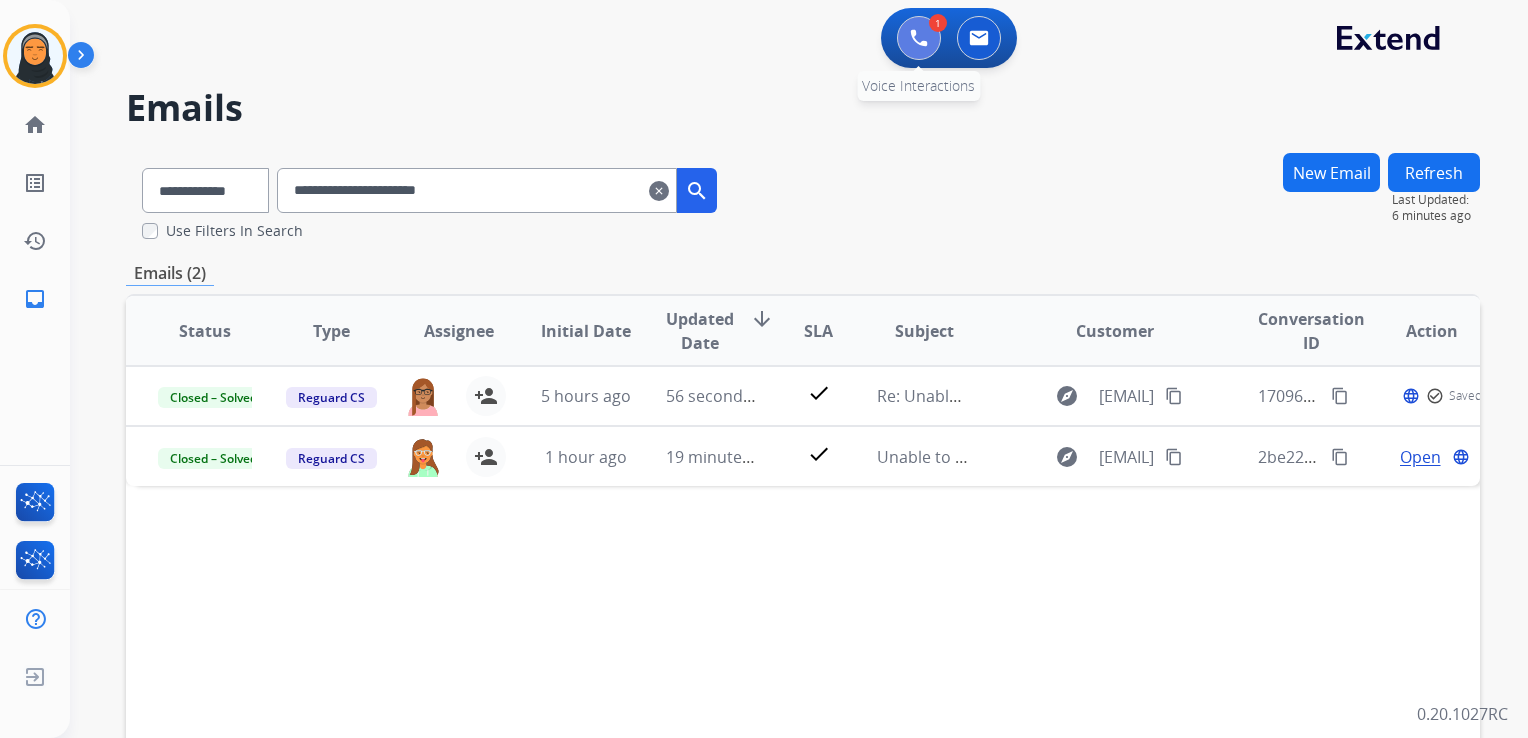 click at bounding box center [919, 38] 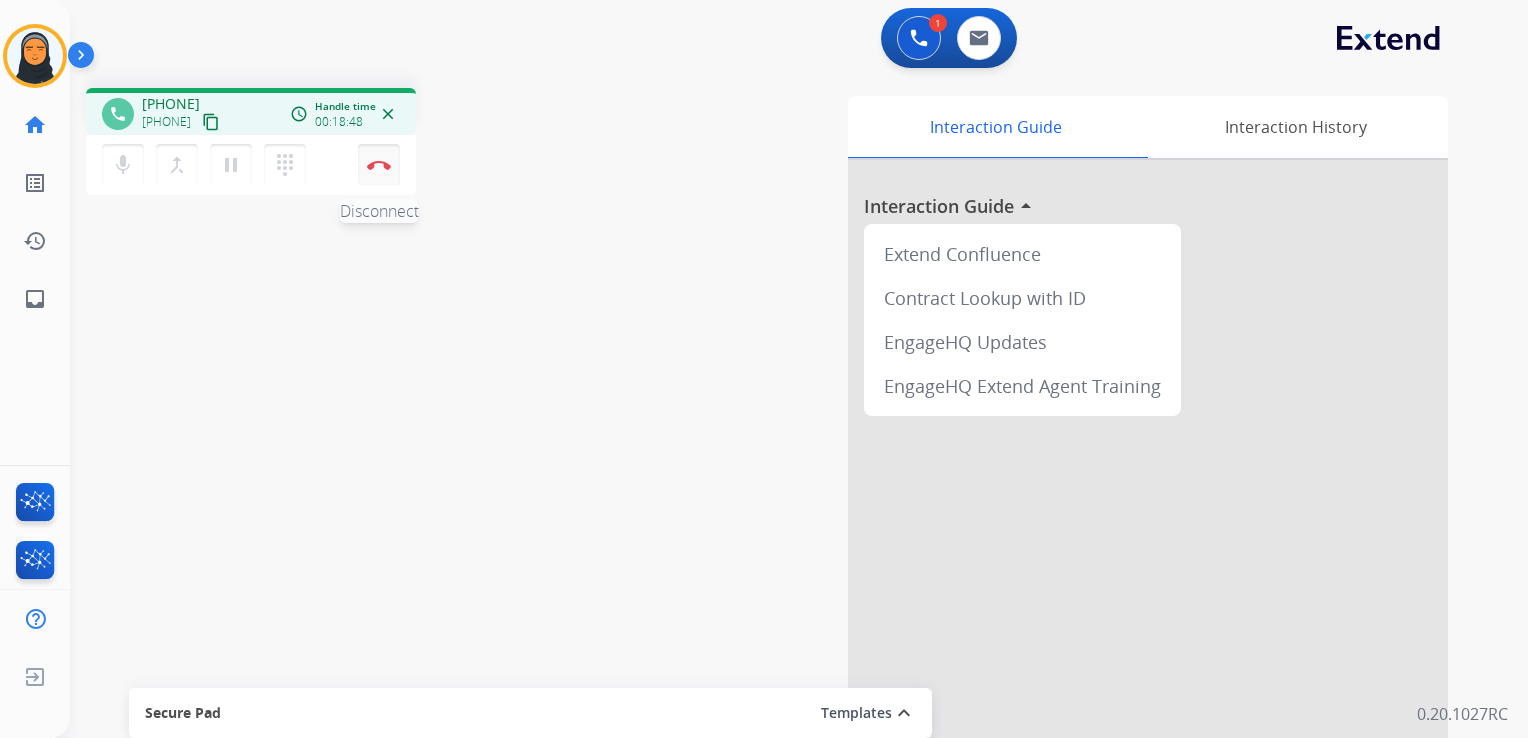 click at bounding box center (379, 165) 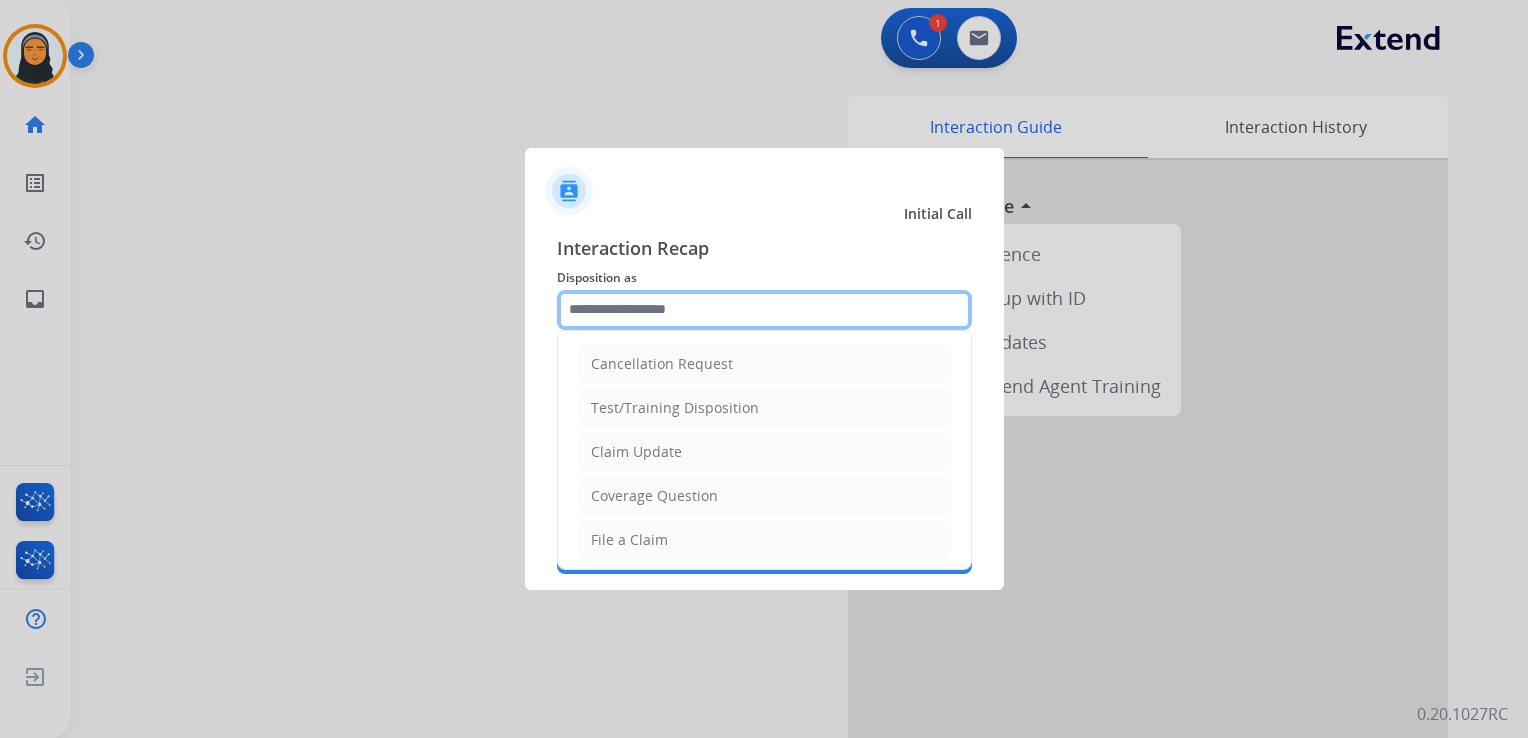 click 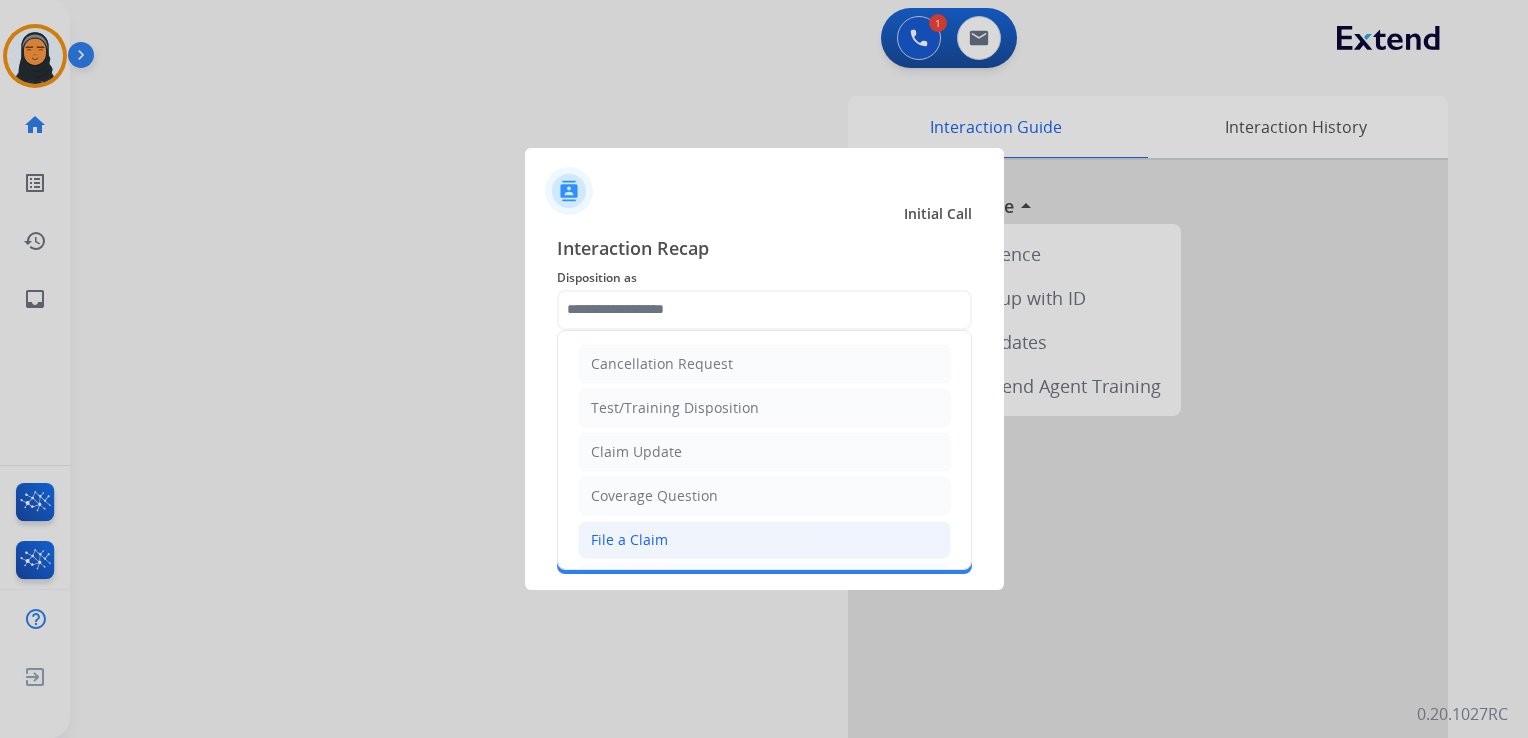 click on "File a Claim" 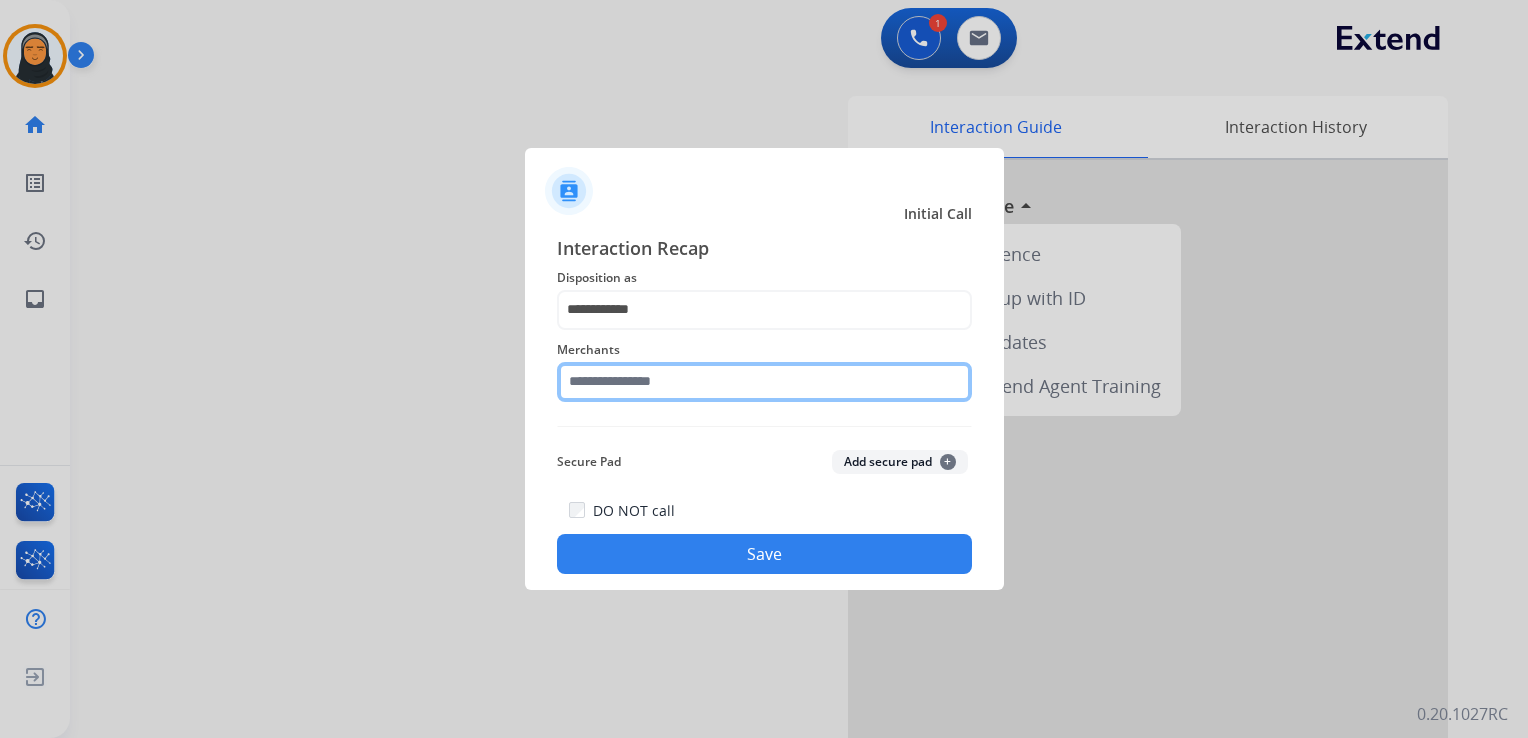 click 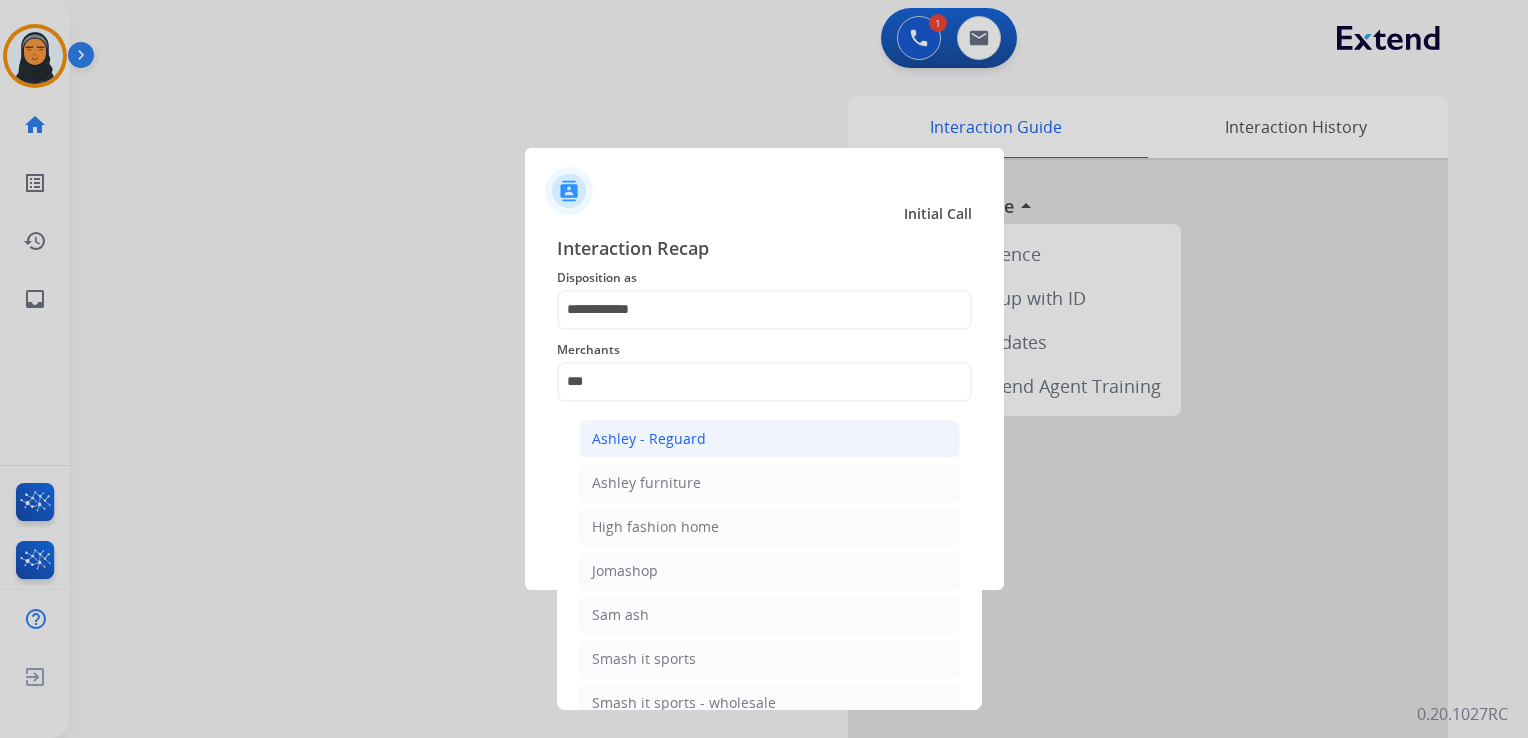 click on "Ashley - Reguard" 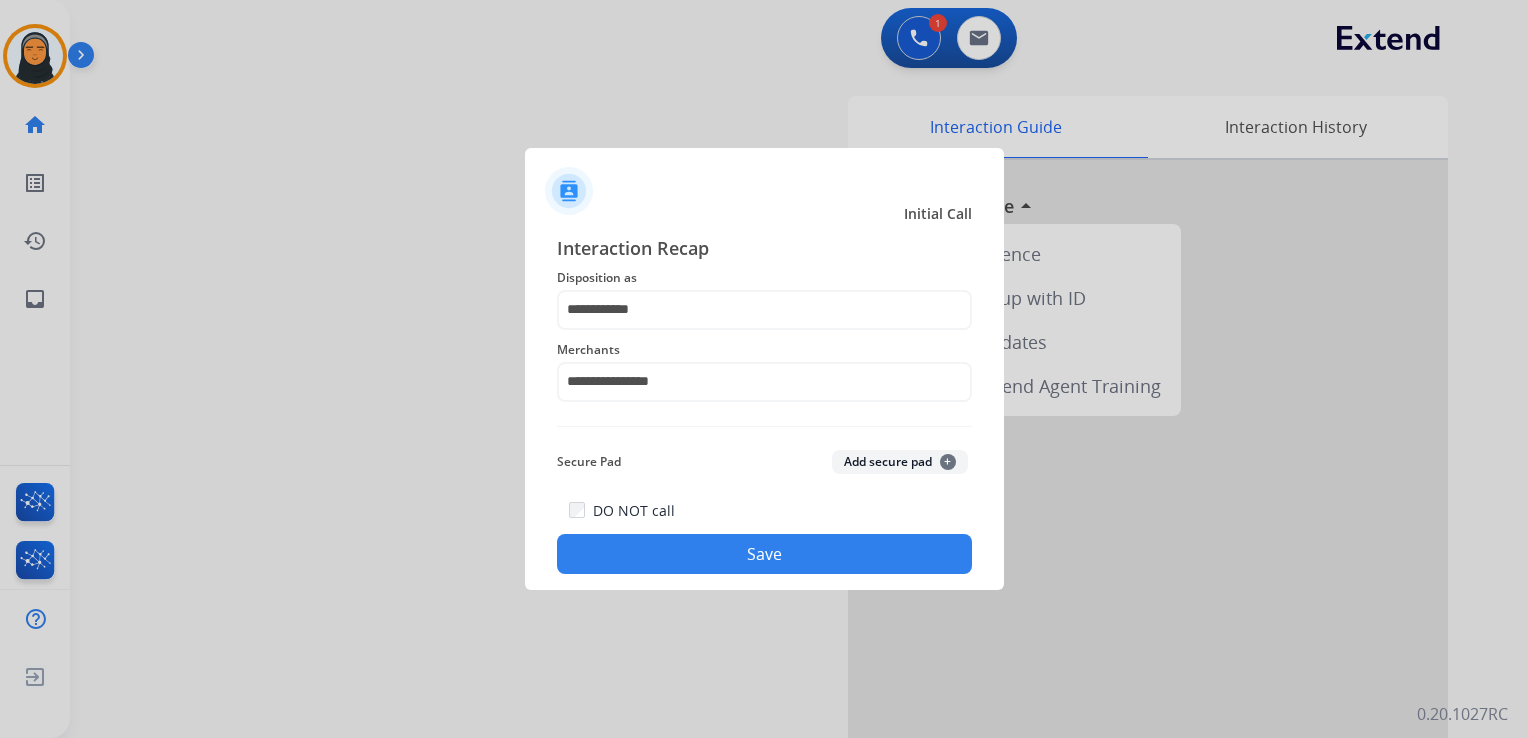 click on "Save" 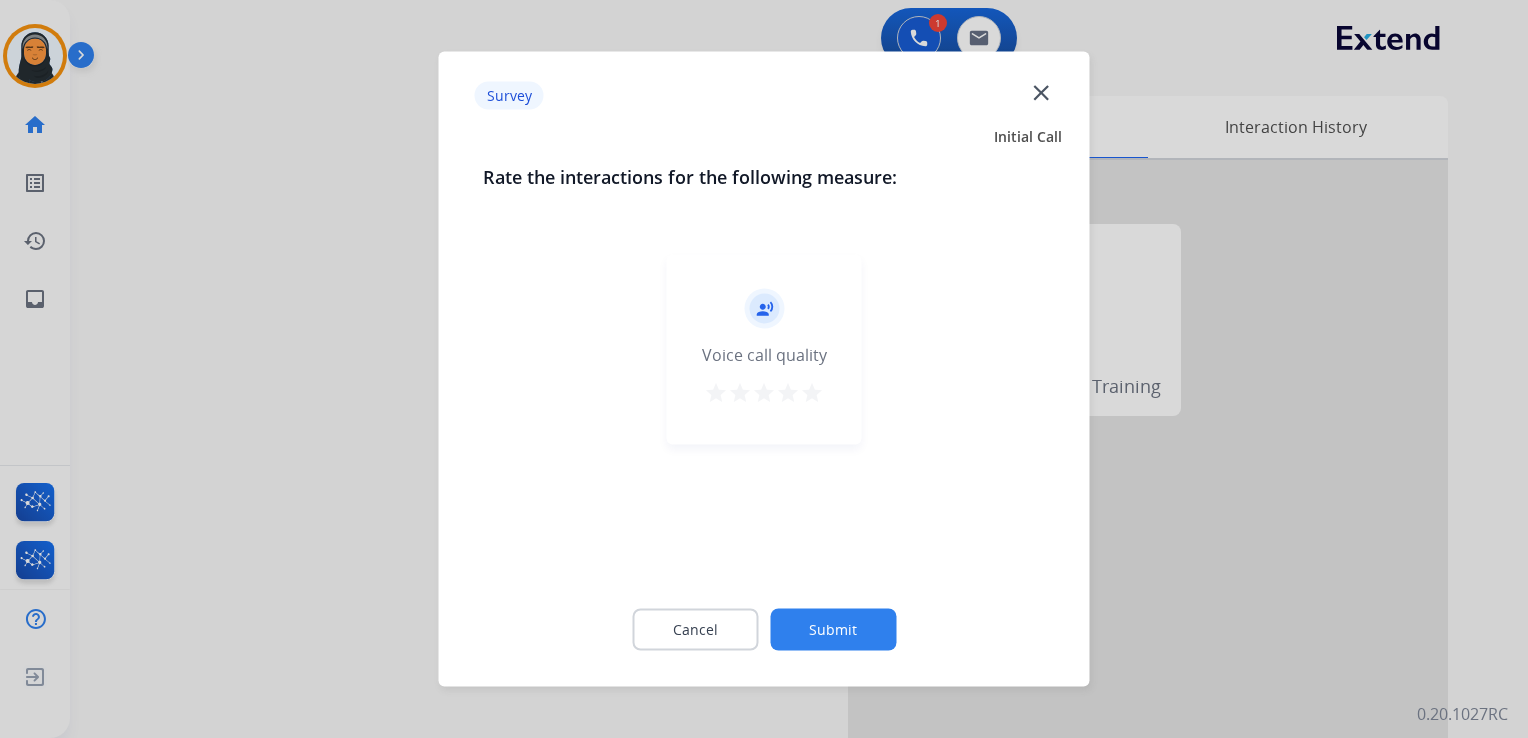 click on "close" 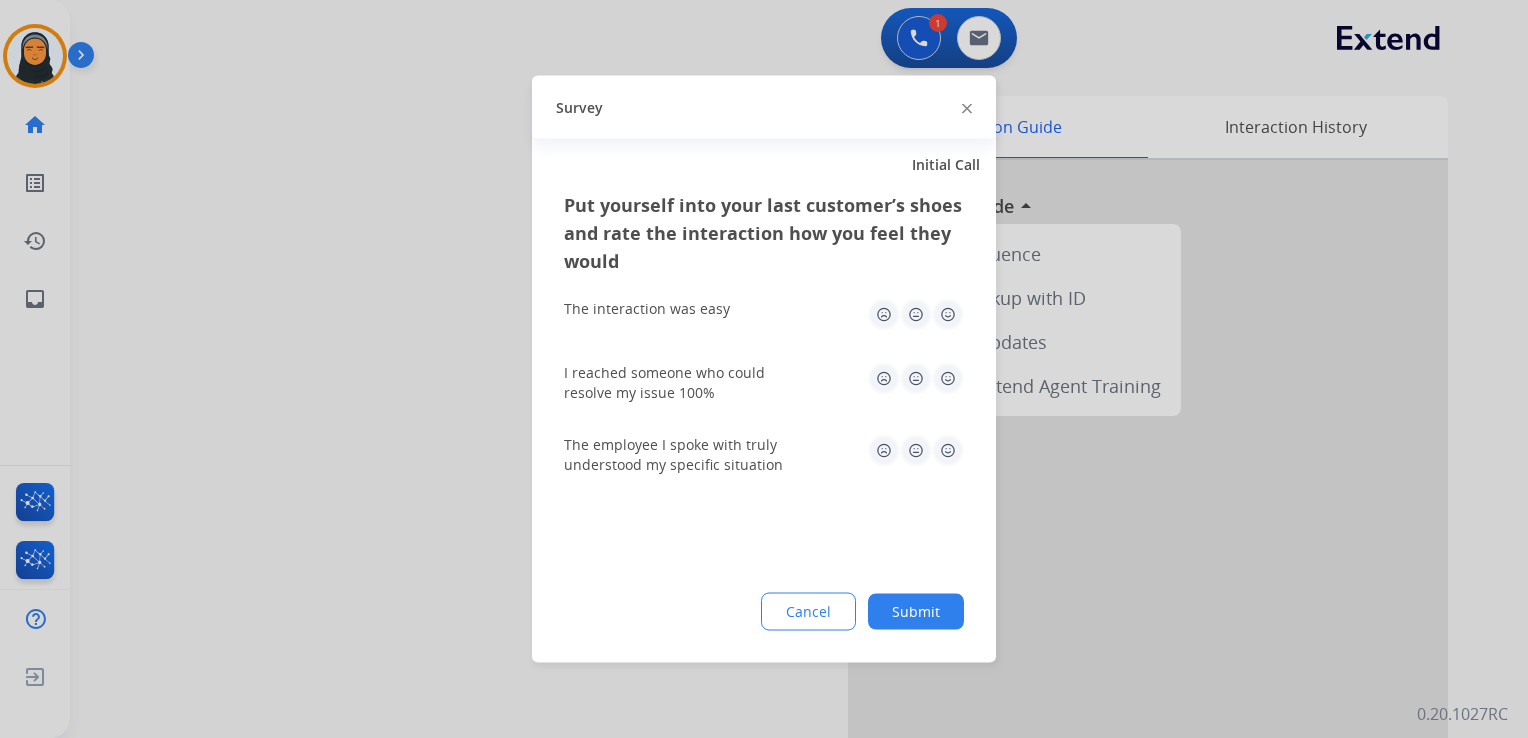 click 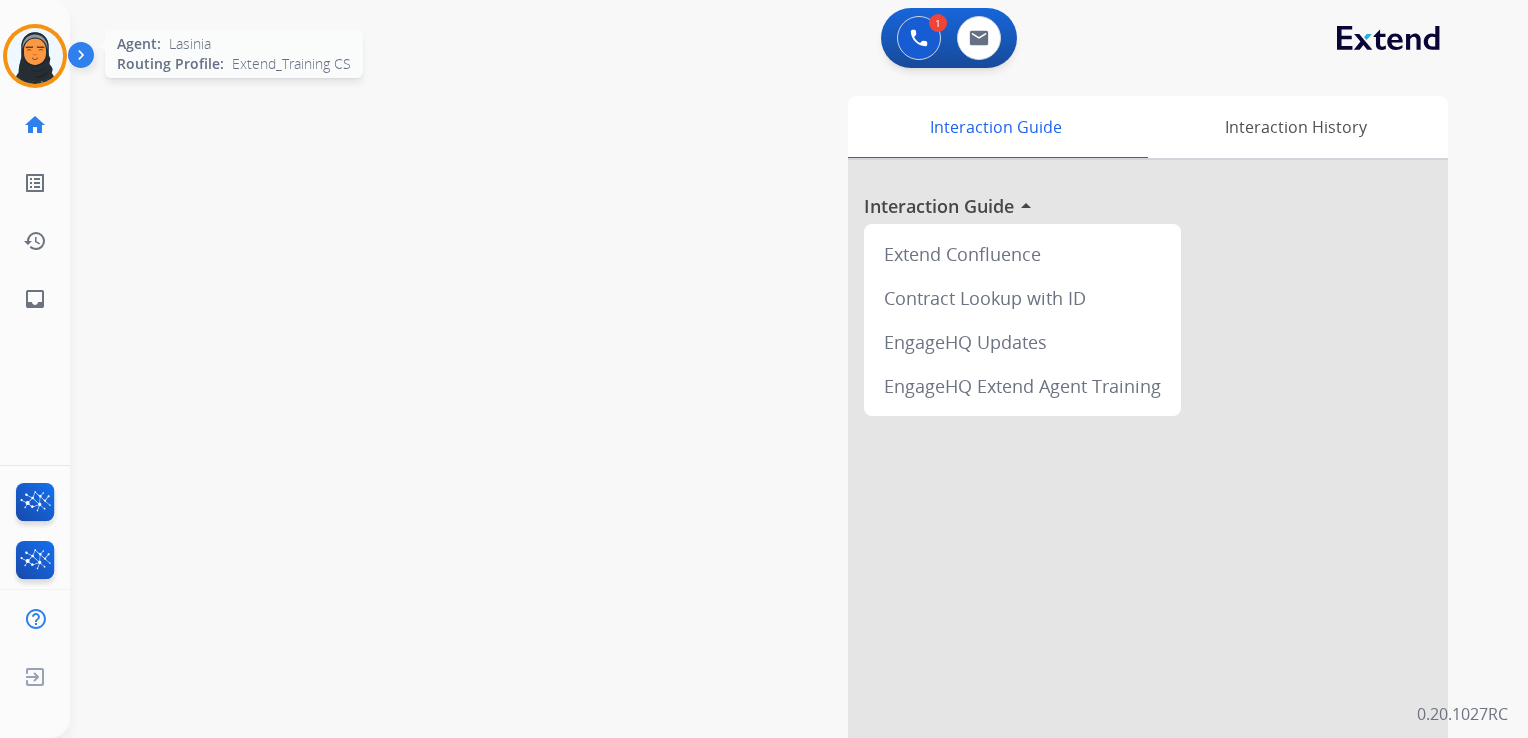 click at bounding box center (35, 56) 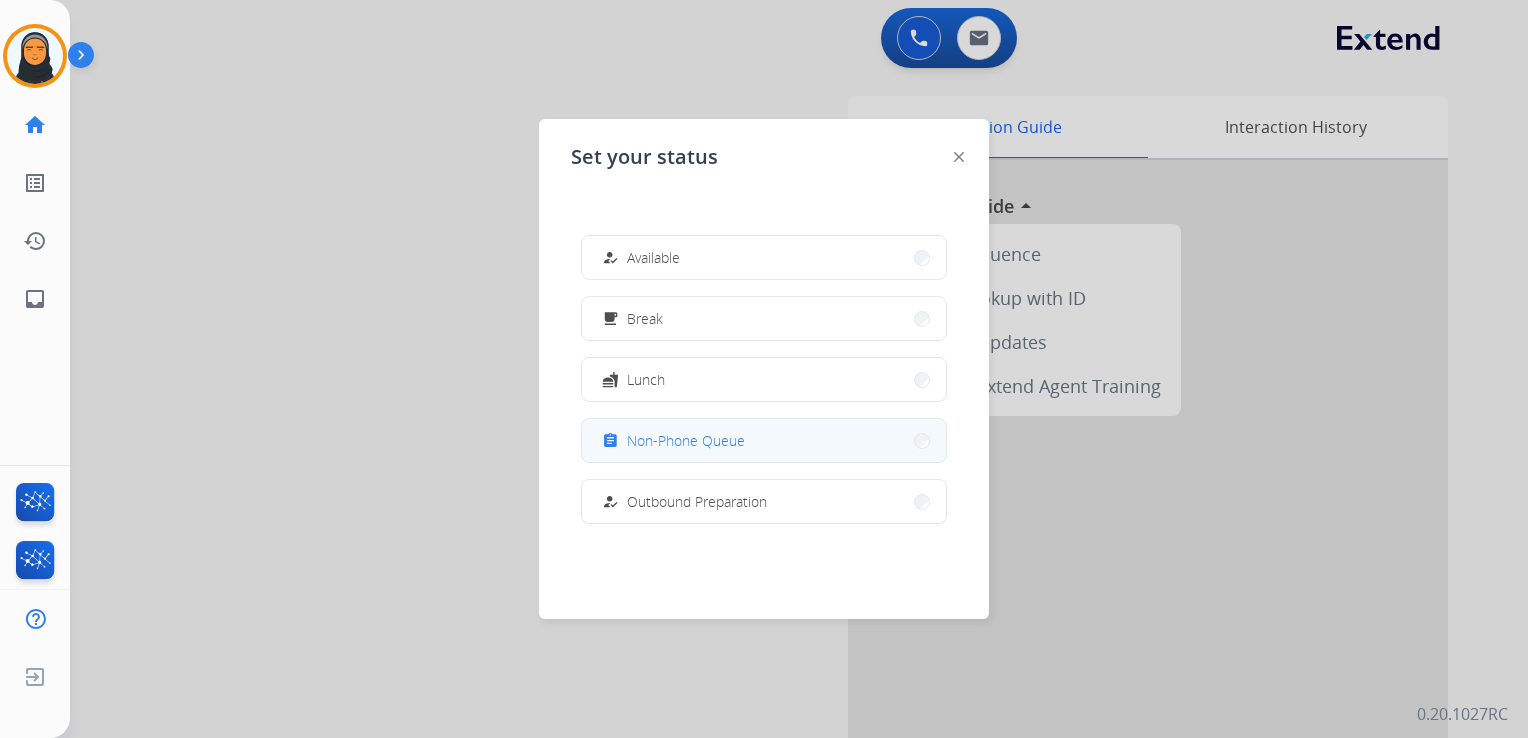 click on "Non-Phone Queue" at bounding box center [686, 440] 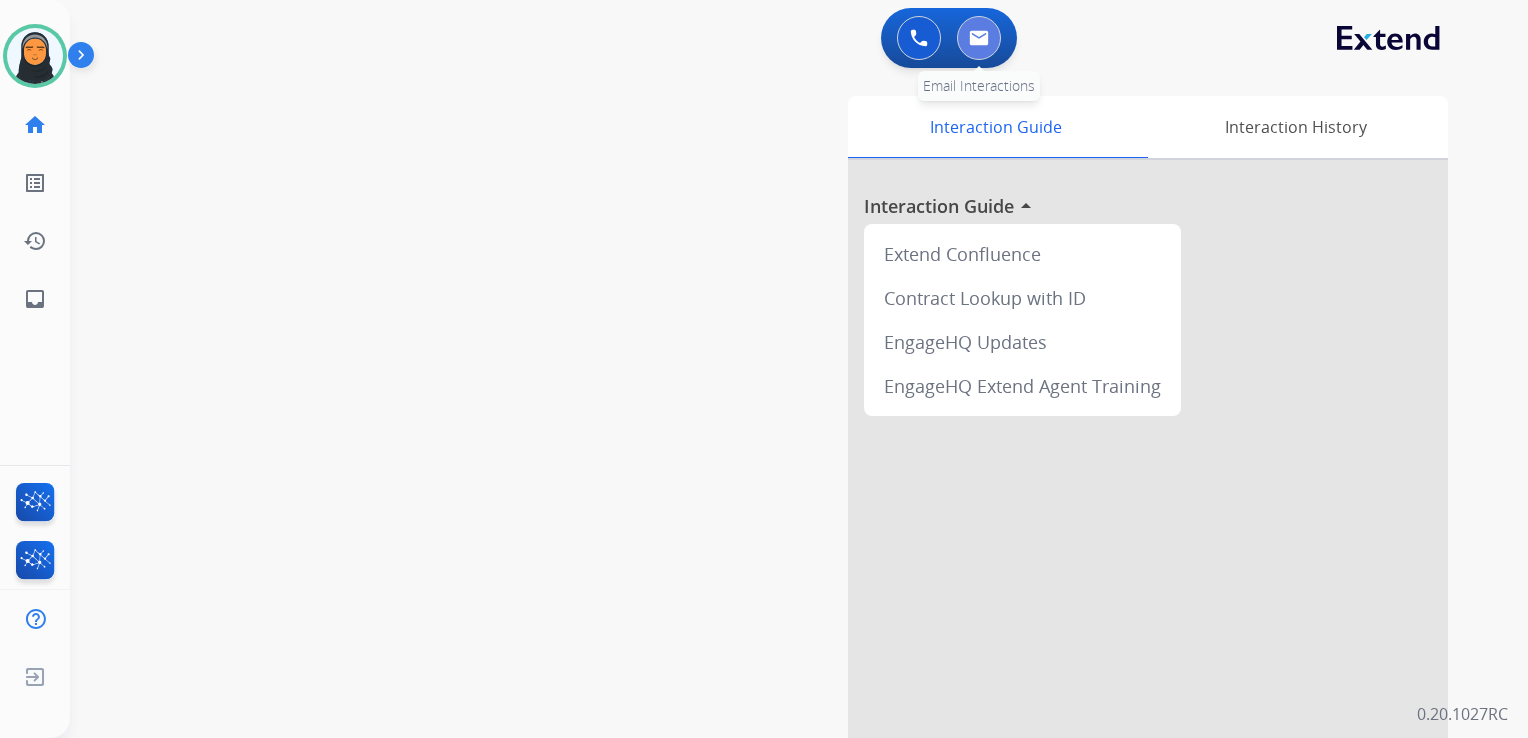 click at bounding box center (979, 38) 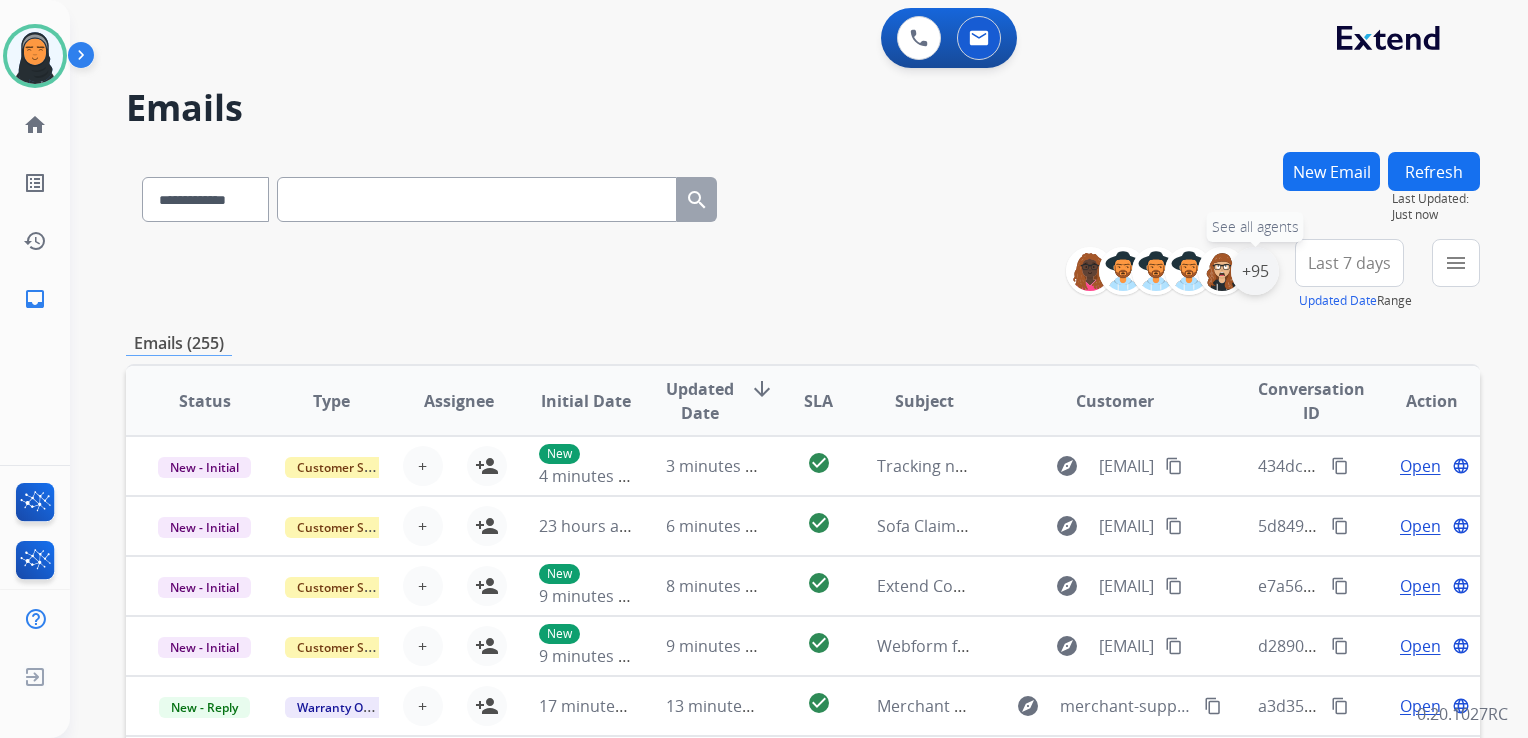 click on "+95" at bounding box center (1255, 271) 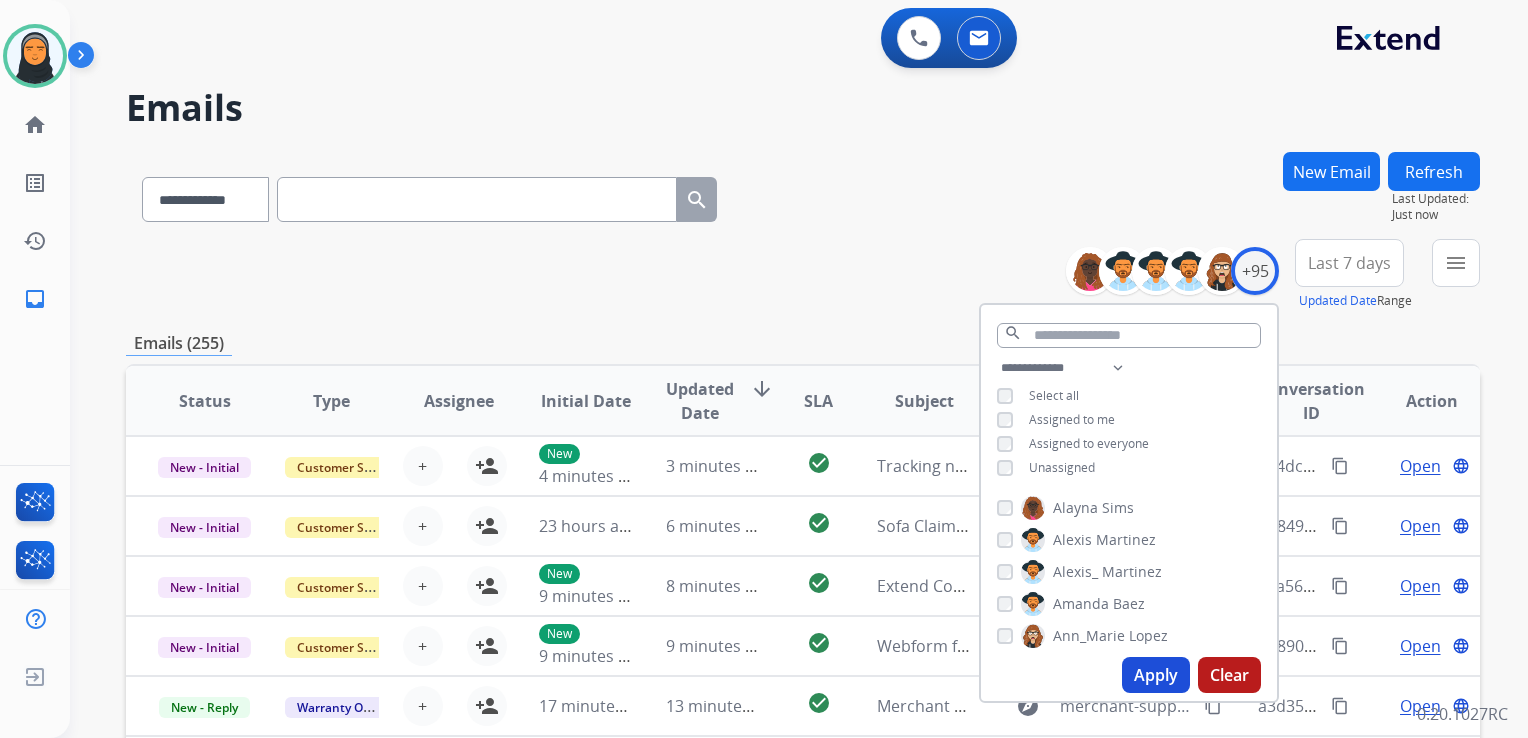 click on "Apply" at bounding box center (1156, 675) 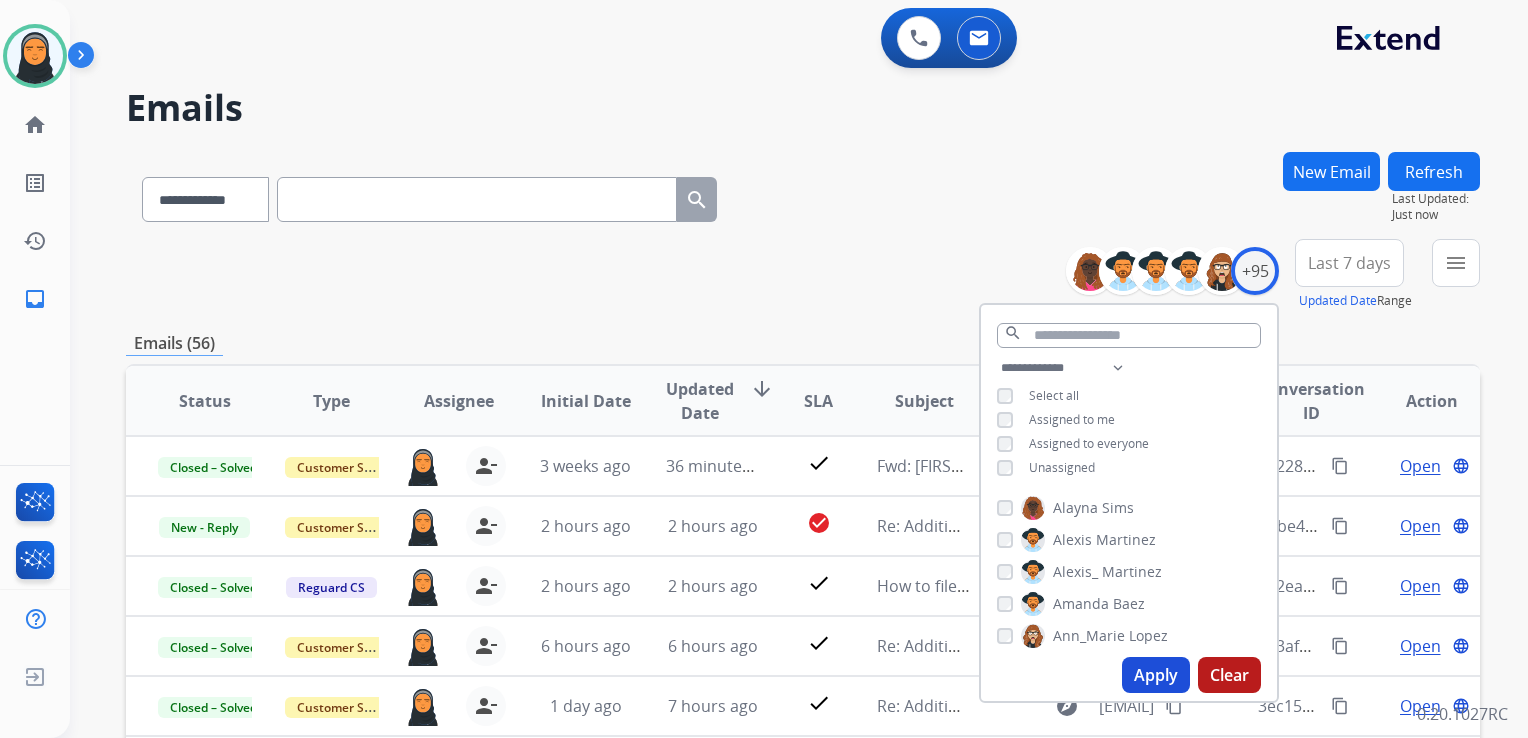 click on "**********" at bounding box center (803, 195) 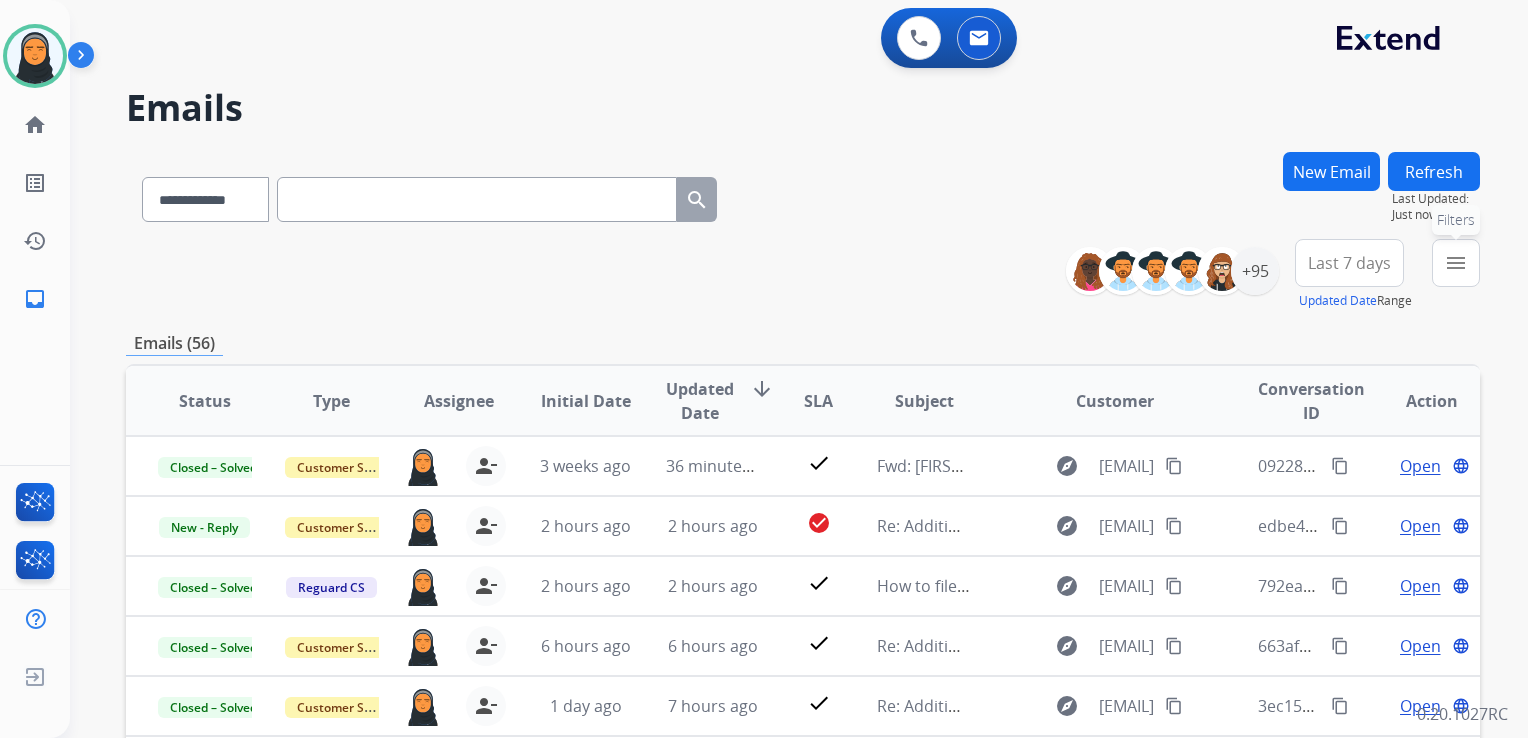 click on "menu" at bounding box center [1456, 263] 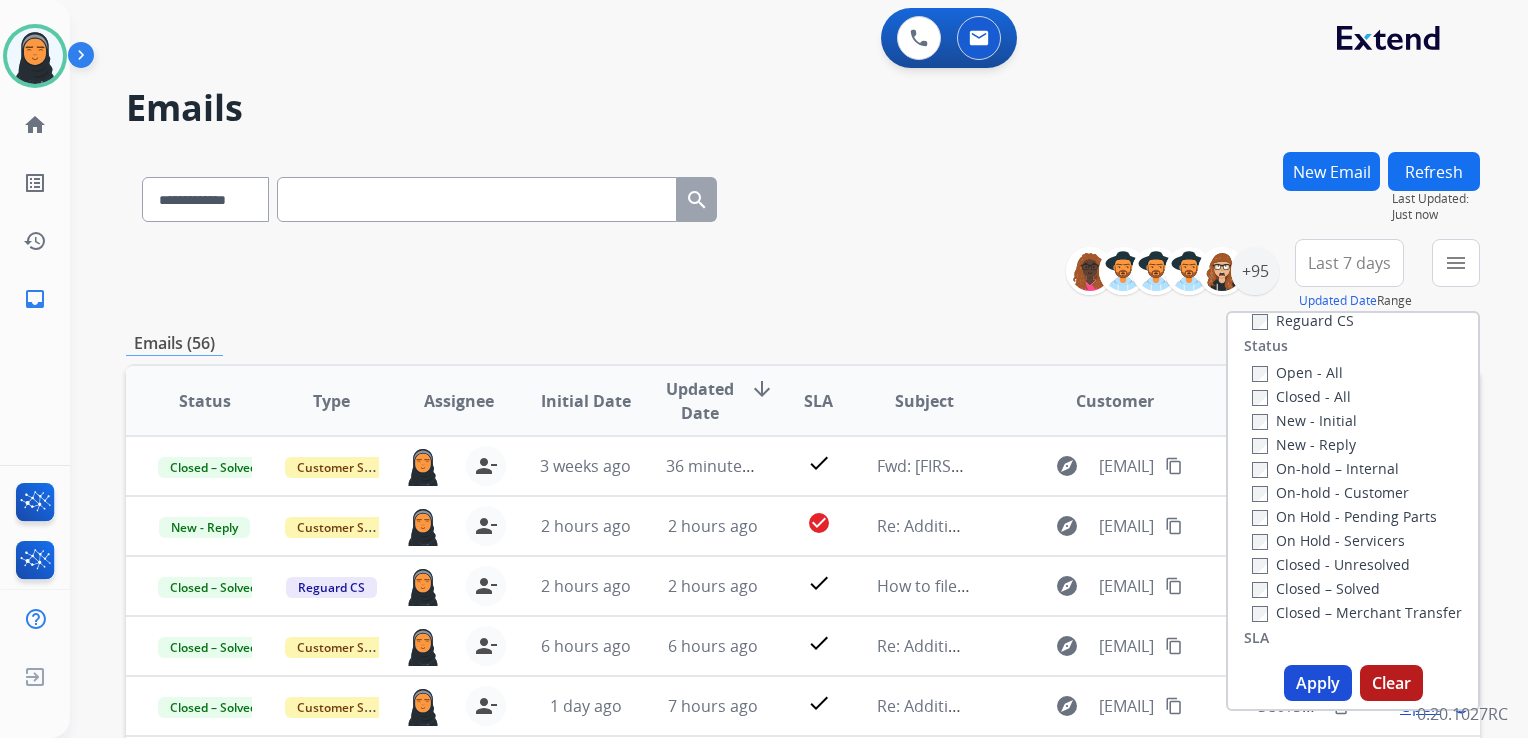 scroll, scrollTop: 300, scrollLeft: 0, axis: vertical 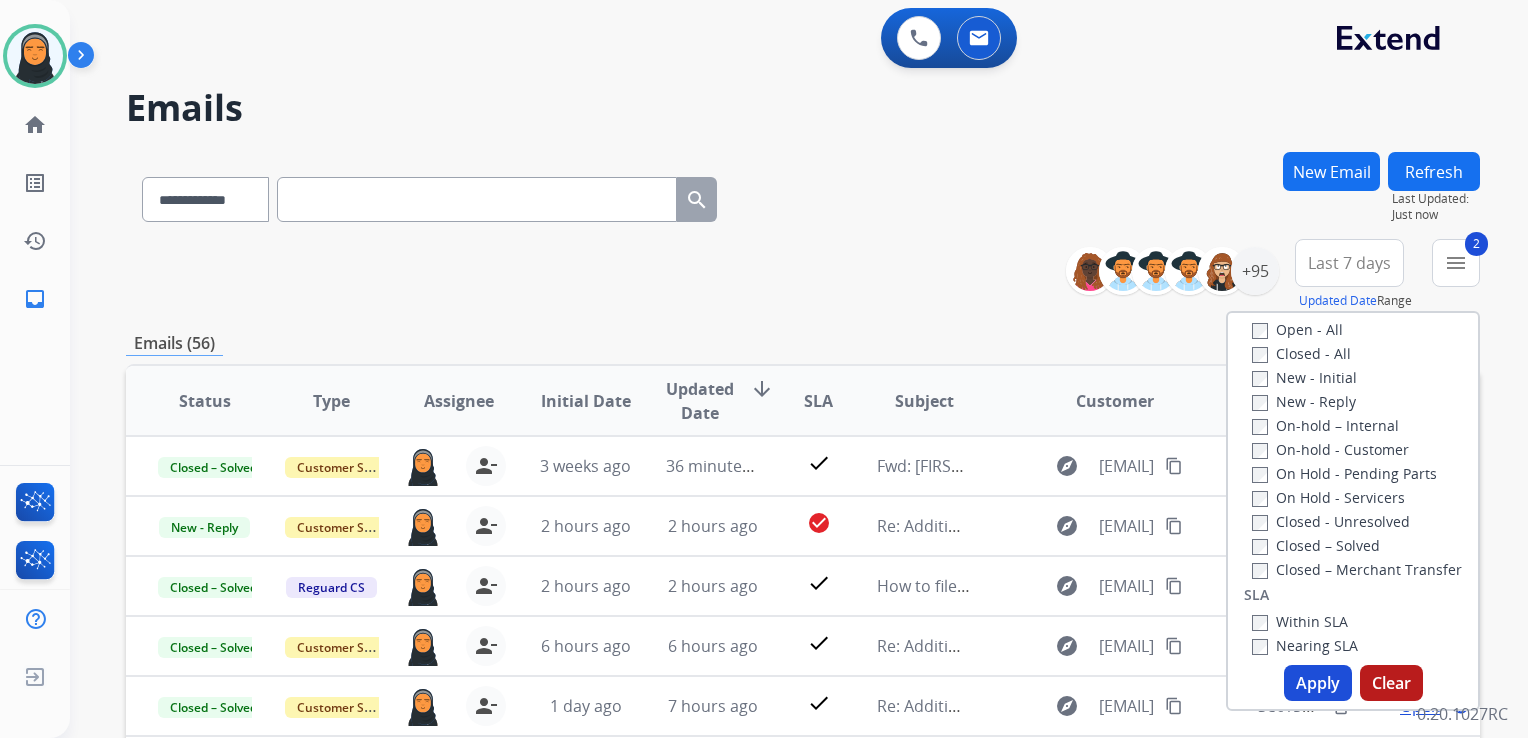 click on "Apply" at bounding box center (1318, 683) 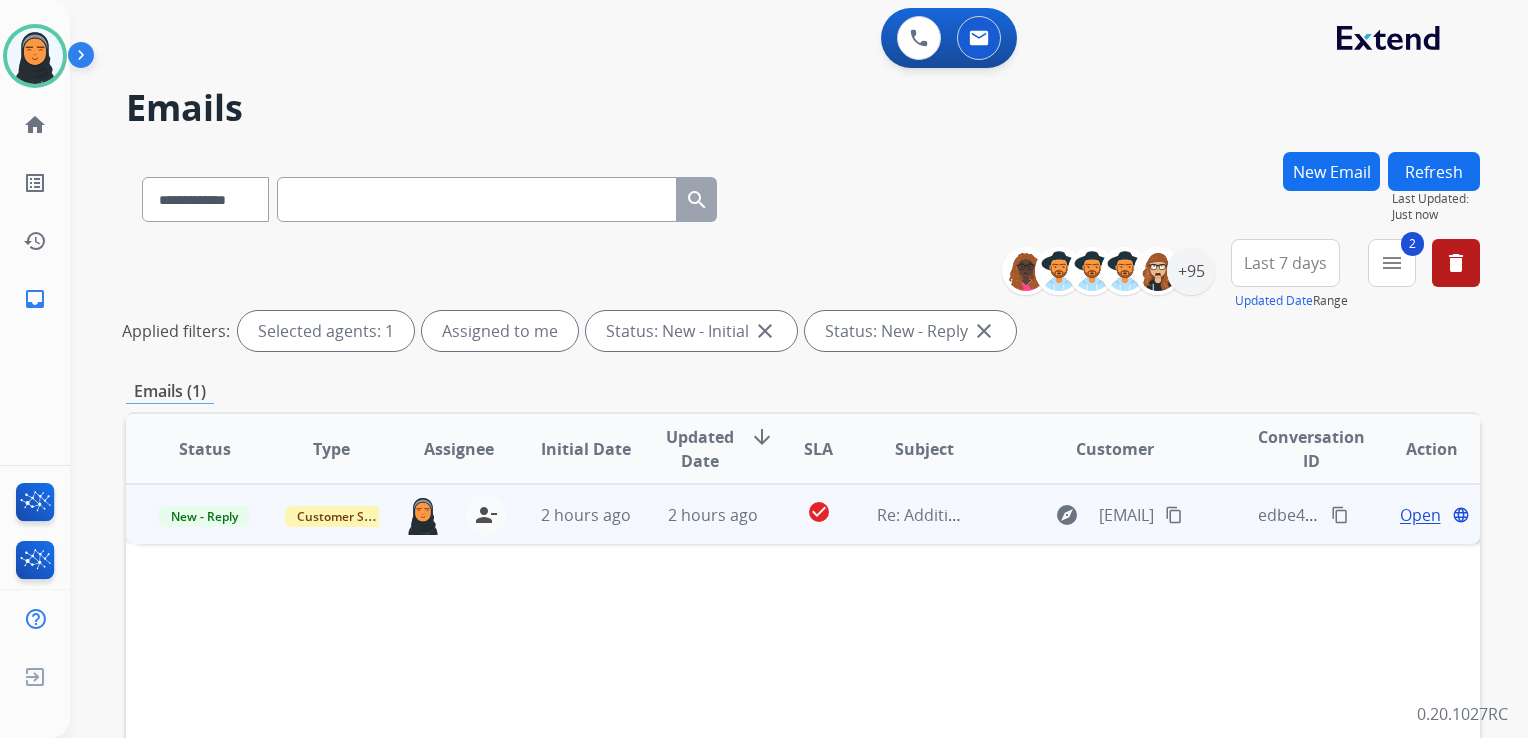 click on "content_copy" at bounding box center [1174, 515] 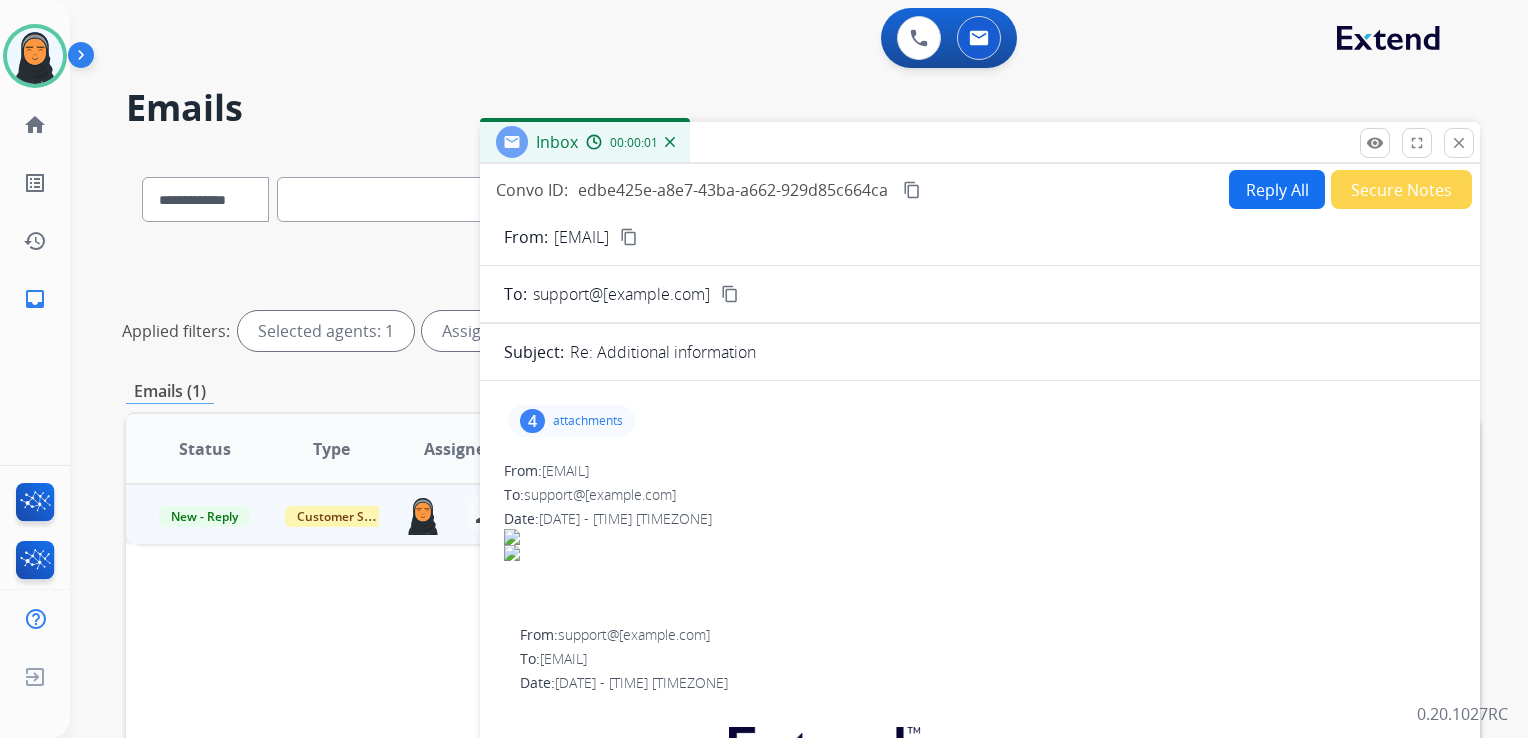 click on "attachments" at bounding box center (588, 421) 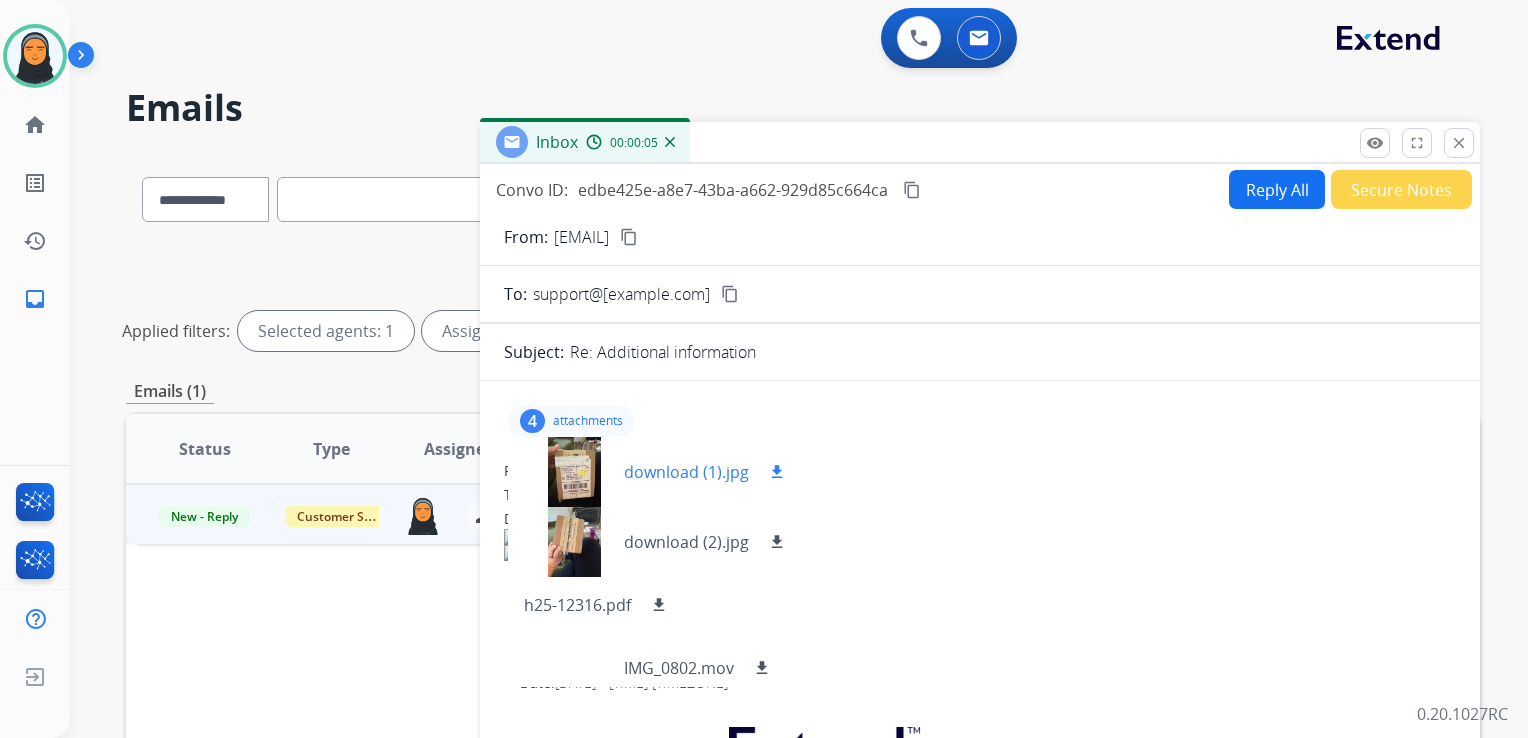 click at bounding box center (574, 472) 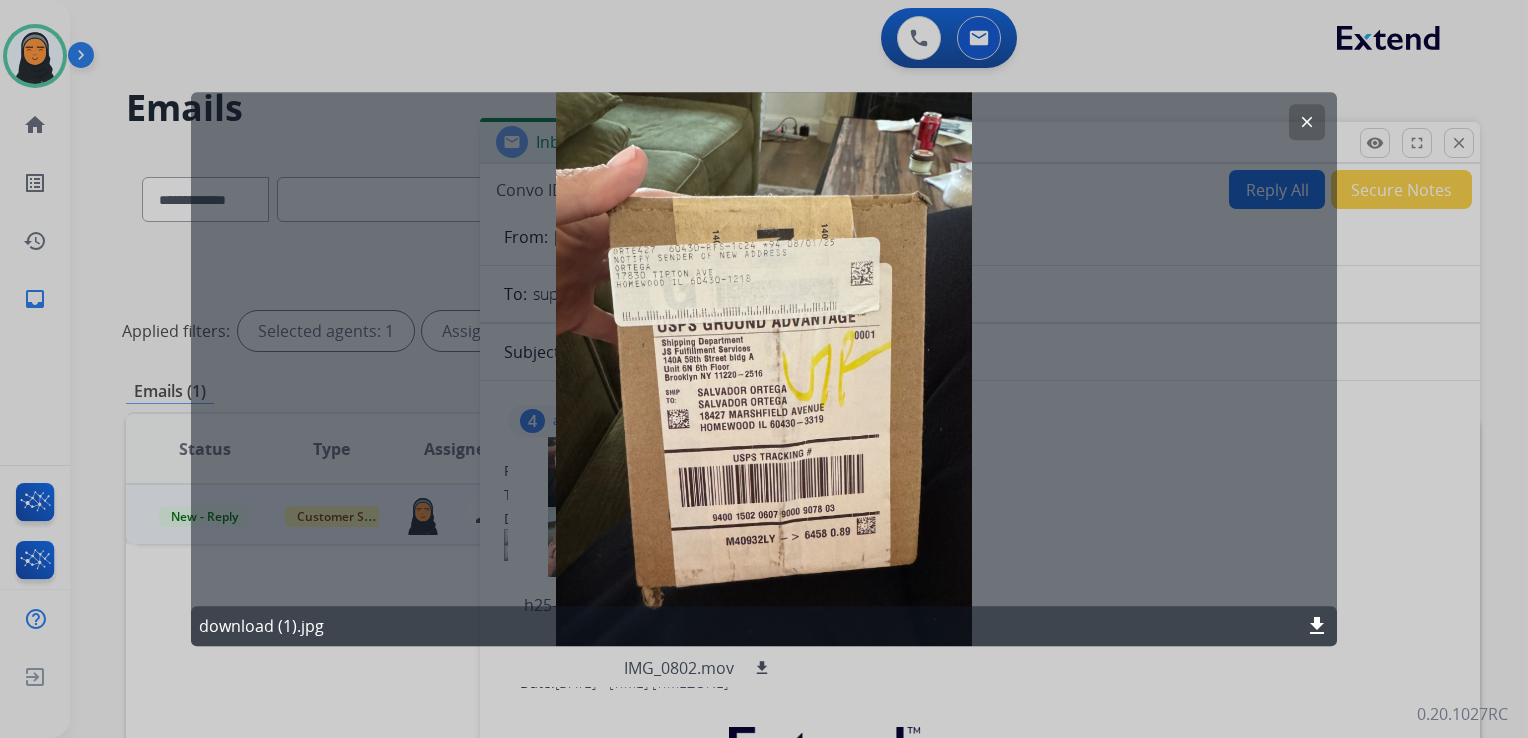 click on "clear" 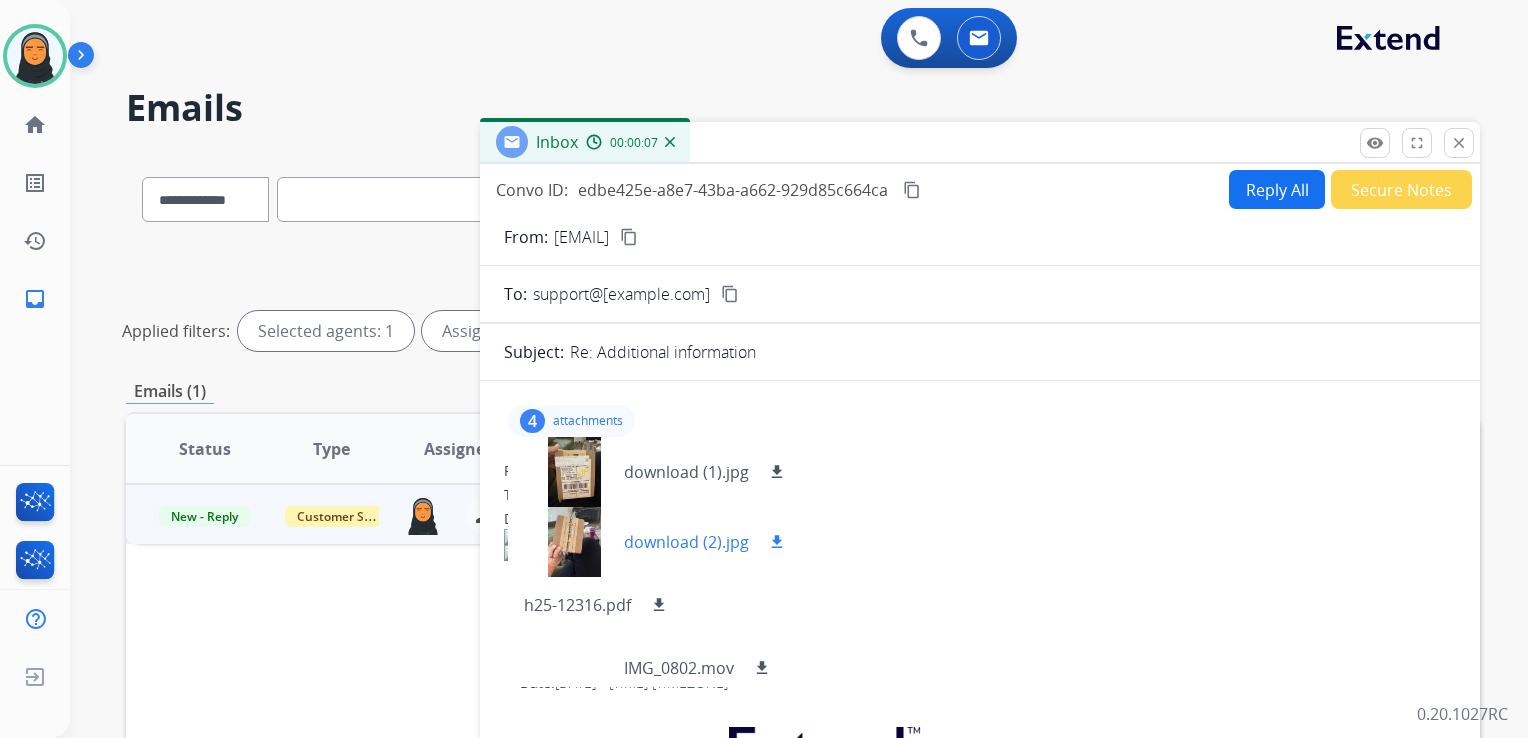 click at bounding box center (574, 542) 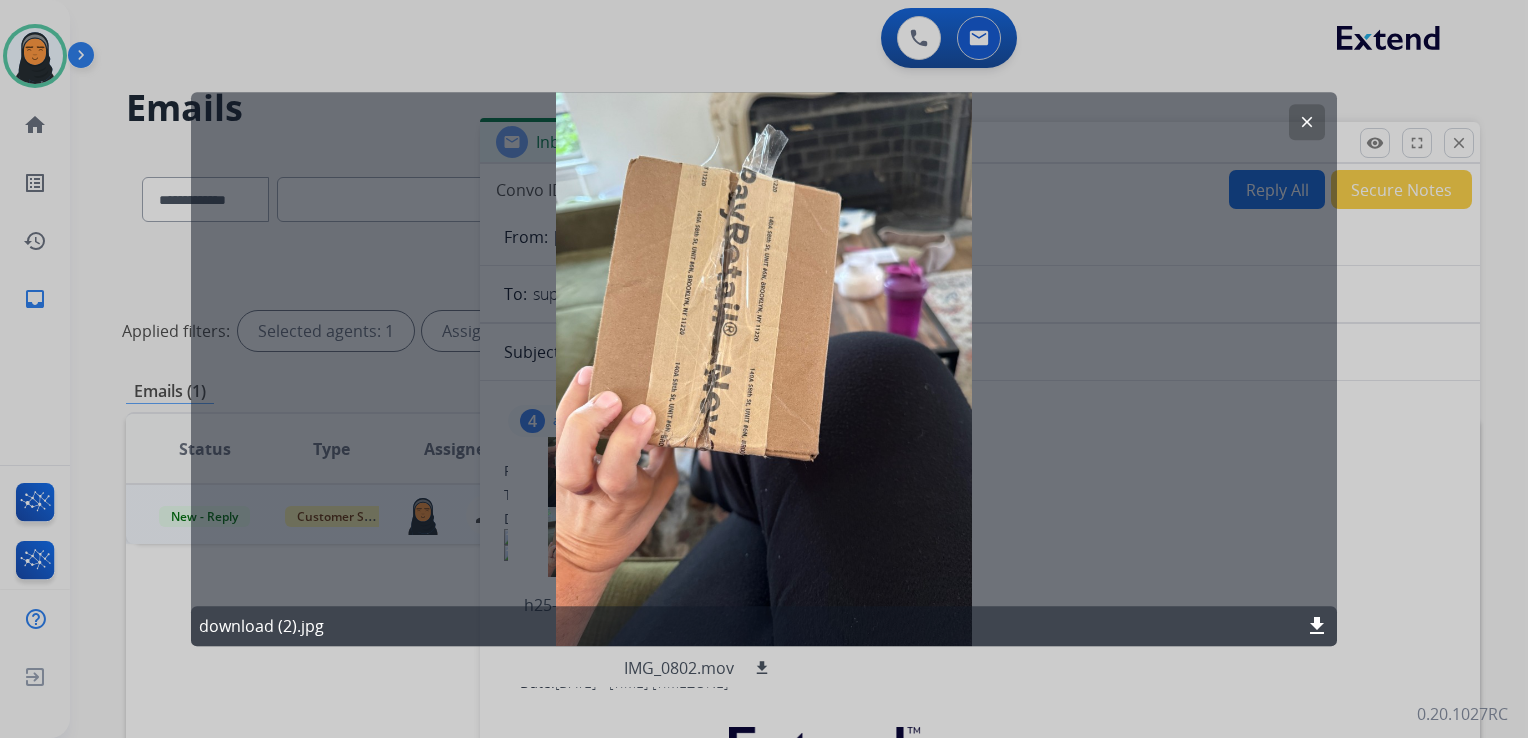 click on "download" 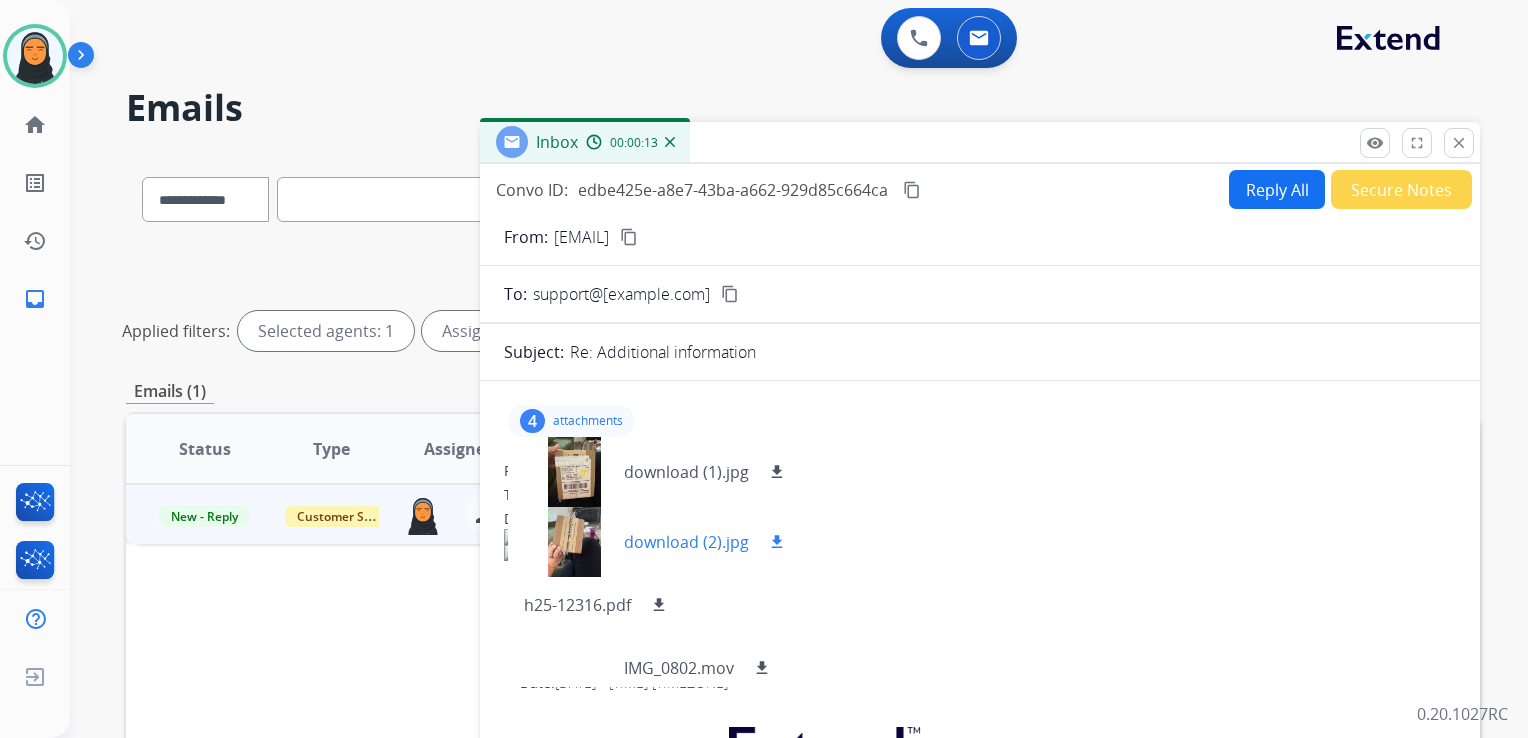 scroll, scrollTop: 16, scrollLeft: 0, axis: vertical 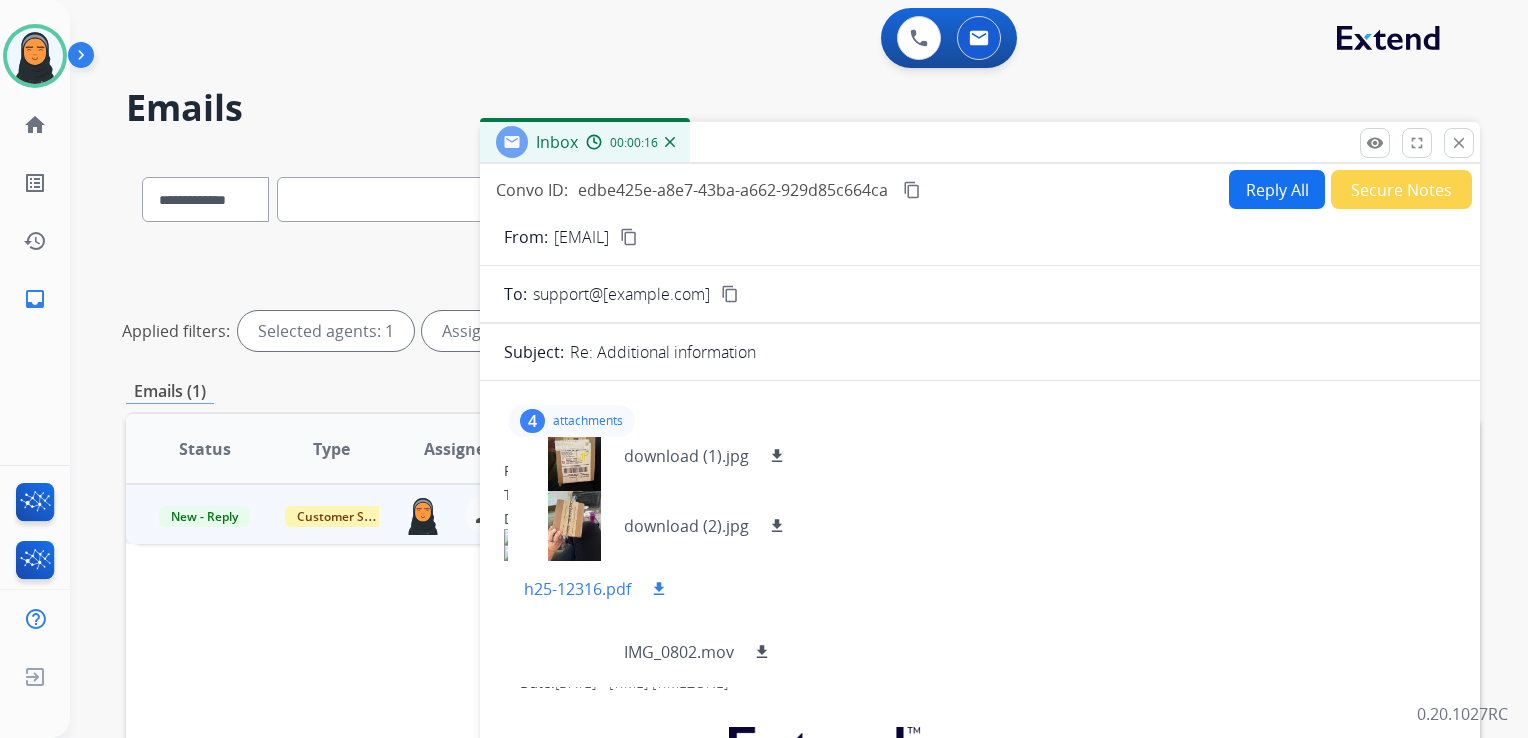 click on "download" at bounding box center (659, 589) 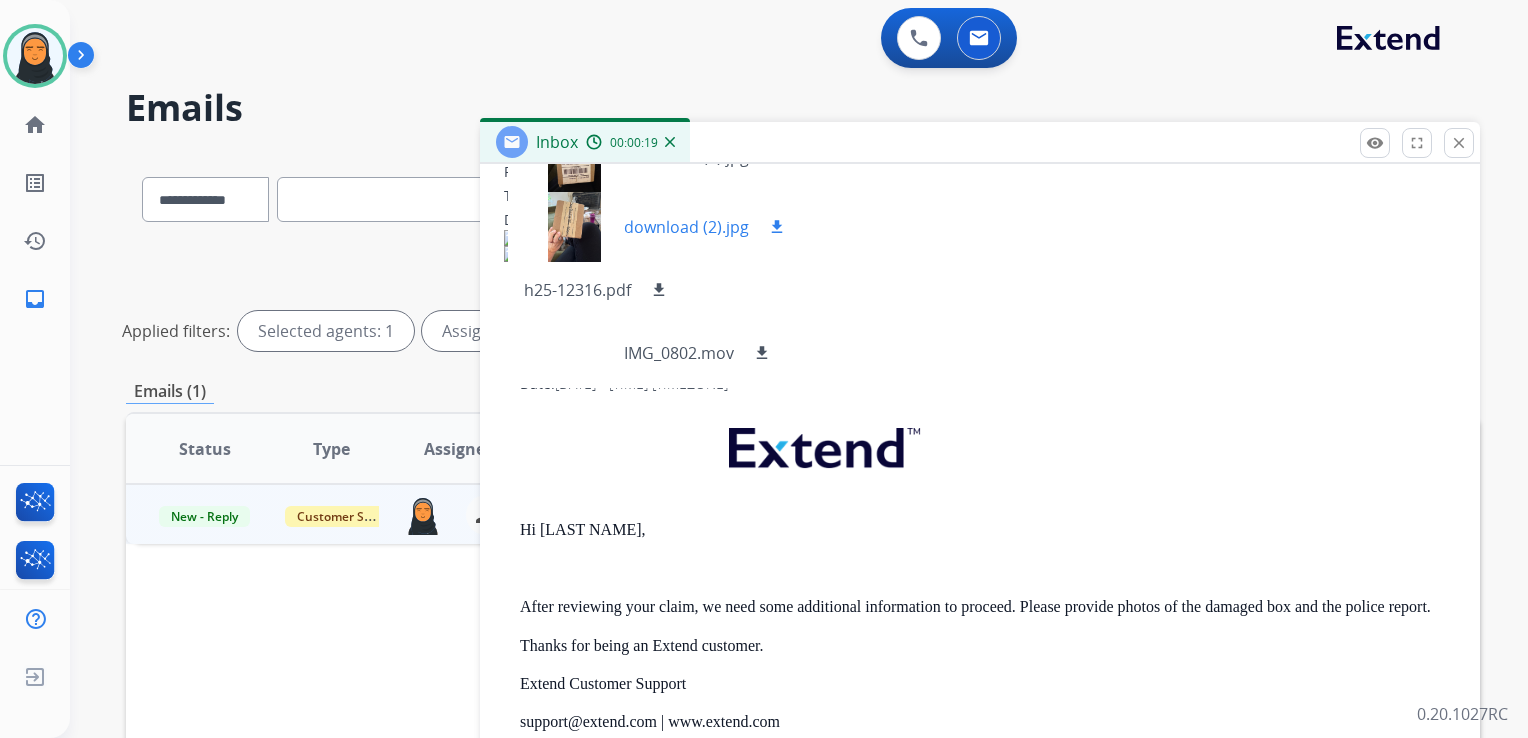 scroll, scrollTop: 300, scrollLeft: 0, axis: vertical 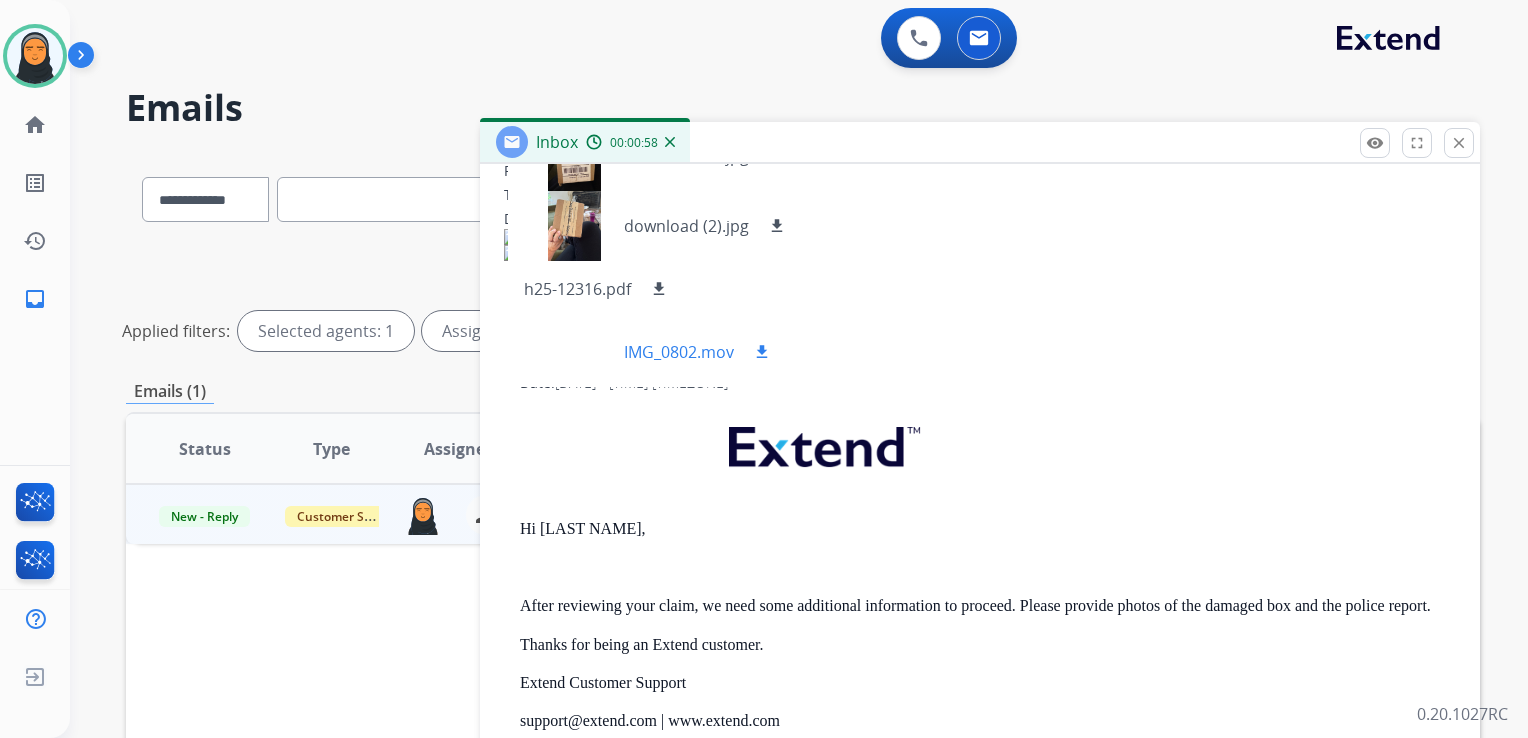 click on "download" at bounding box center [762, 352] 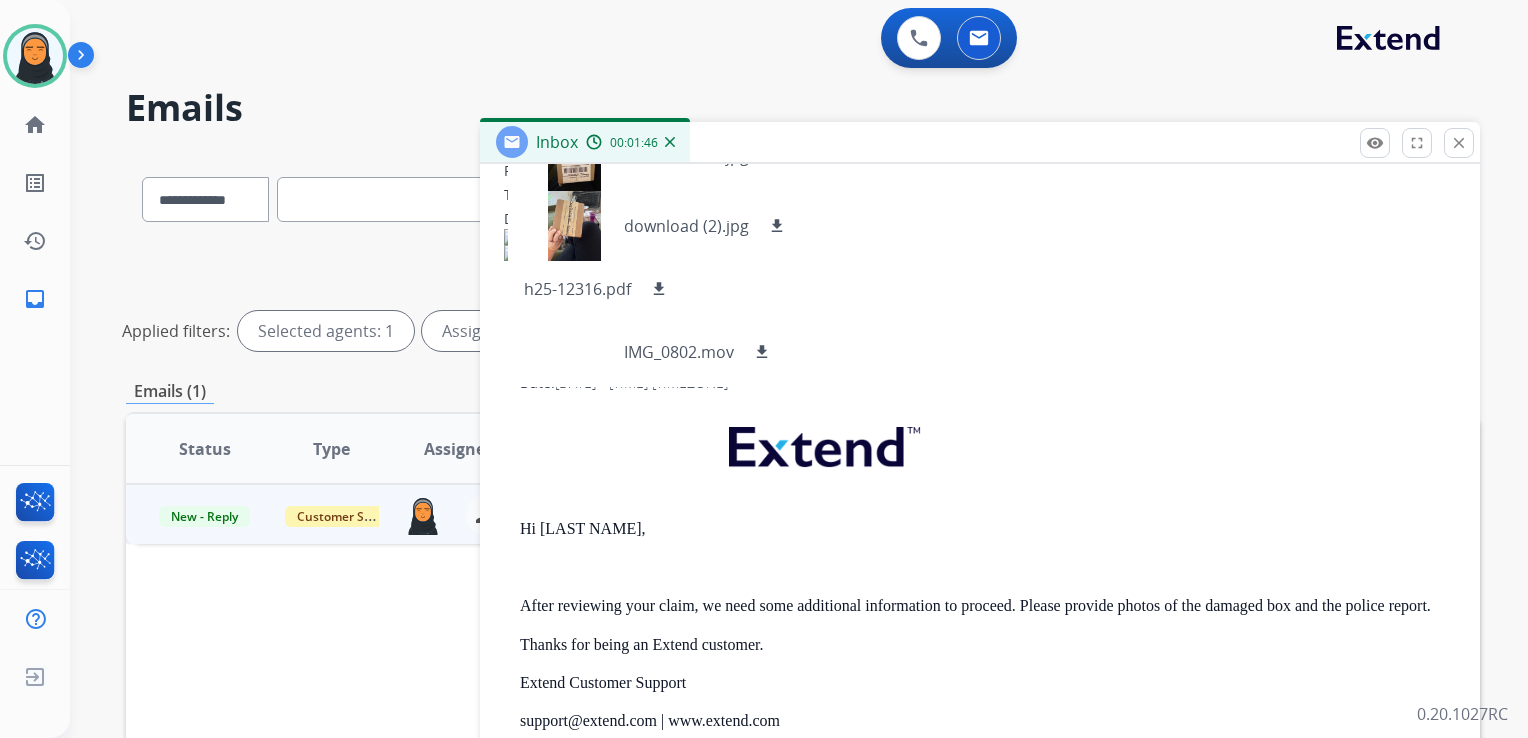 scroll, scrollTop: 0, scrollLeft: 0, axis: both 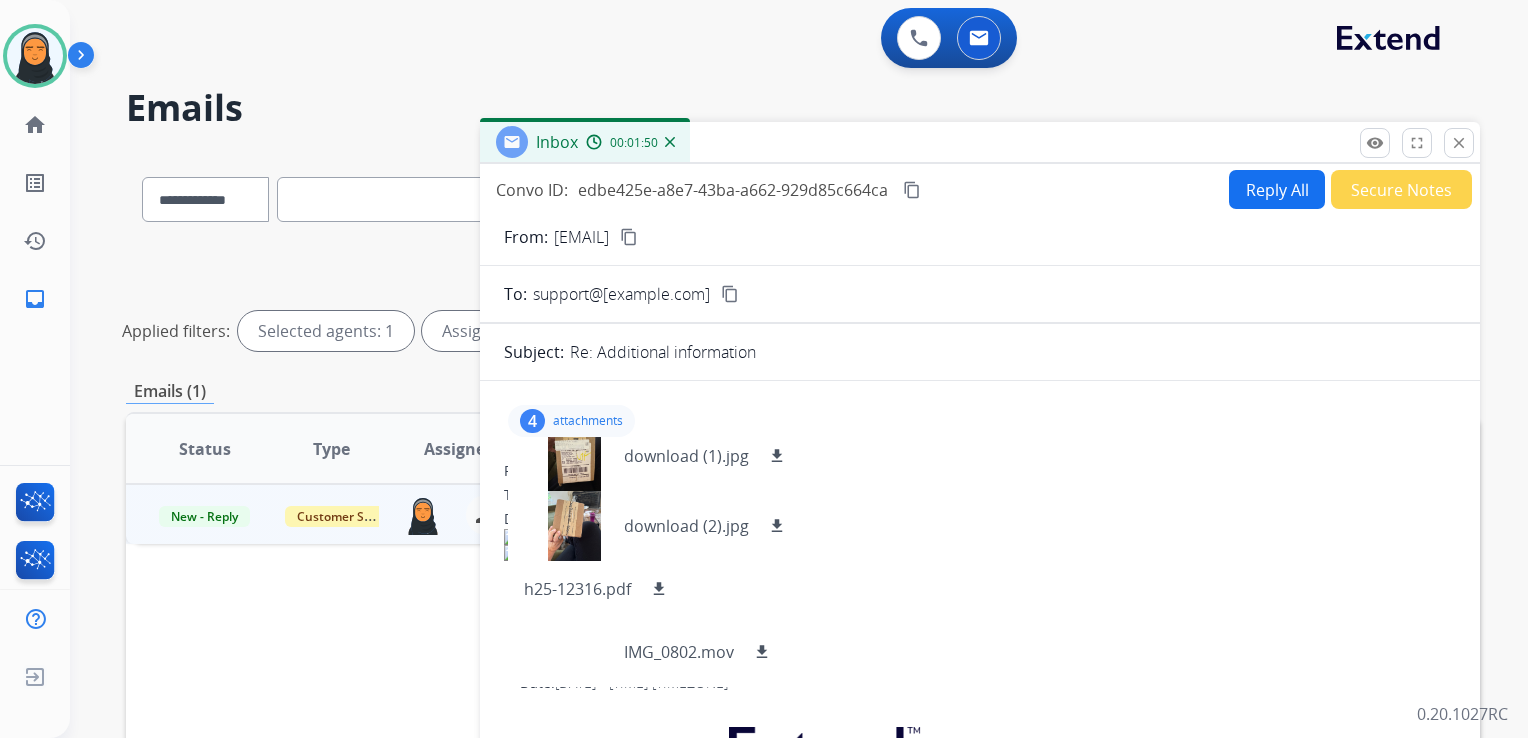 drag, startPoint x: 1461, startPoint y: 145, endPoint x: 1401, endPoint y: 194, distance: 77.46612 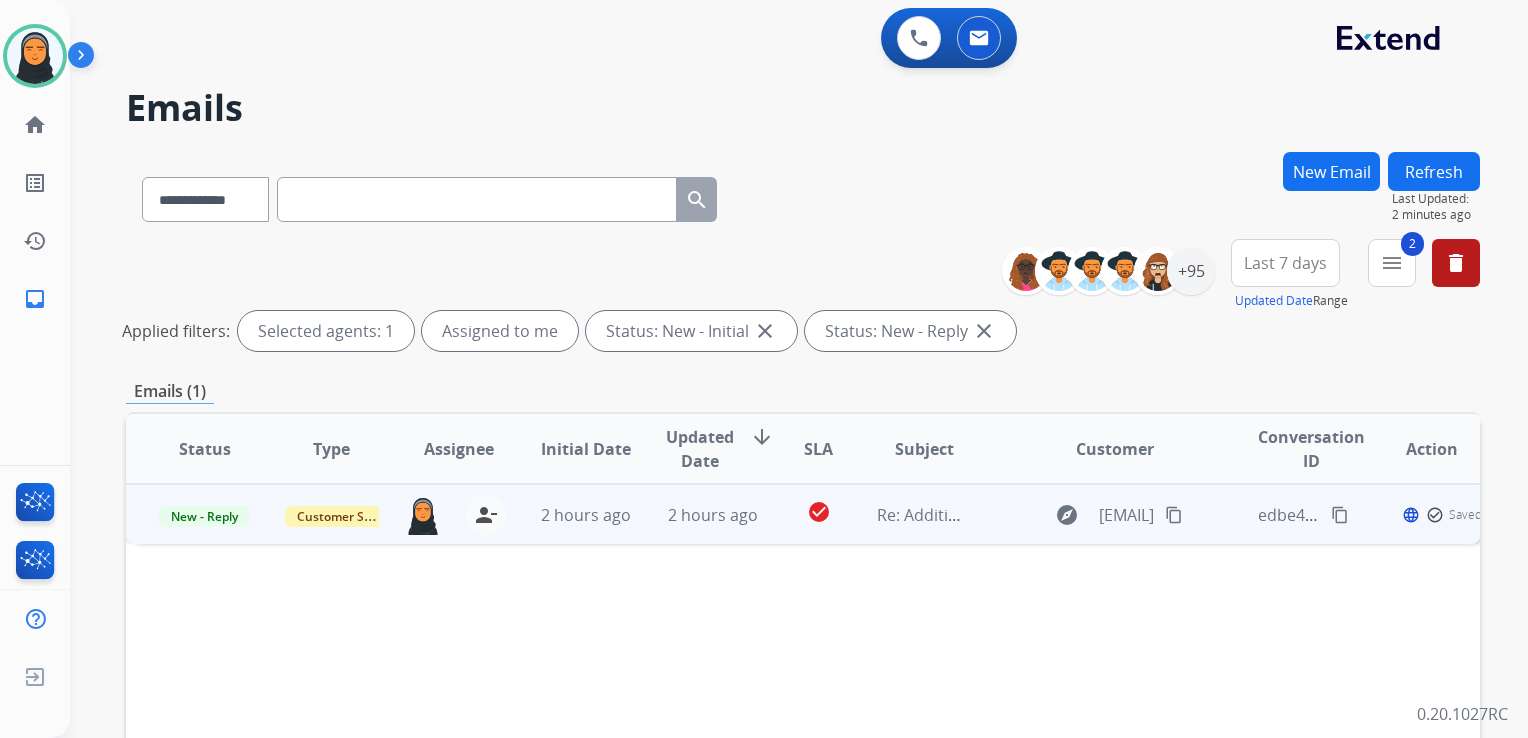click on "New - Reply" at bounding box center (189, 514) 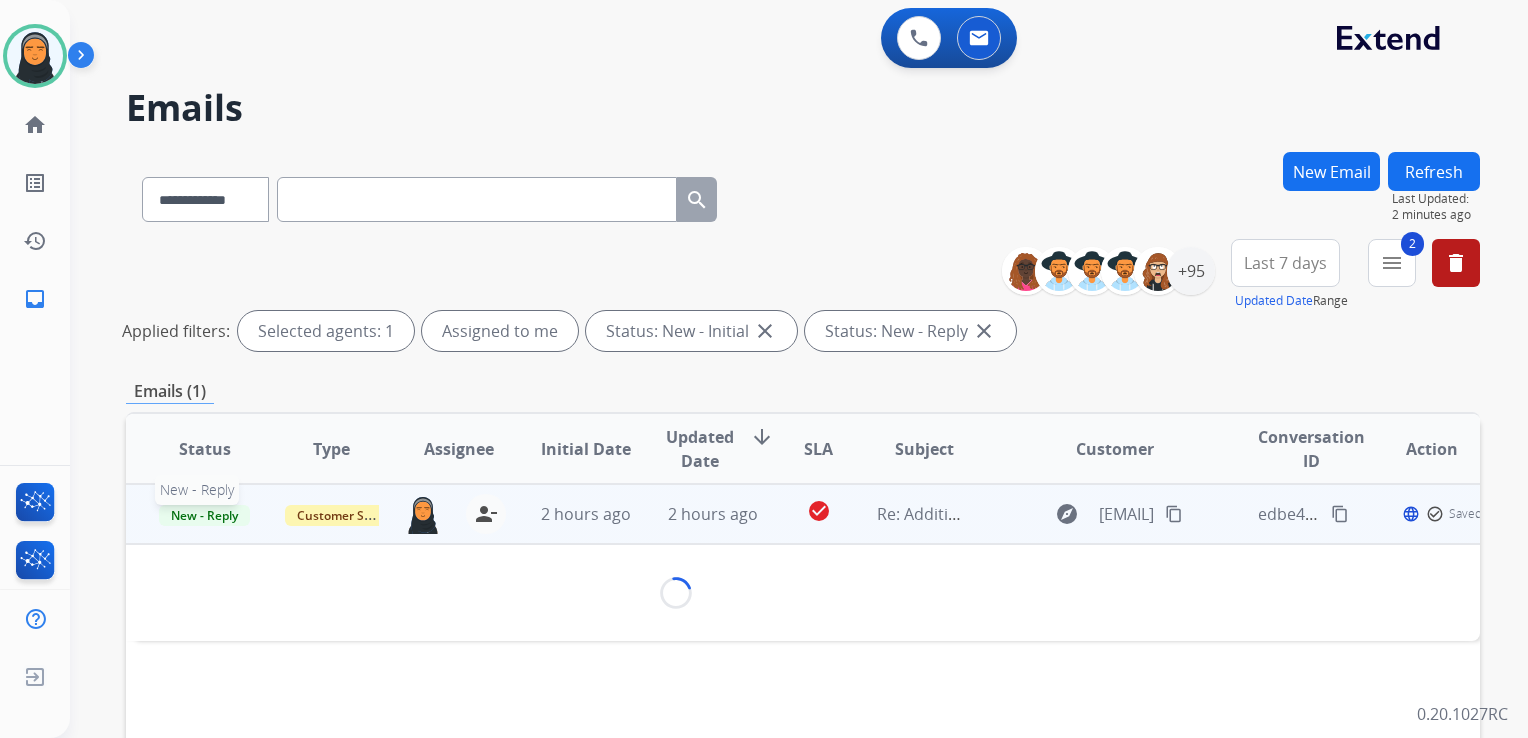 click on "New - Reply" at bounding box center [204, 515] 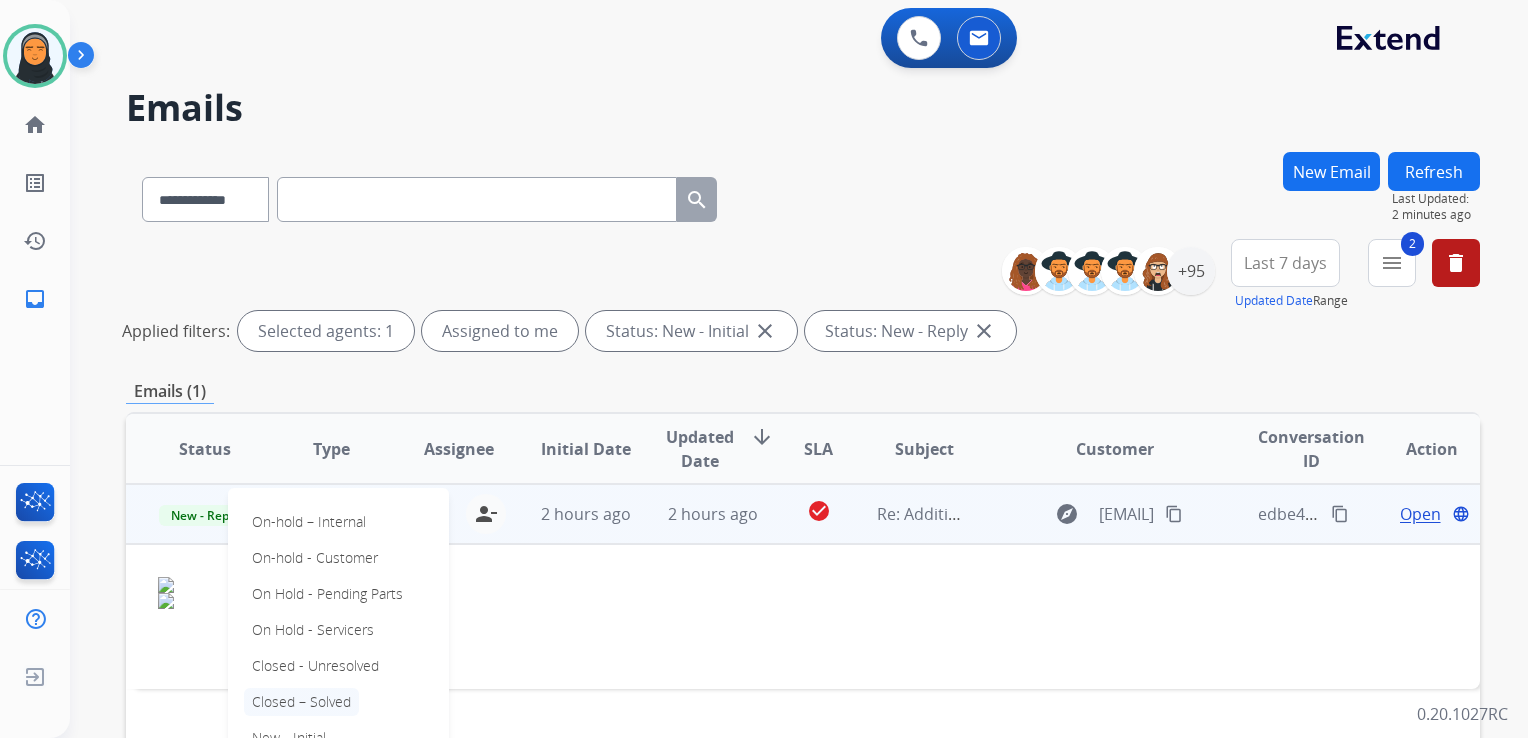 click on "Closed – Solved" at bounding box center (301, 702) 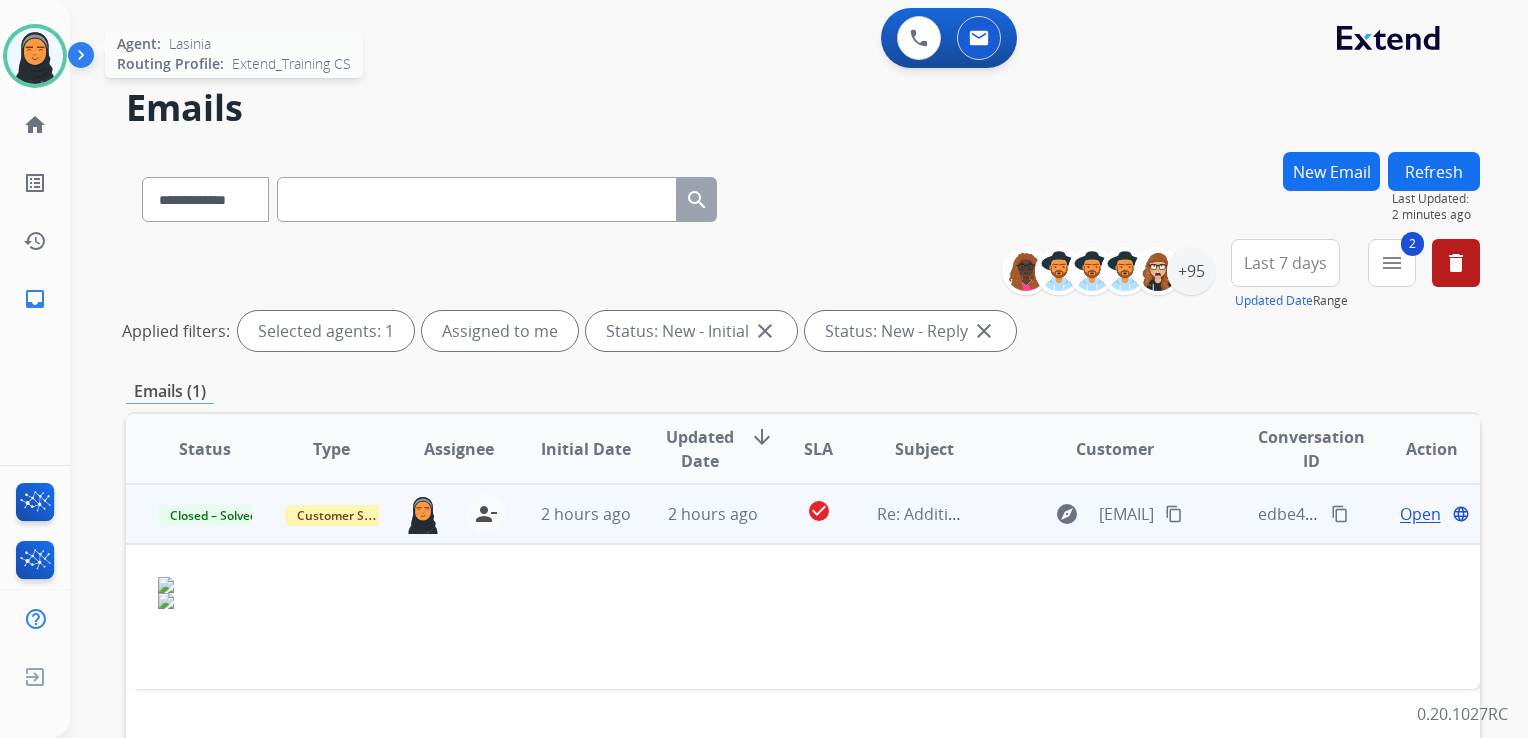 click at bounding box center (35, 56) 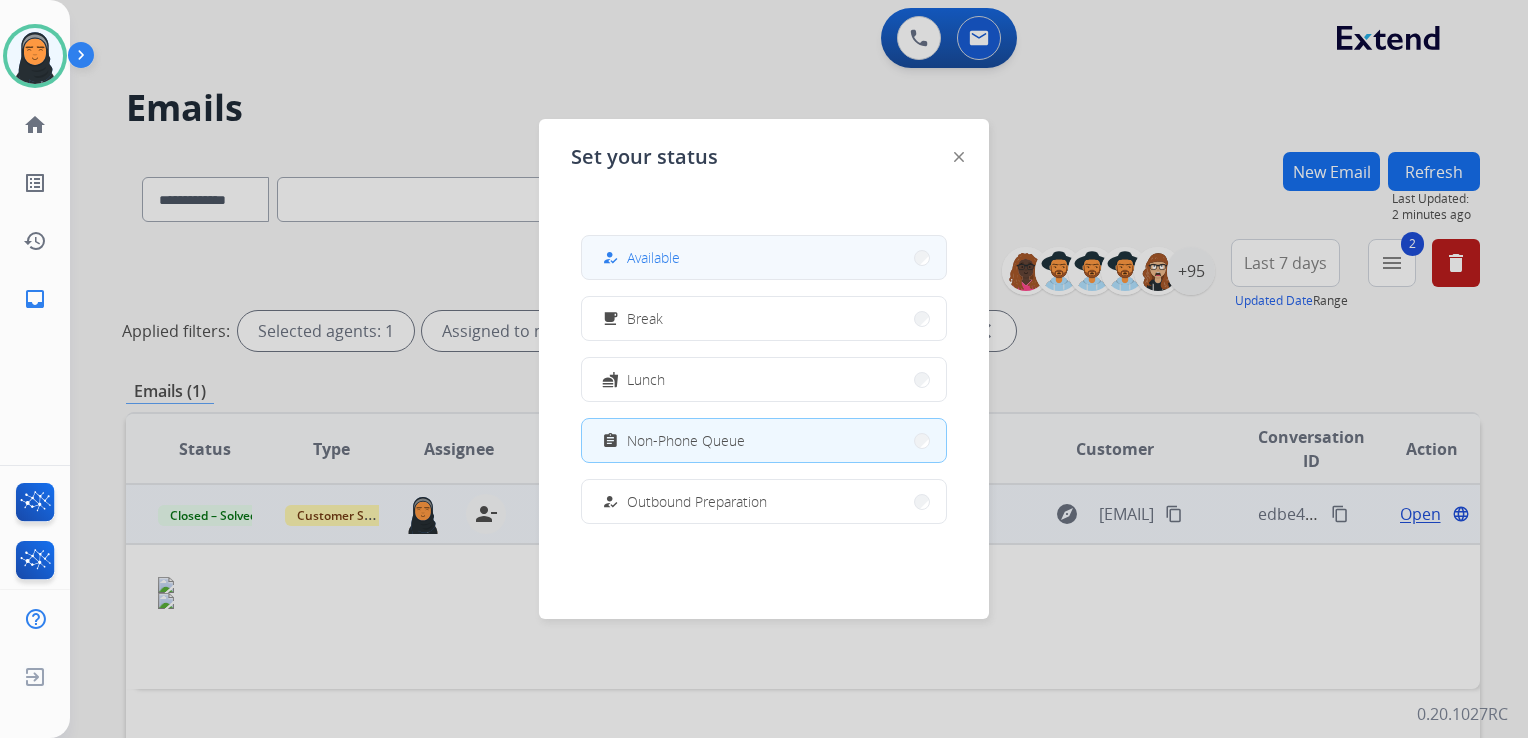 click on "how_to_reg Available" at bounding box center [764, 257] 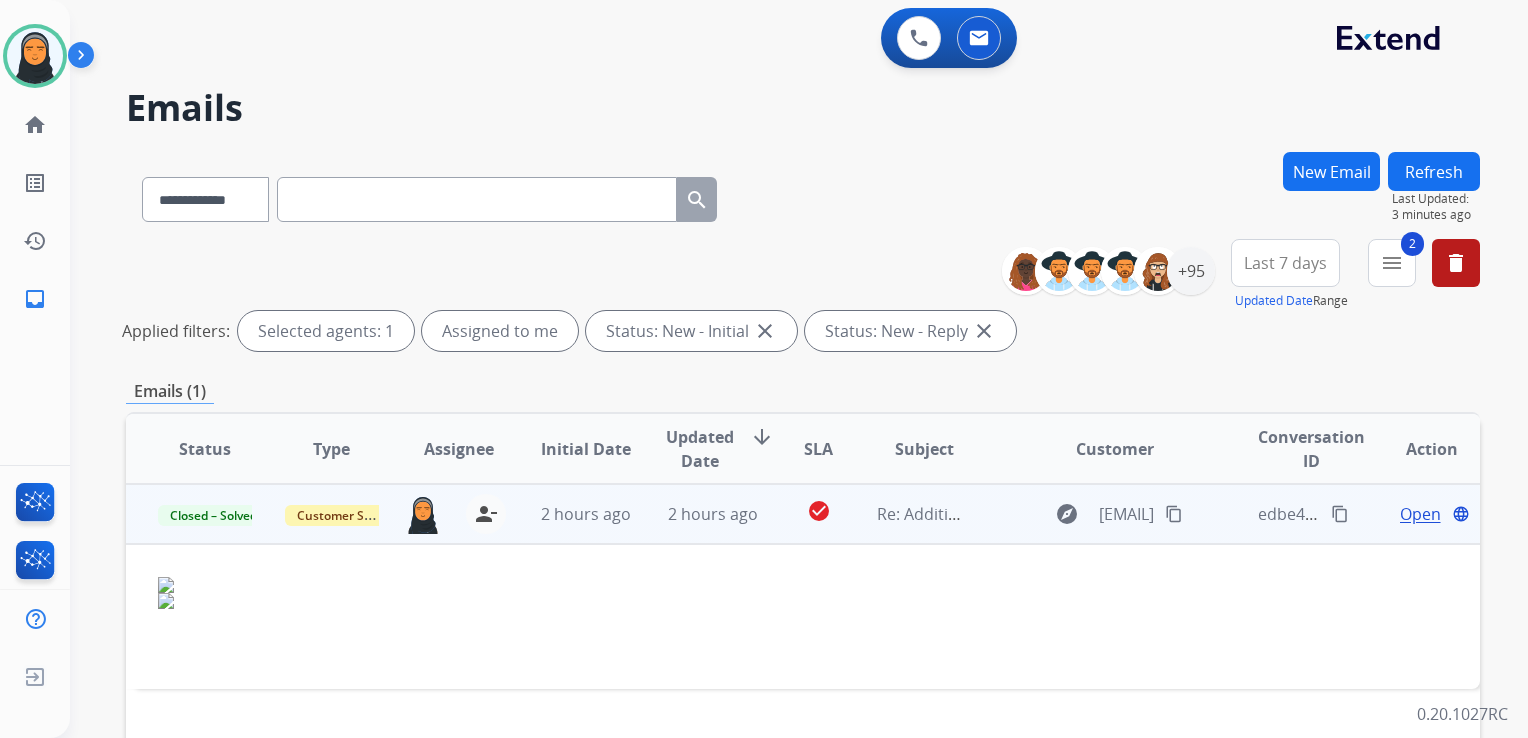 click on "Refresh" at bounding box center (1434, 171) 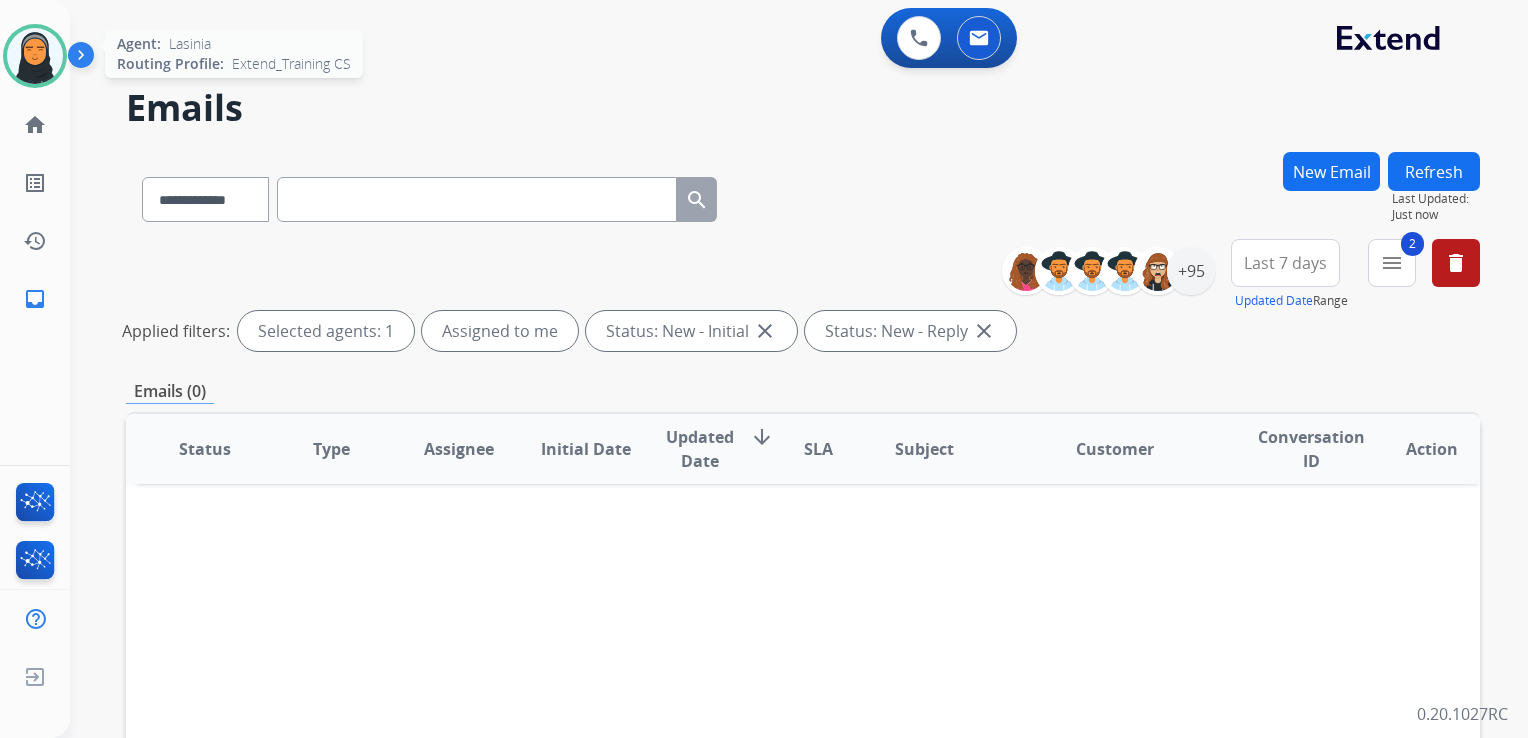 click at bounding box center (35, 56) 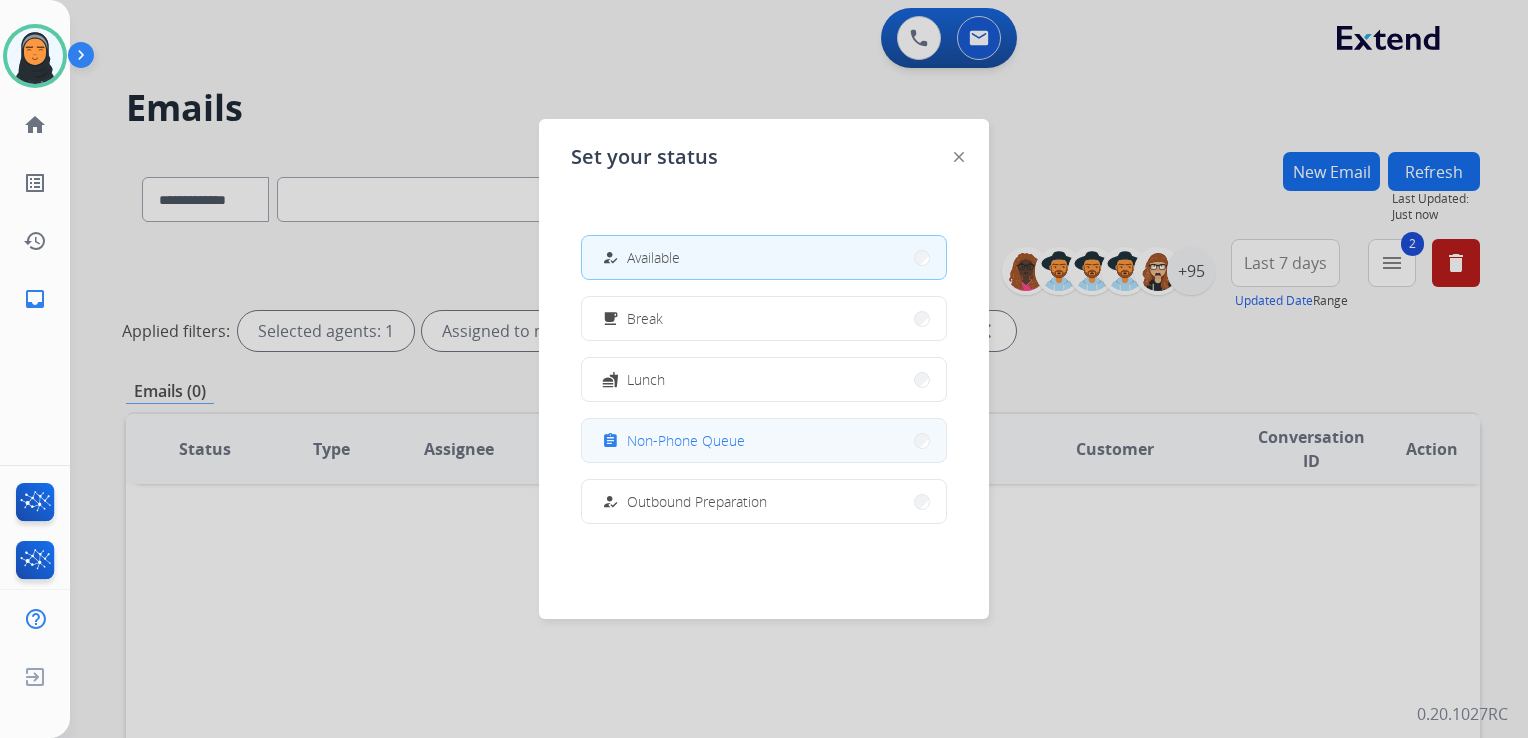 click on "assignment Non-Phone Queue" at bounding box center [764, 440] 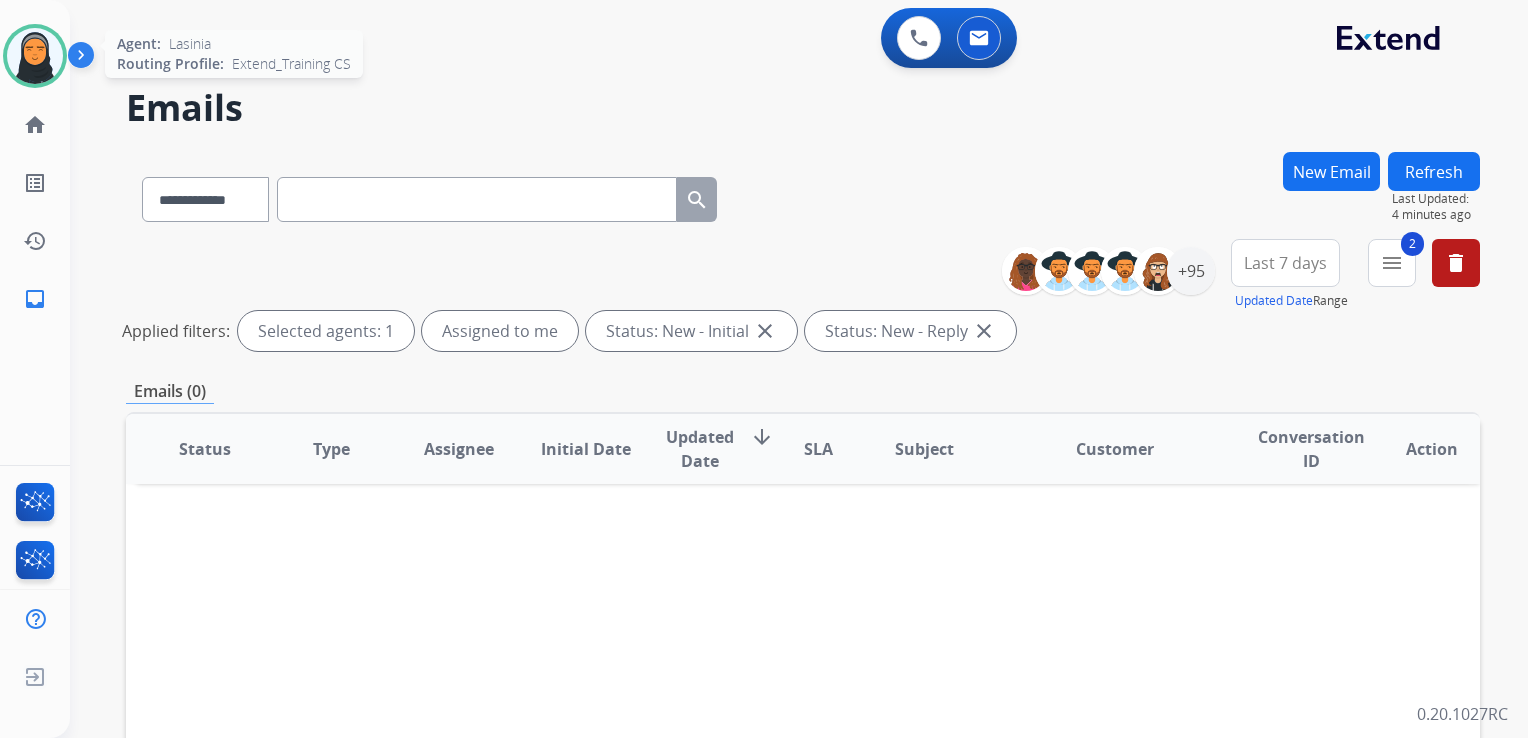 click at bounding box center [35, 56] 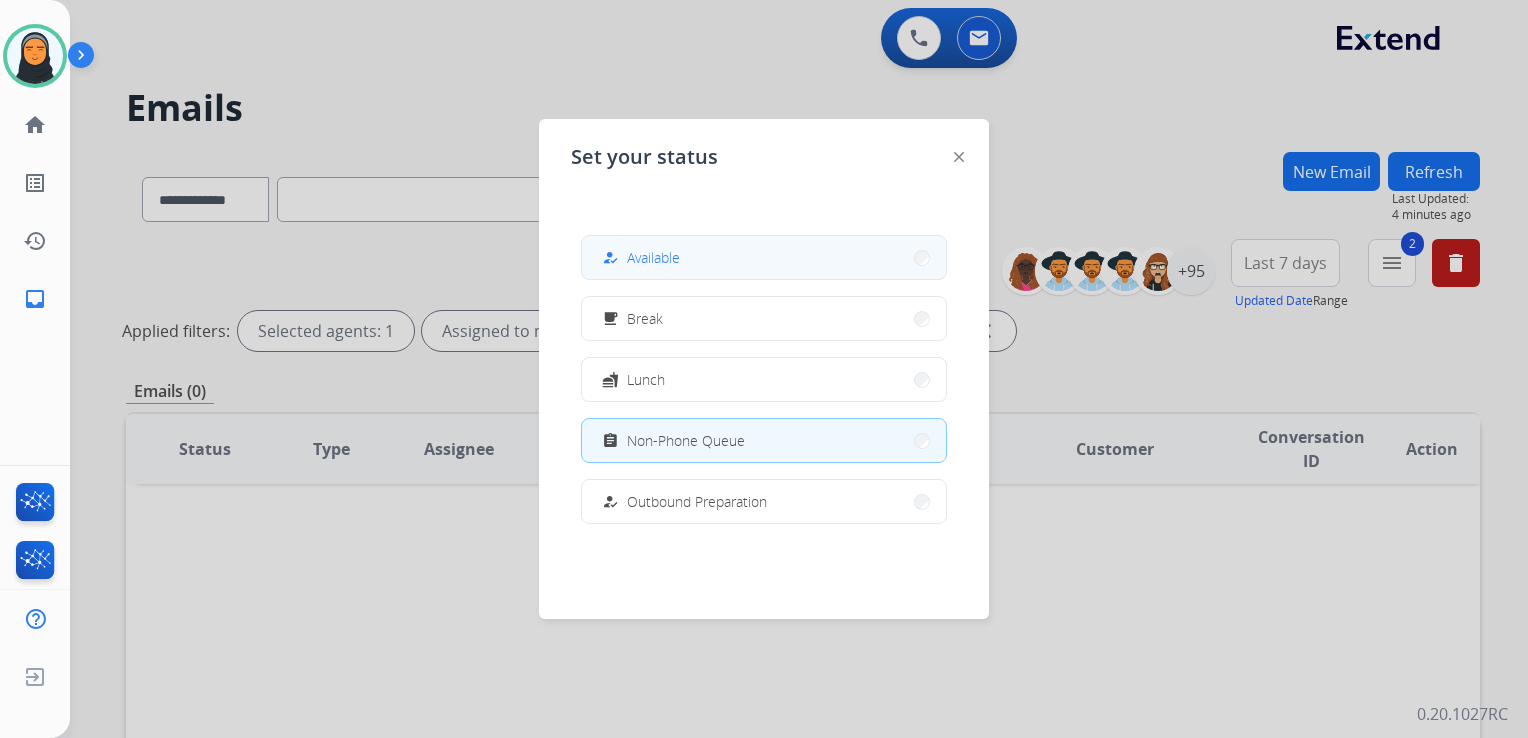 click on "how_to_reg Available" at bounding box center [764, 257] 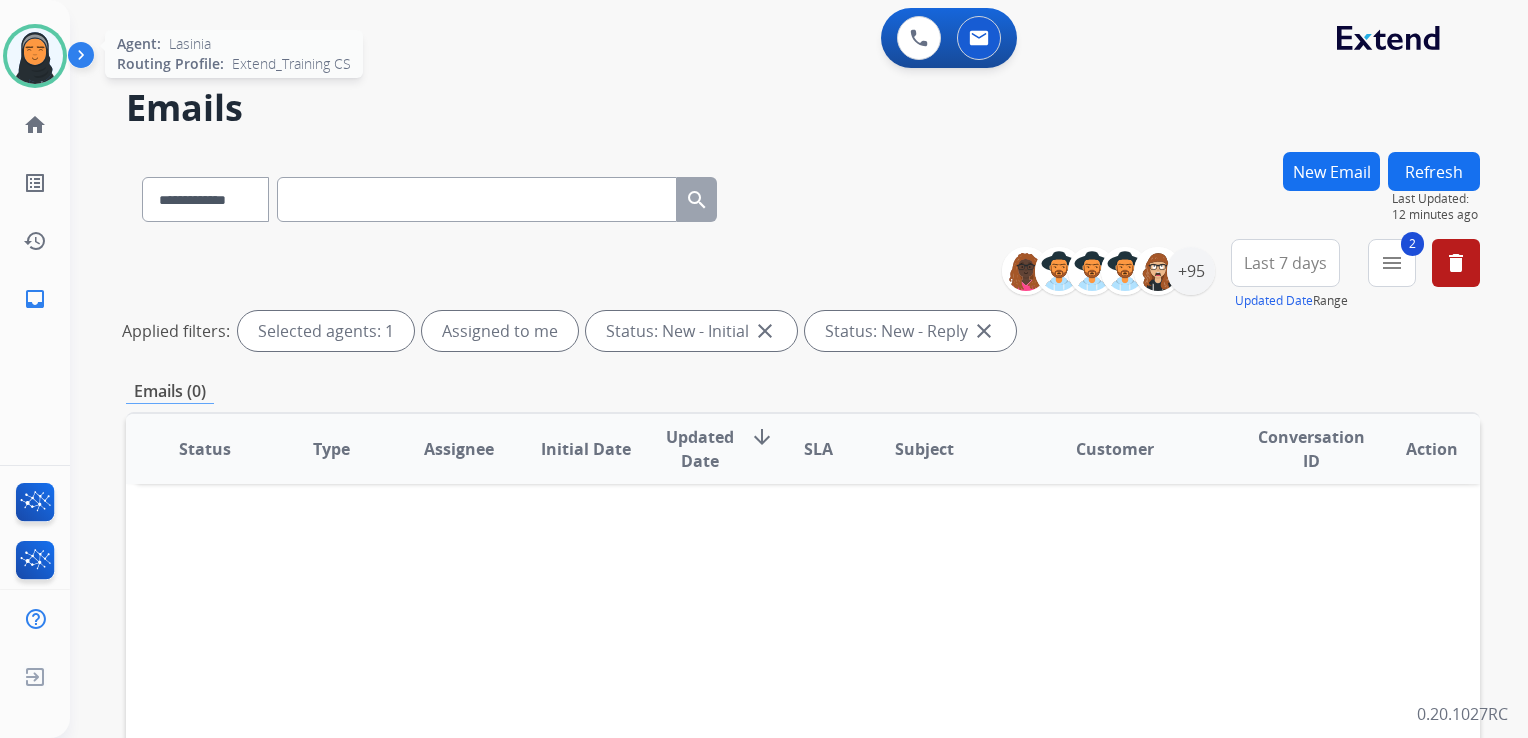 click at bounding box center [35, 56] 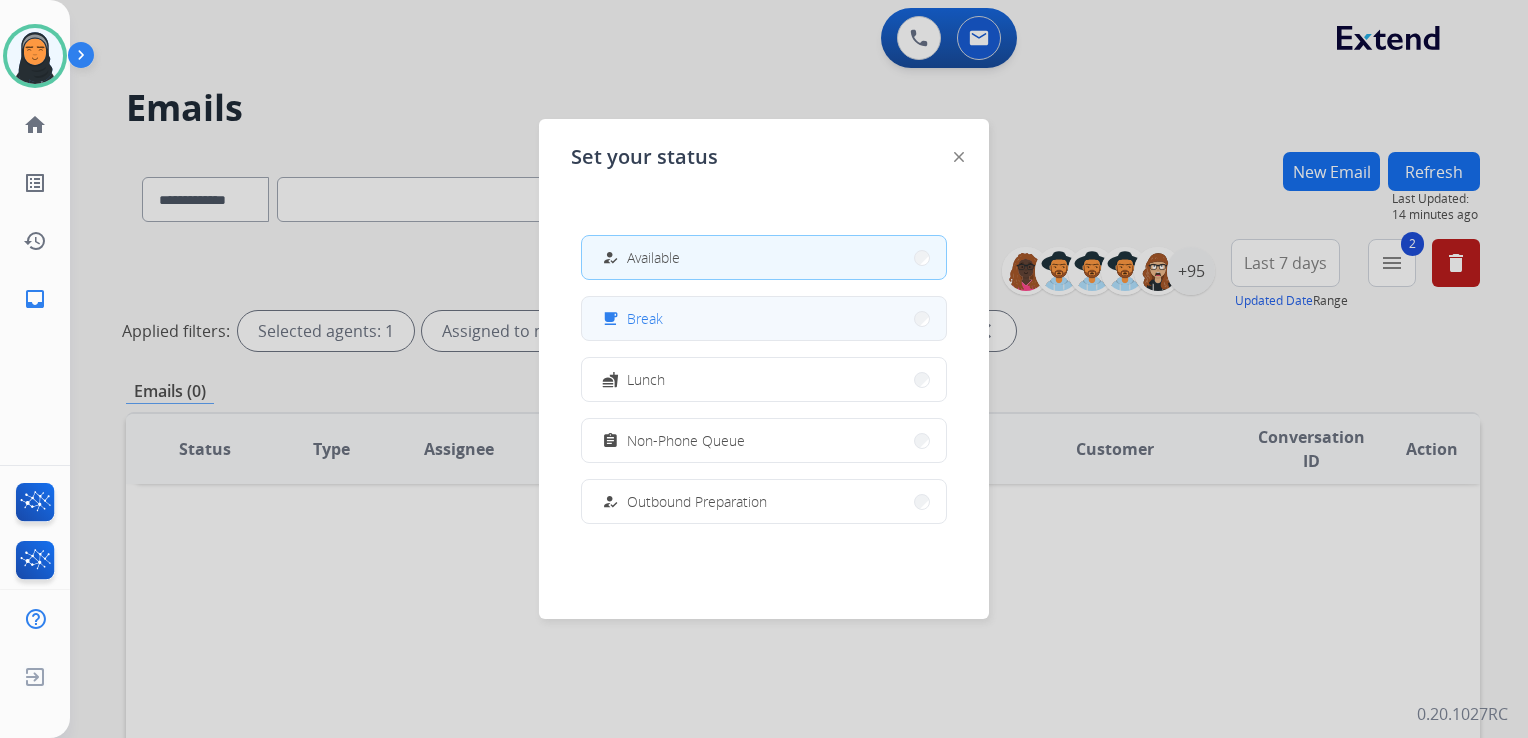 click on "free_breakfast Break" at bounding box center [764, 318] 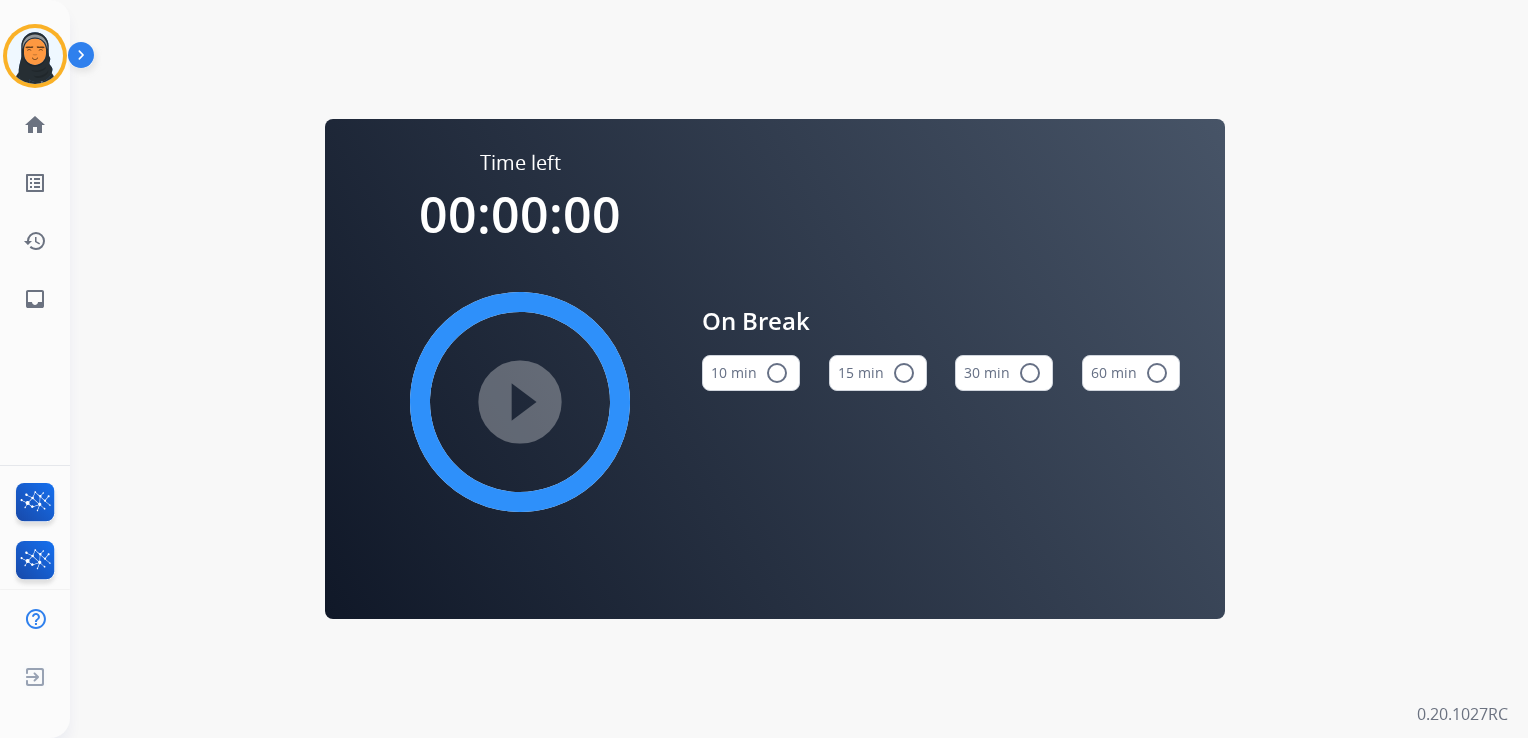 click on "radio_button_unchecked" at bounding box center [777, 373] 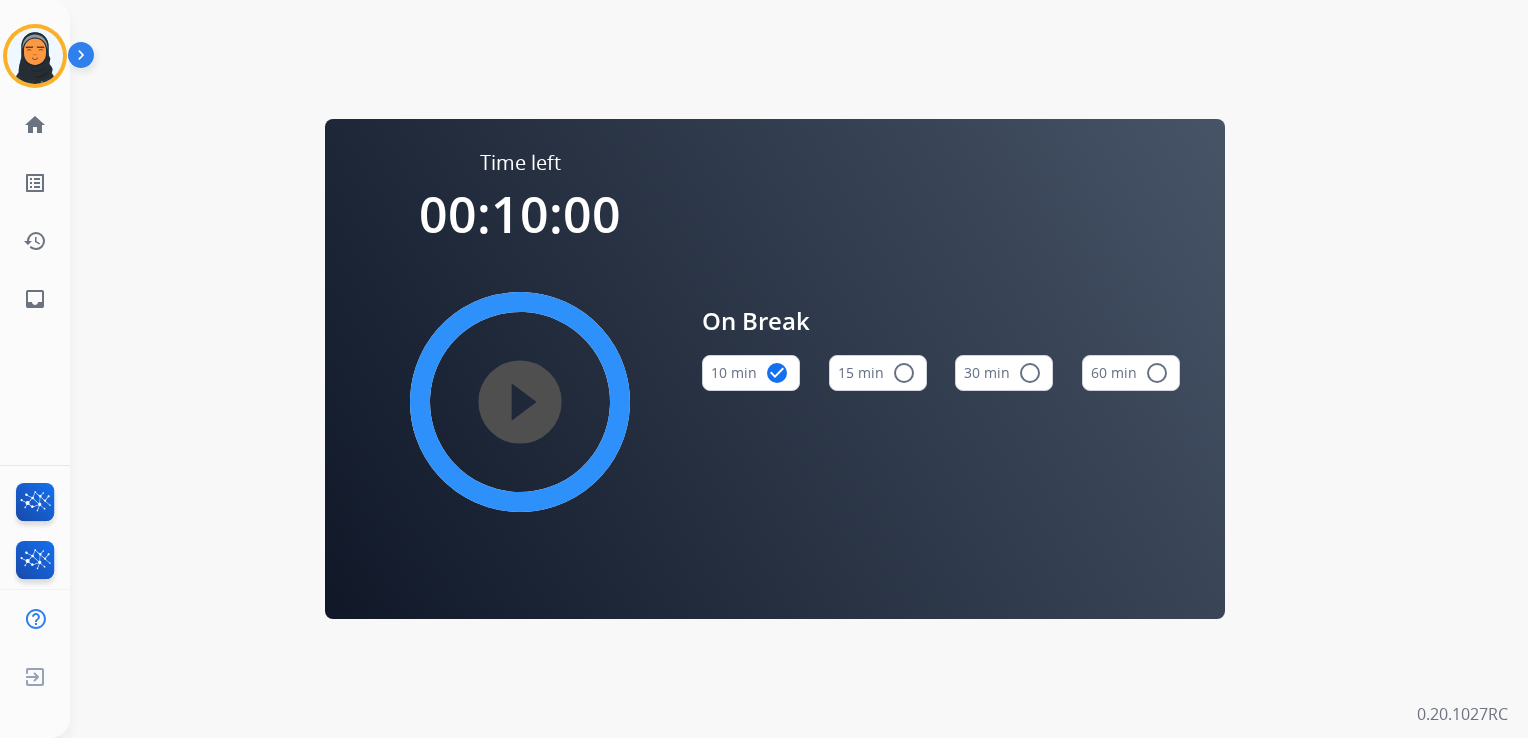 click on "play_circle_filled" at bounding box center (520, 402) 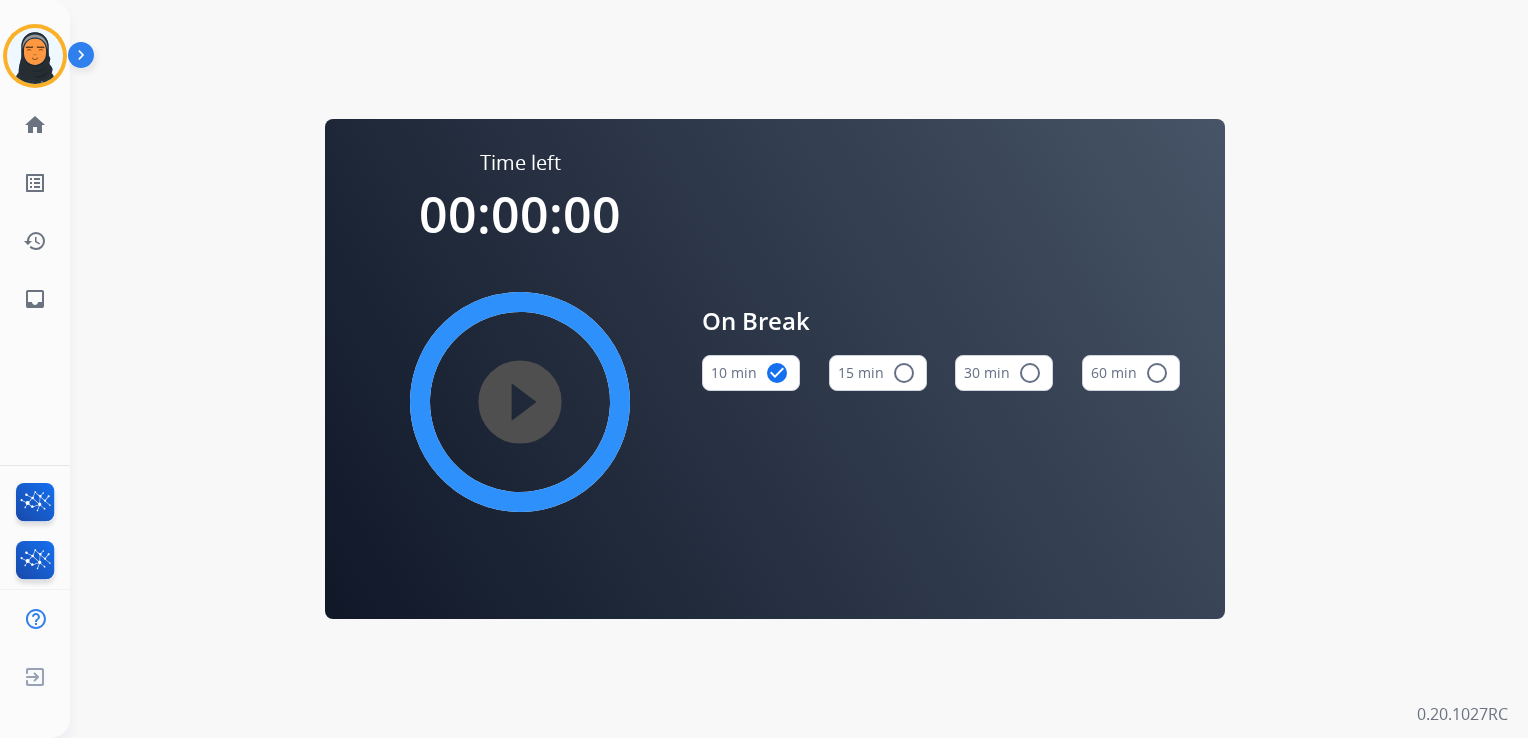 click at bounding box center [85, 59] 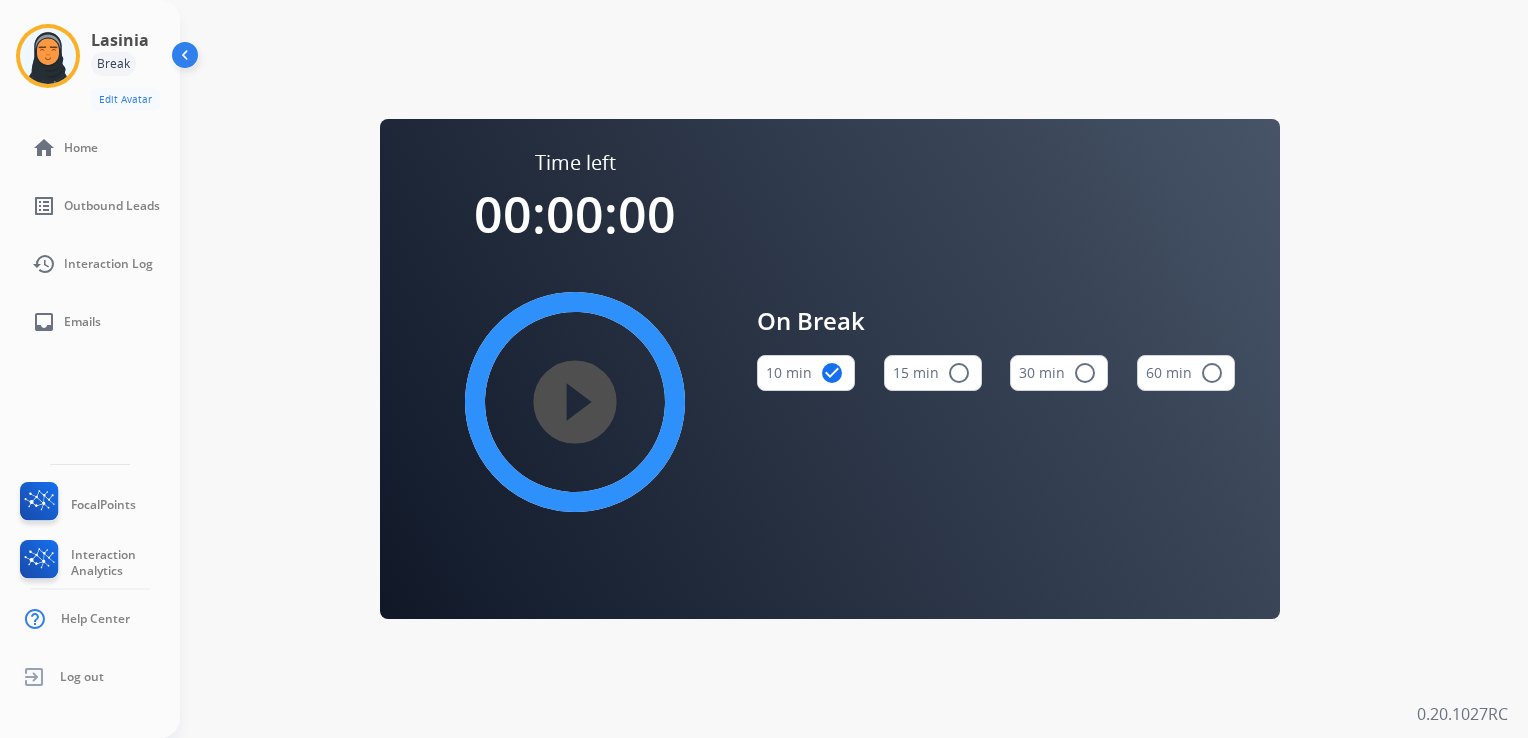click on "Lasinia   Break  Edit Avatar  Agent:   Lasinia  Routing Profile:  Extend_Training CS" at bounding box center (90, 67) 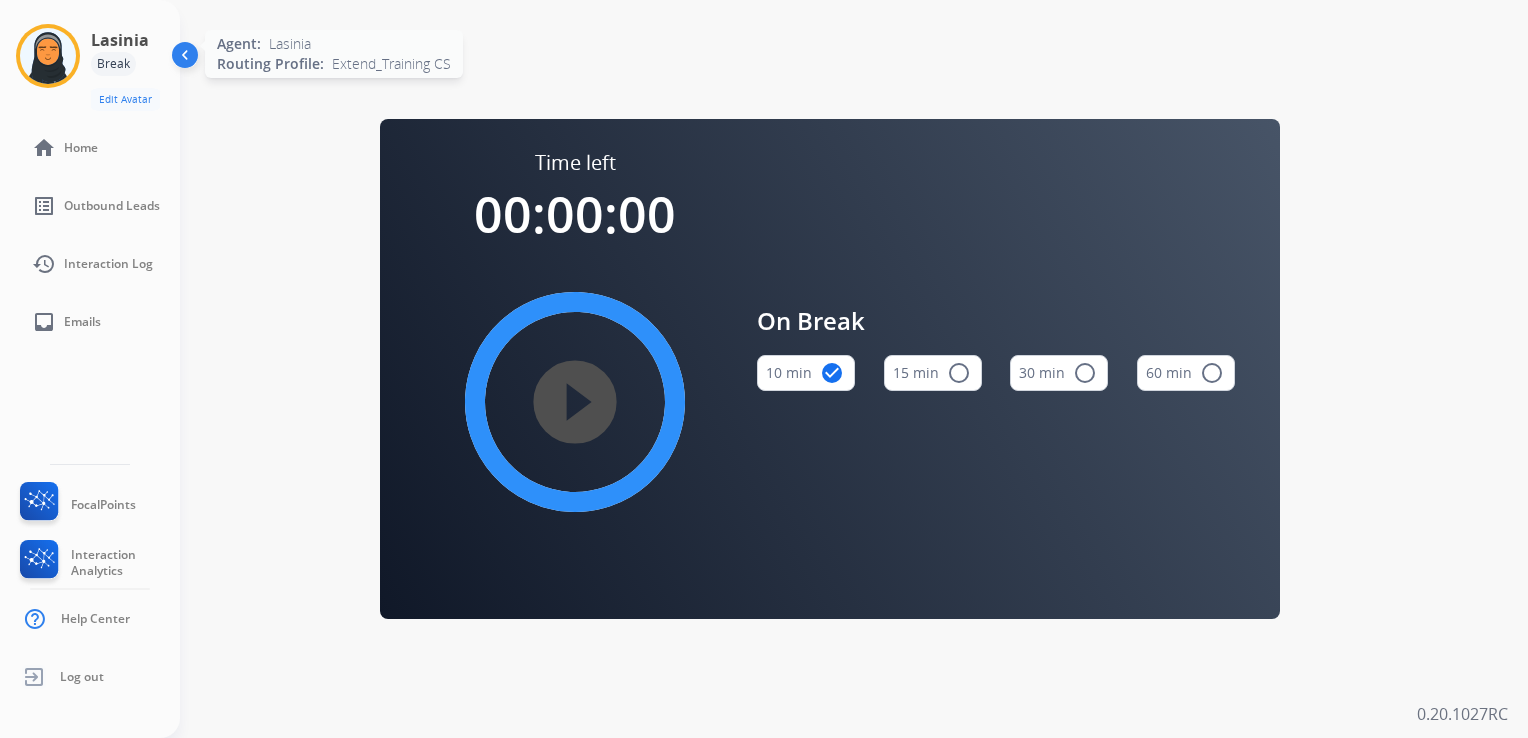 click at bounding box center [48, 56] 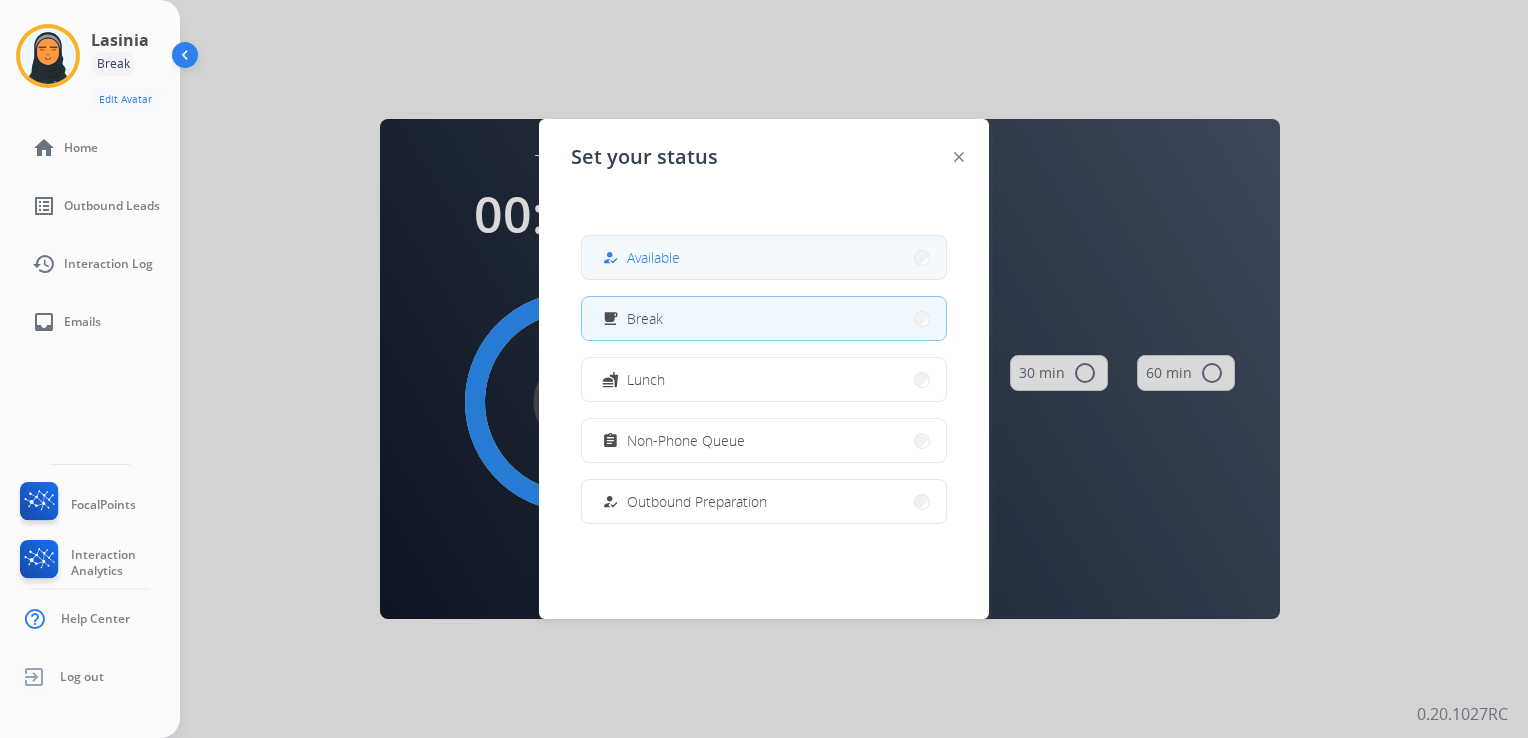 click on "how_to_reg Available" at bounding box center (764, 257) 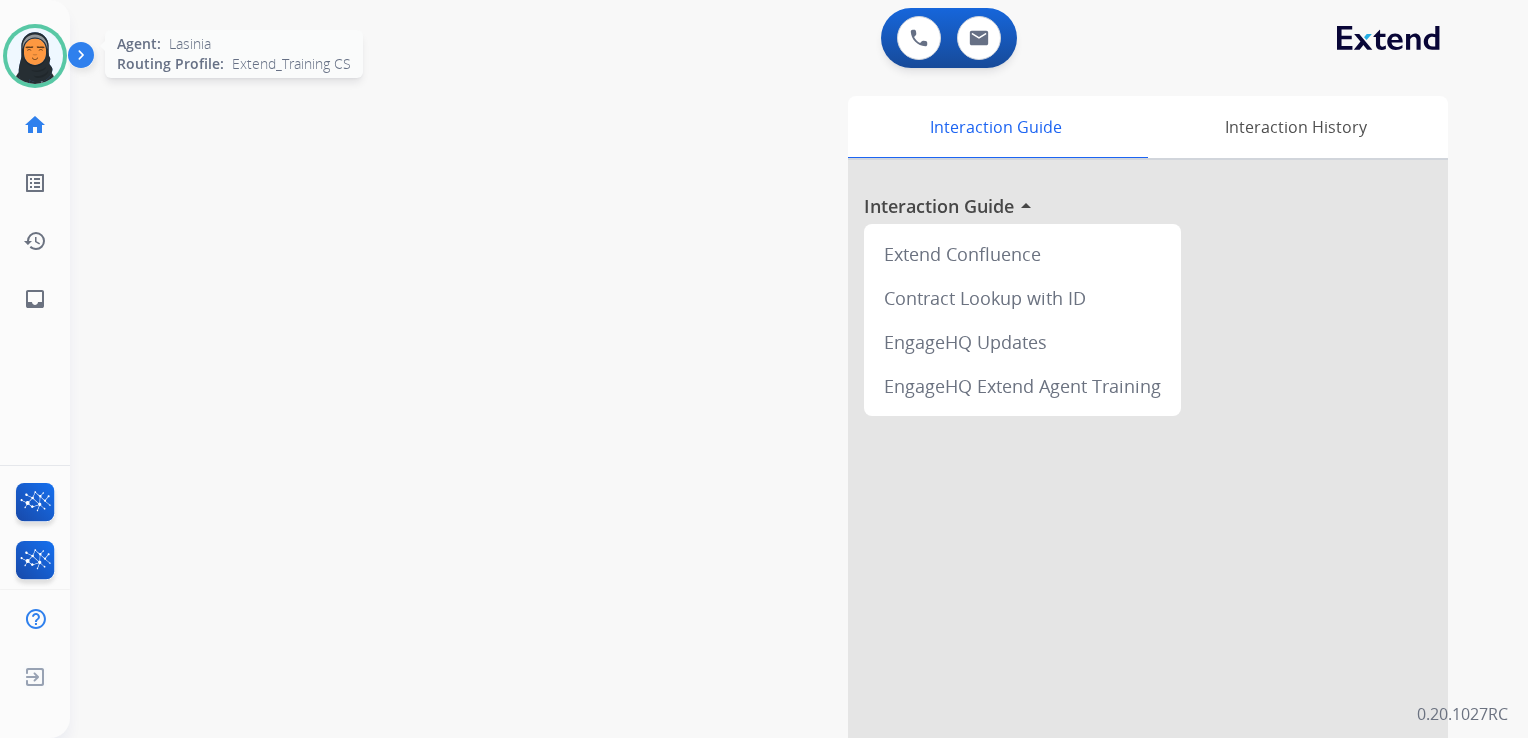 click at bounding box center [35, 56] 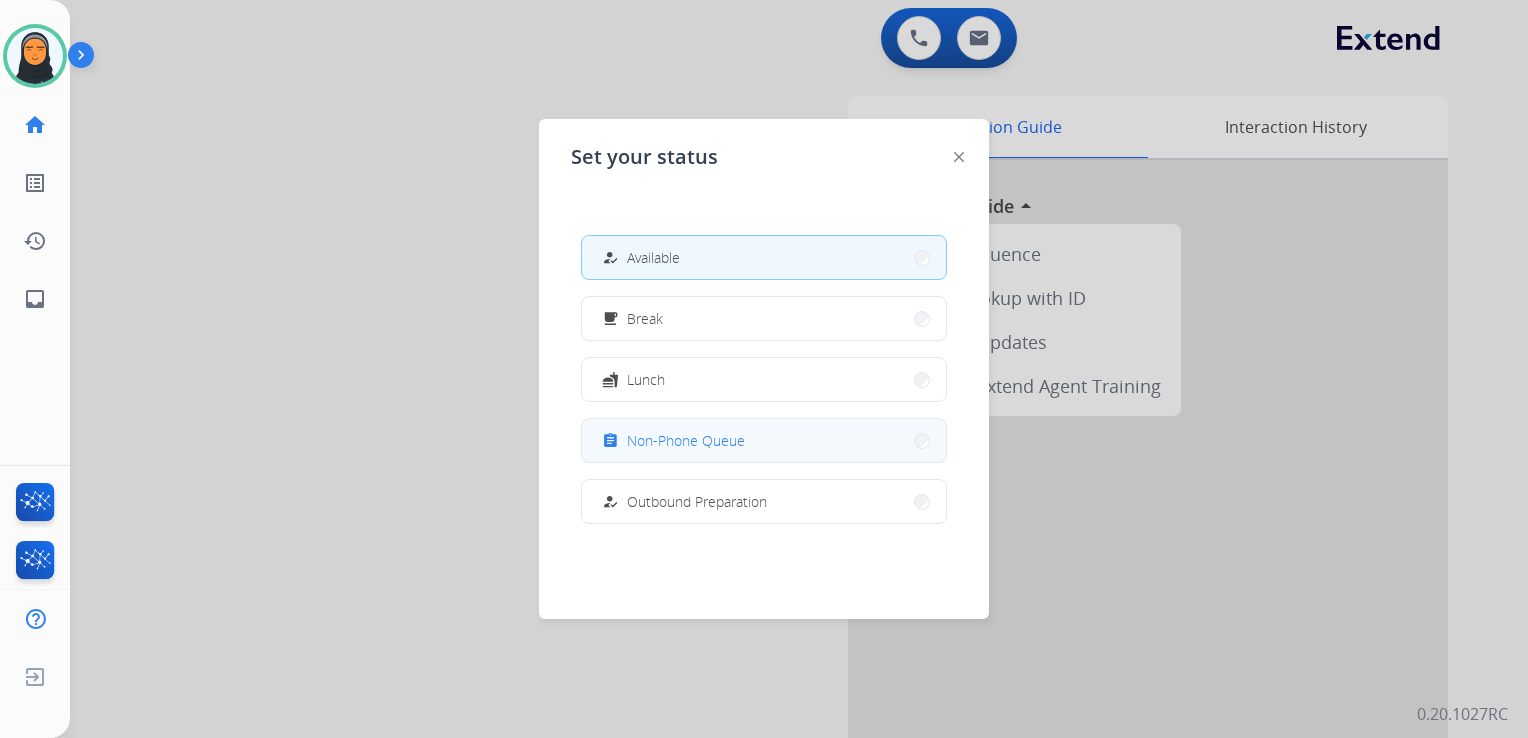 click on "Non-Phone Queue" at bounding box center [686, 440] 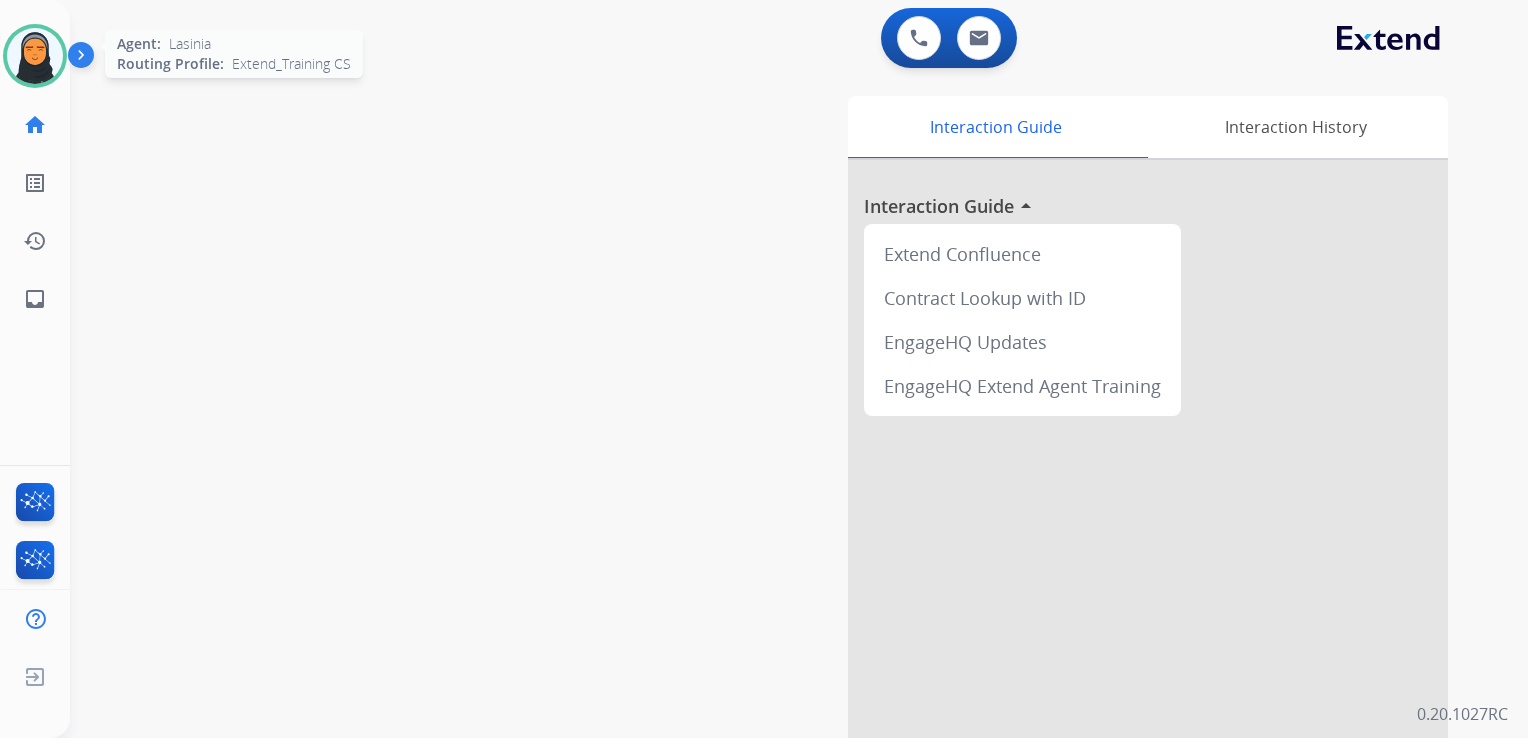 drag, startPoint x: 24, startPoint y: 61, endPoint x: 59, endPoint y: 67, distance: 35.510563 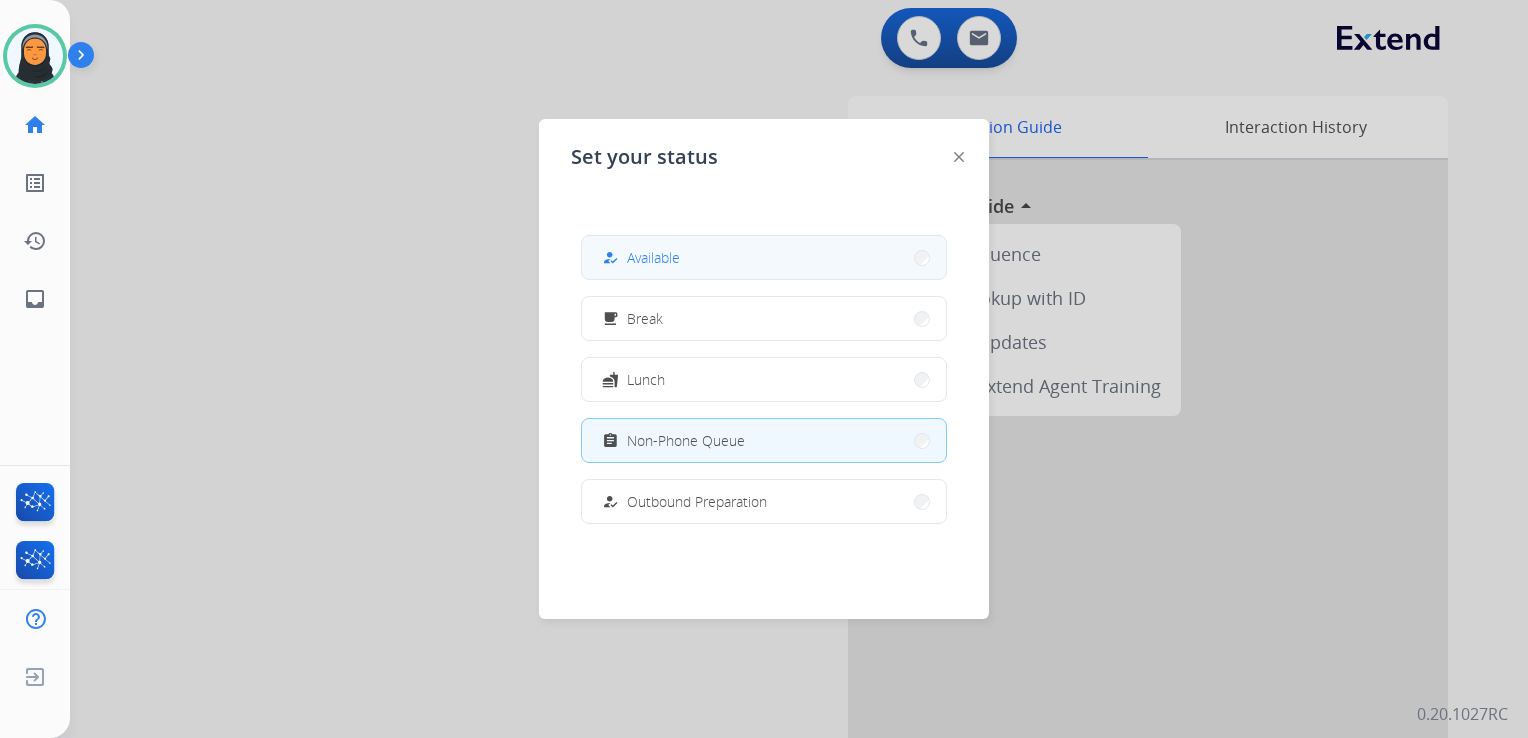 click on "how_to_reg Available" at bounding box center [764, 257] 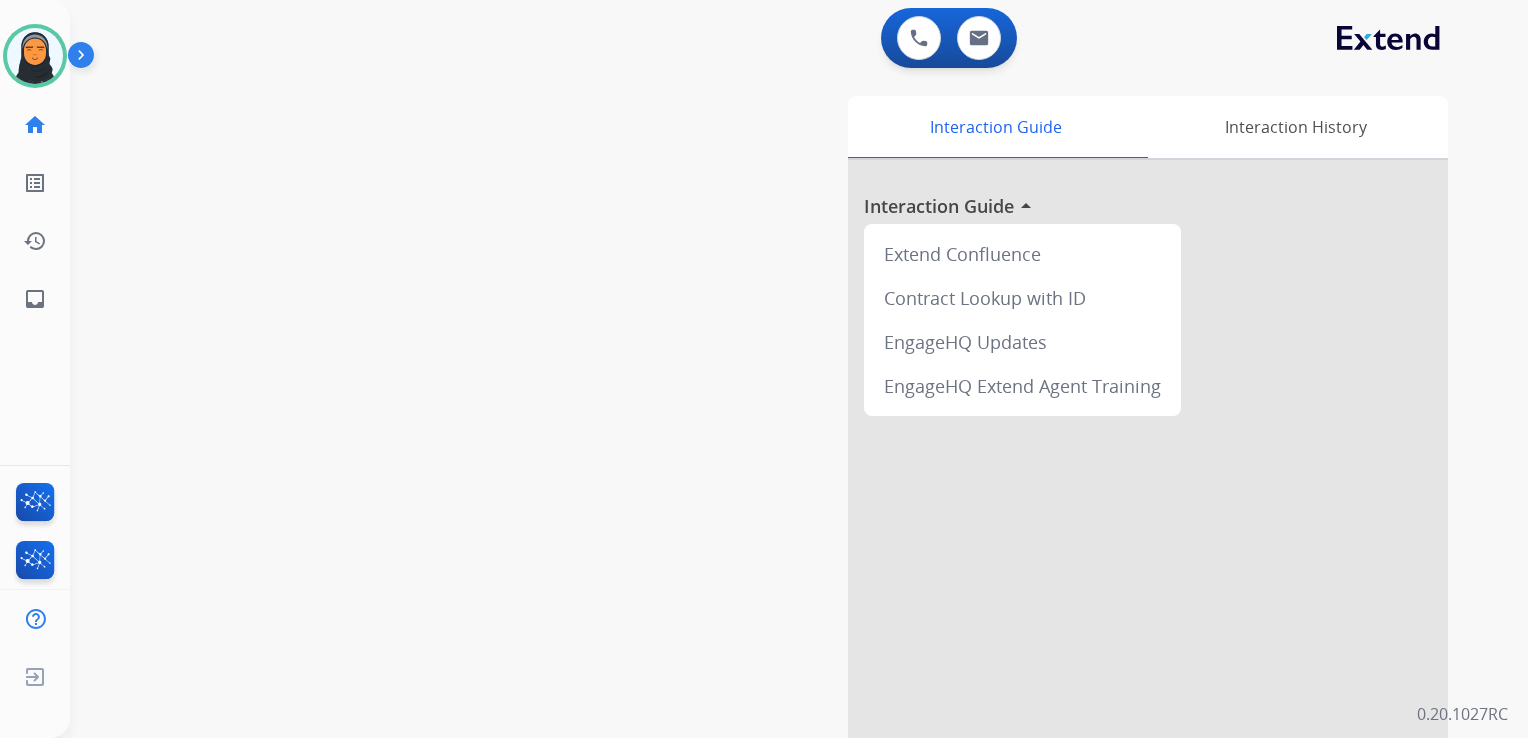 drag, startPoint x: 49, startPoint y: 54, endPoint x: 99, endPoint y: 66, distance: 51.41984 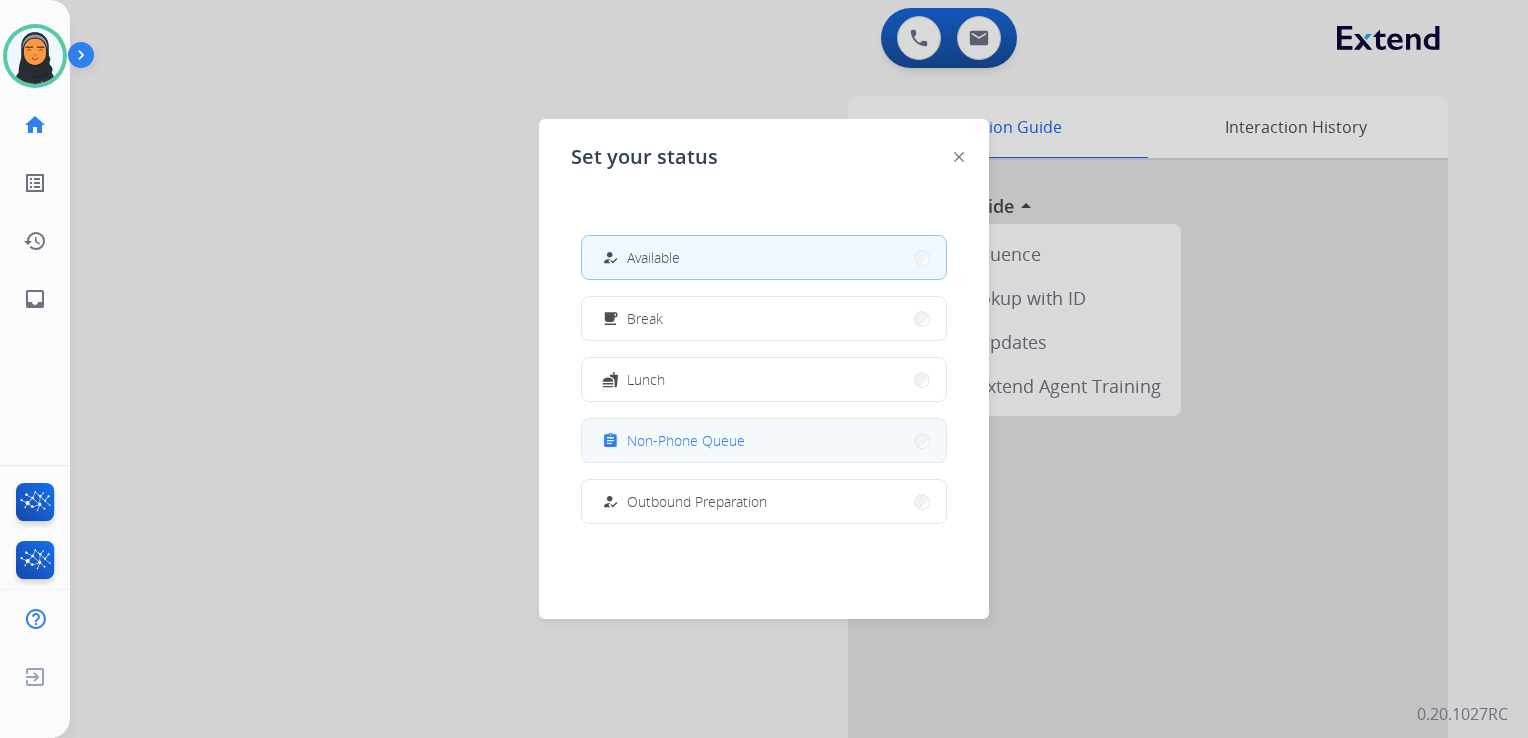 click on "Non-Phone Queue" at bounding box center [686, 440] 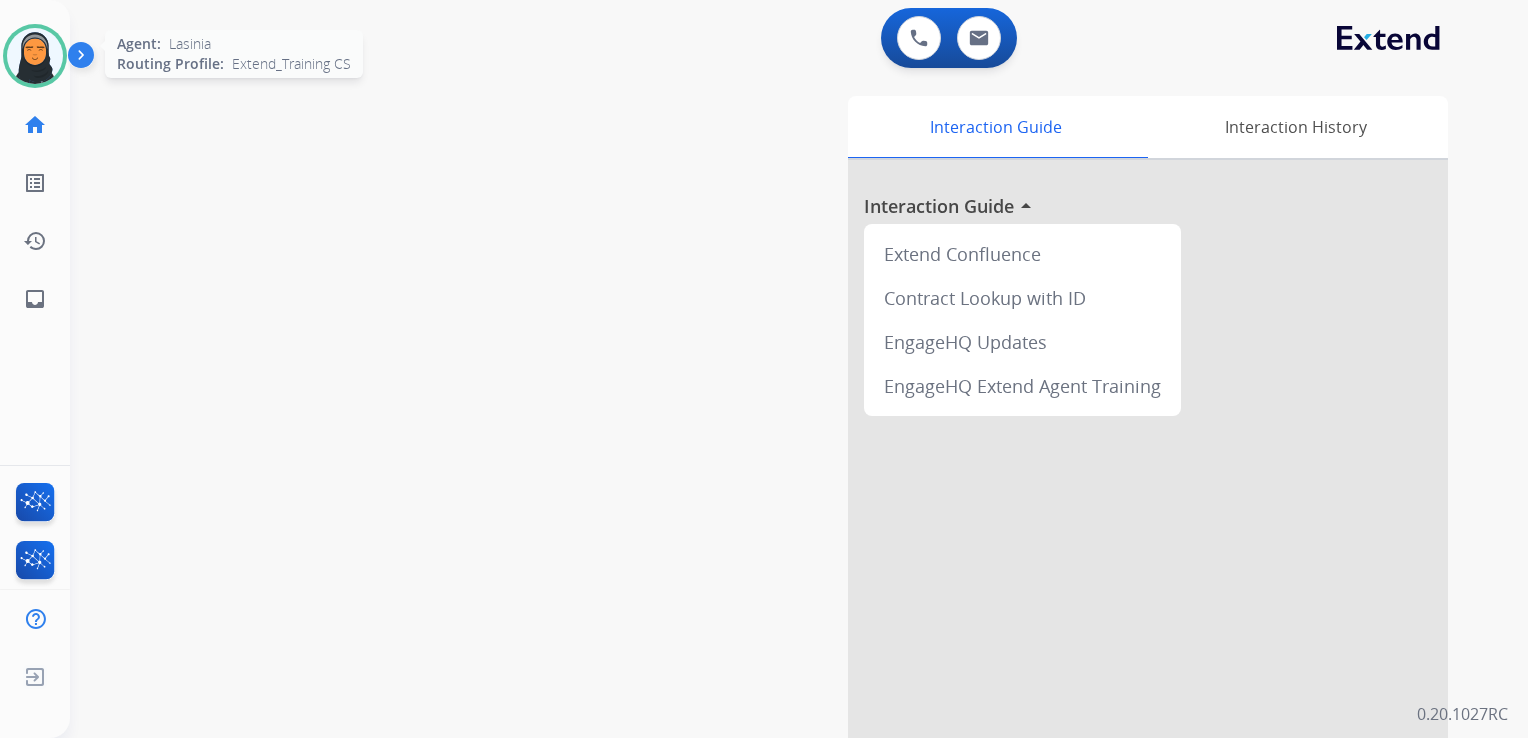 click at bounding box center [35, 56] 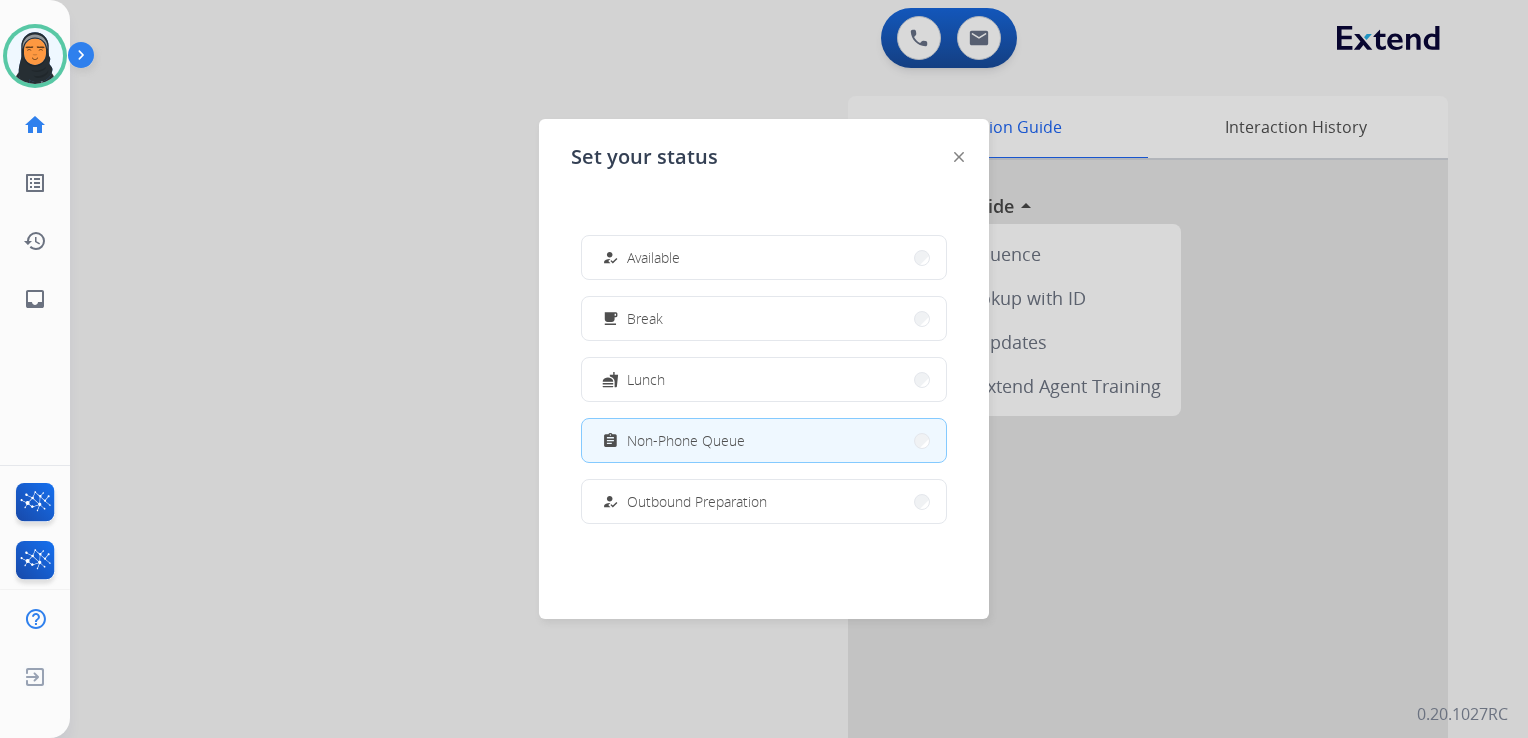 click on "Available" at bounding box center [653, 257] 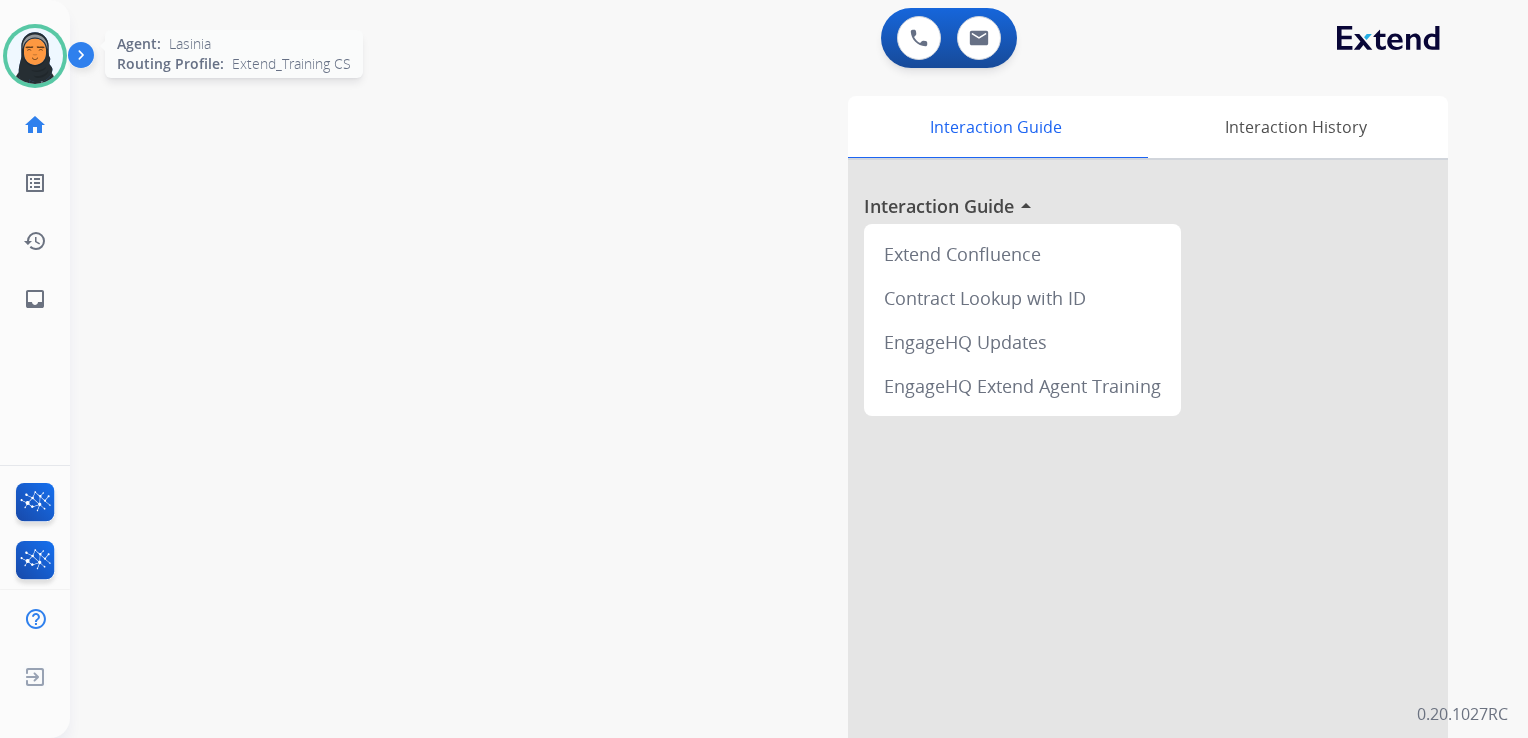 click at bounding box center (35, 56) 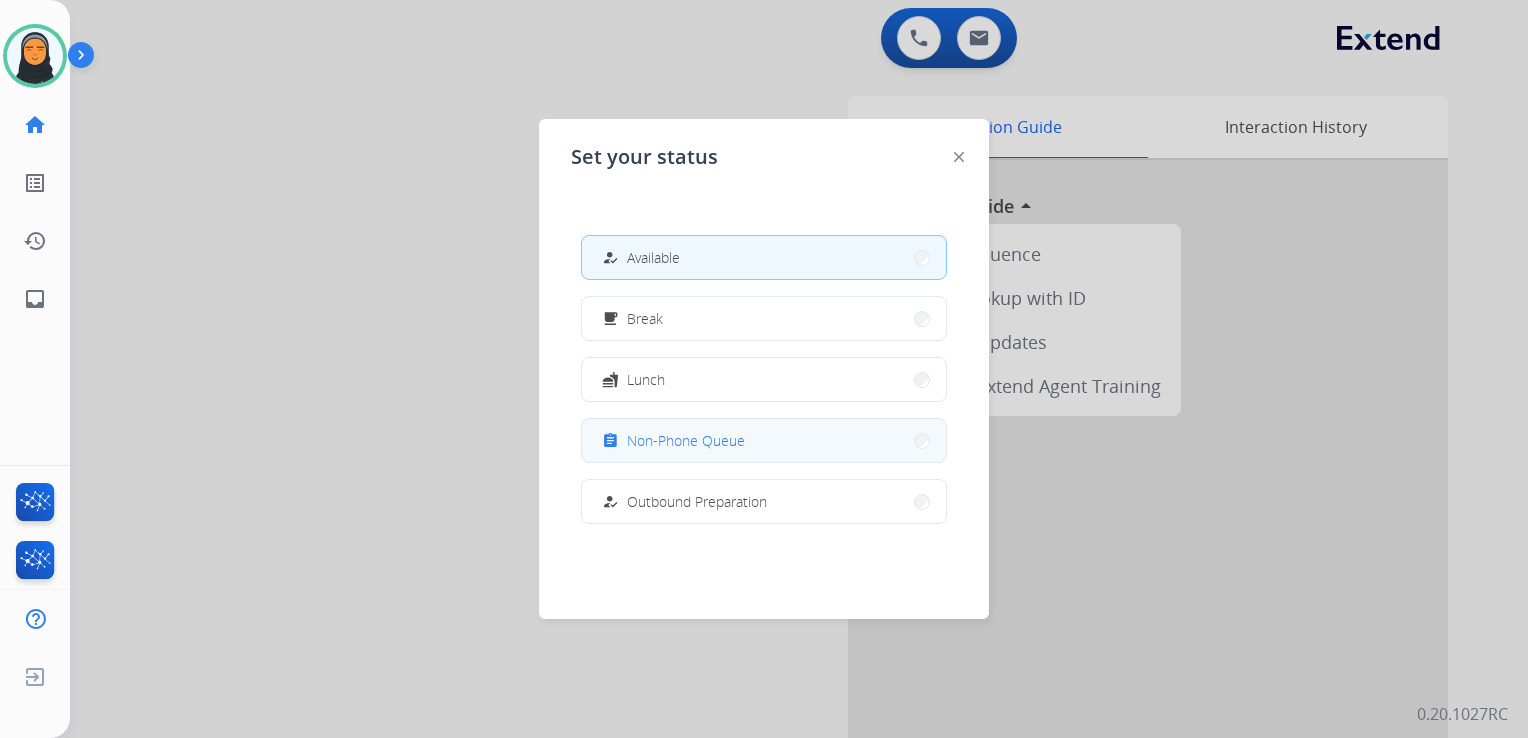 click on "assignment Non-Phone Queue" at bounding box center (764, 440) 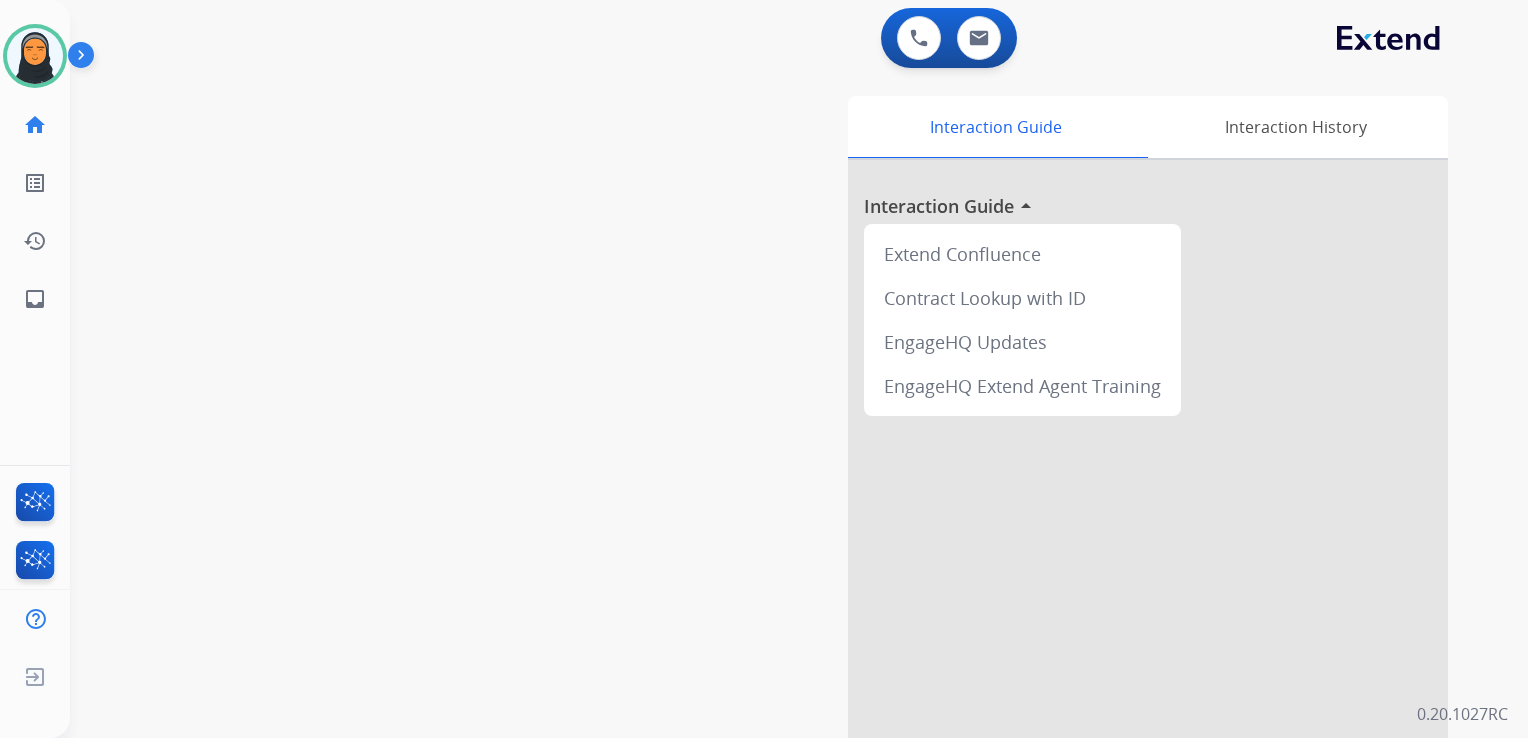 scroll, scrollTop: 0, scrollLeft: 0, axis: both 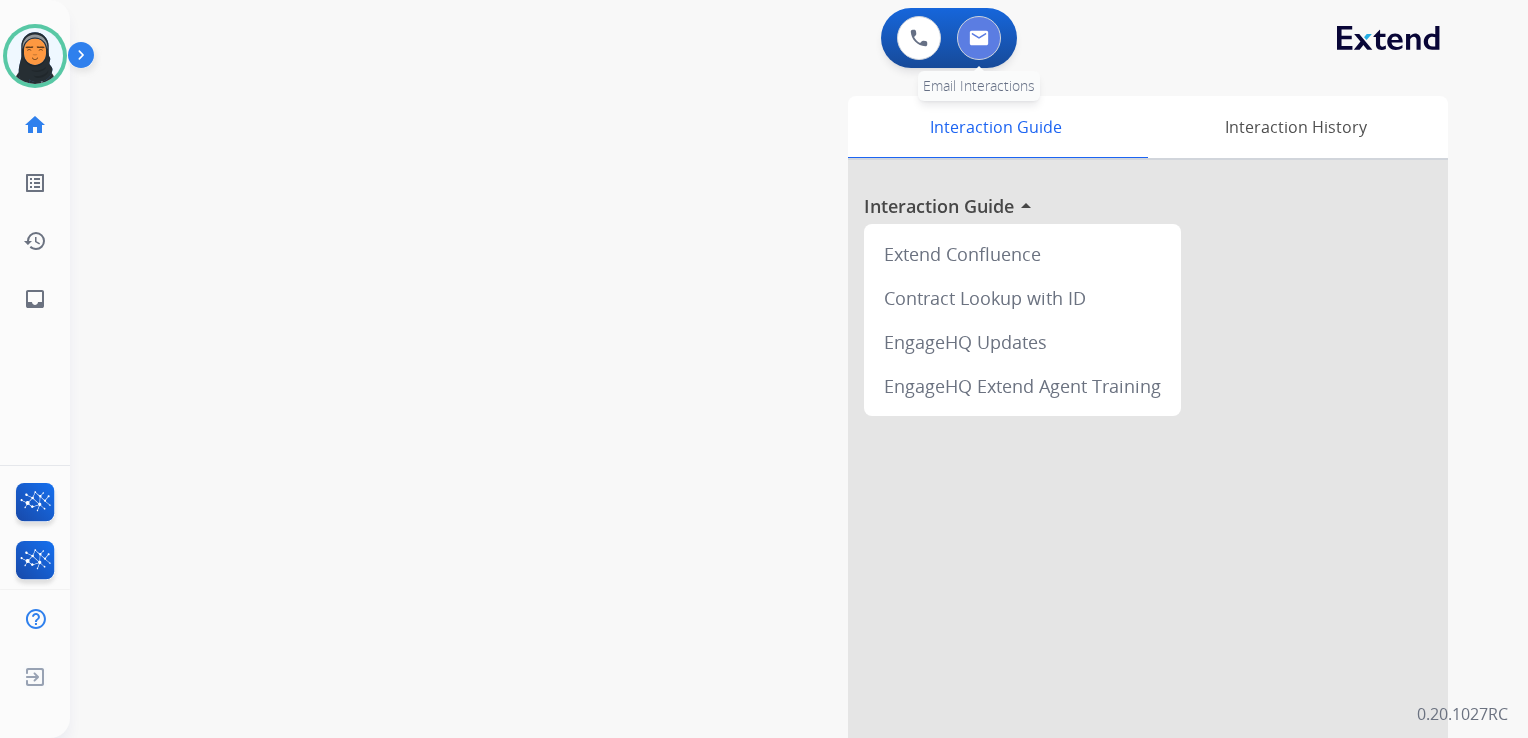 click at bounding box center [979, 38] 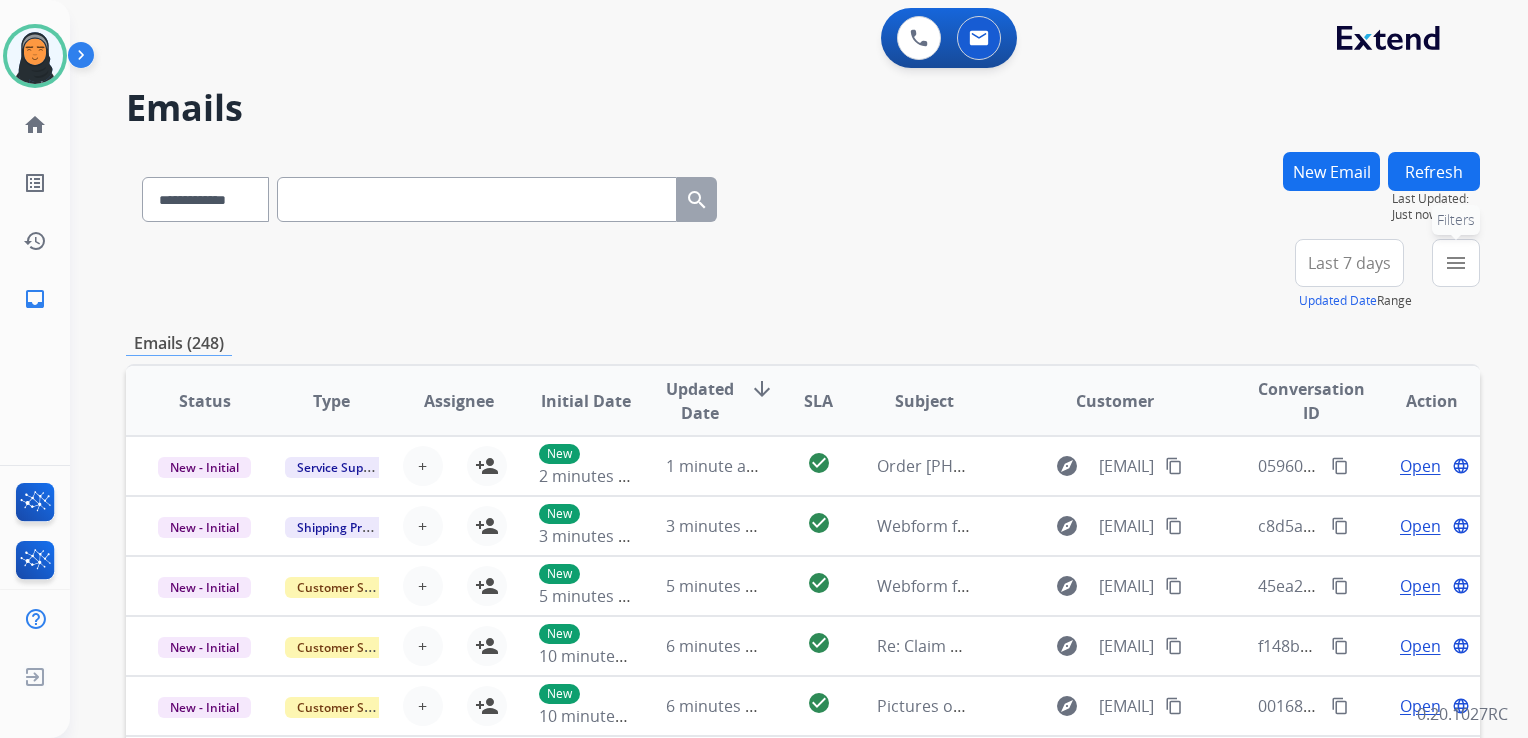 click on "menu  Filters" at bounding box center (1456, 263) 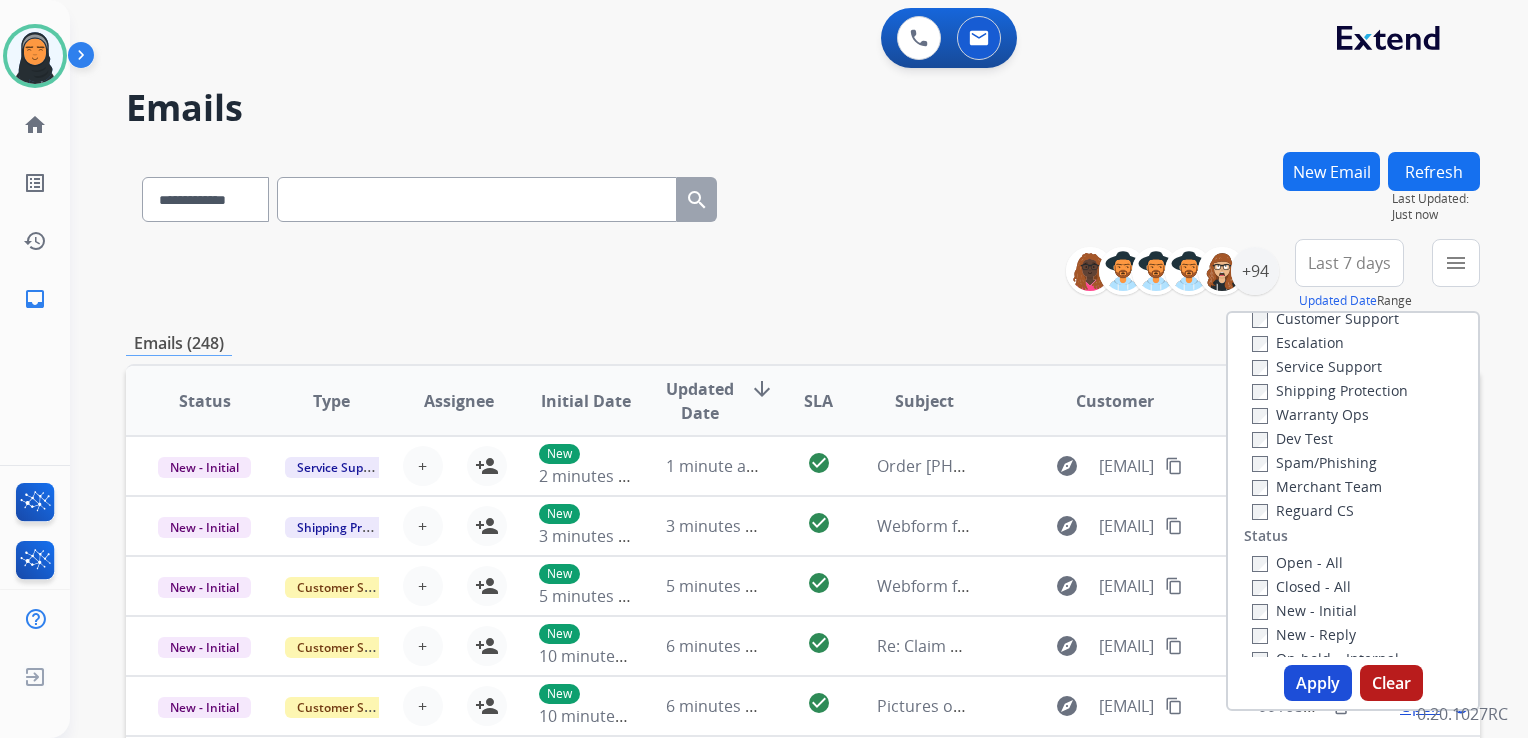 scroll, scrollTop: 100, scrollLeft: 0, axis: vertical 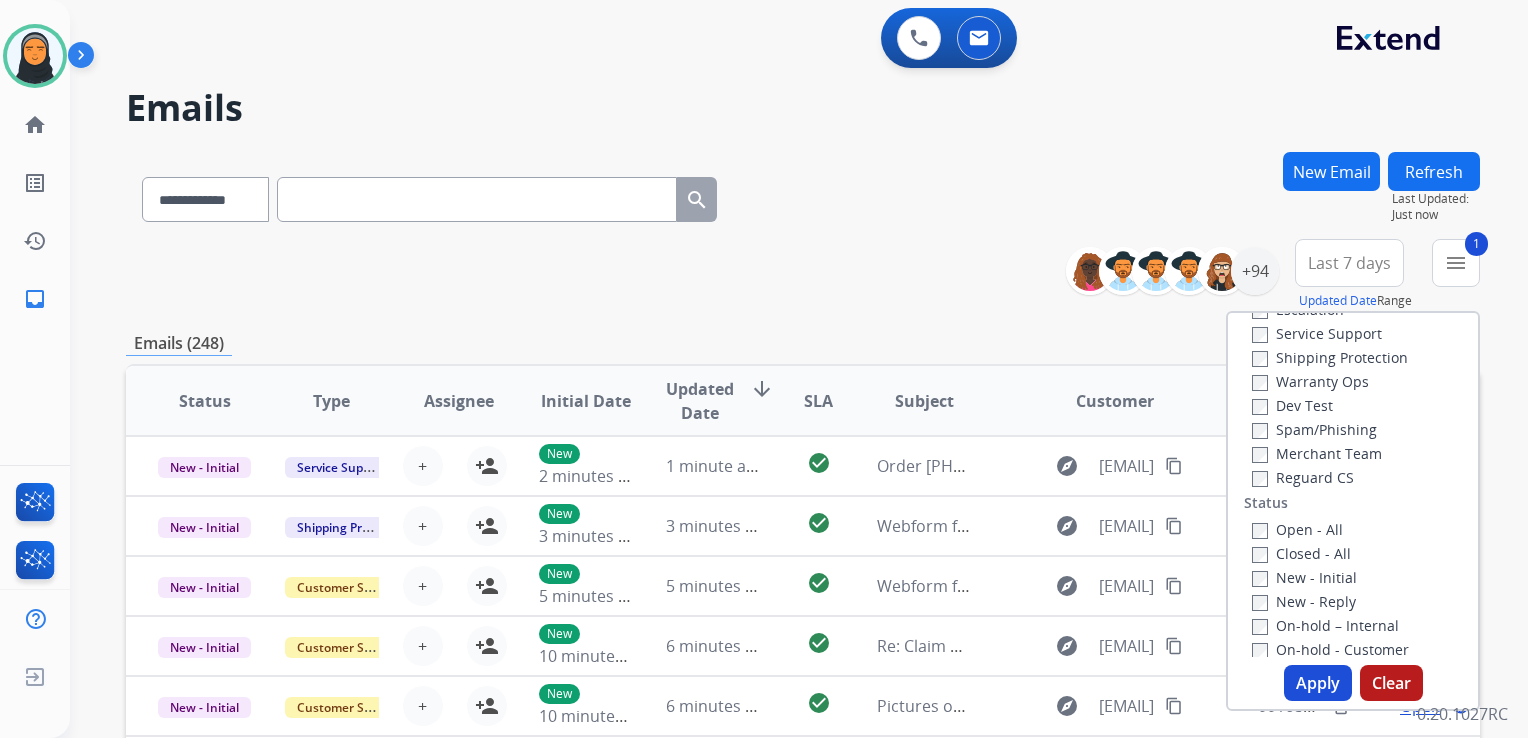 click on "New - Reply" at bounding box center [1304, 601] 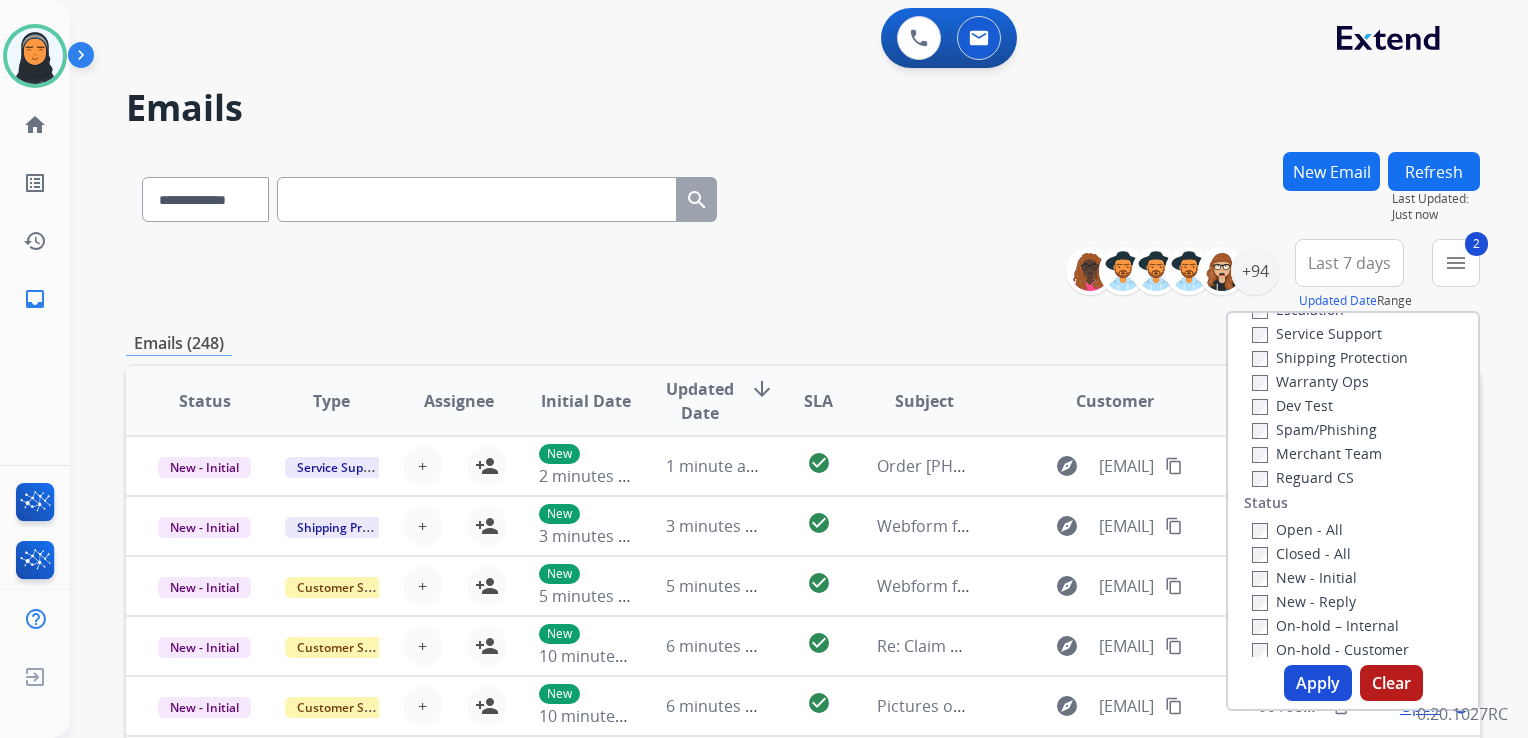 click on "Apply" at bounding box center [1318, 683] 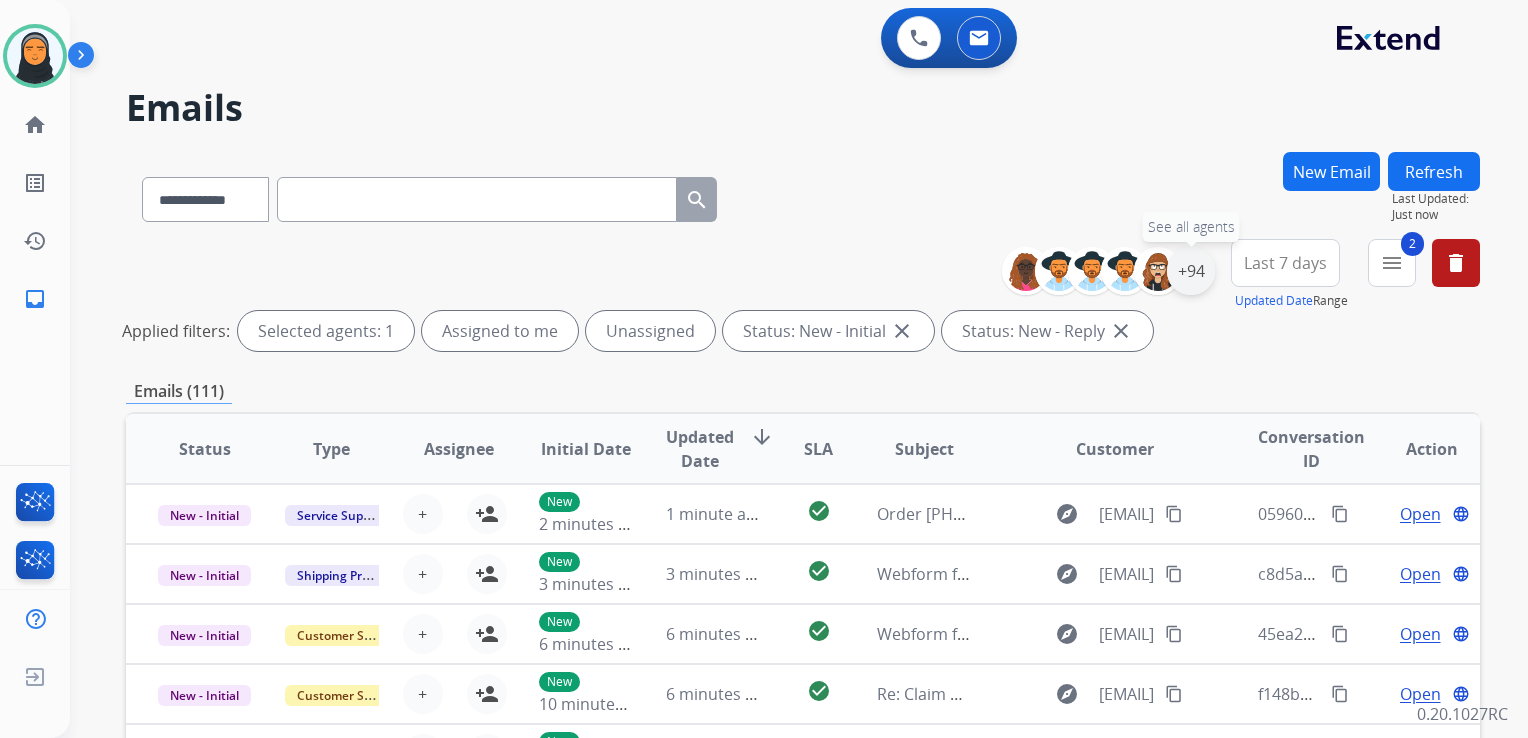 click on "+94" at bounding box center [1191, 271] 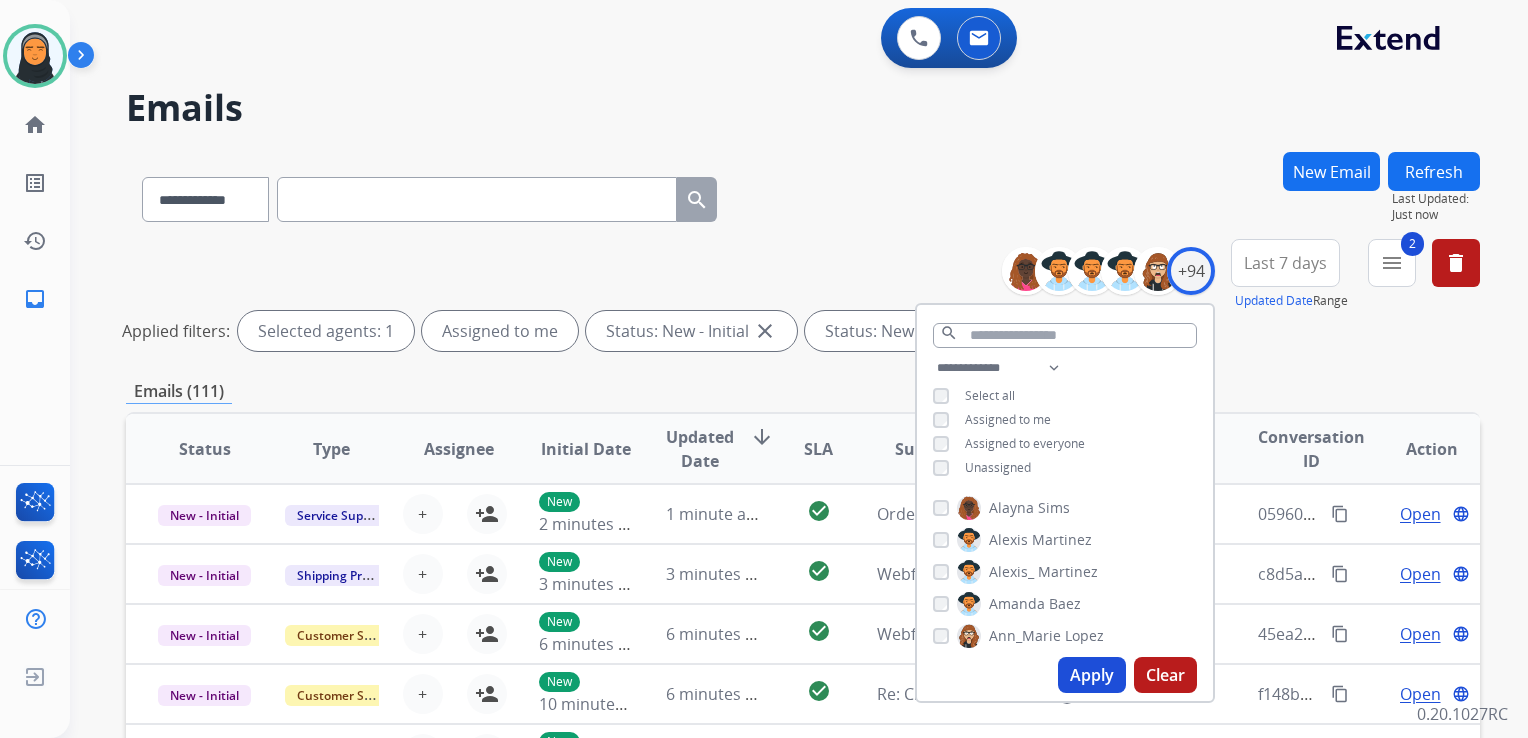 click on "Apply" at bounding box center (1092, 675) 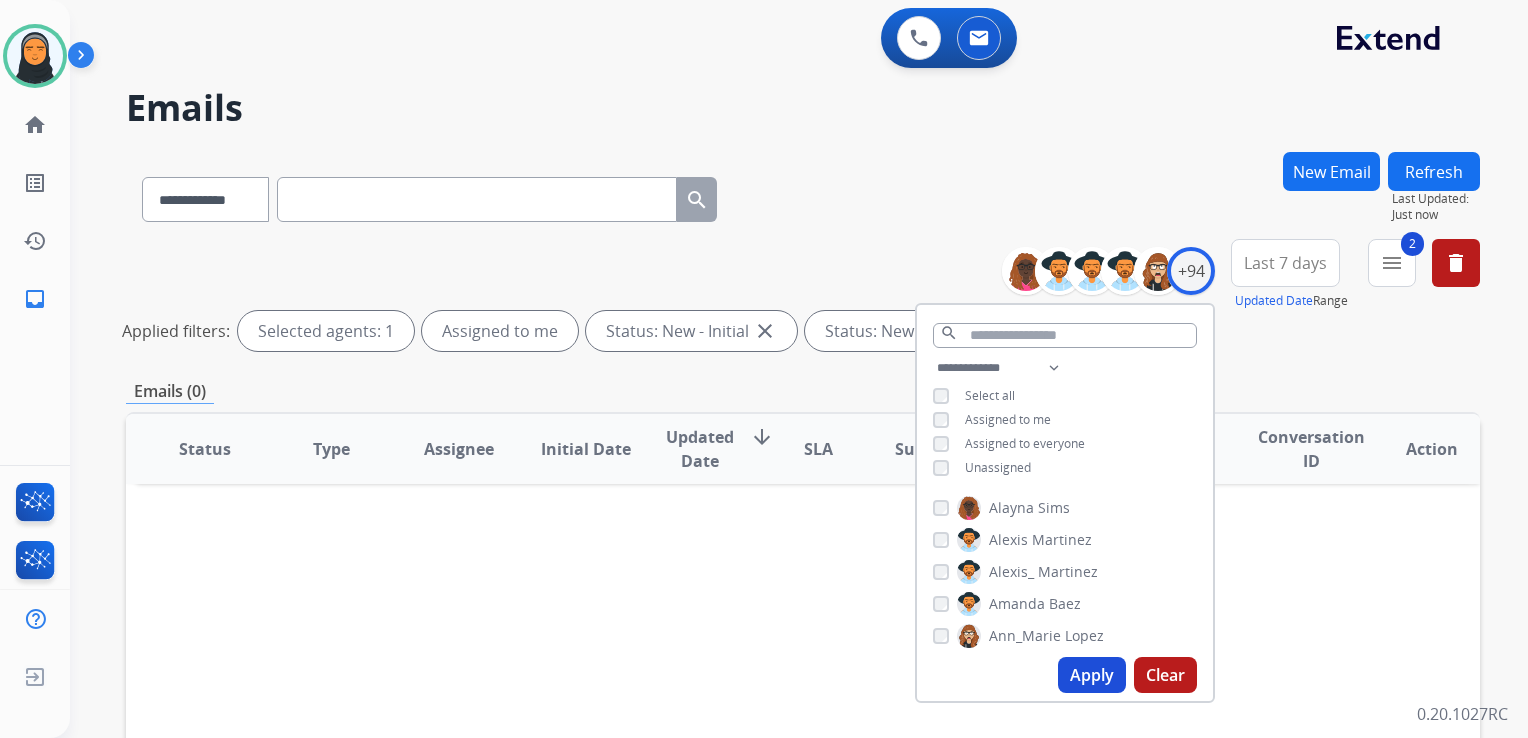 click on "**********" at bounding box center (803, 195) 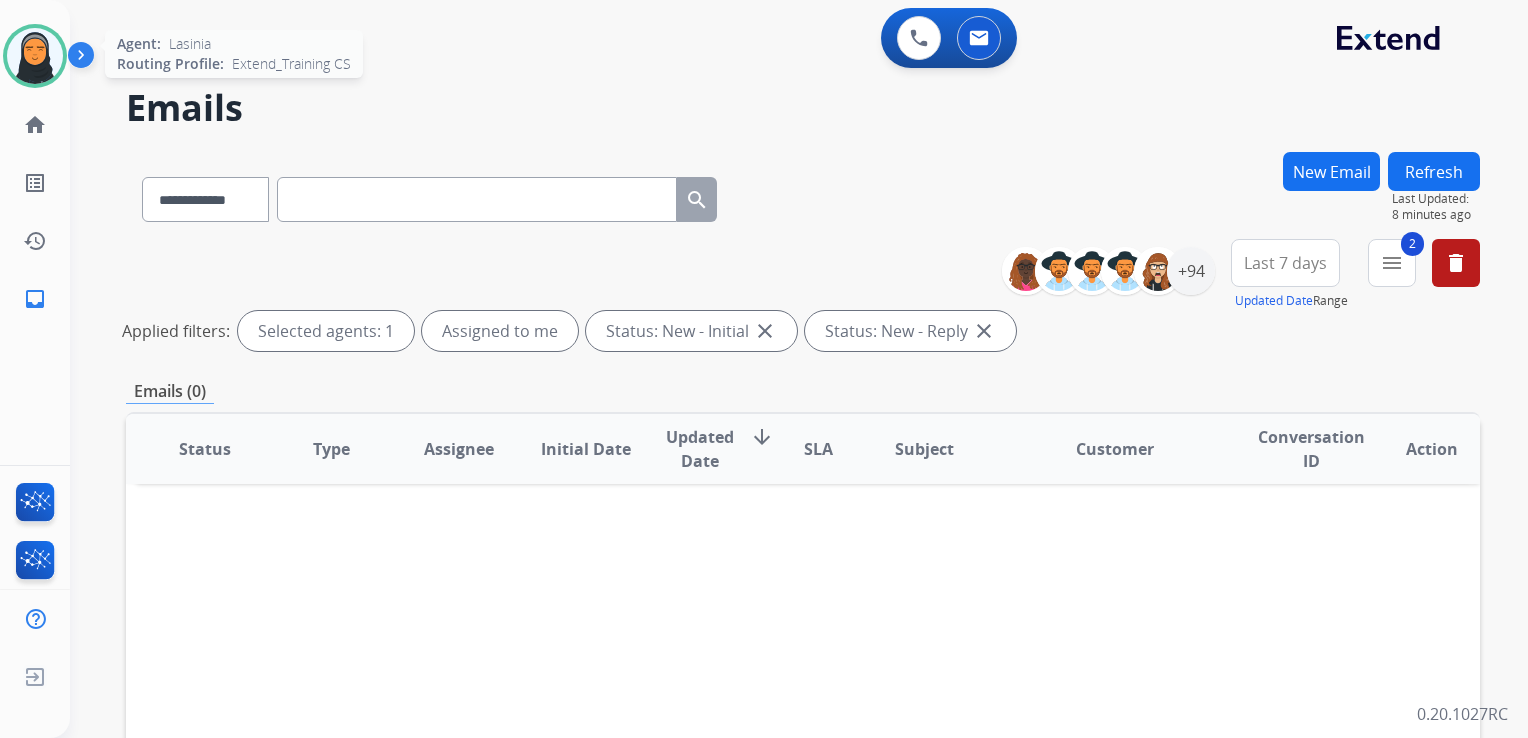 click at bounding box center (35, 56) 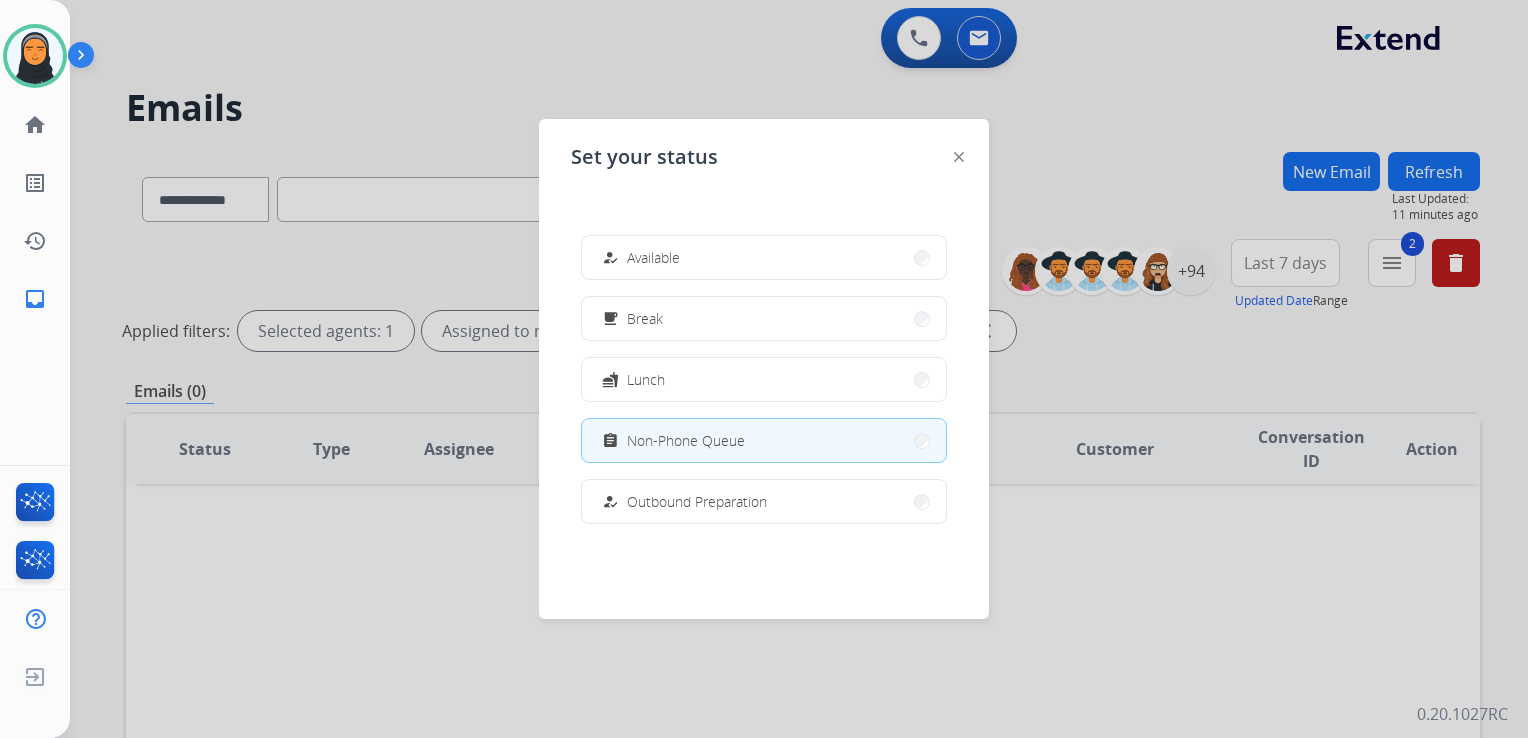 click at bounding box center (764, 369) 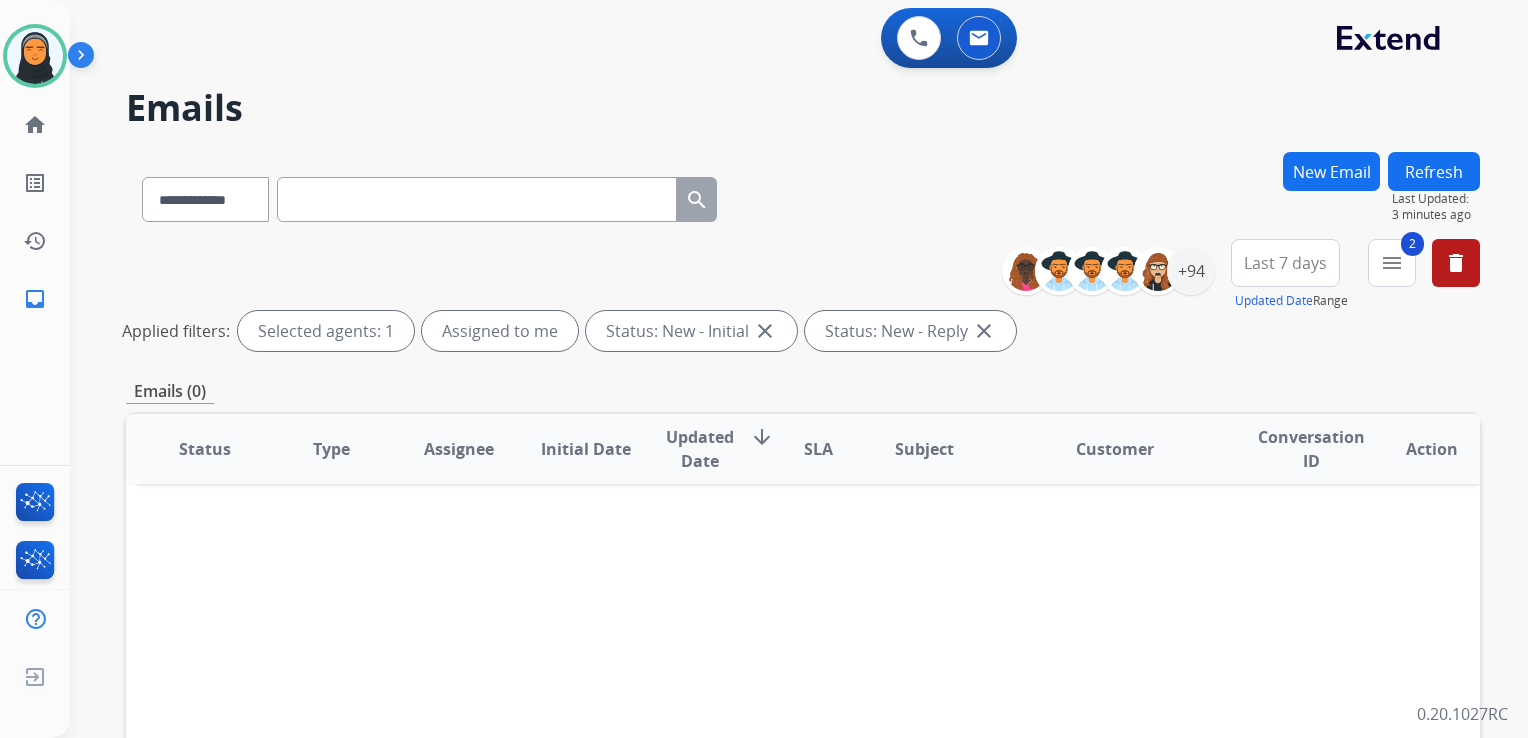 click on "Refresh" at bounding box center (1434, 171) 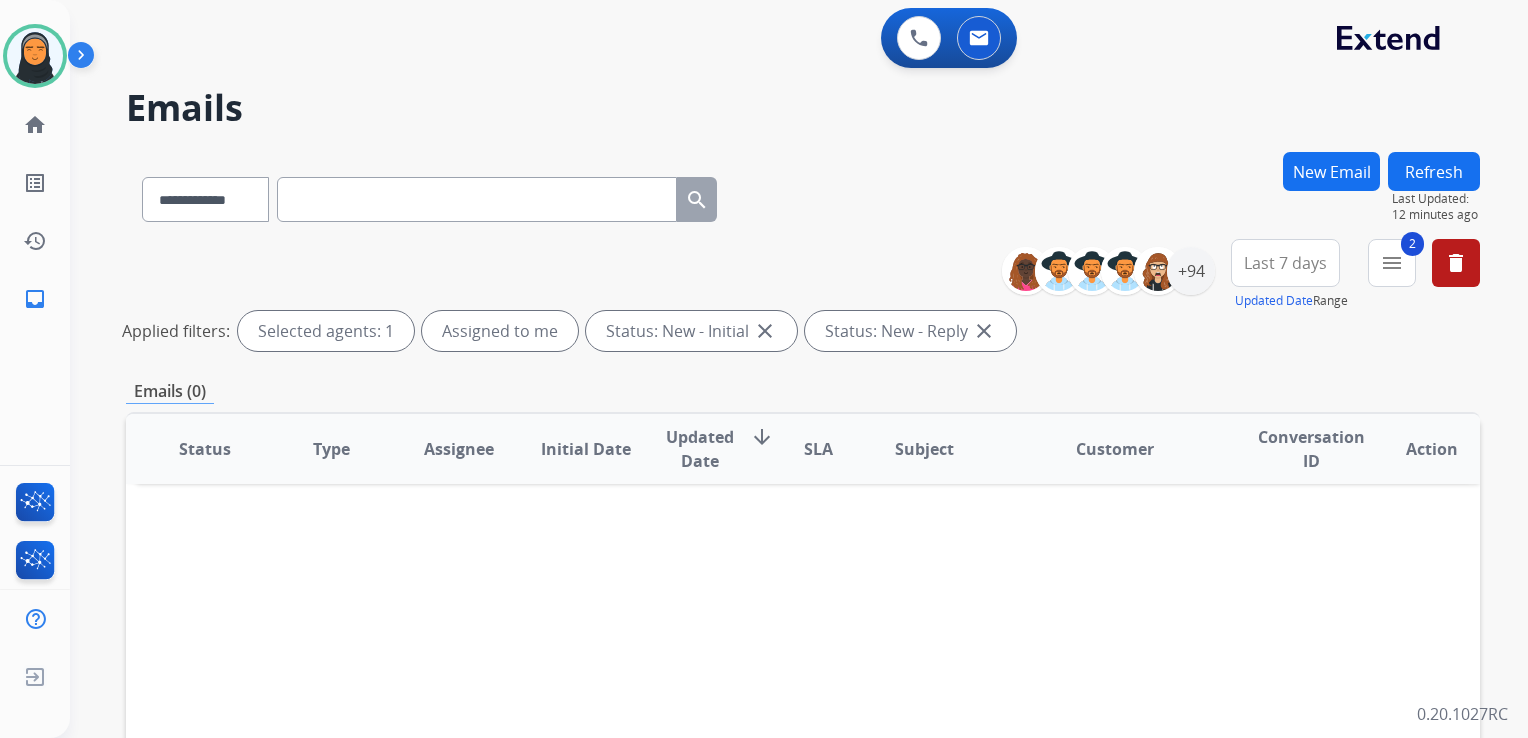 click at bounding box center (477, 199) 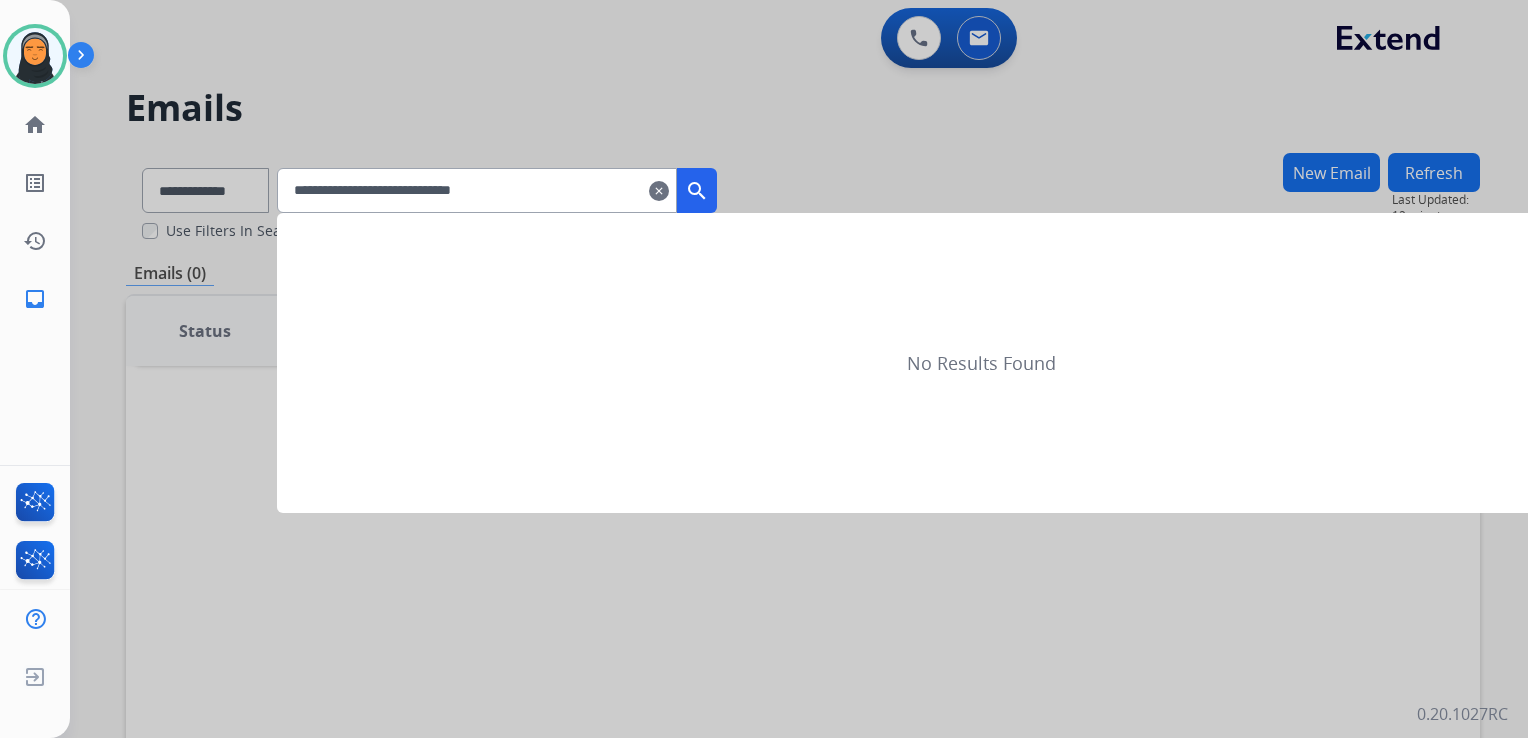 type on "**********" 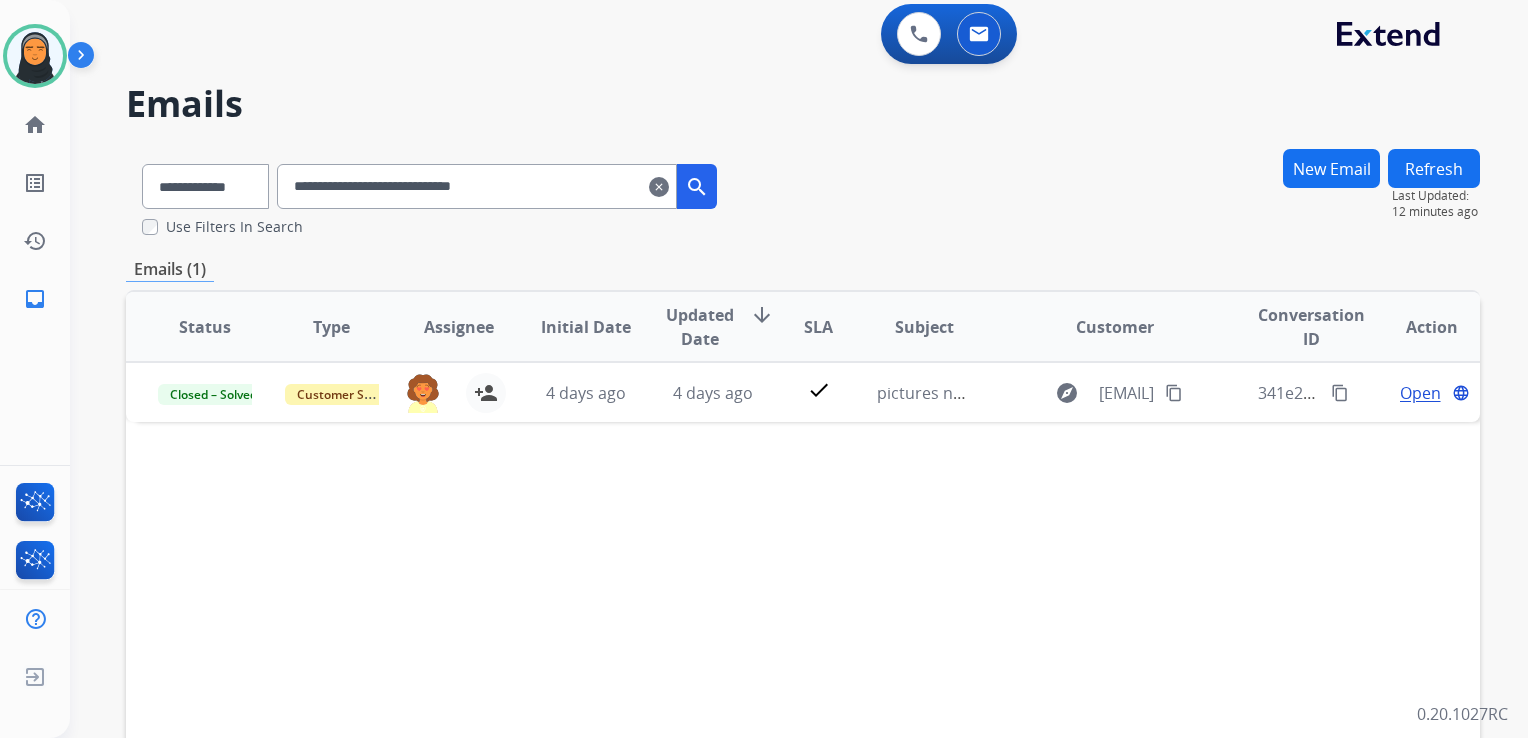 scroll, scrollTop: 0, scrollLeft: 0, axis: both 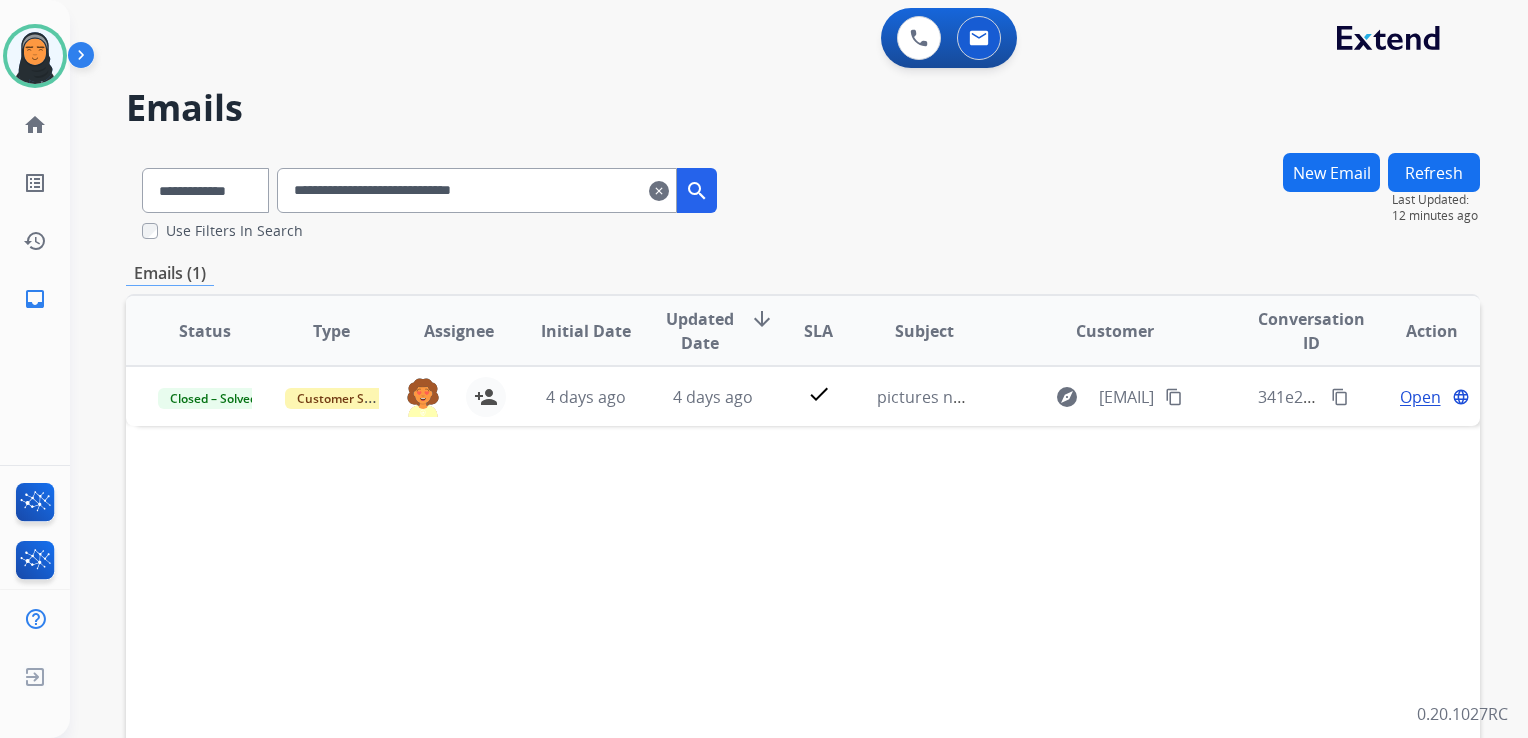 drag, startPoint x: 682, startPoint y: 190, endPoint x: 679, endPoint y: 222, distance: 32.140316 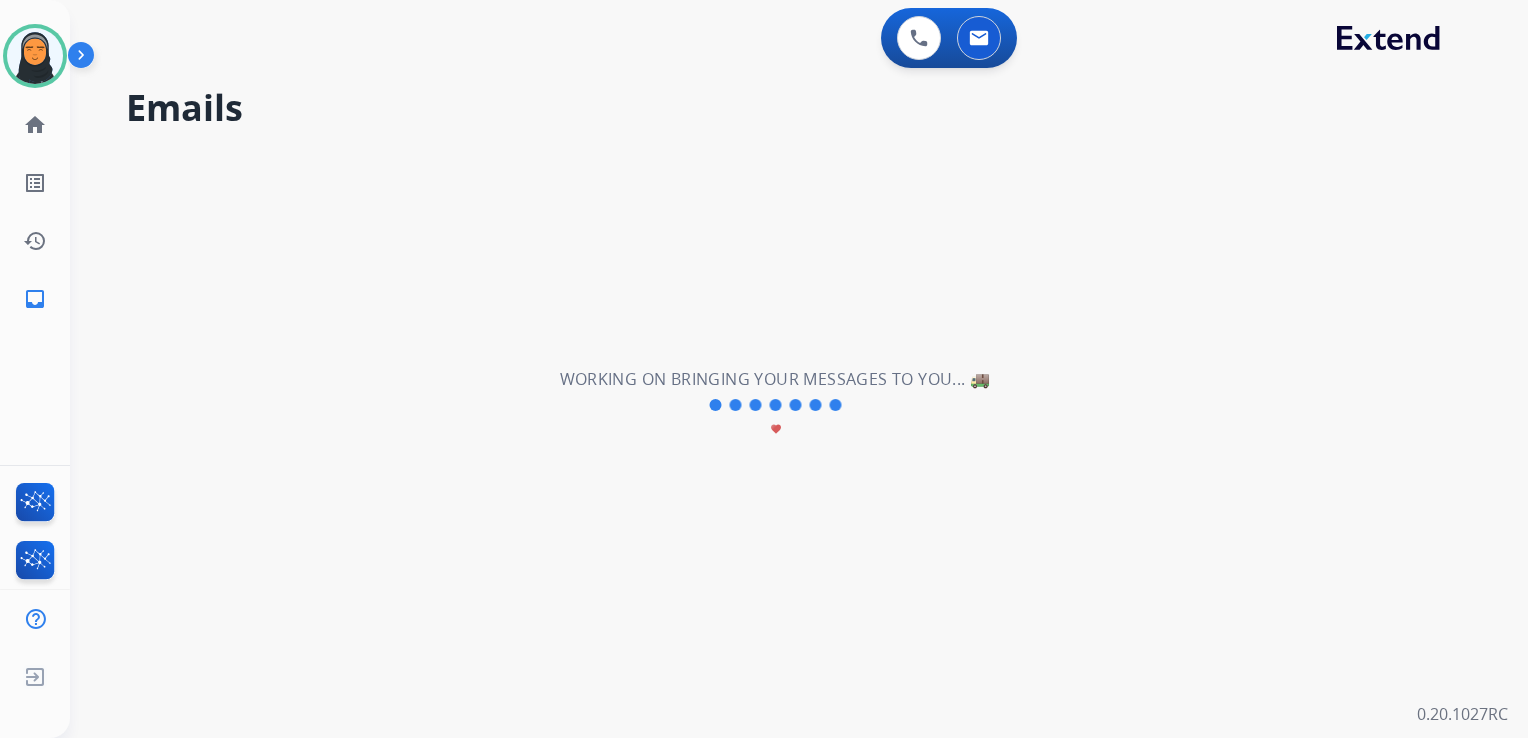 type 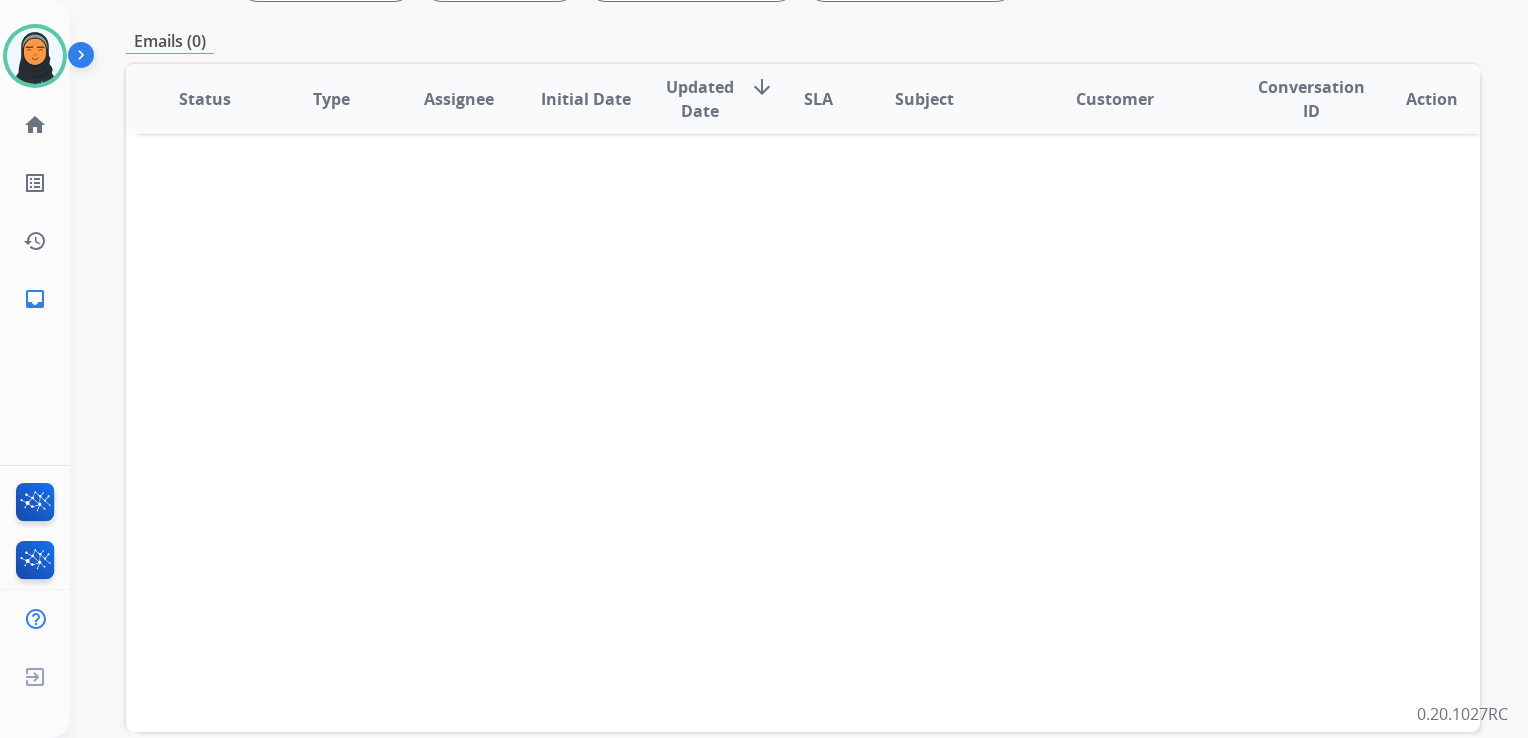 scroll, scrollTop: 447, scrollLeft: 0, axis: vertical 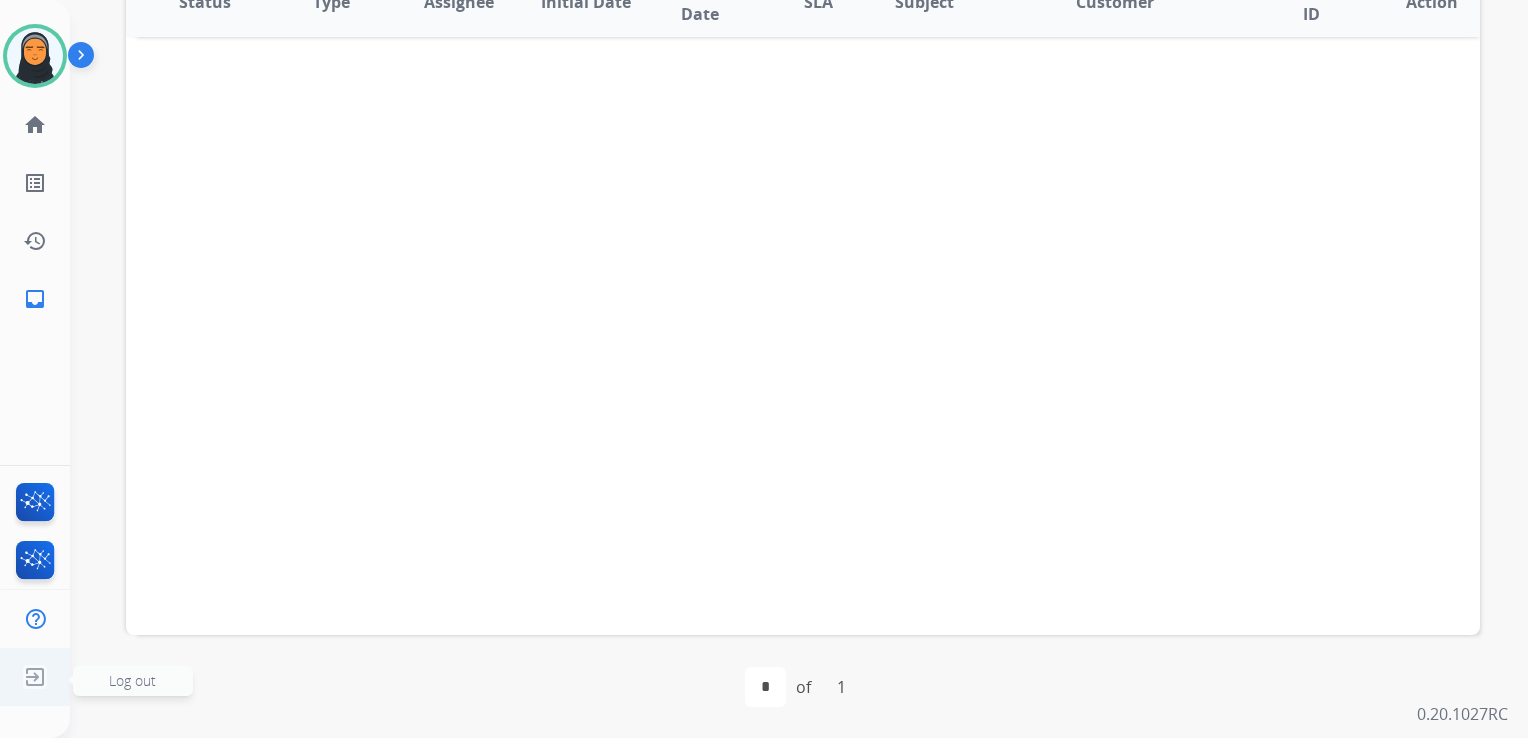 click on "Log out" 